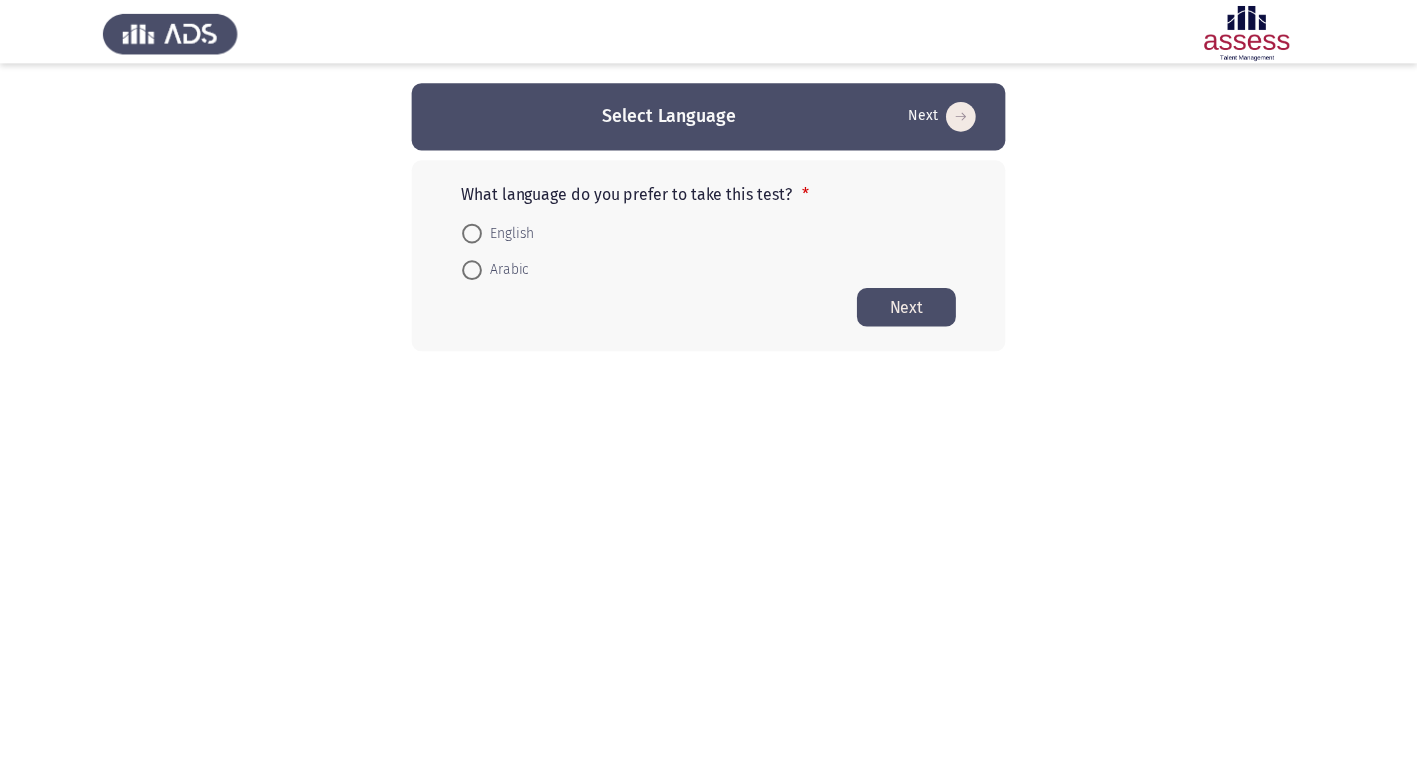 scroll, scrollTop: 0, scrollLeft: 0, axis: both 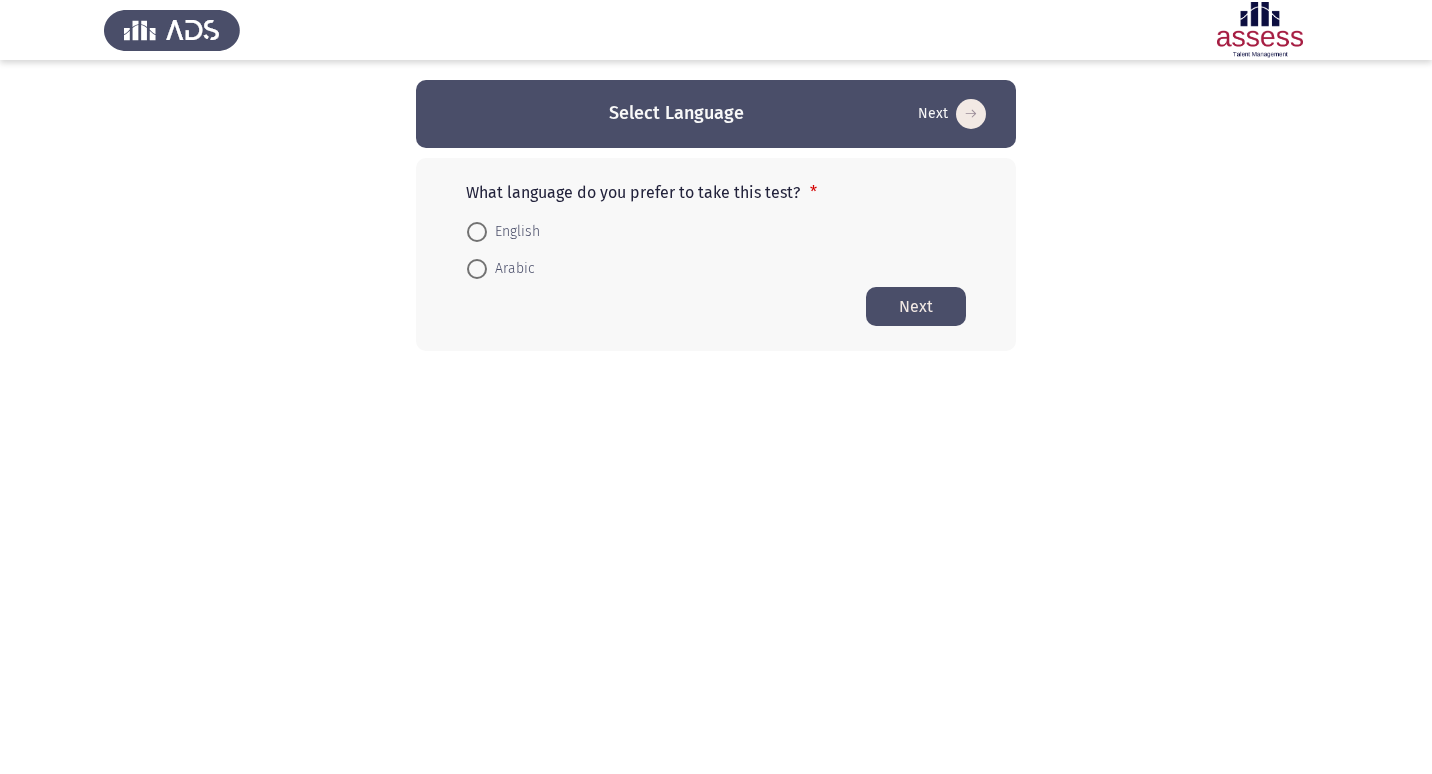 click at bounding box center (477, 269) 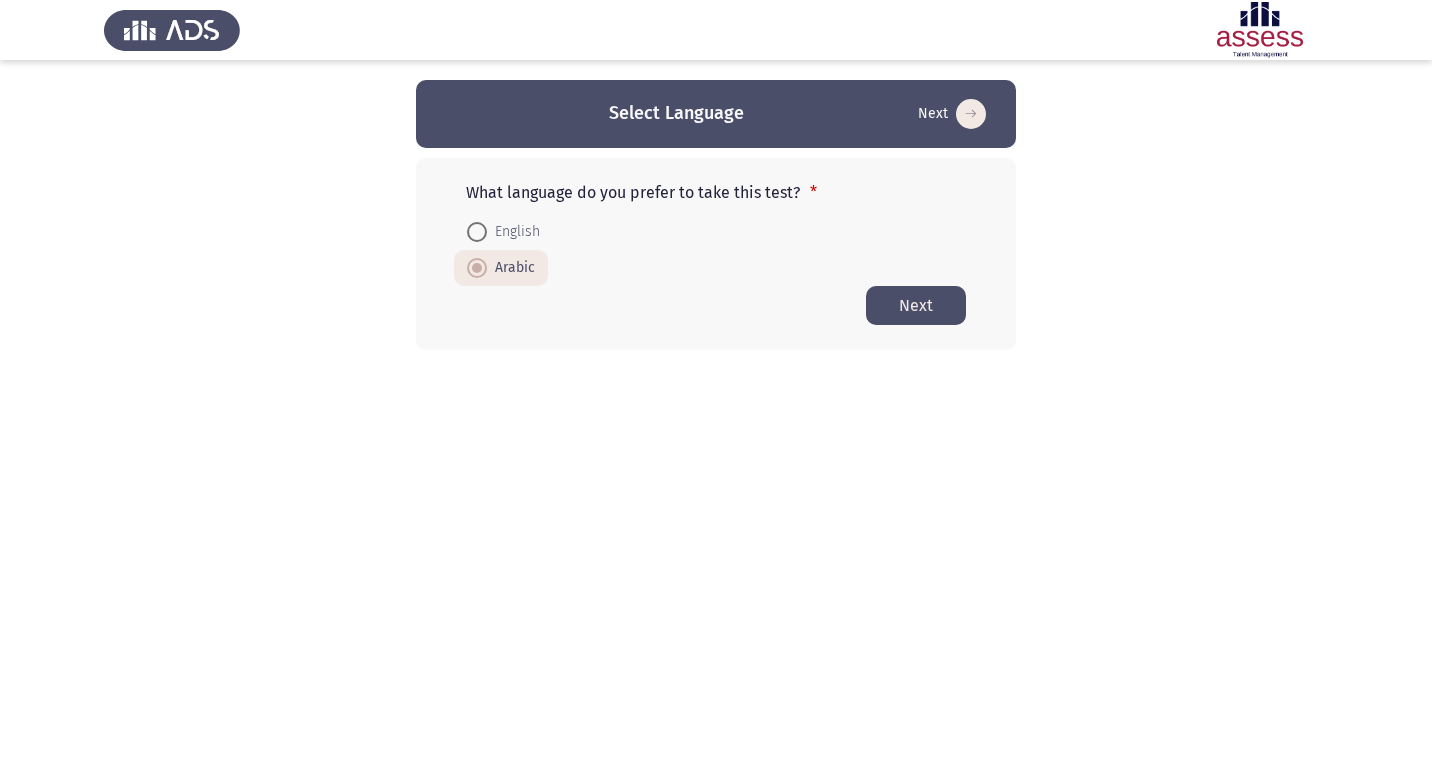 click on "Next" 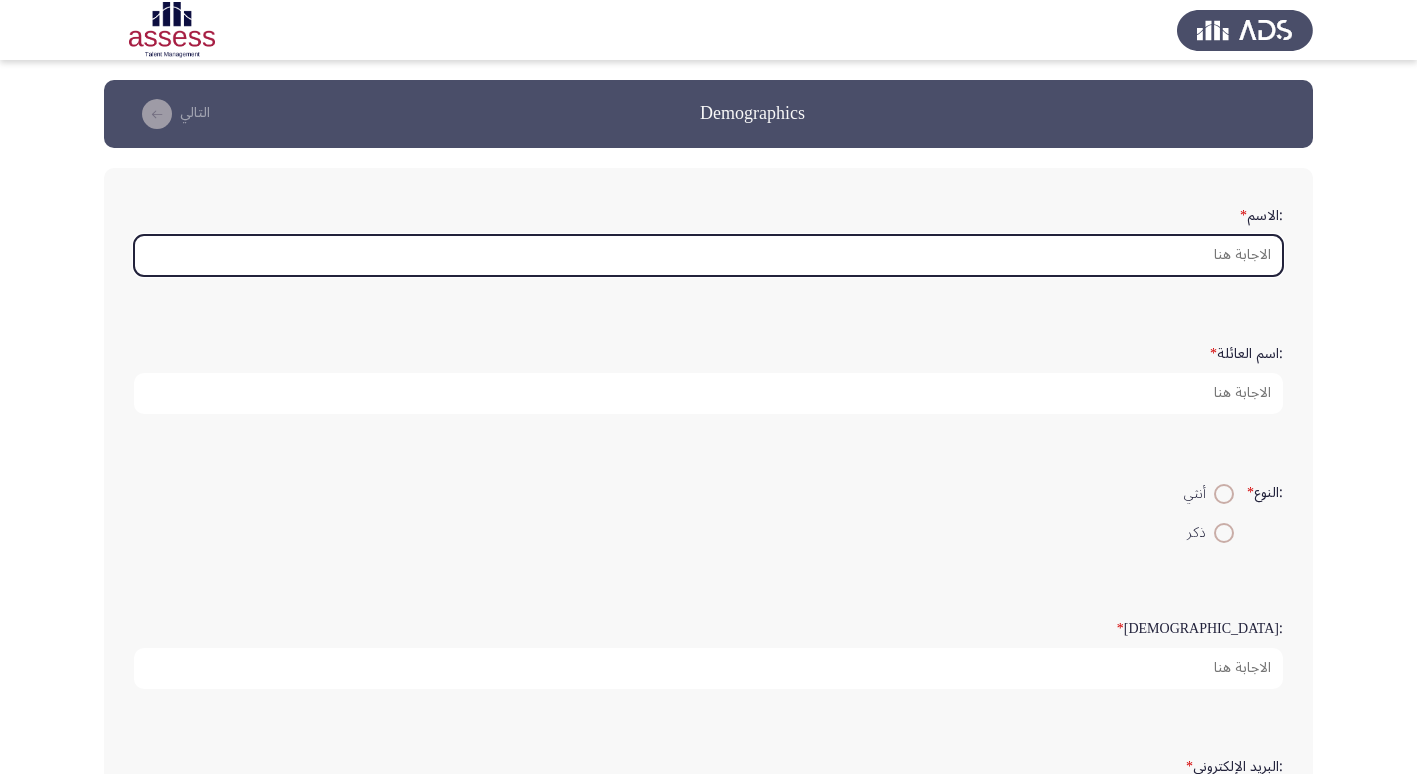 click on ":الاسم   *" at bounding box center (708, 255) 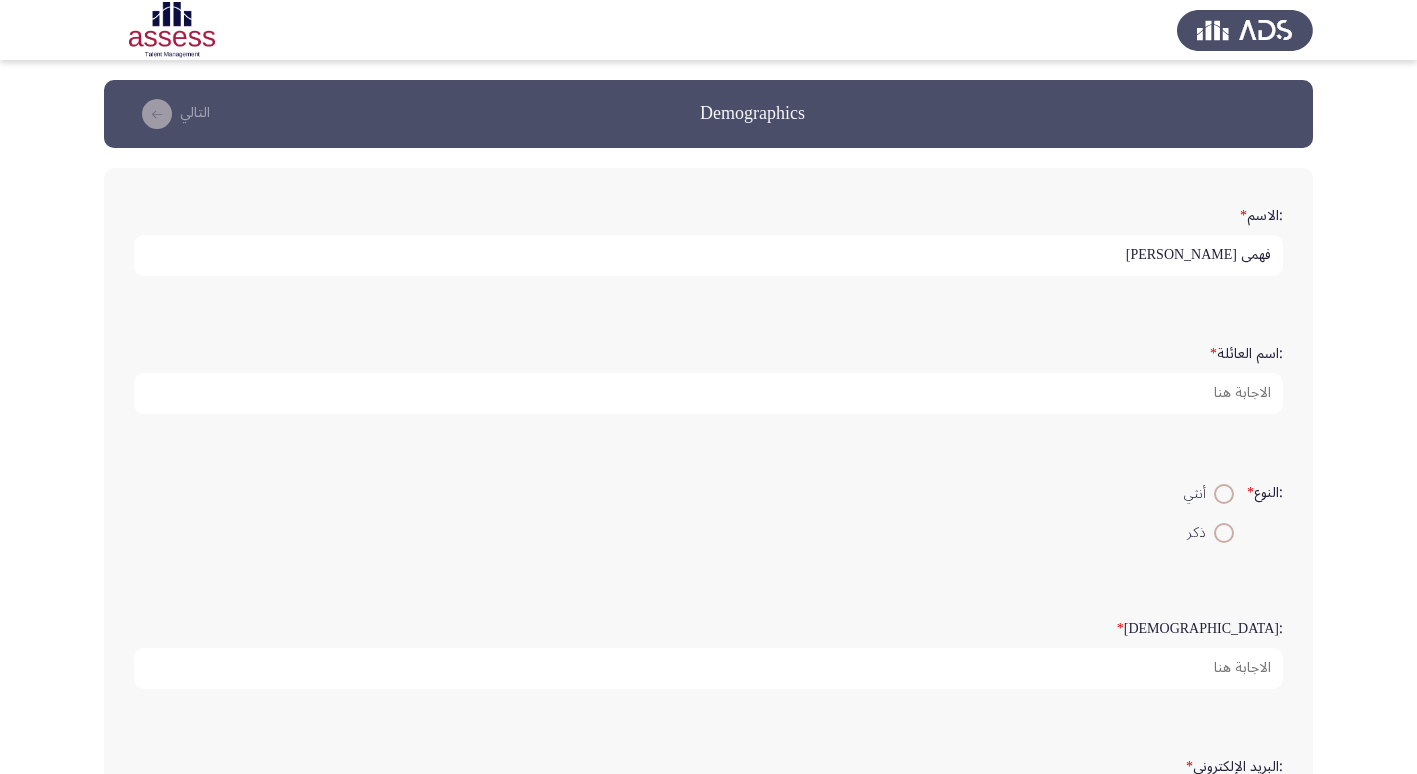 drag, startPoint x: 1075, startPoint y: 247, endPoint x: 1243, endPoint y: 229, distance: 168.96153 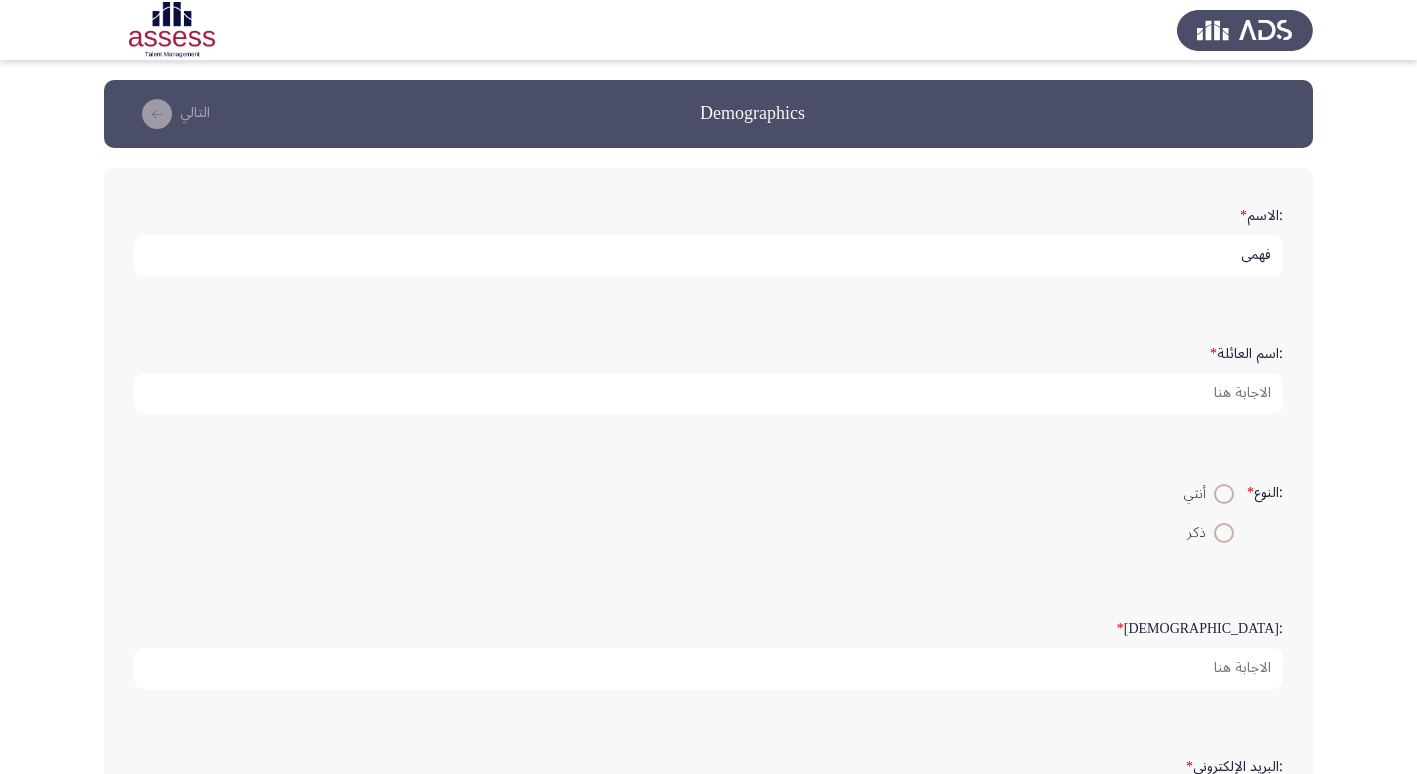 type on "فهمي" 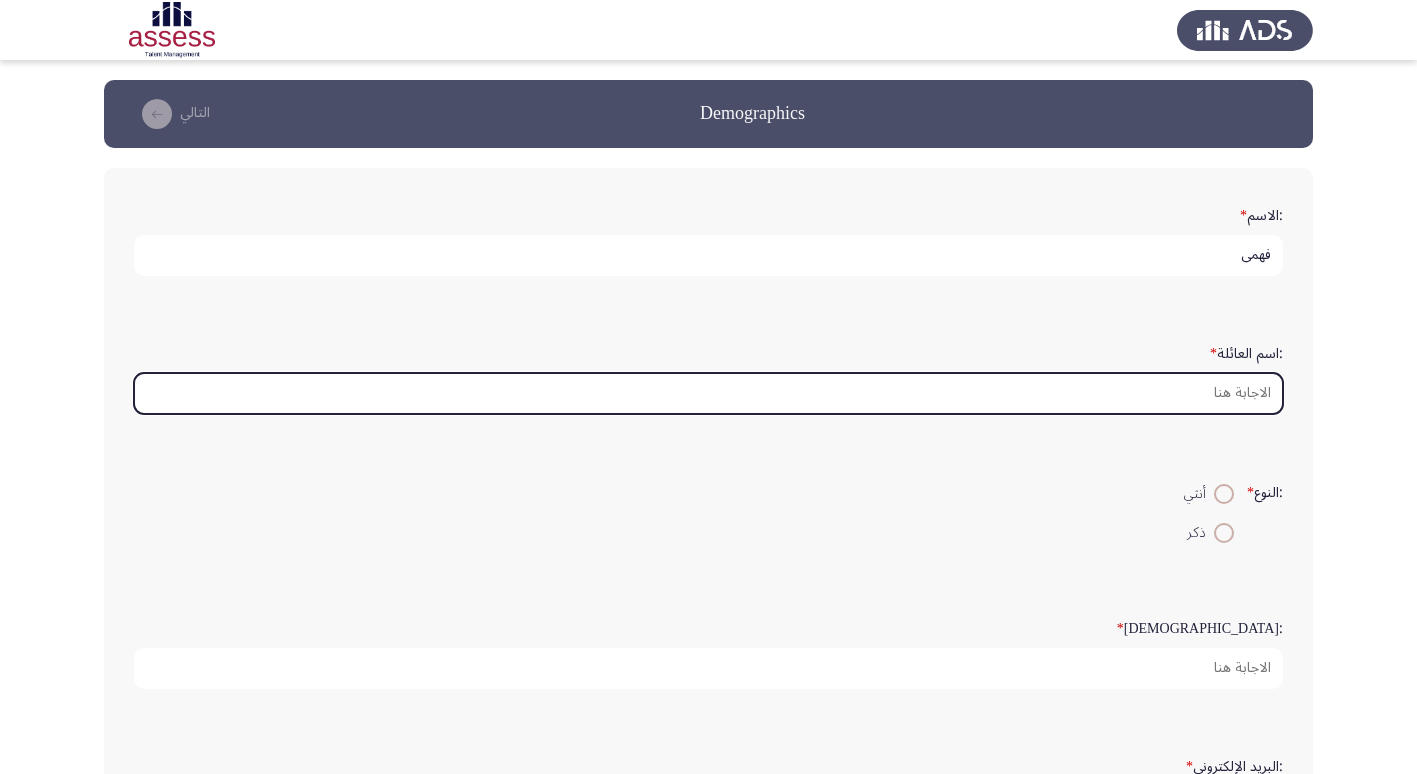 click on ":اسم العائلة   *" at bounding box center (708, 393) 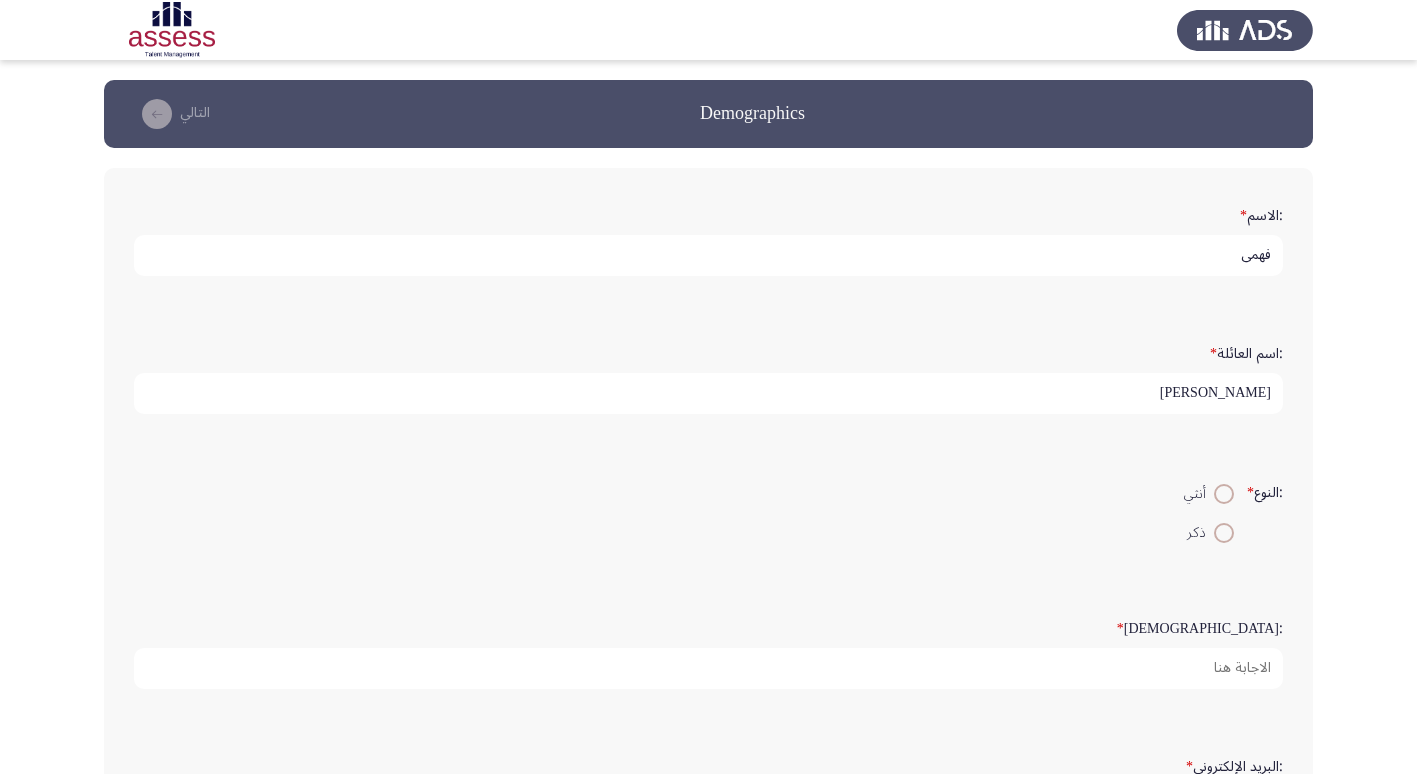type on "نبيل محمود عبدالله يسن" 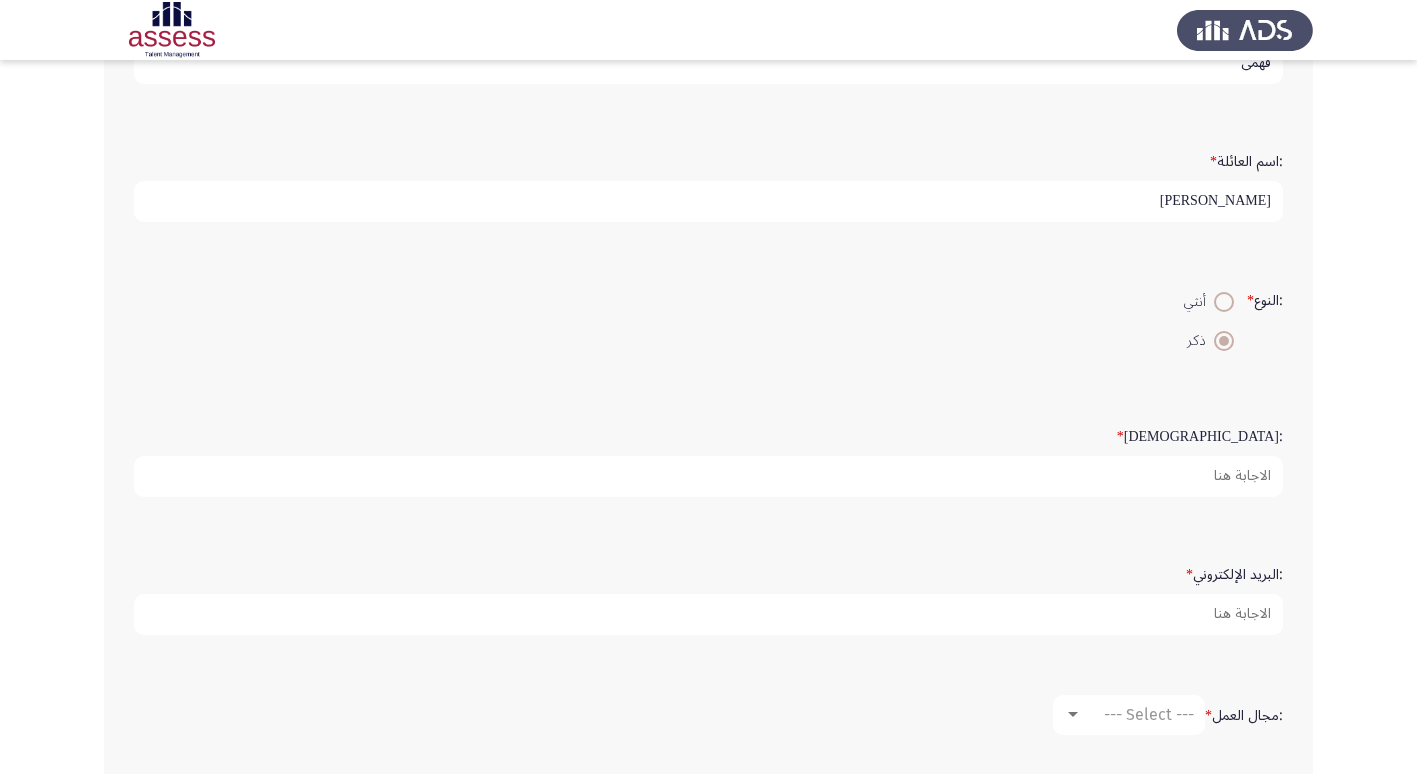 scroll, scrollTop: 200, scrollLeft: 0, axis: vertical 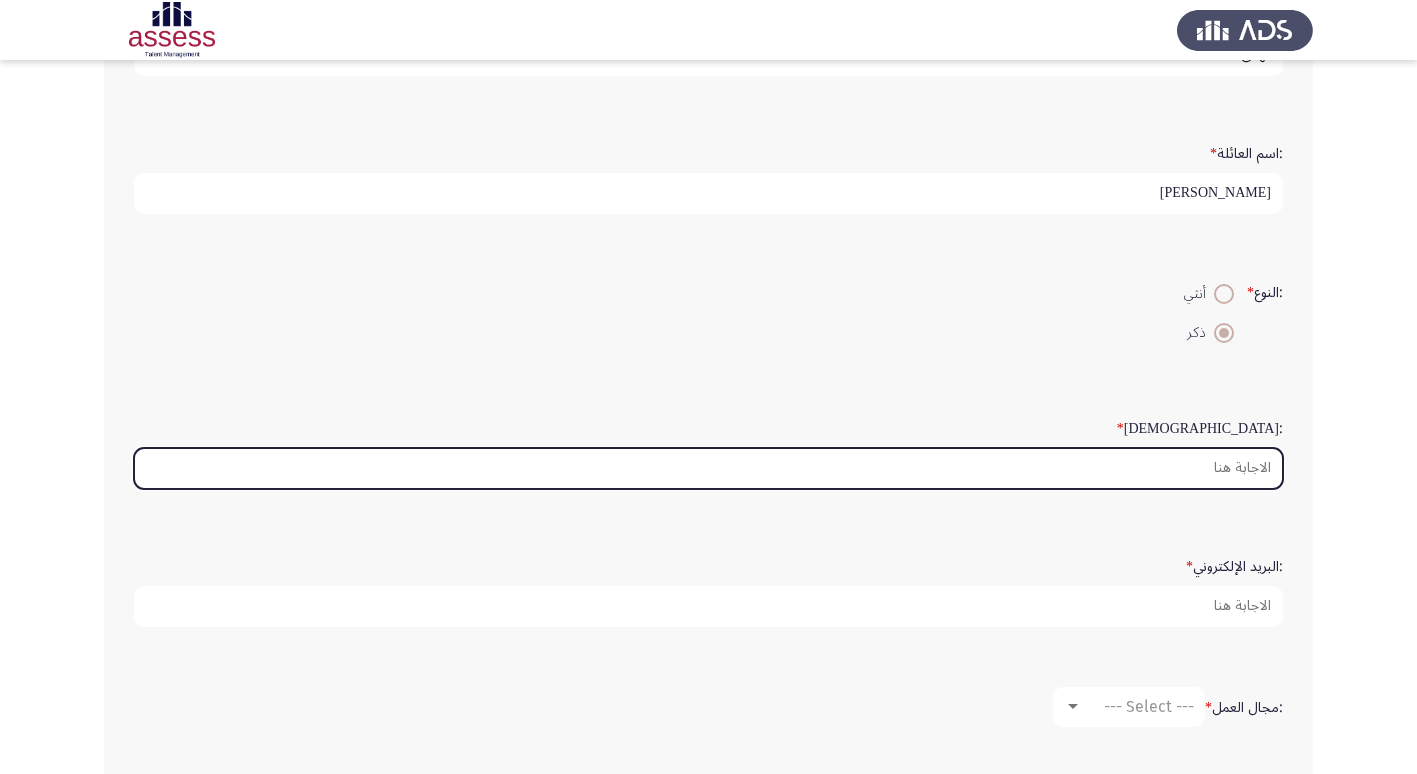 click on ":السن   *" at bounding box center [708, 468] 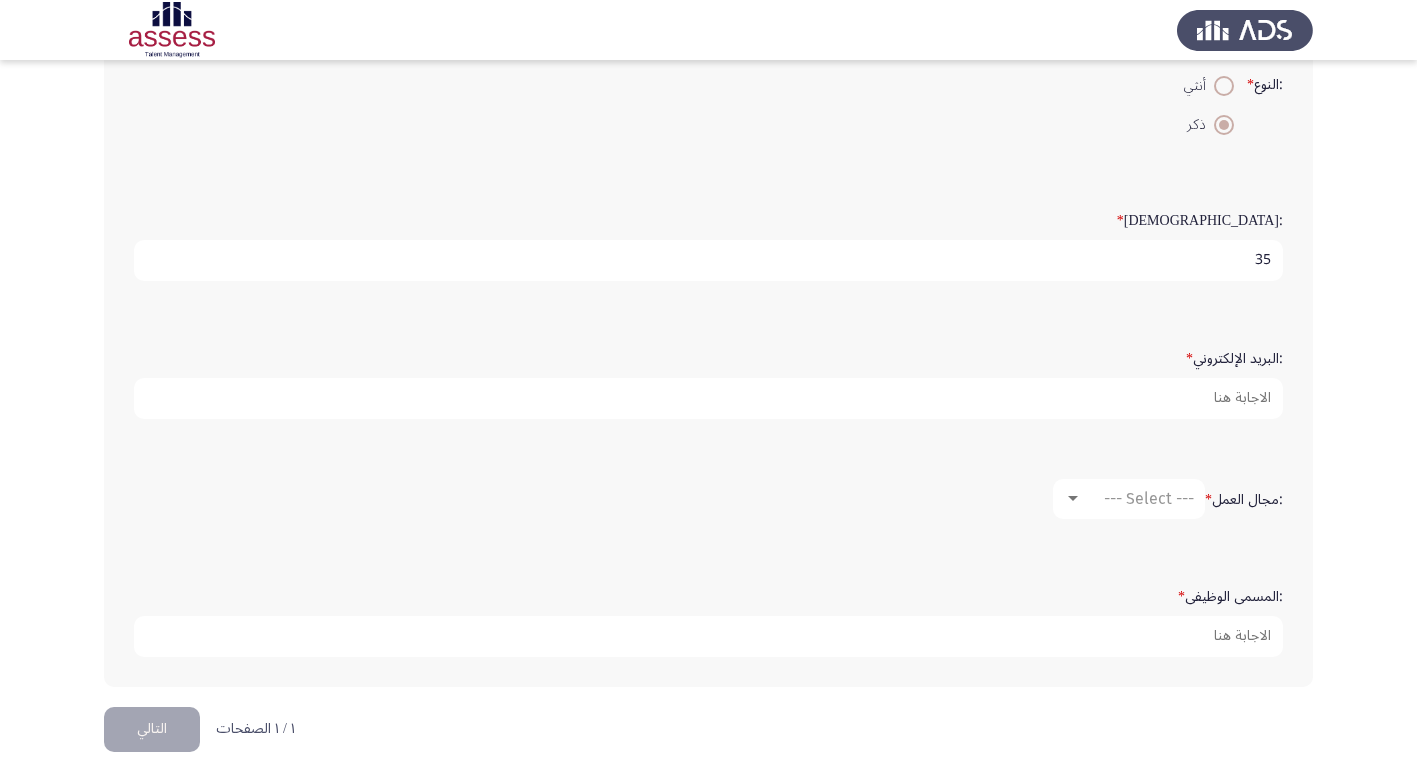 scroll, scrollTop: 421, scrollLeft: 0, axis: vertical 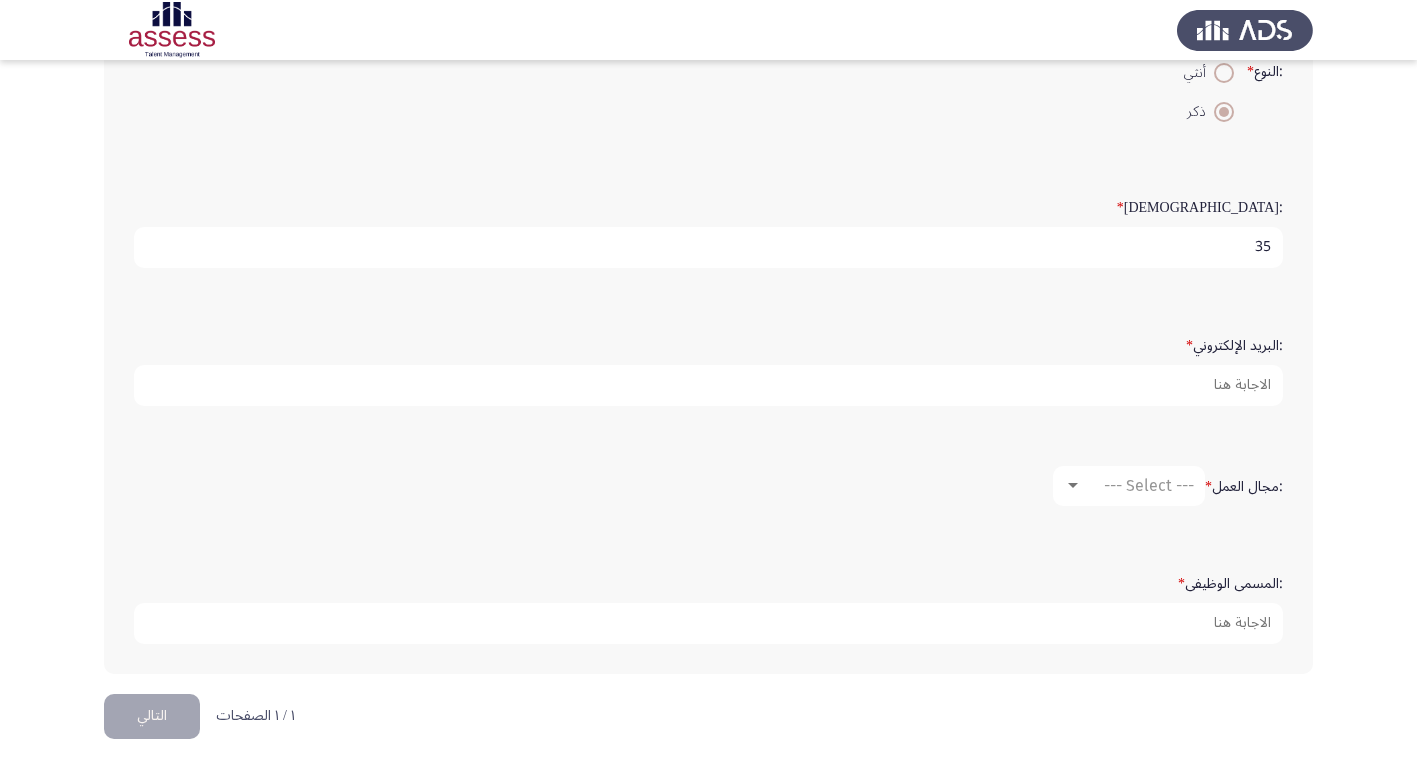 type on "35" 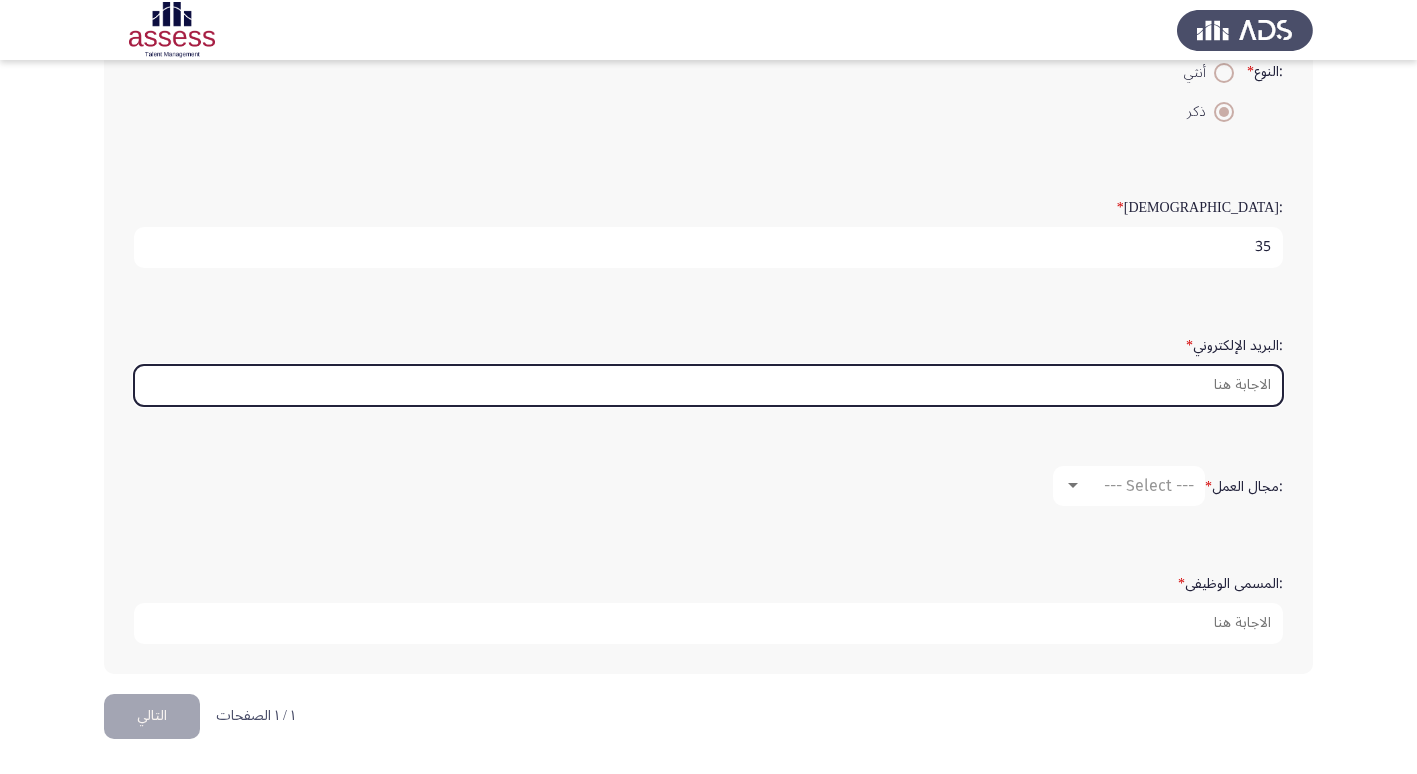 click on ":البريد الإلكتروني   *" at bounding box center [708, 385] 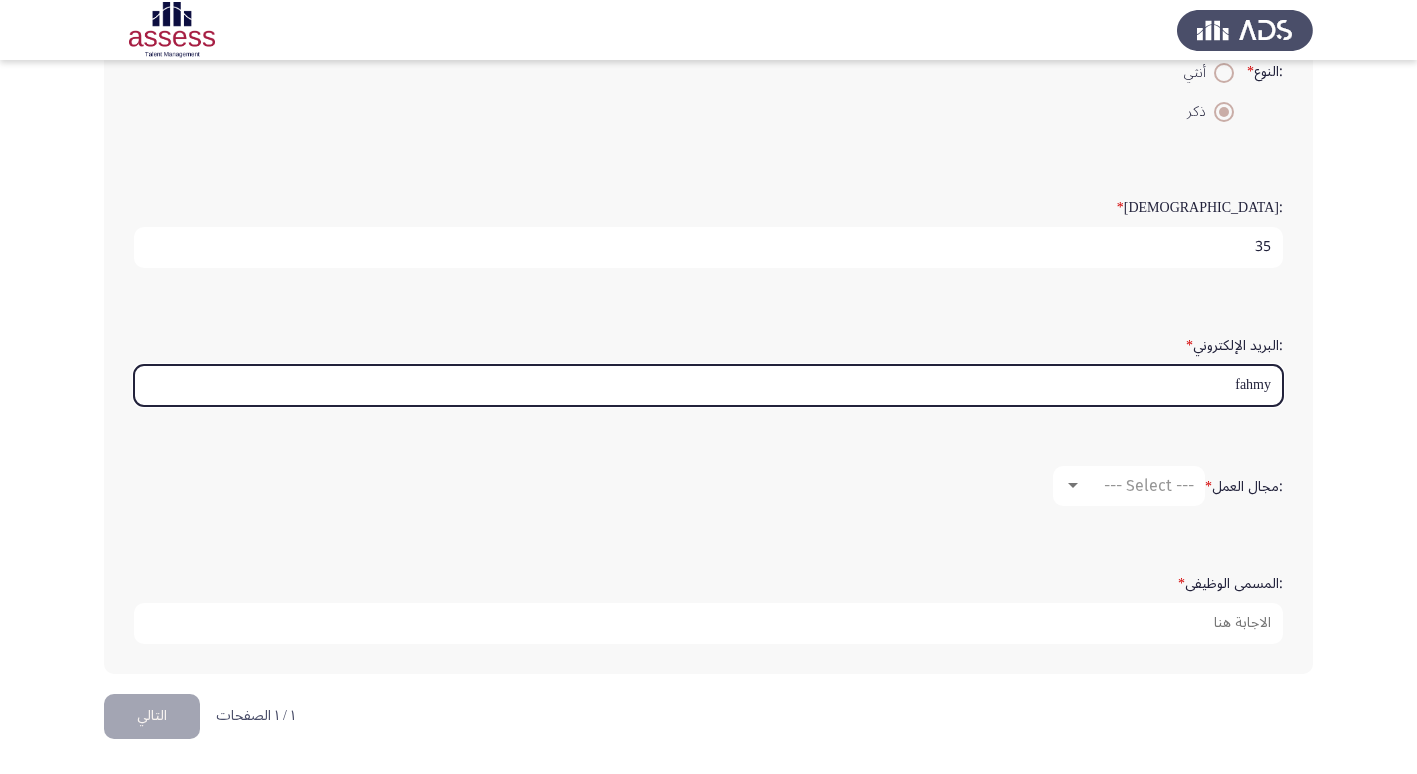 type on "fahmy" 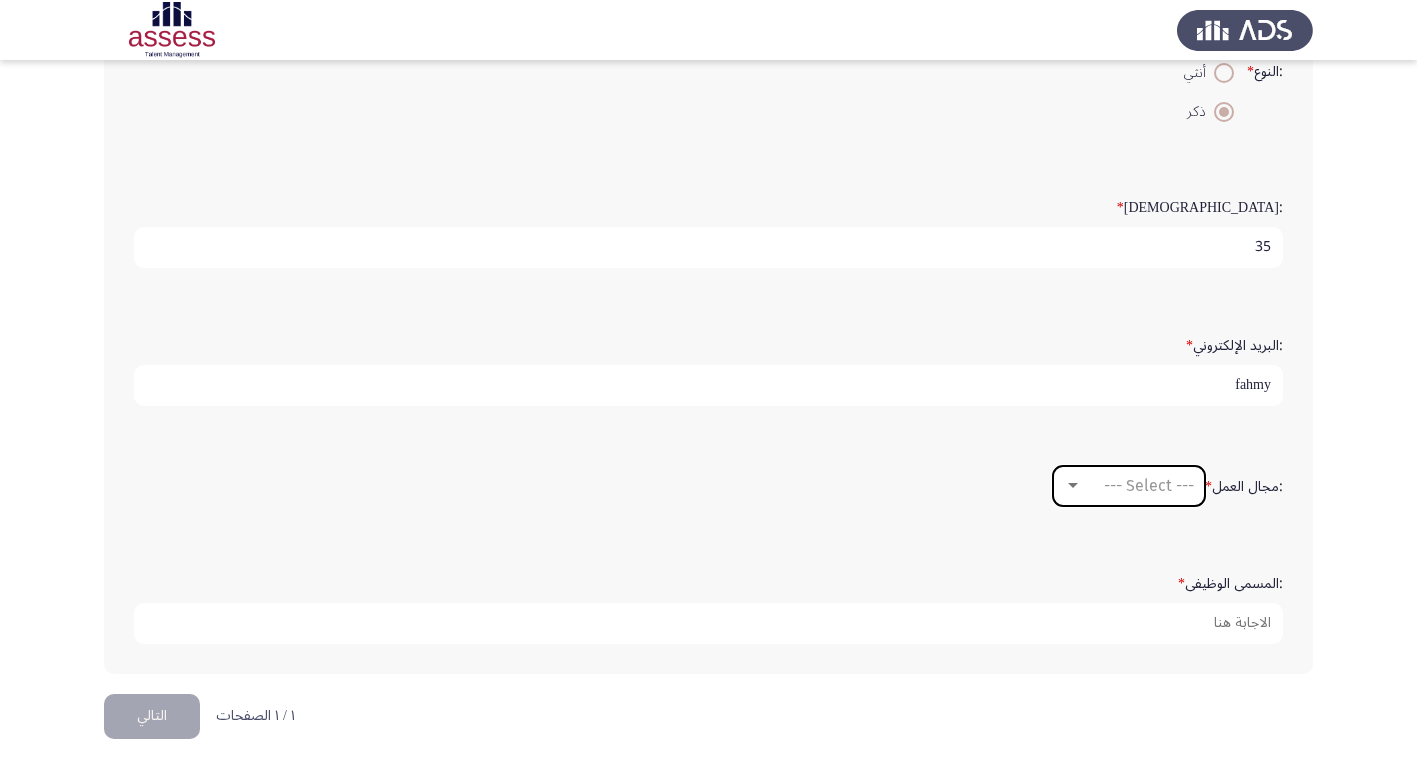 click at bounding box center [1073, 486] 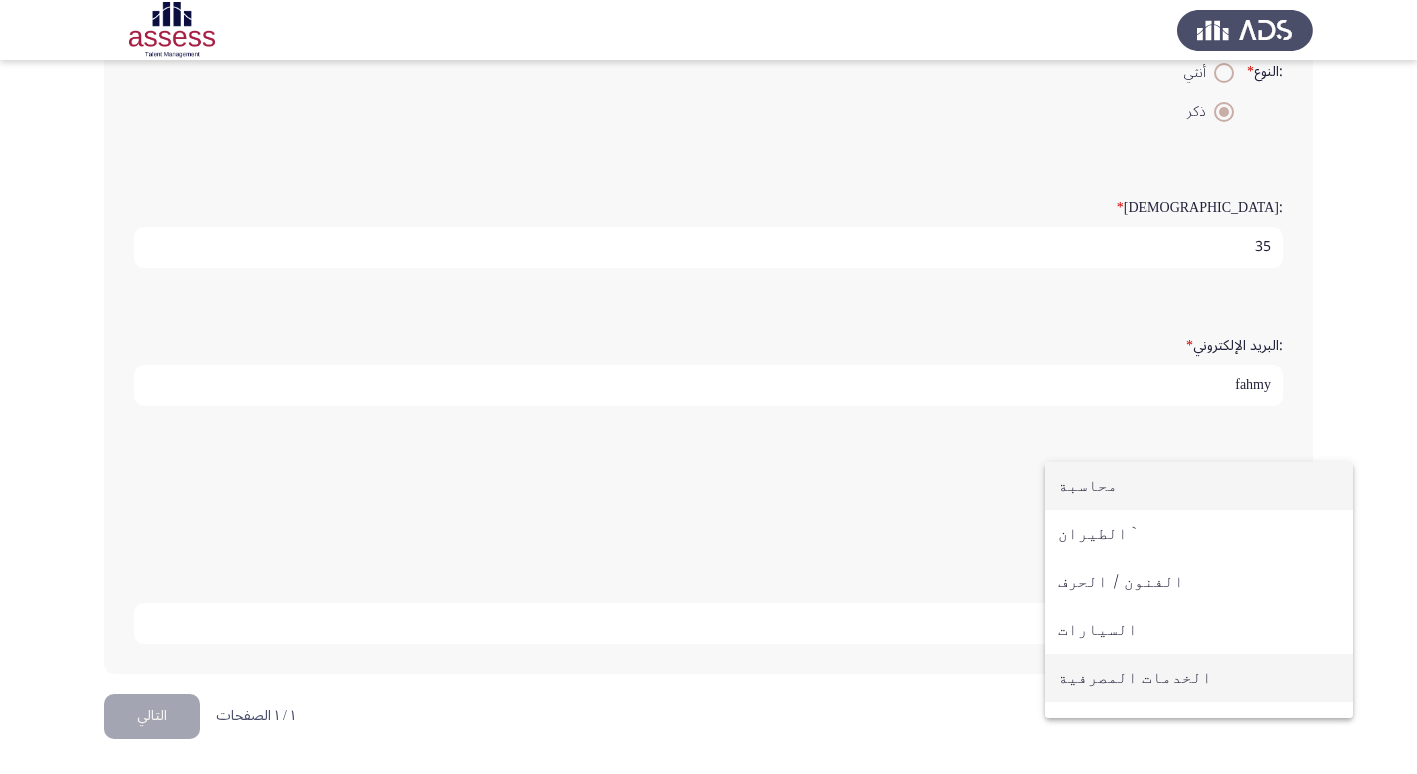 click on "الخدمات المصرفية" at bounding box center (1199, 678) 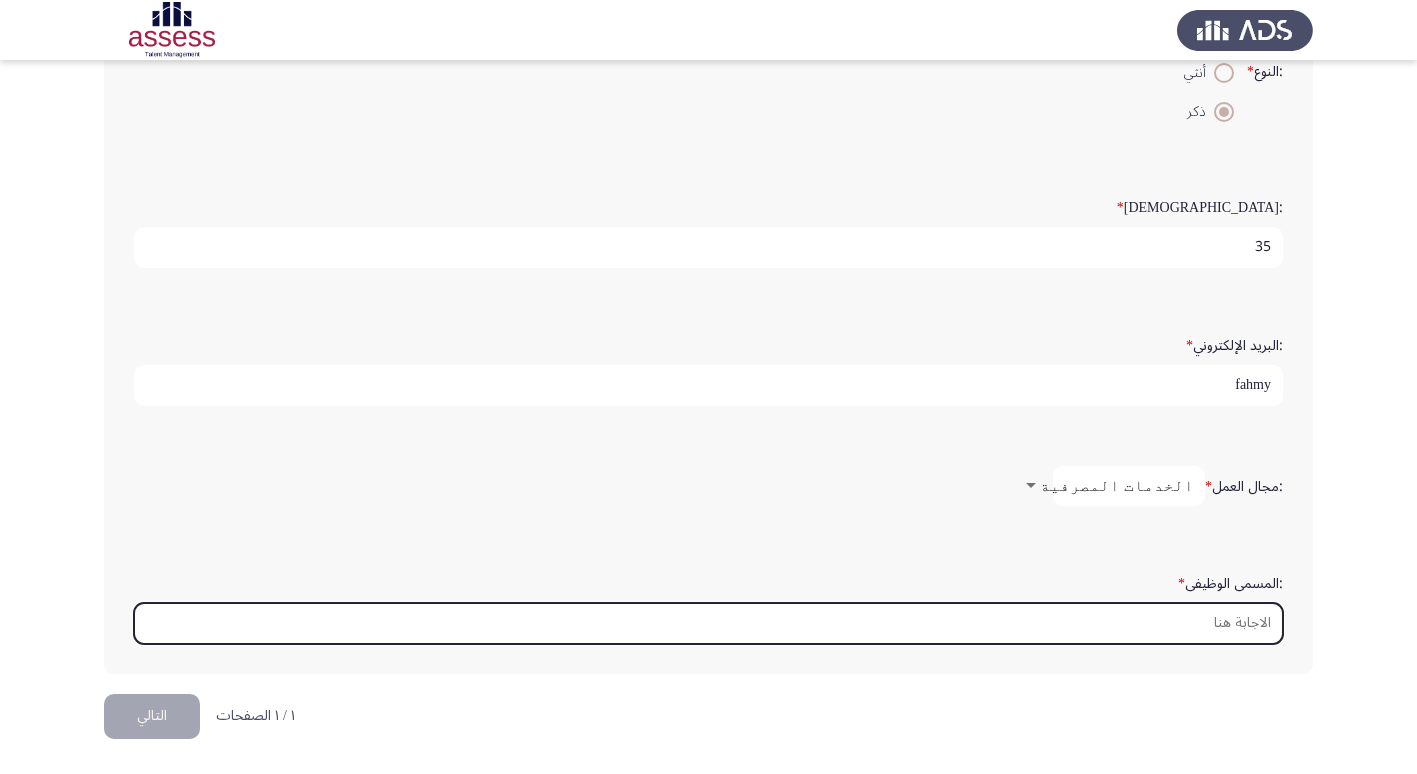 click on ":المسمى الوظيفى   *" at bounding box center (708, 623) 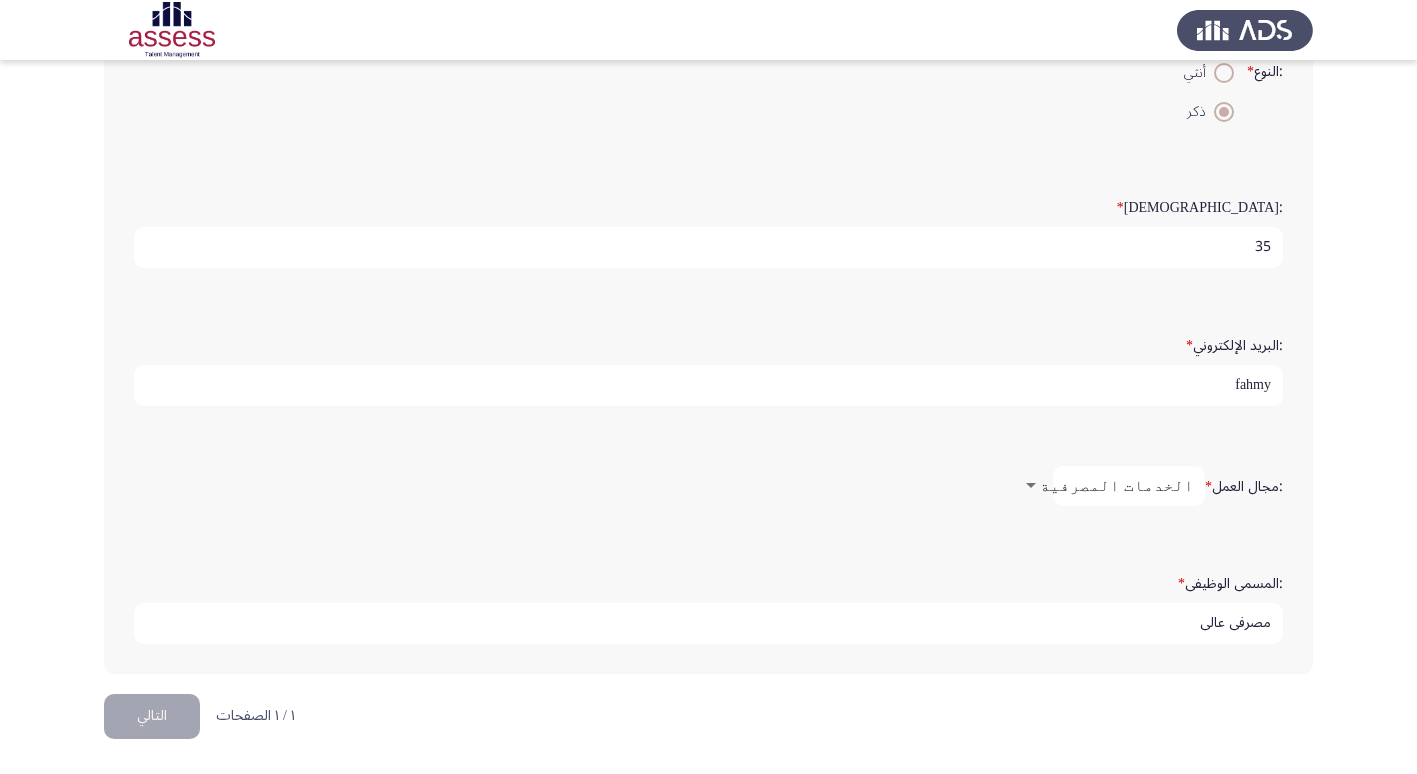 type on "مصرفى عالي" 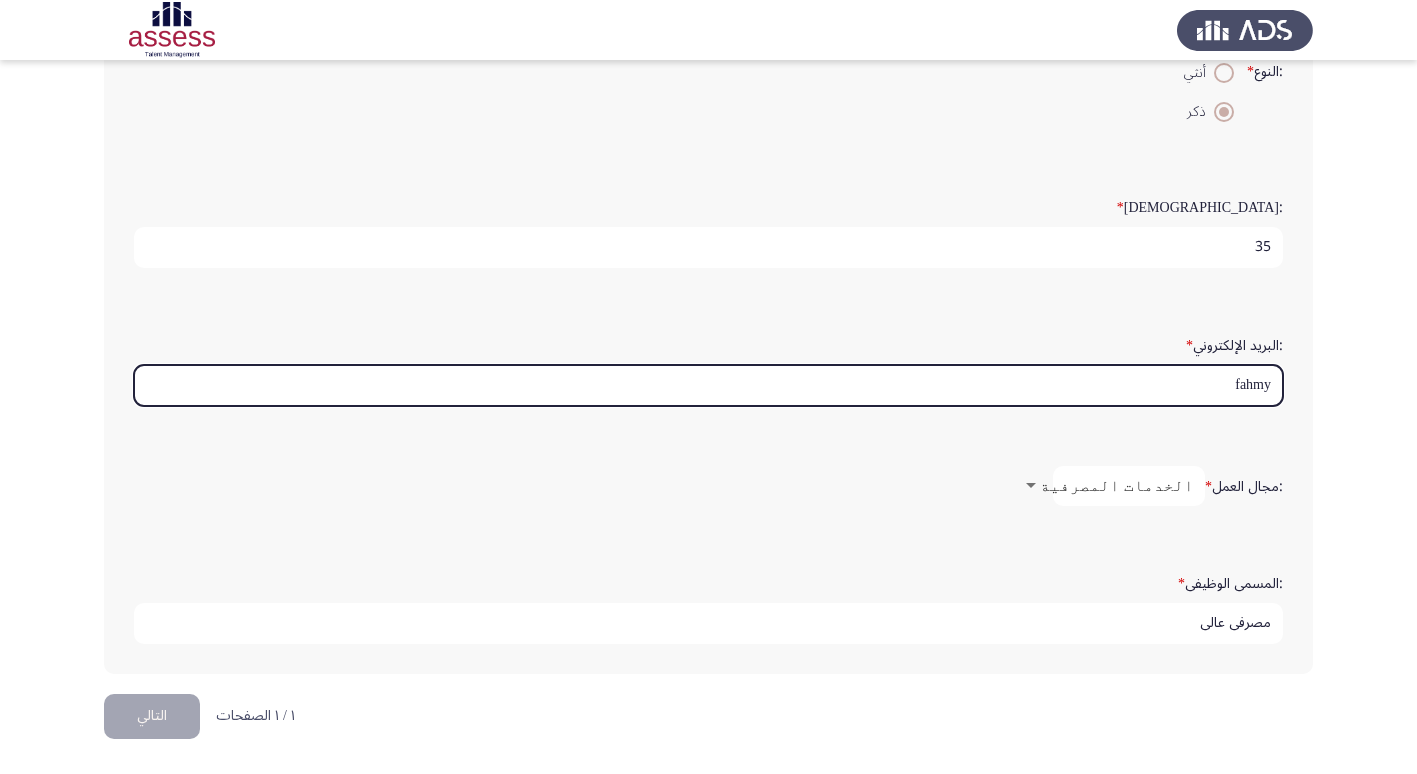 click on "fahmy" at bounding box center [708, 385] 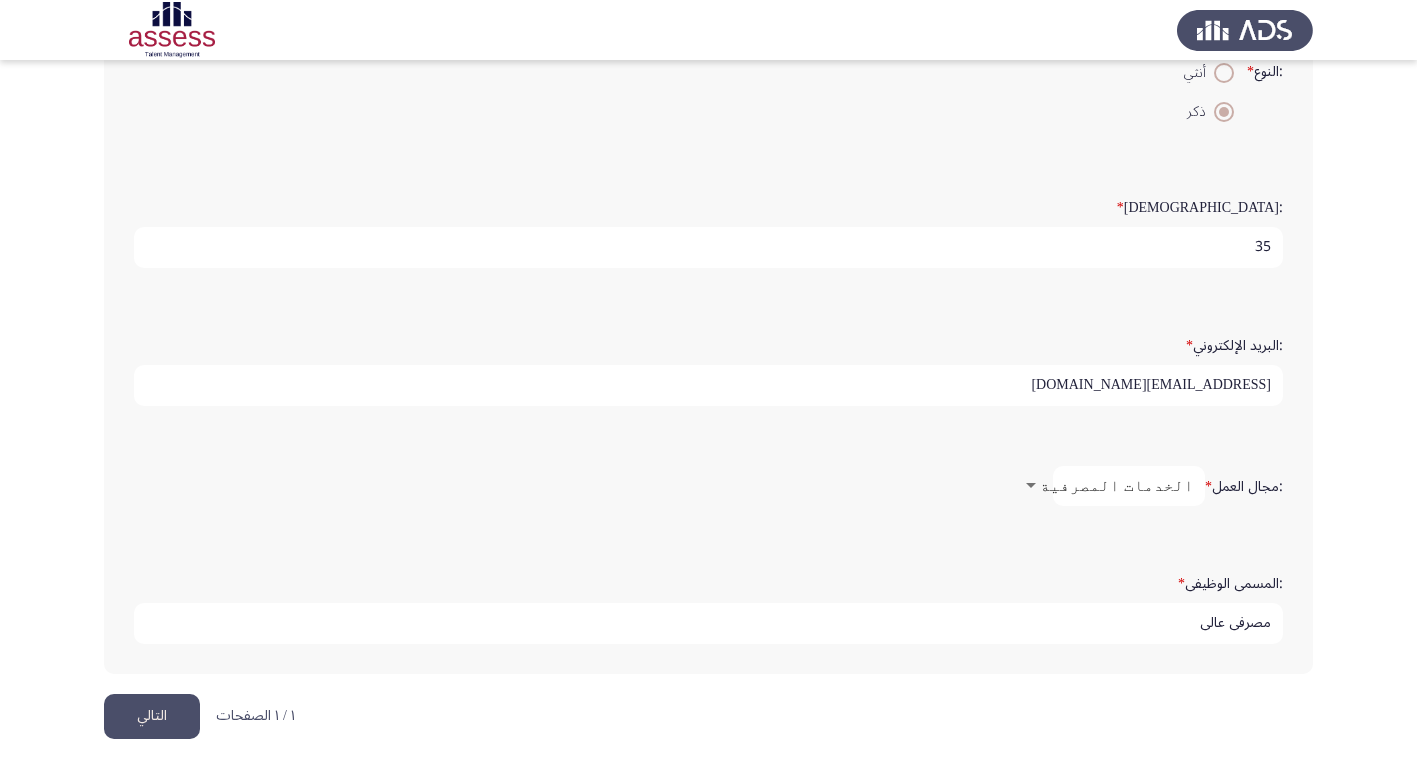 type on "Fahmy.yassen@cbe.org.eg" 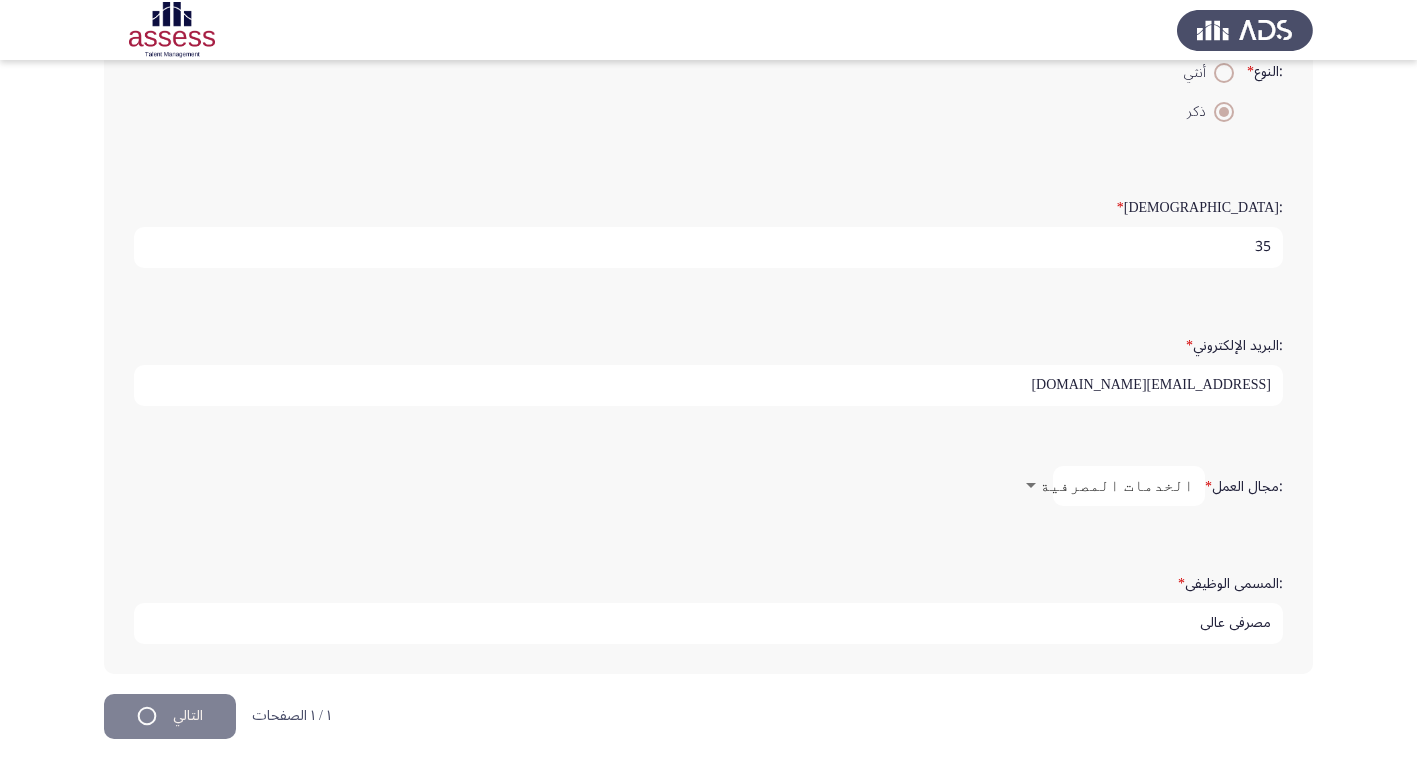 scroll, scrollTop: 0, scrollLeft: 0, axis: both 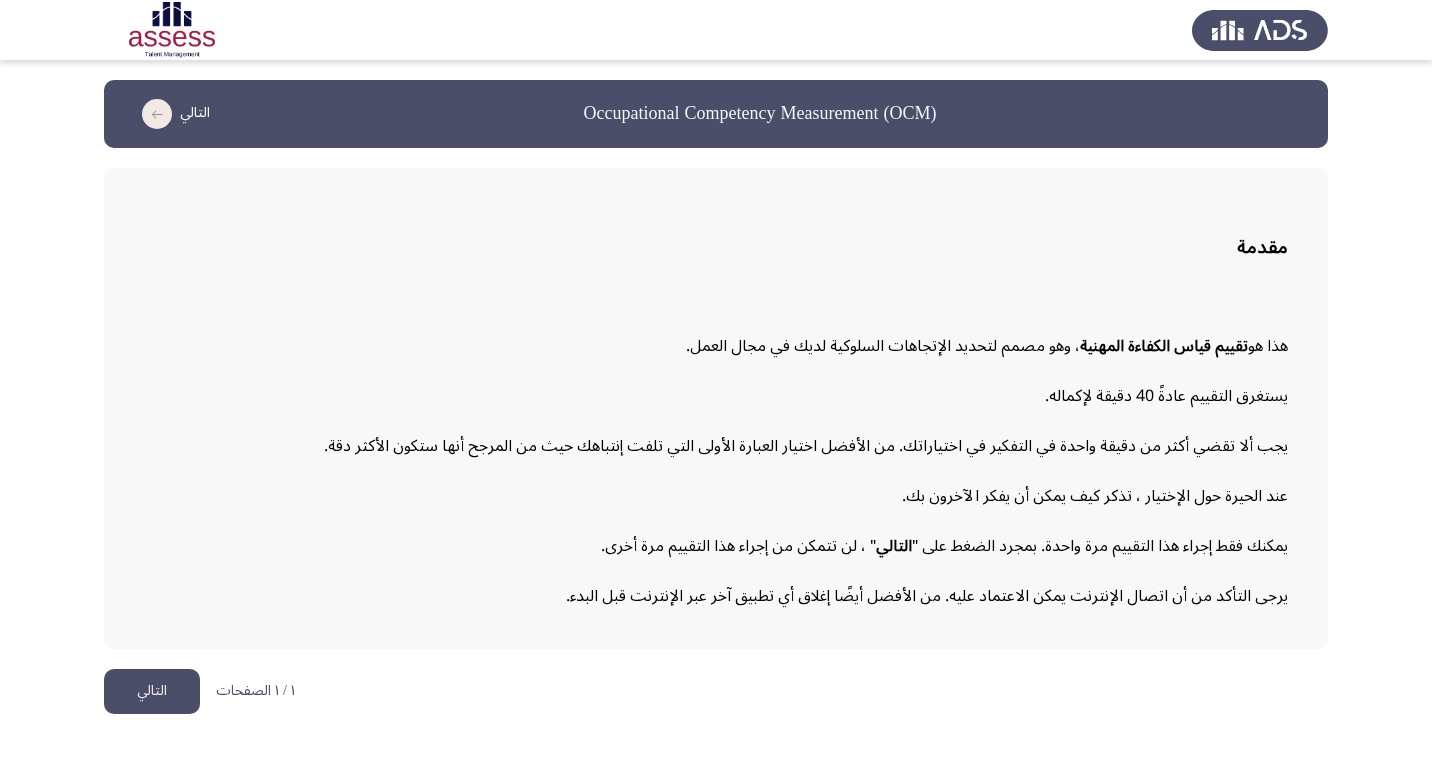 click on "التالي" 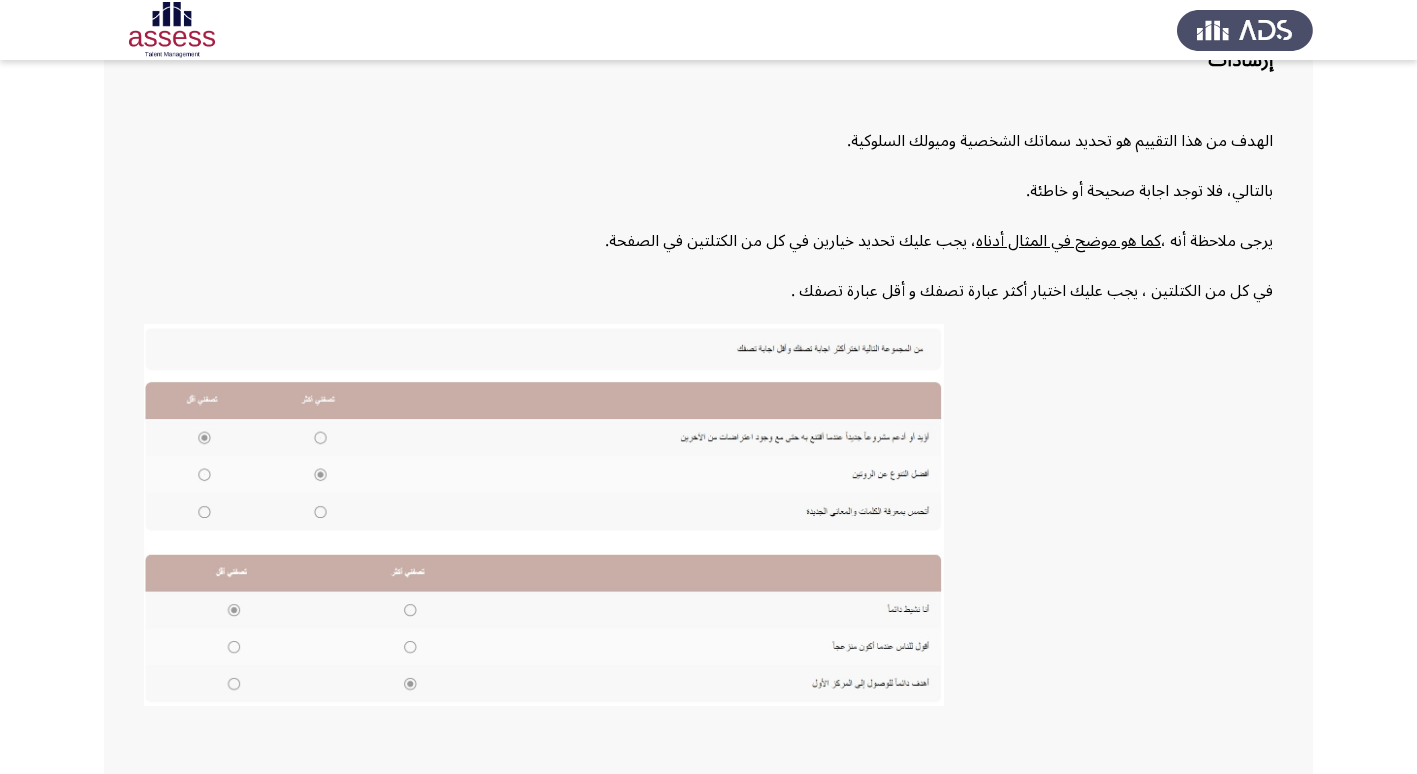scroll, scrollTop: 302, scrollLeft: 0, axis: vertical 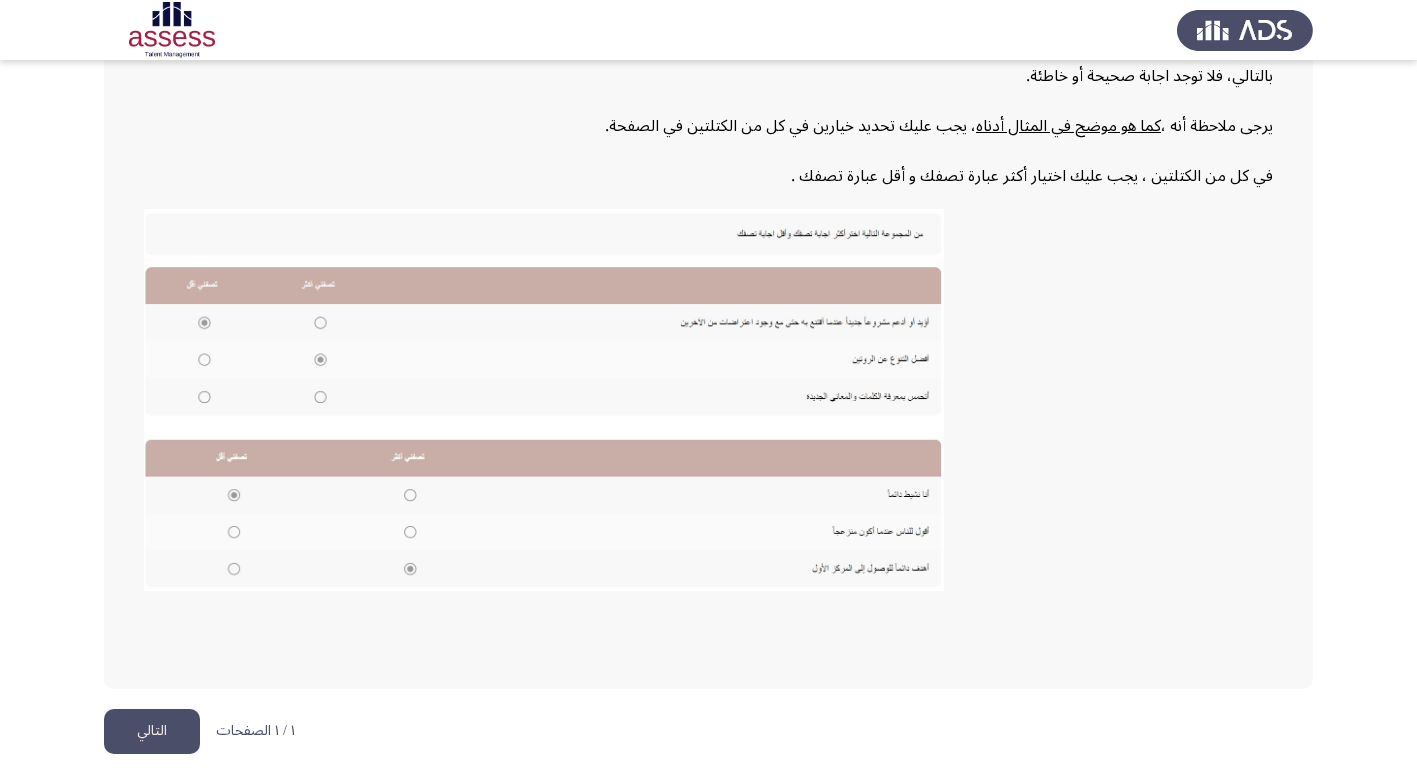 click on "التالي" 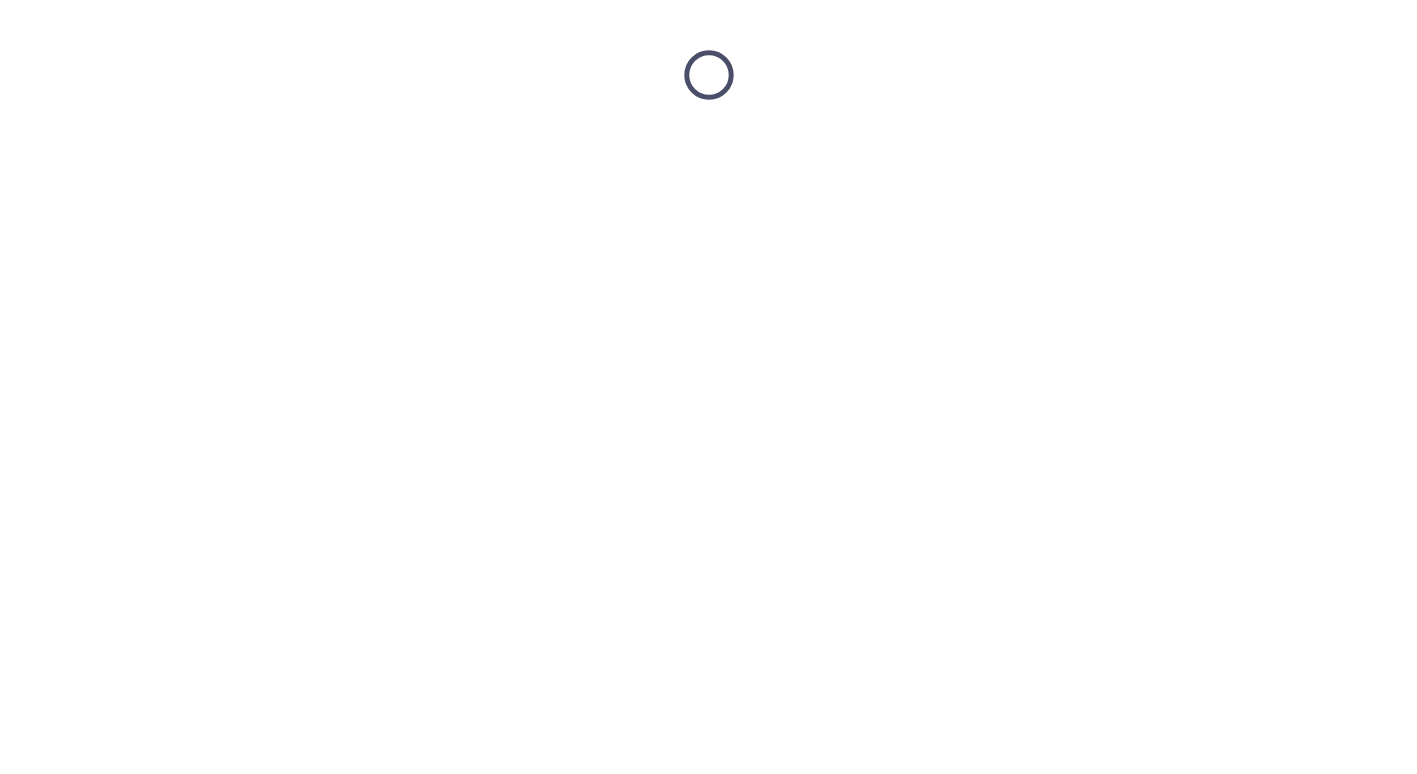 scroll, scrollTop: 0, scrollLeft: 0, axis: both 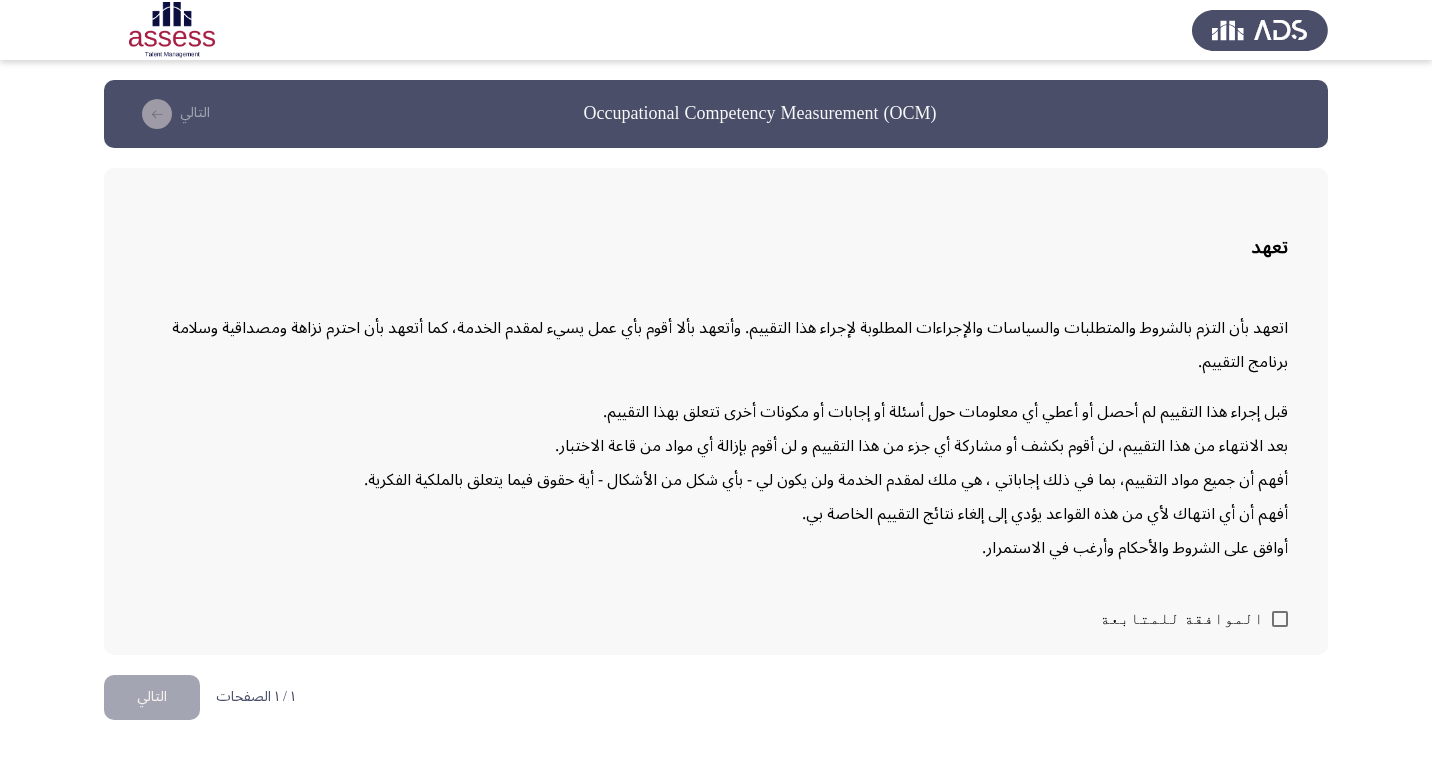 click at bounding box center (1280, 619) 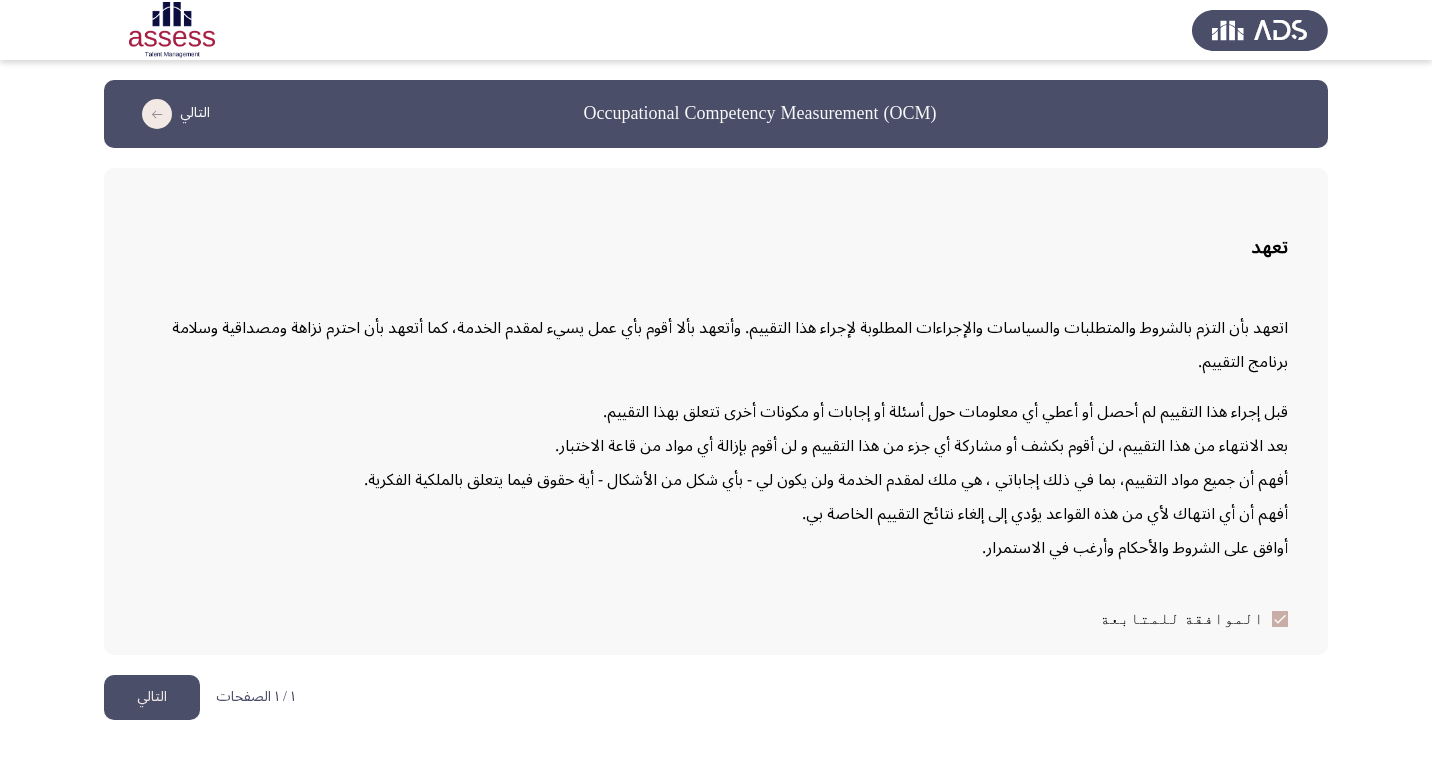 click on "التالي" 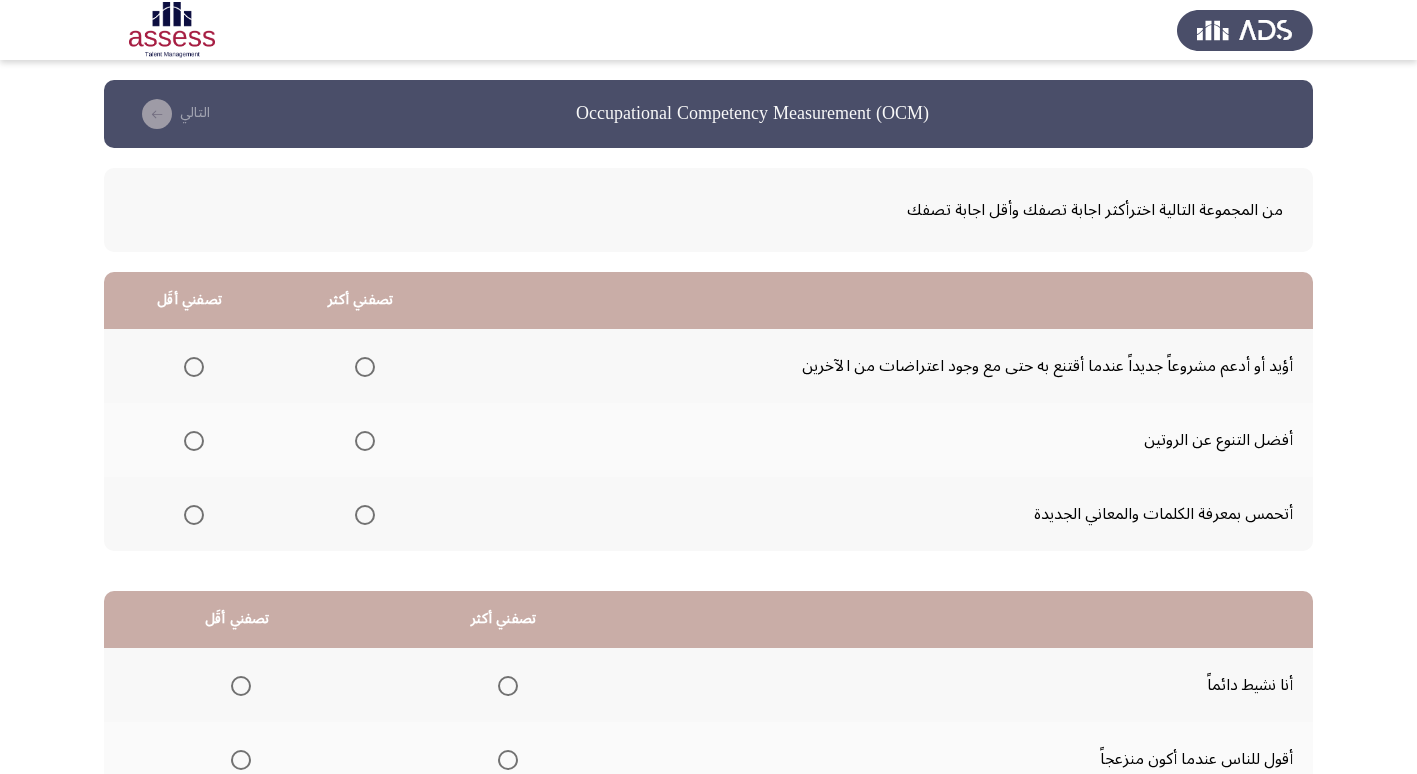 click at bounding box center [365, 515] 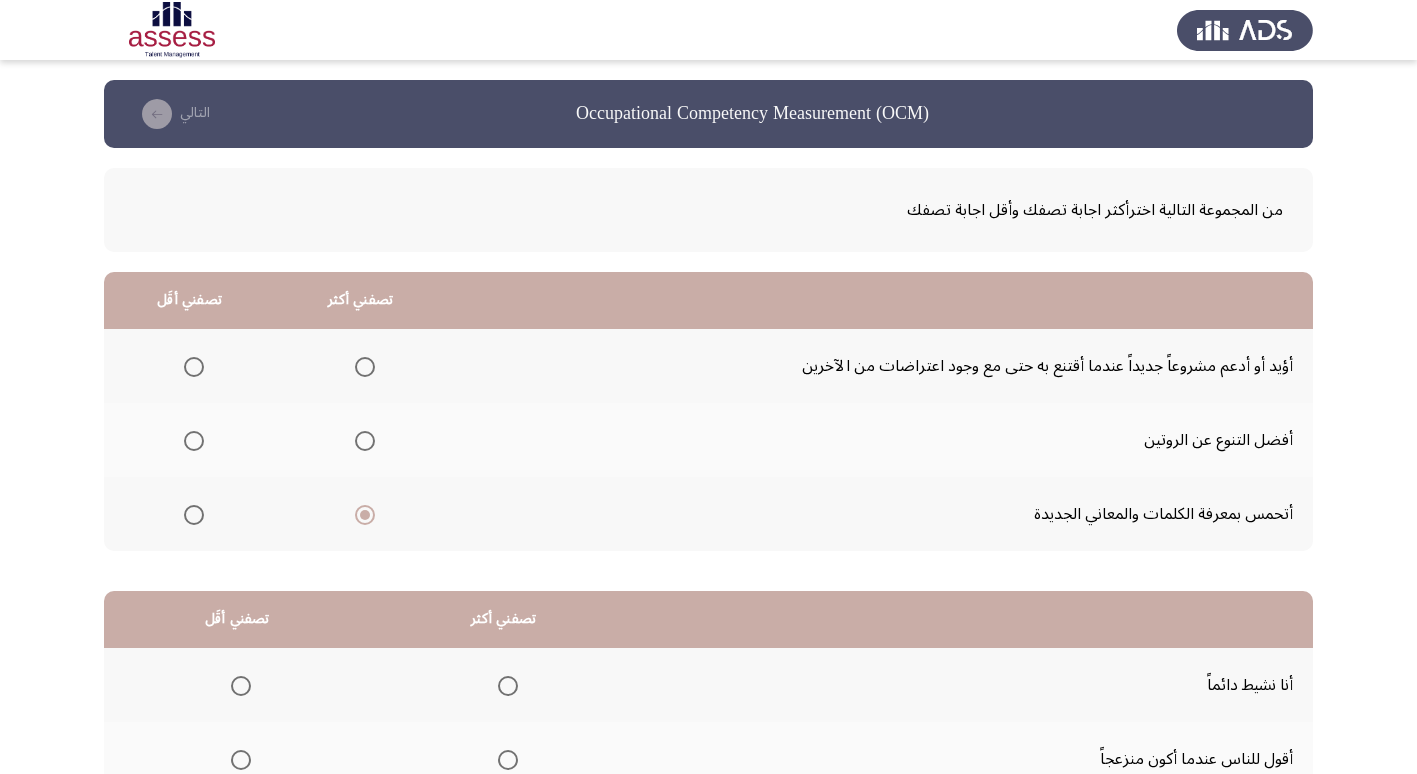 click at bounding box center (194, 367) 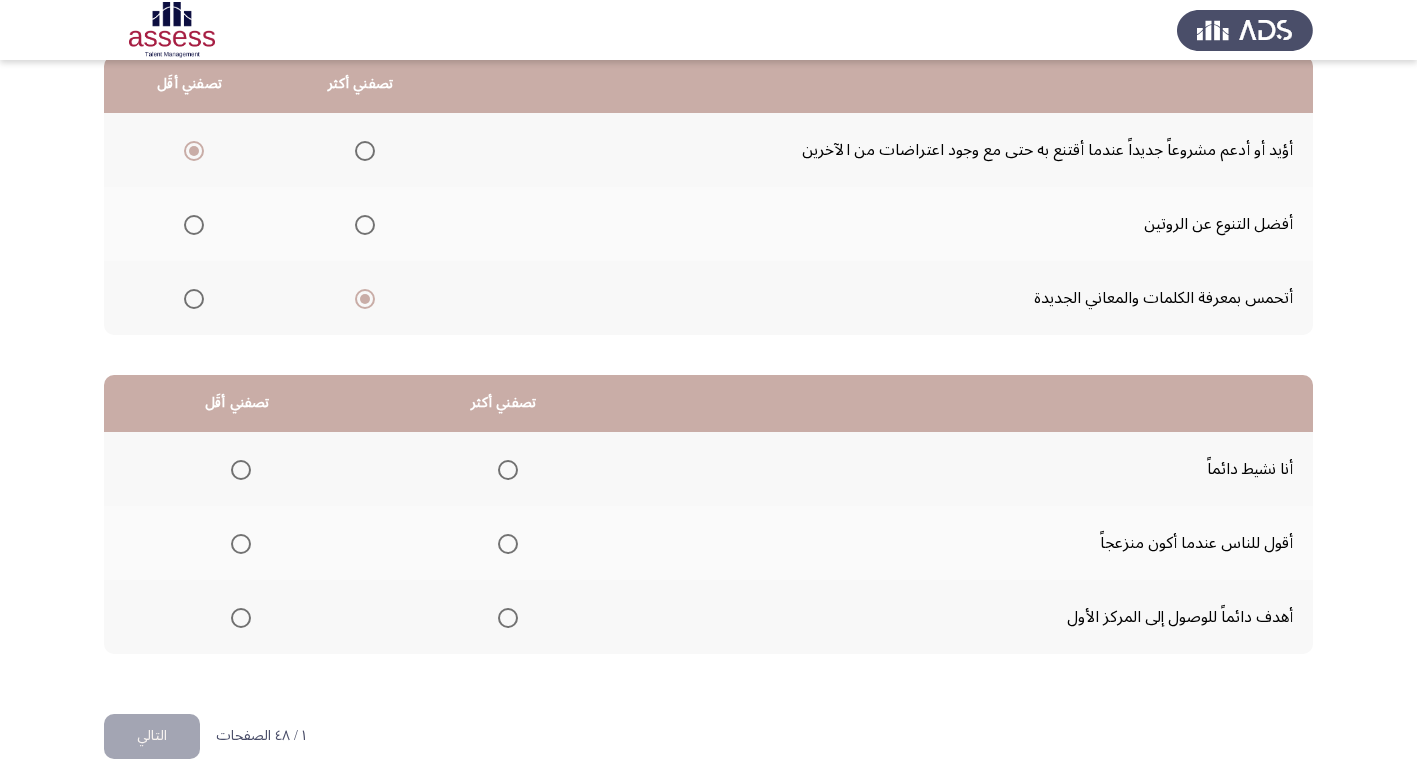scroll, scrollTop: 236, scrollLeft: 0, axis: vertical 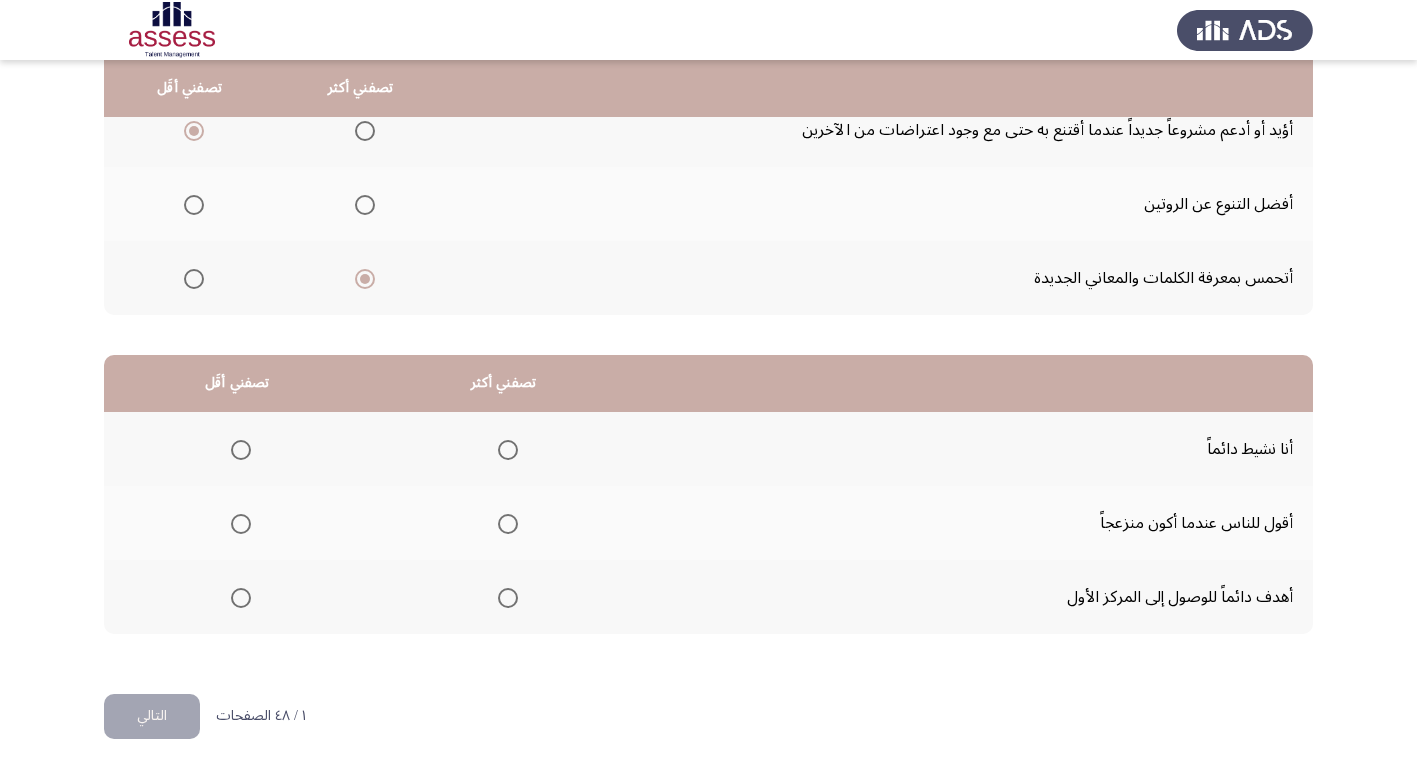 click at bounding box center (508, 450) 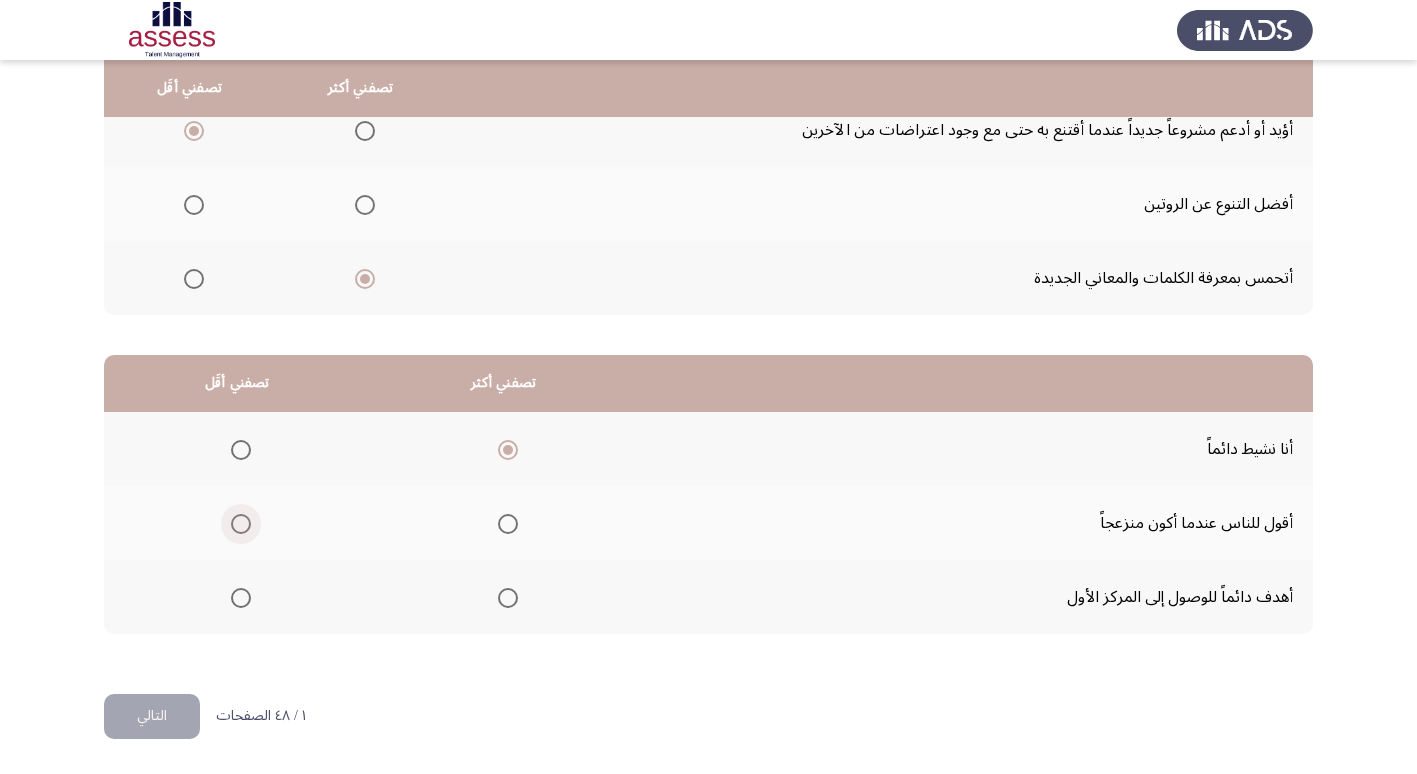 click at bounding box center (241, 524) 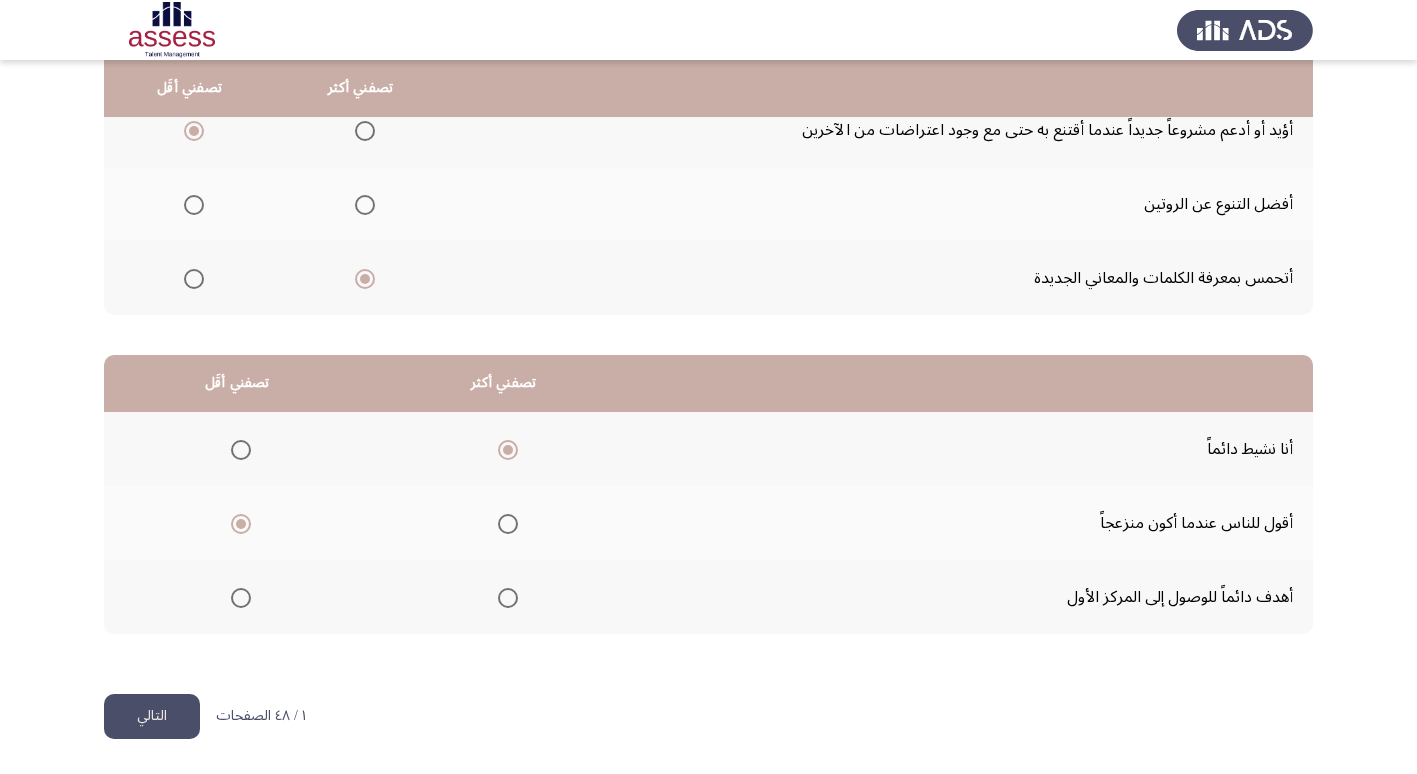 click on "التالي" 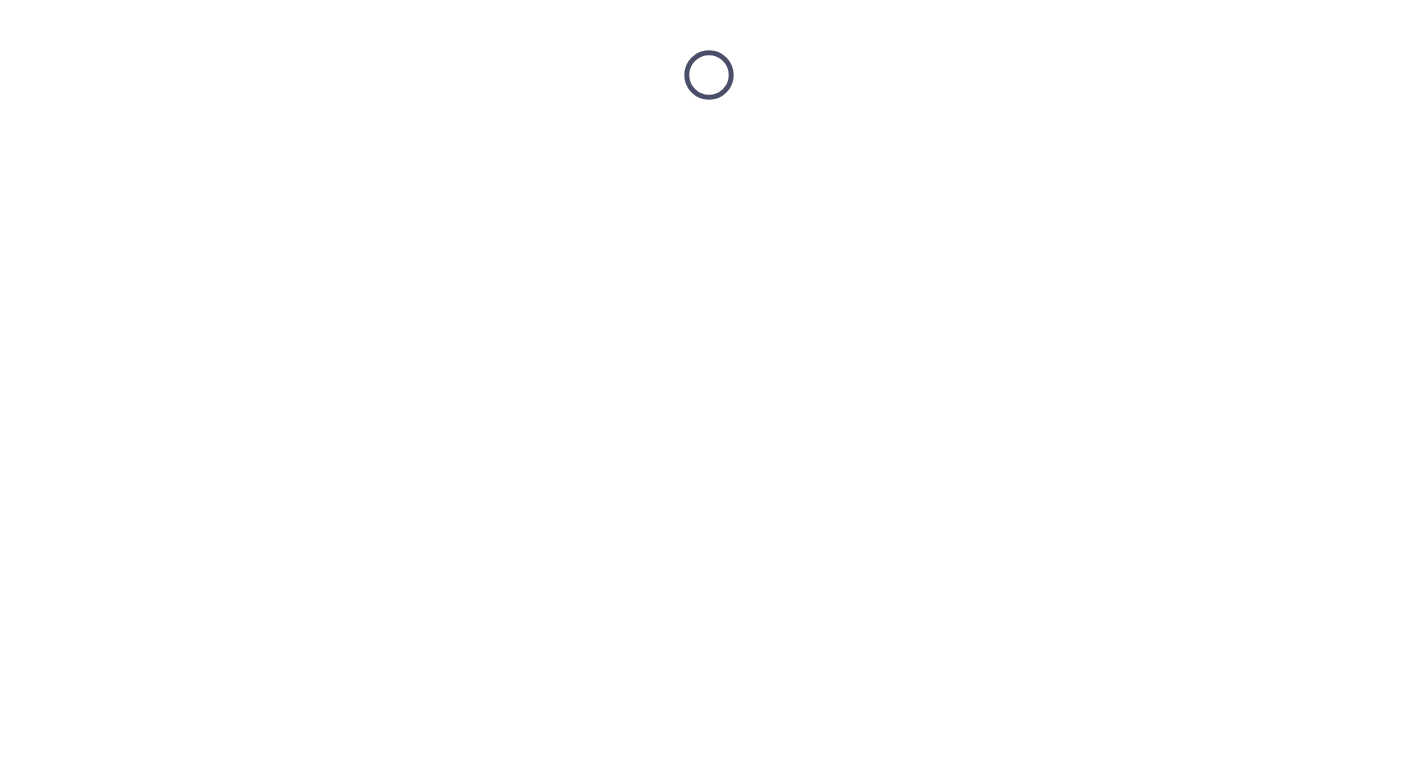 scroll, scrollTop: 0, scrollLeft: 0, axis: both 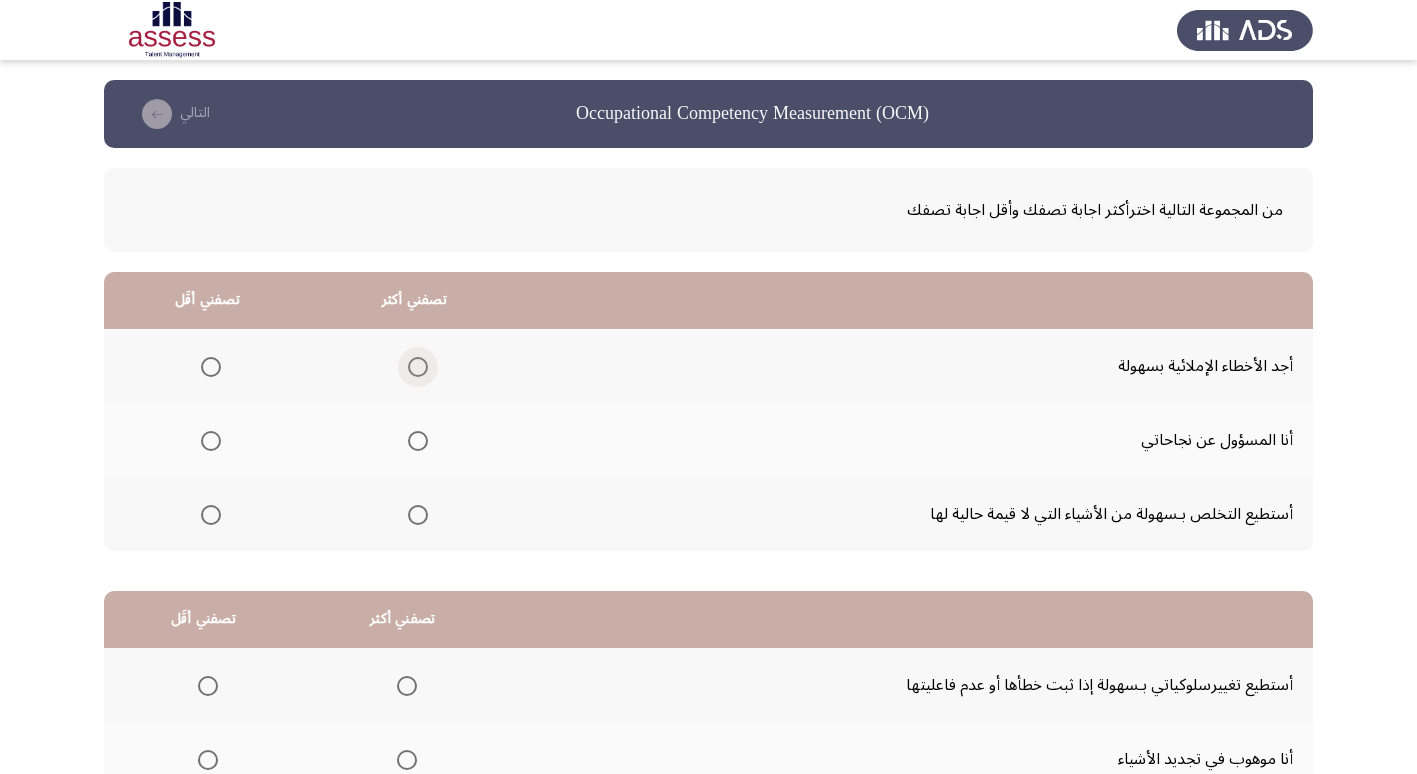 click at bounding box center [418, 367] 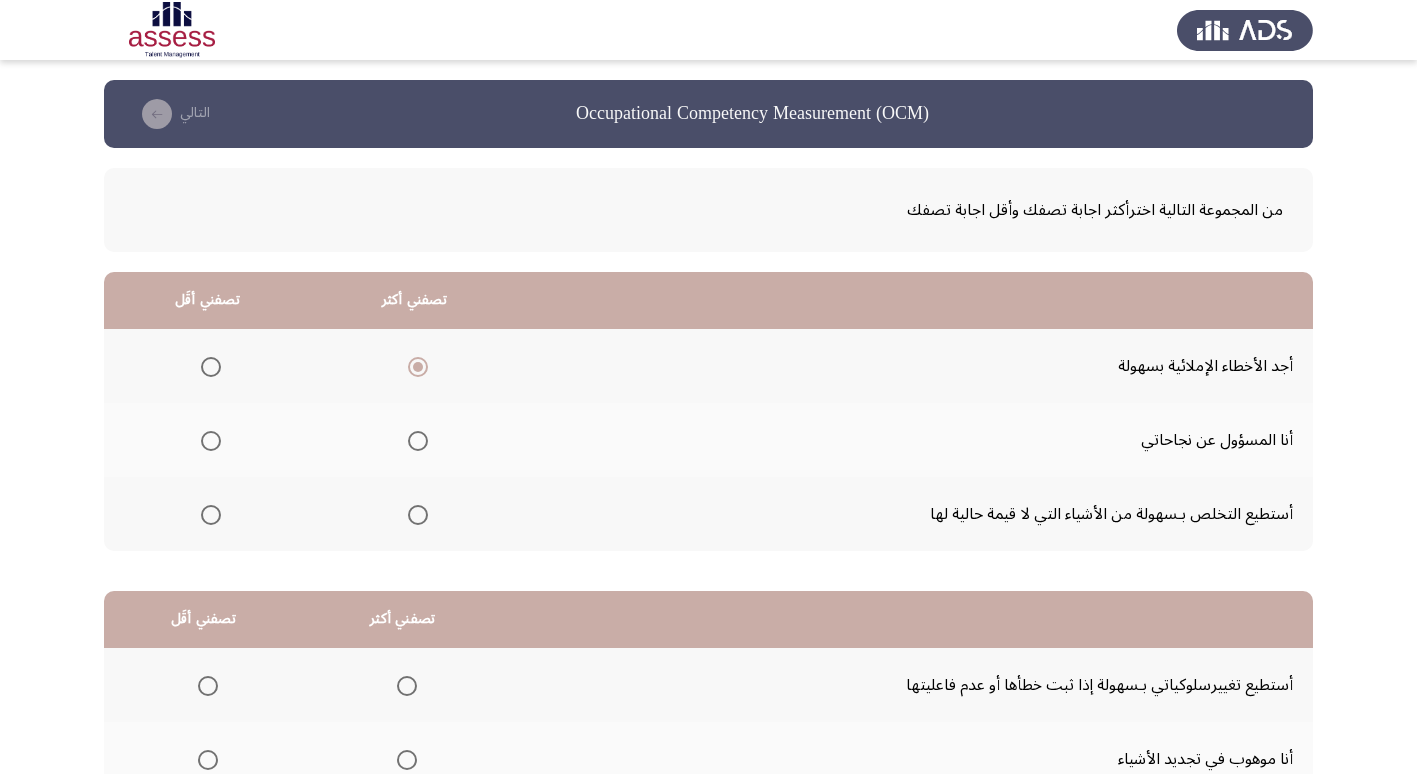 click at bounding box center [211, 441] 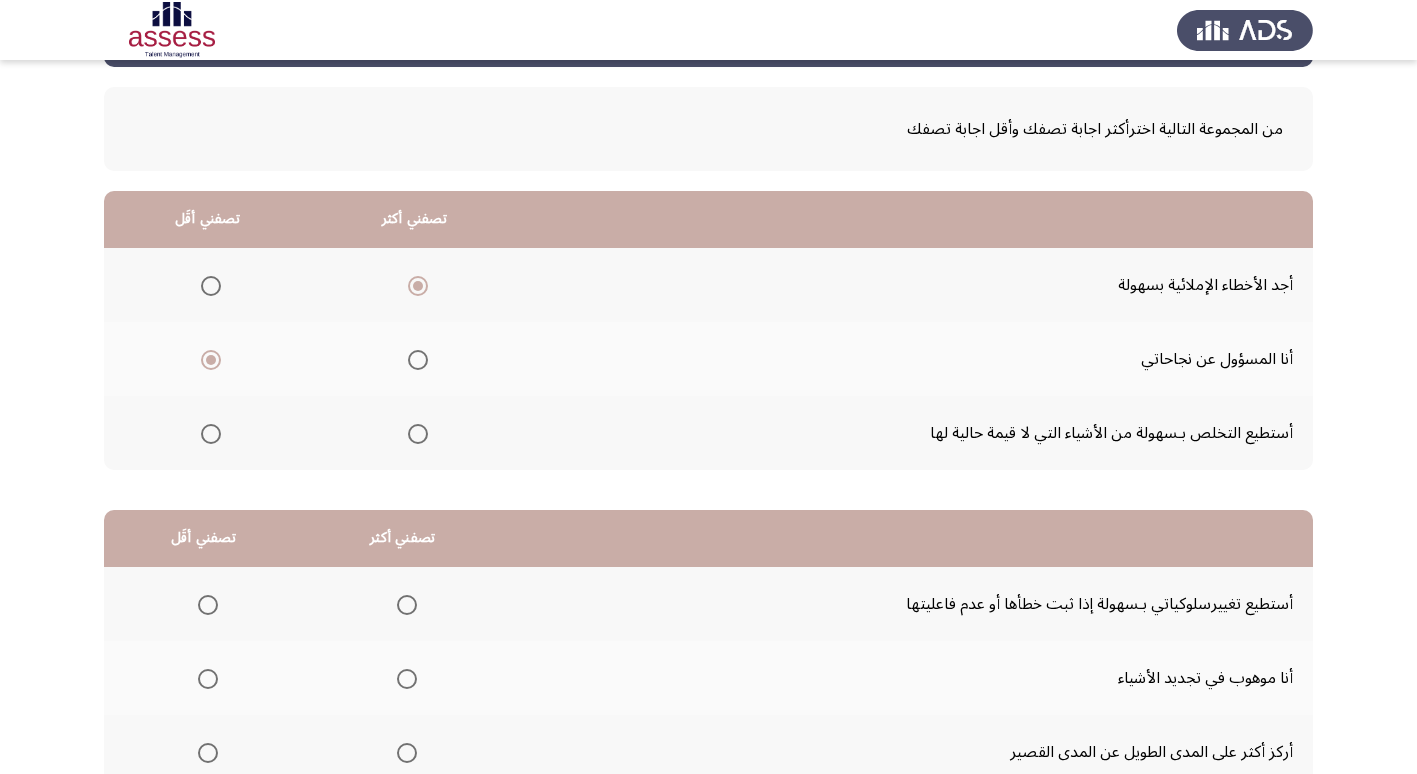 scroll, scrollTop: 236, scrollLeft: 0, axis: vertical 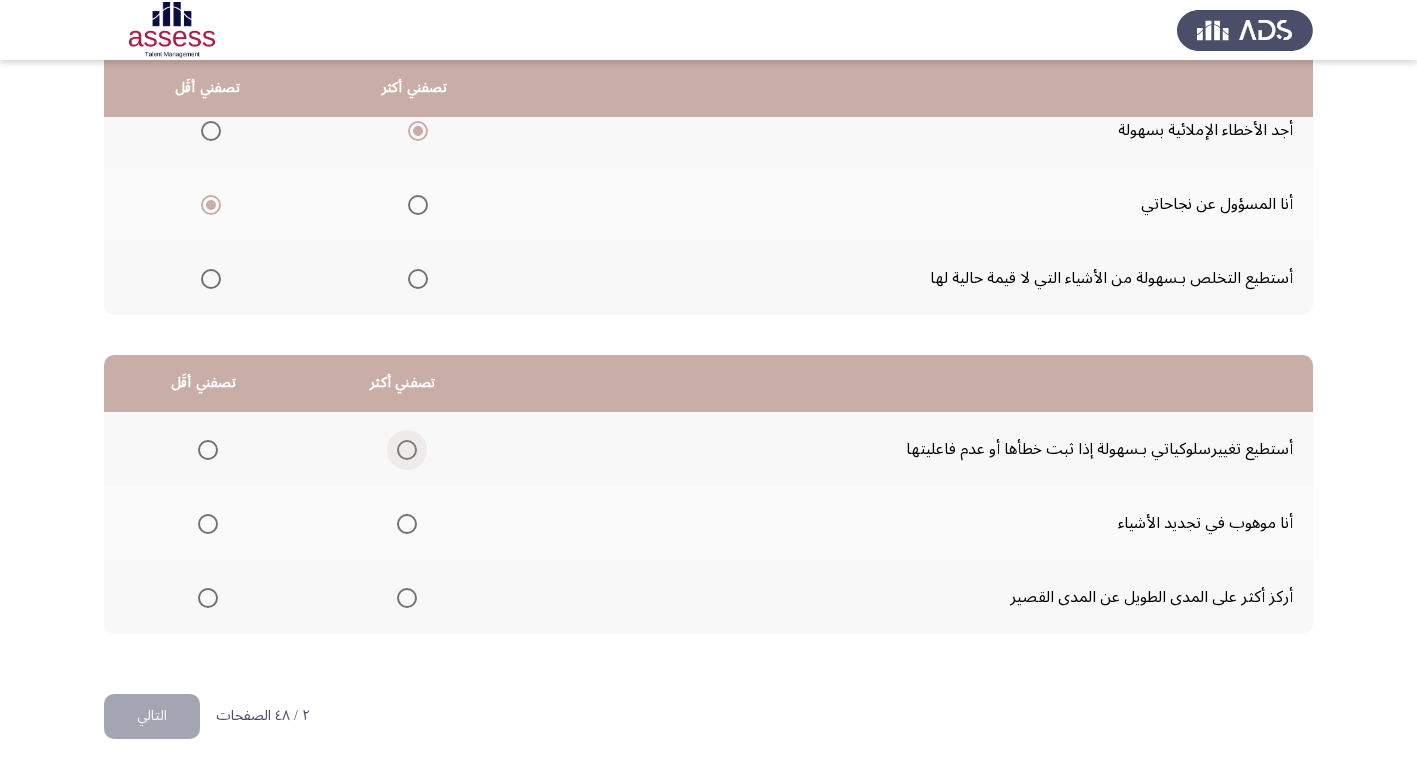 click at bounding box center (407, 450) 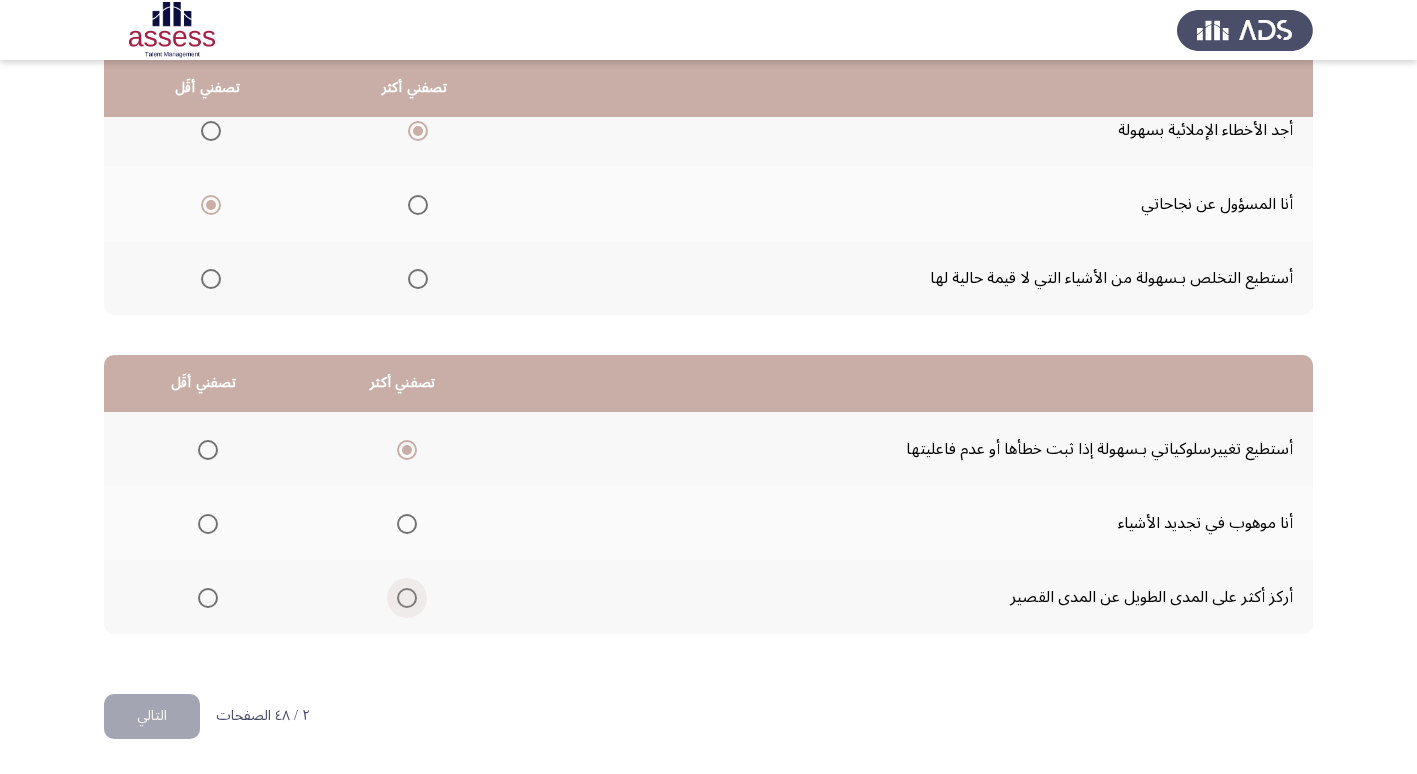click at bounding box center (407, 598) 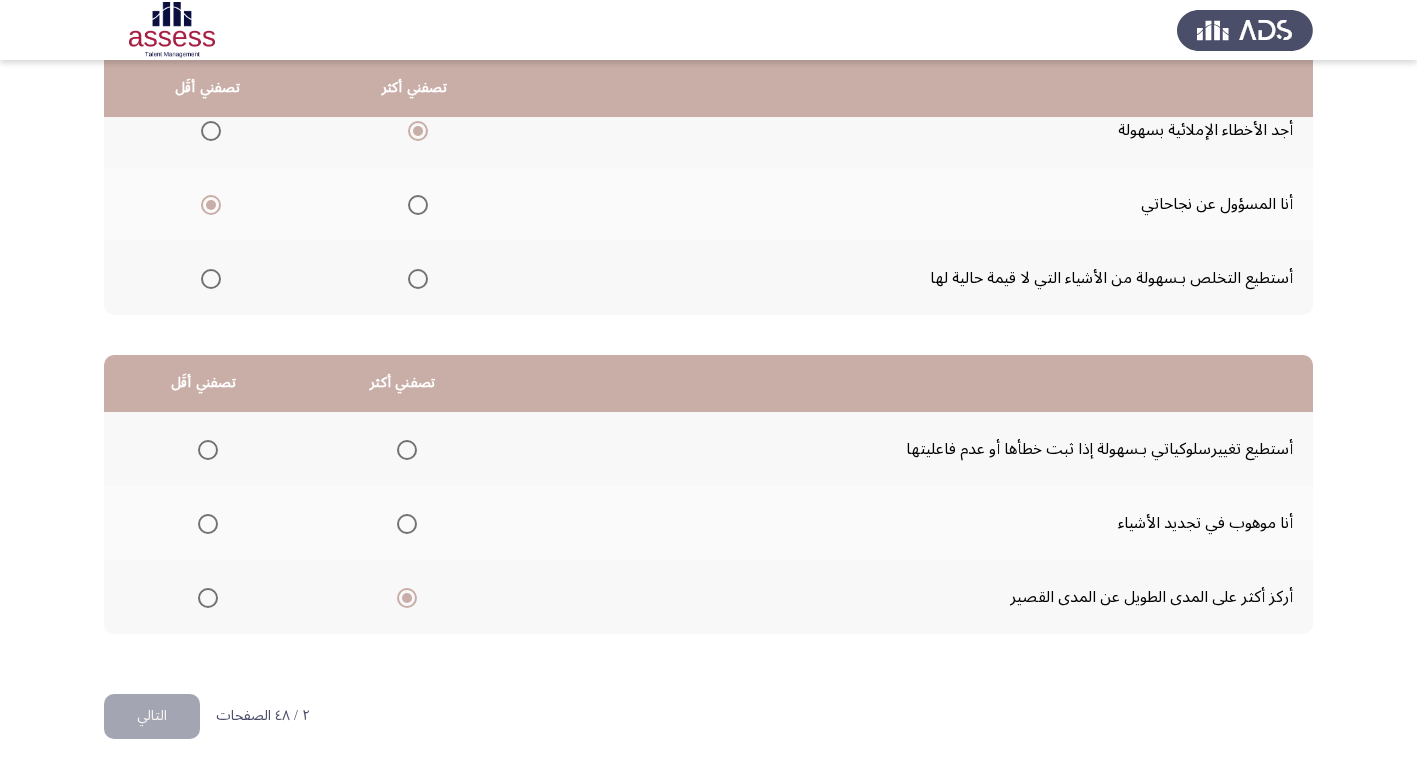 click at bounding box center [208, 524] 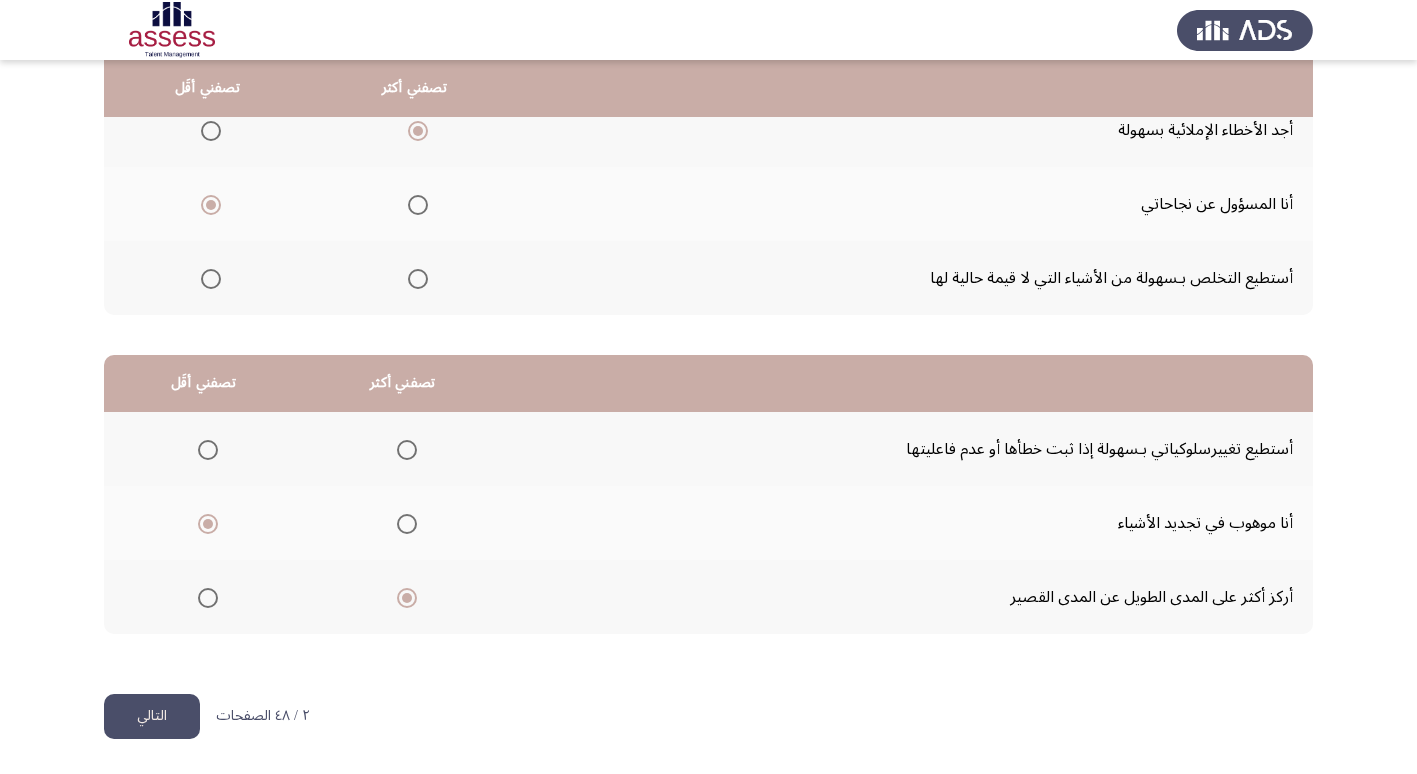 click on "التالي" 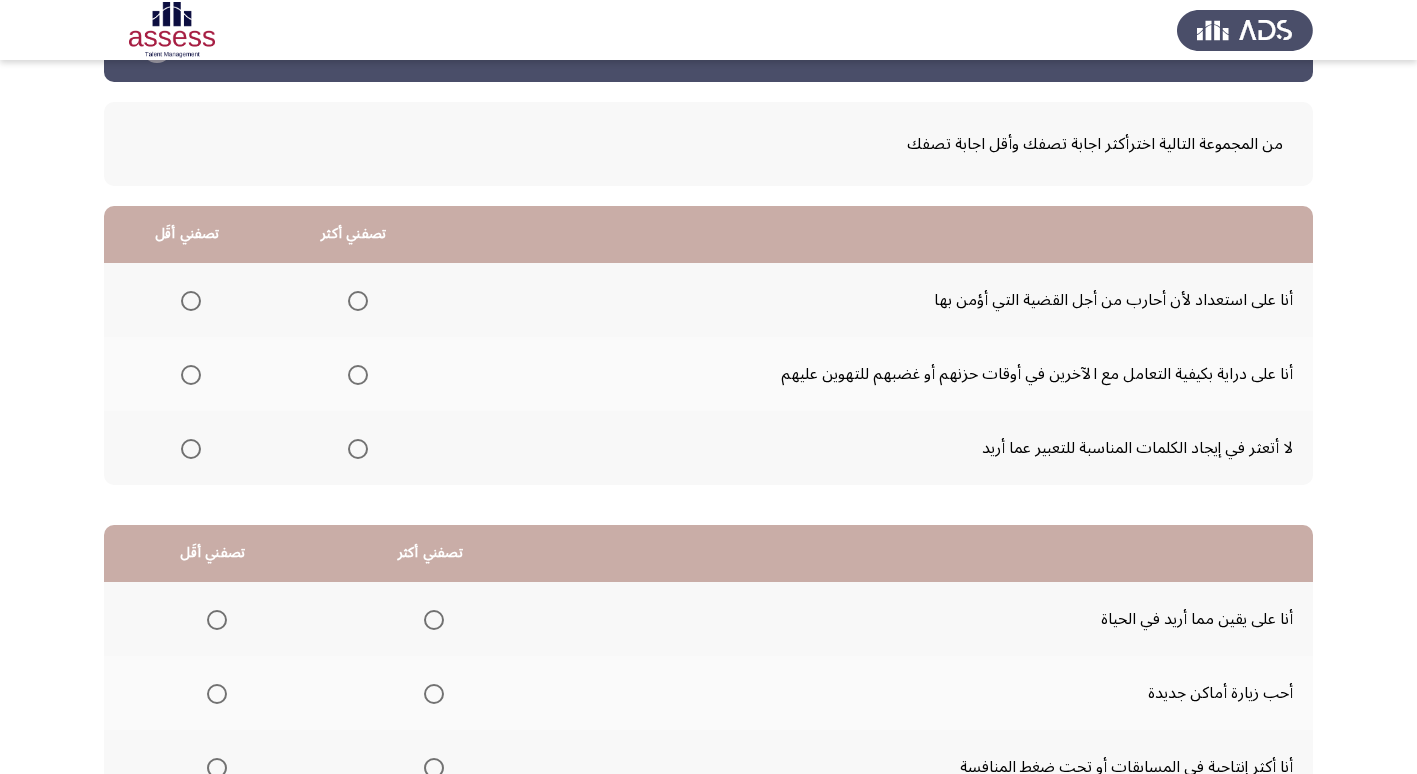 scroll, scrollTop: 100, scrollLeft: 0, axis: vertical 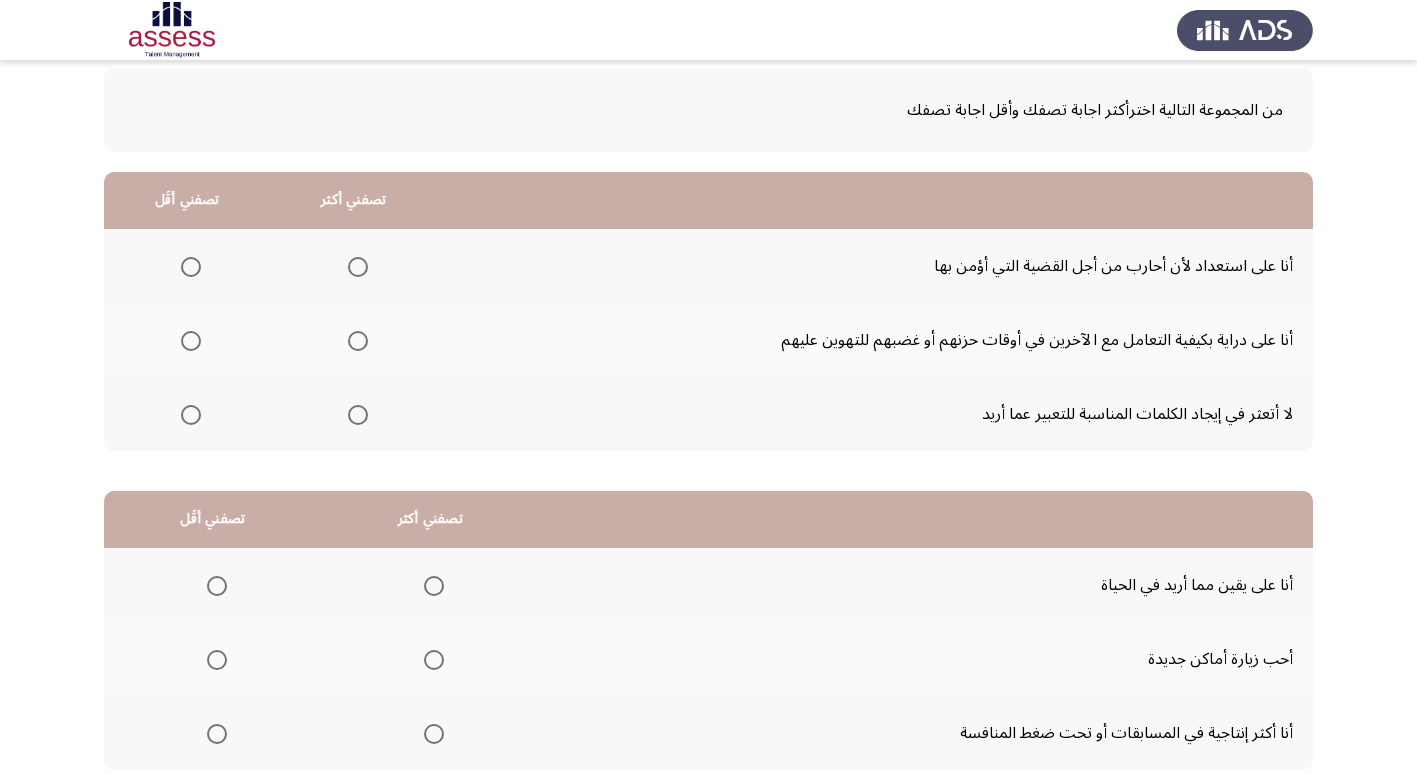 click at bounding box center [358, 341] 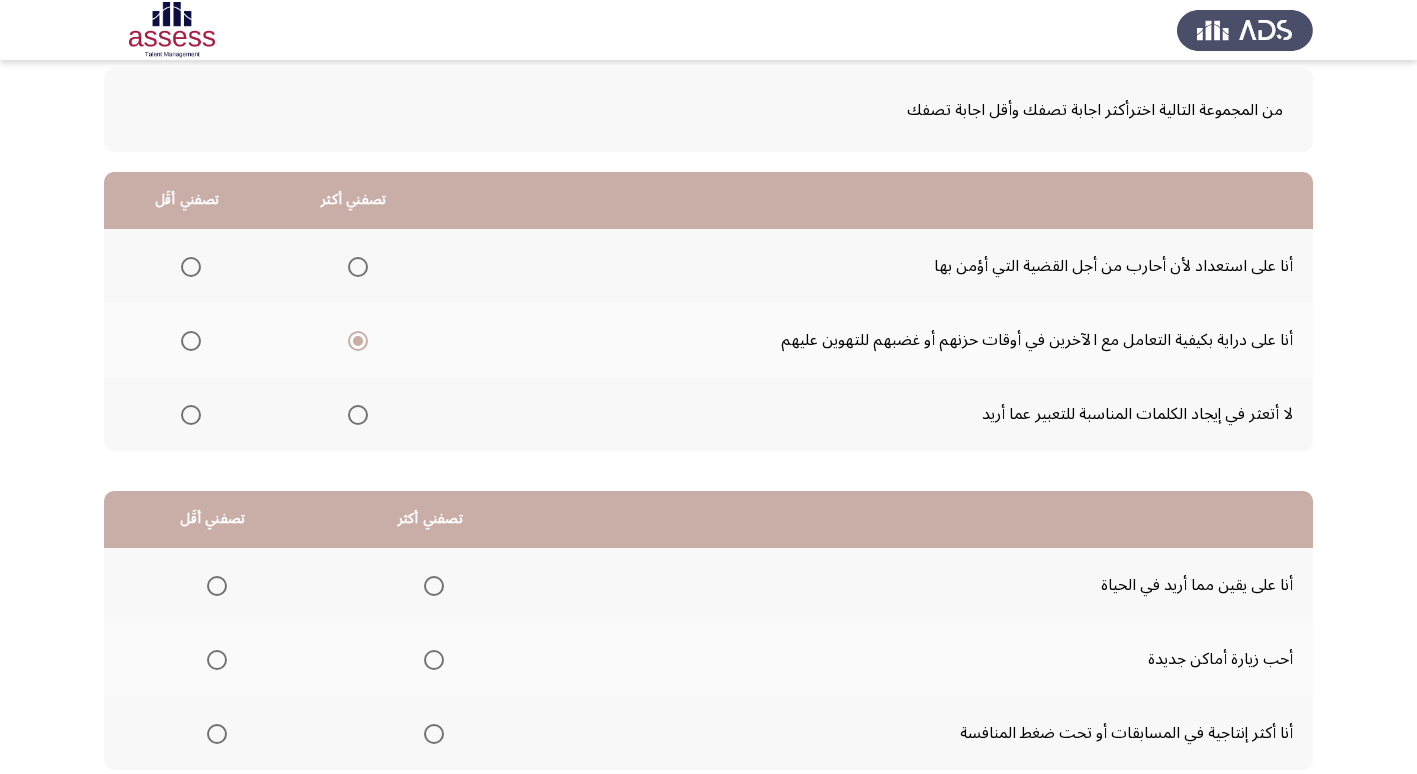 click at bounding box center (191, 415) 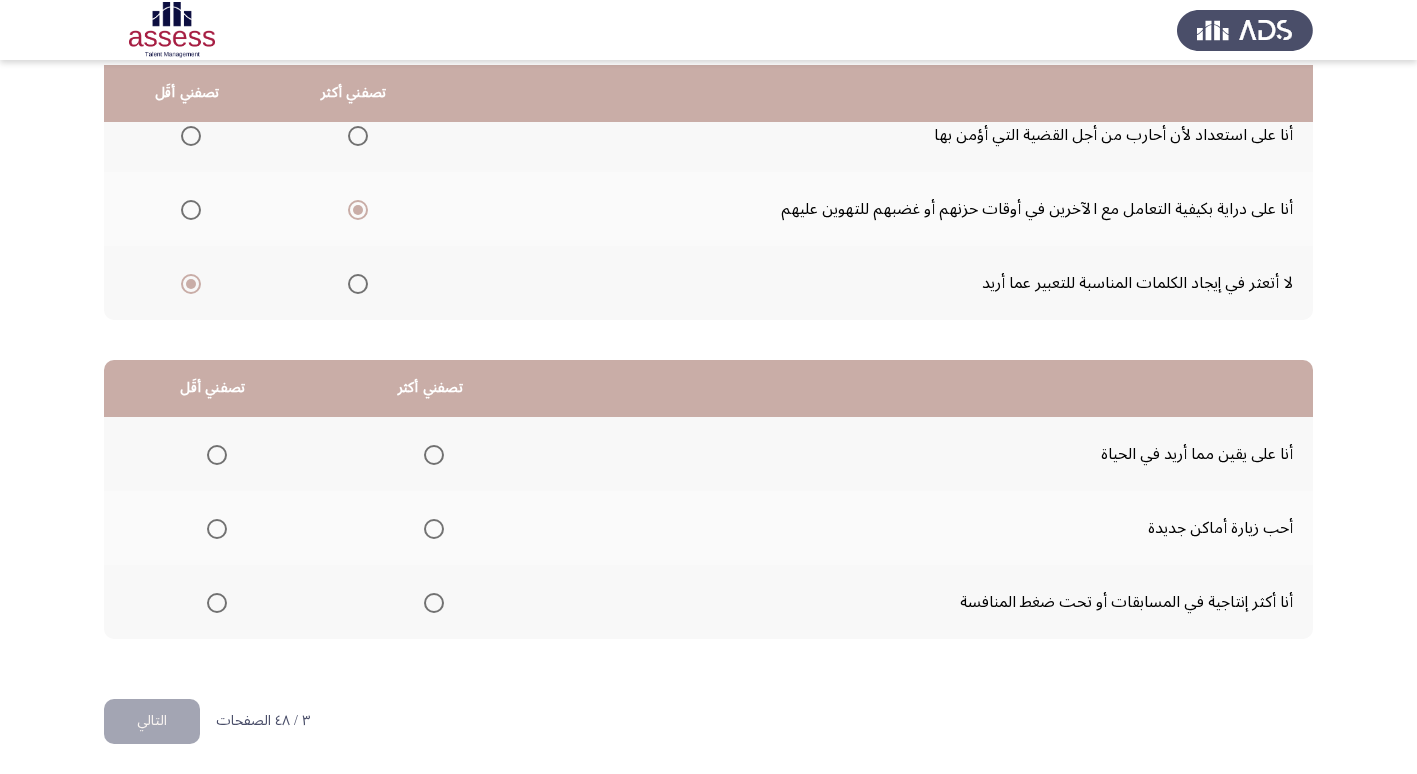 scroll, scrollTop: 236, scrollLeft: 0, axis: vertical 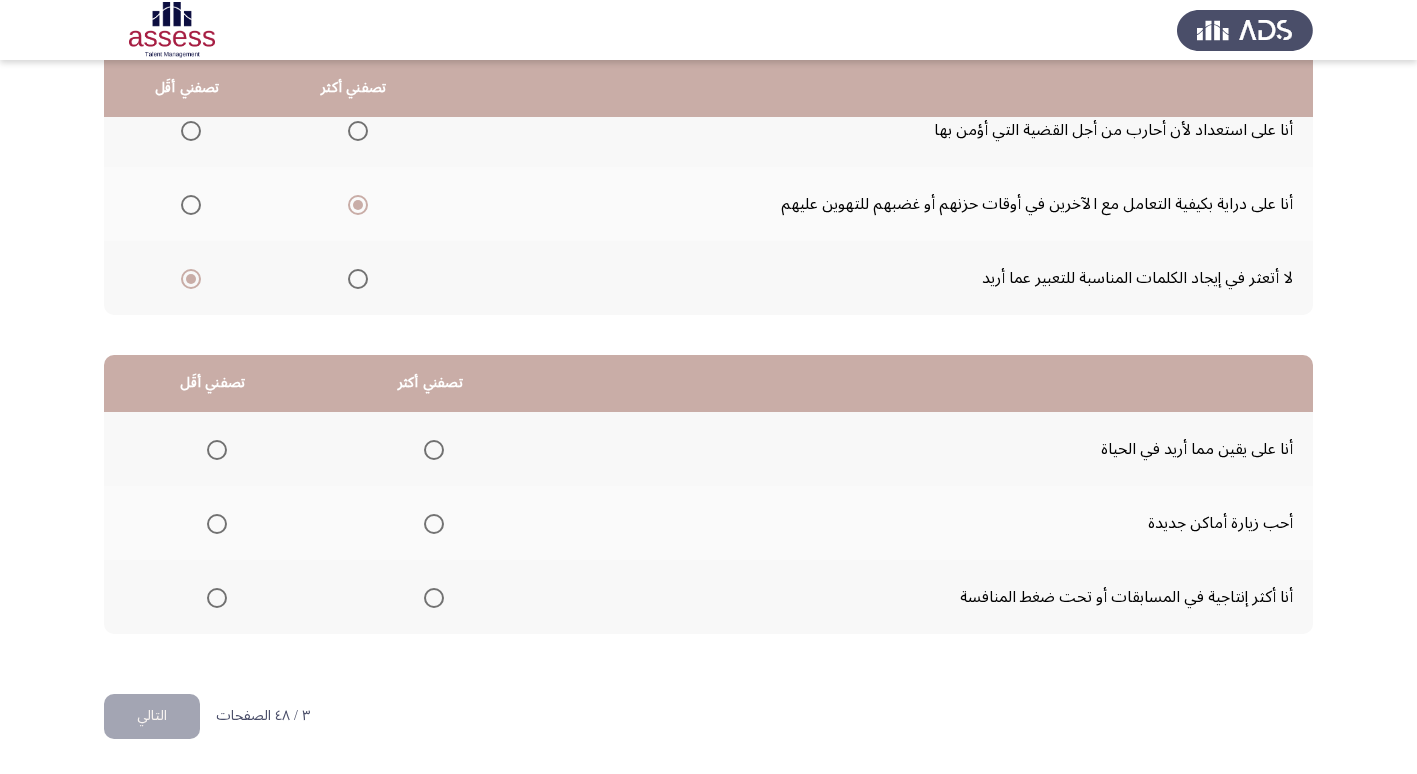 click at bounding box center (434, 450) 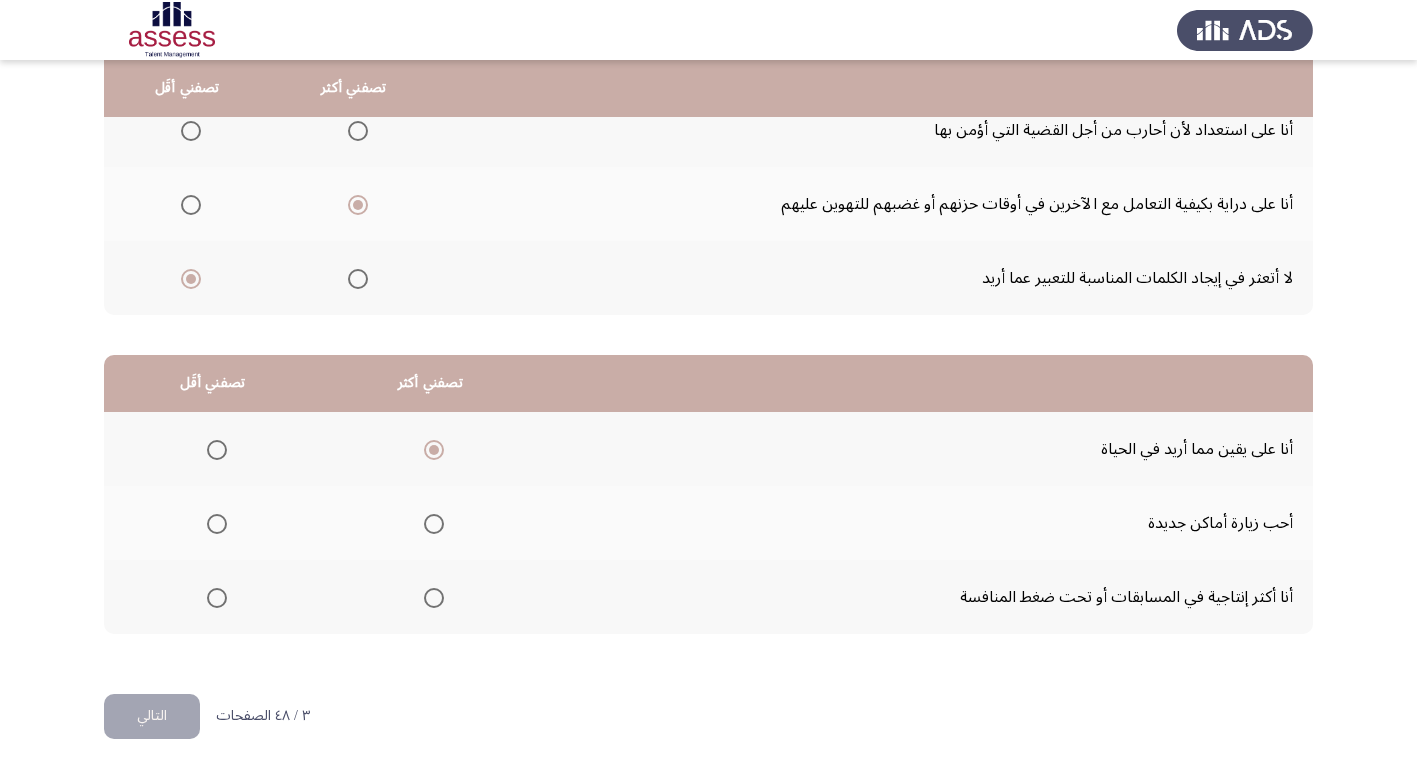 click at bounding box center (217, 524) 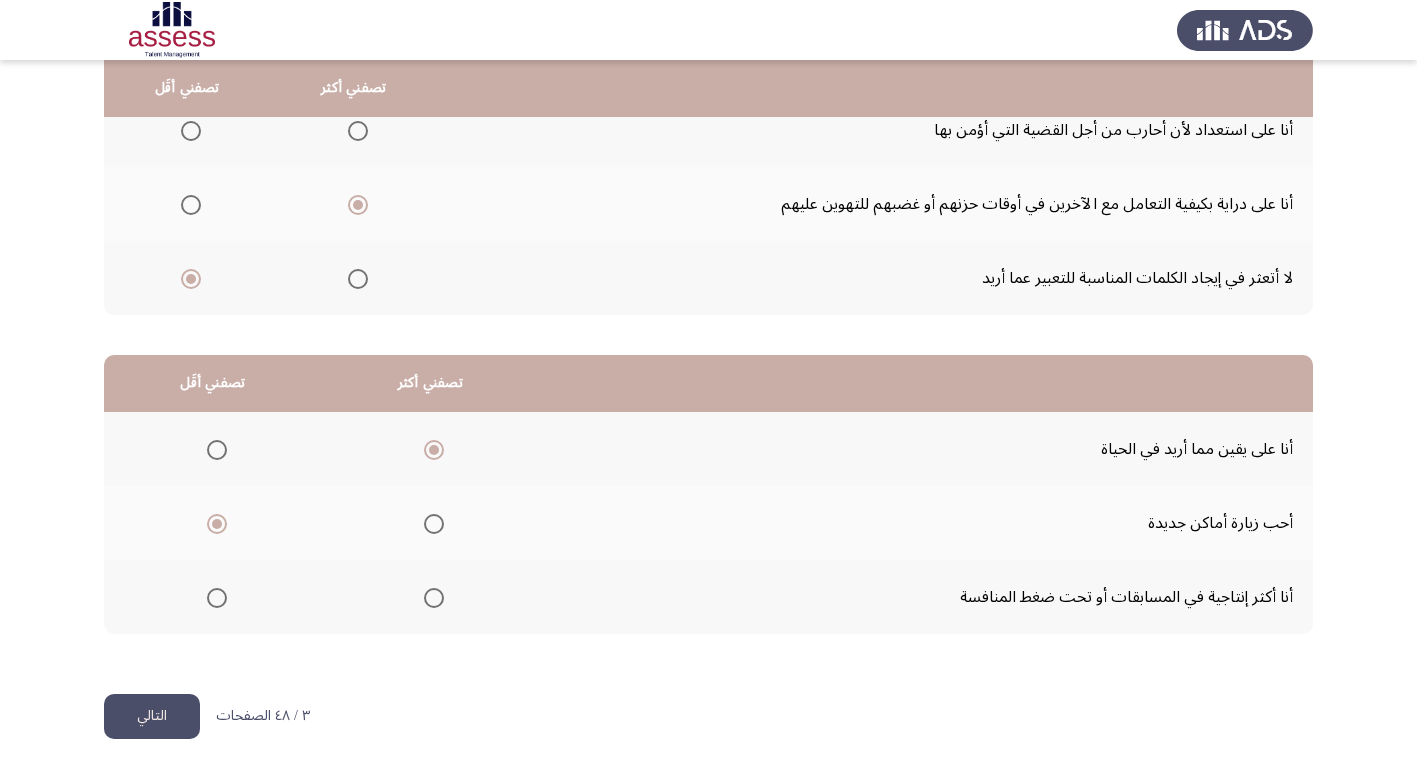 click on "التالي" 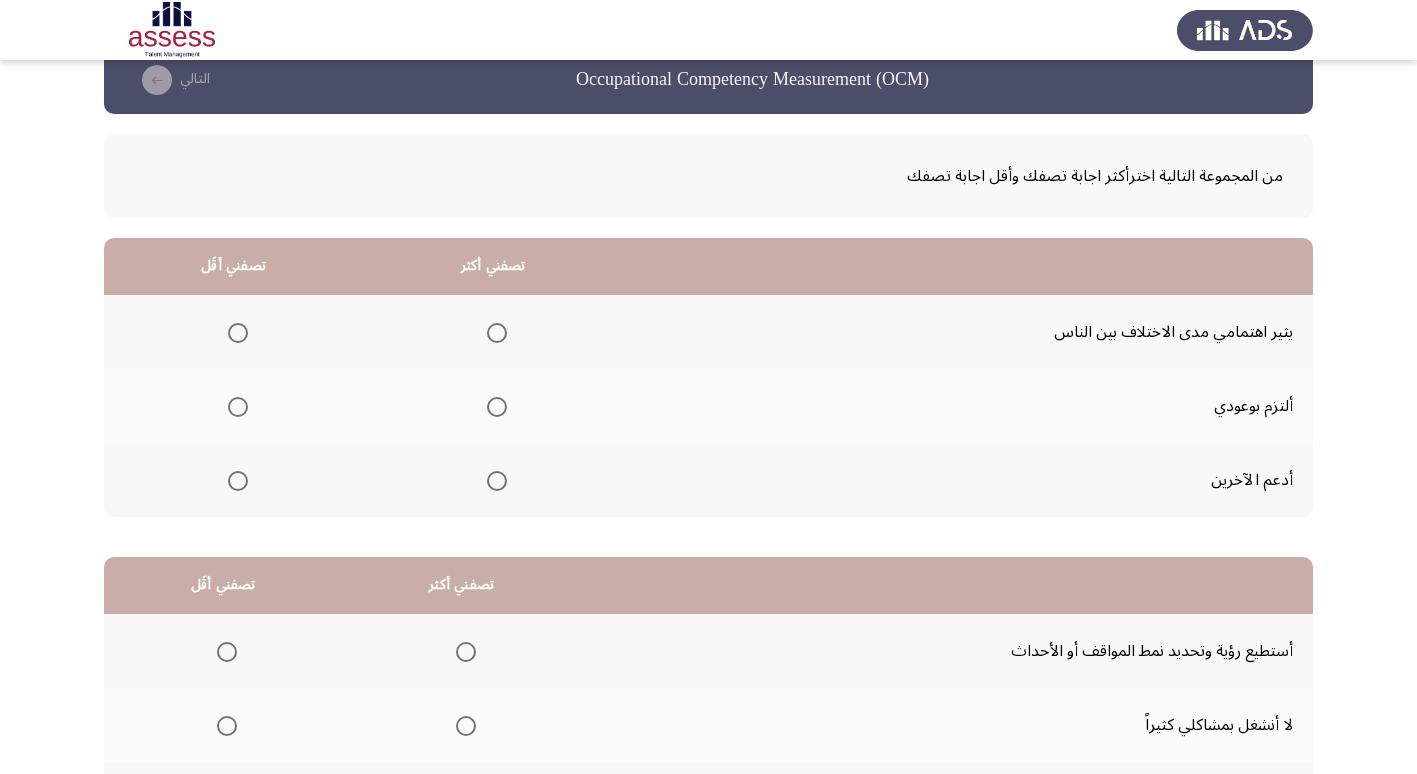 scroll, scrollTop: 0, scrollLeft: 0, axis: both 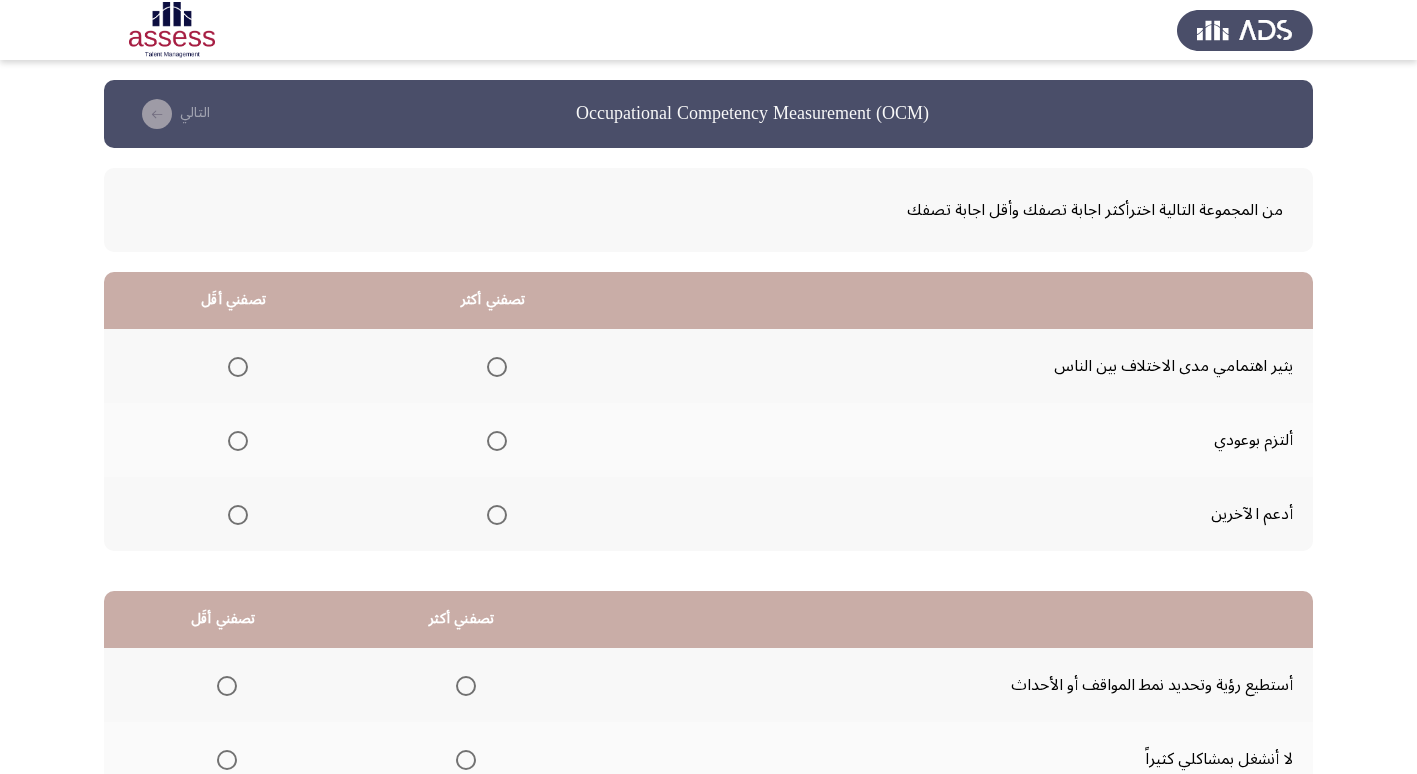 click at bounding box center [497, 441] 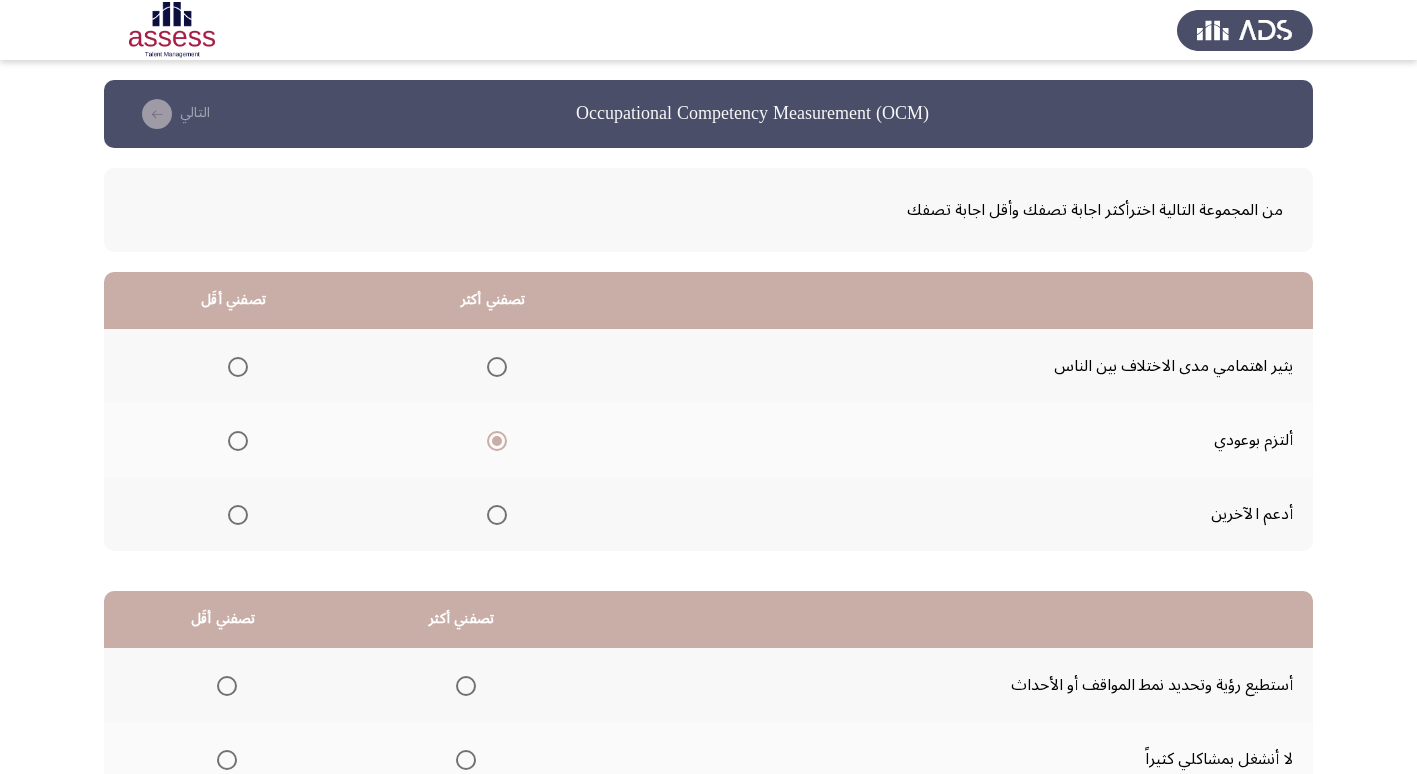 click at bounding box center [238, 367] 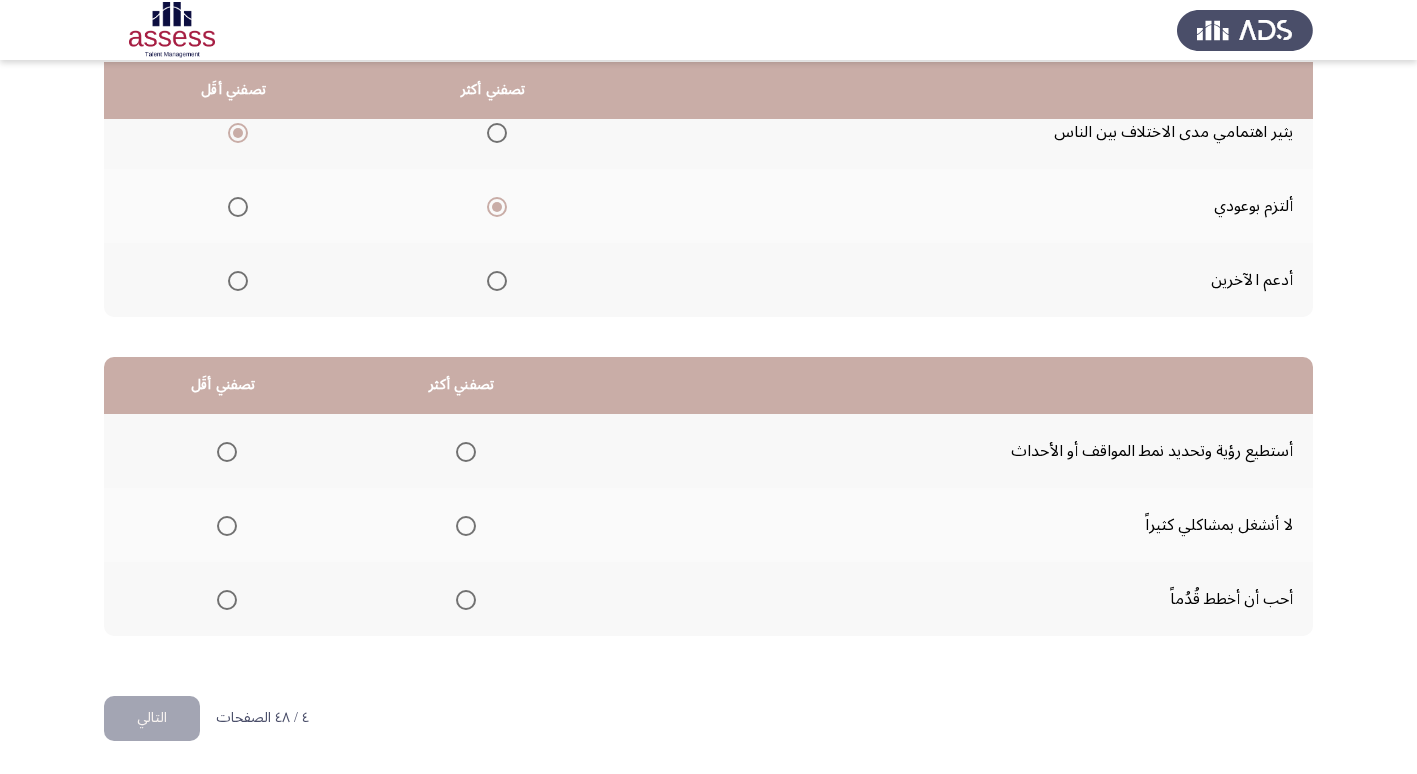 scroll, scrollTop: 236, scrollLeft: 0, axis: vertical 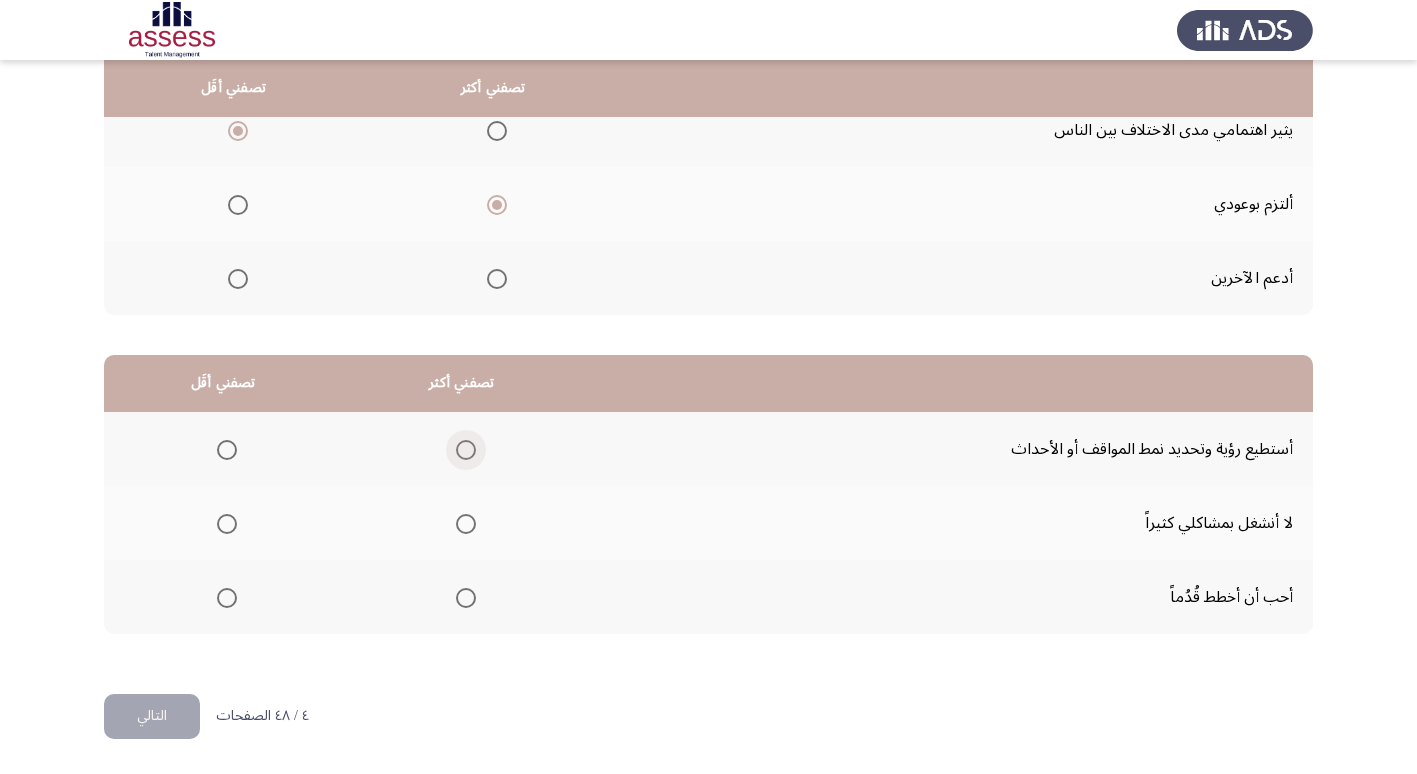 click at bounding box center [466, 450] 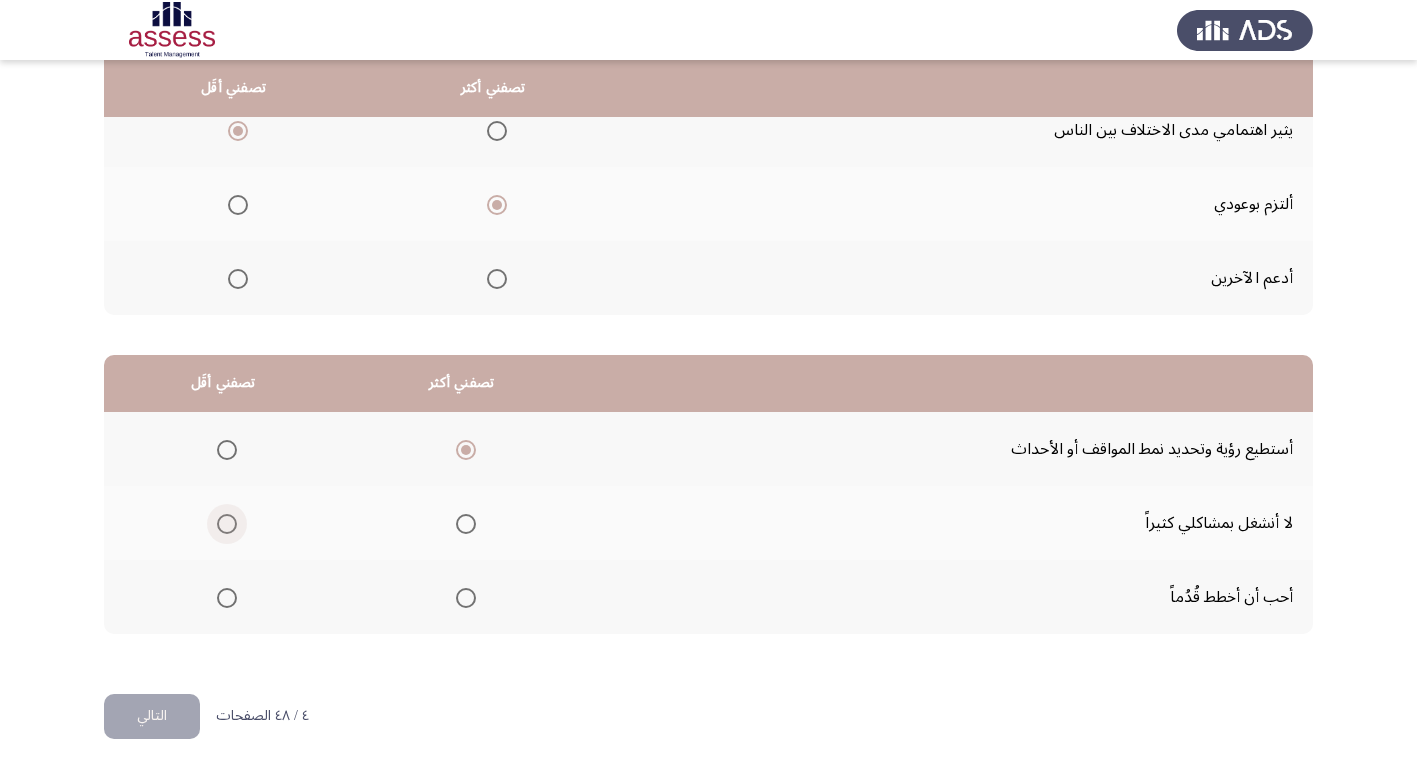 click at bounding box center [227, 524] 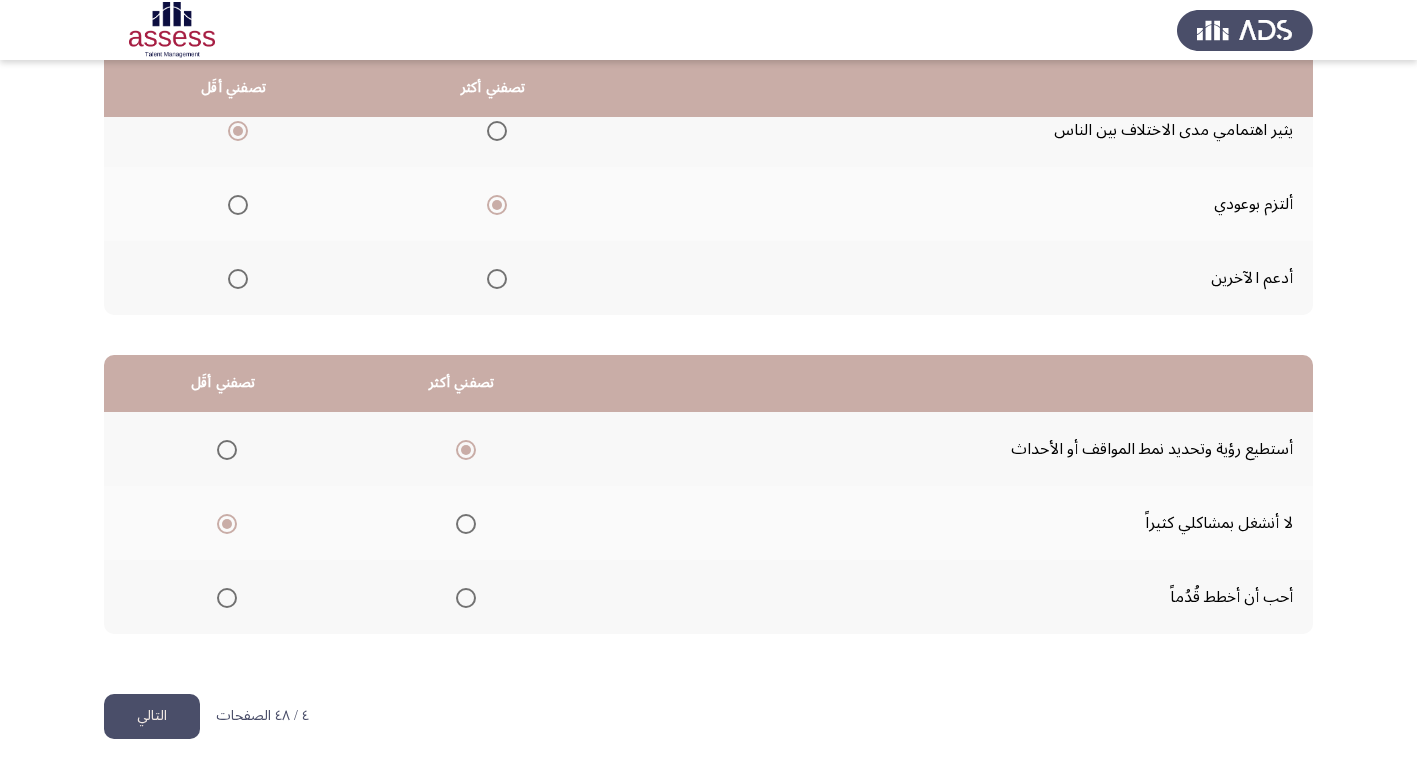 click on "التالي" 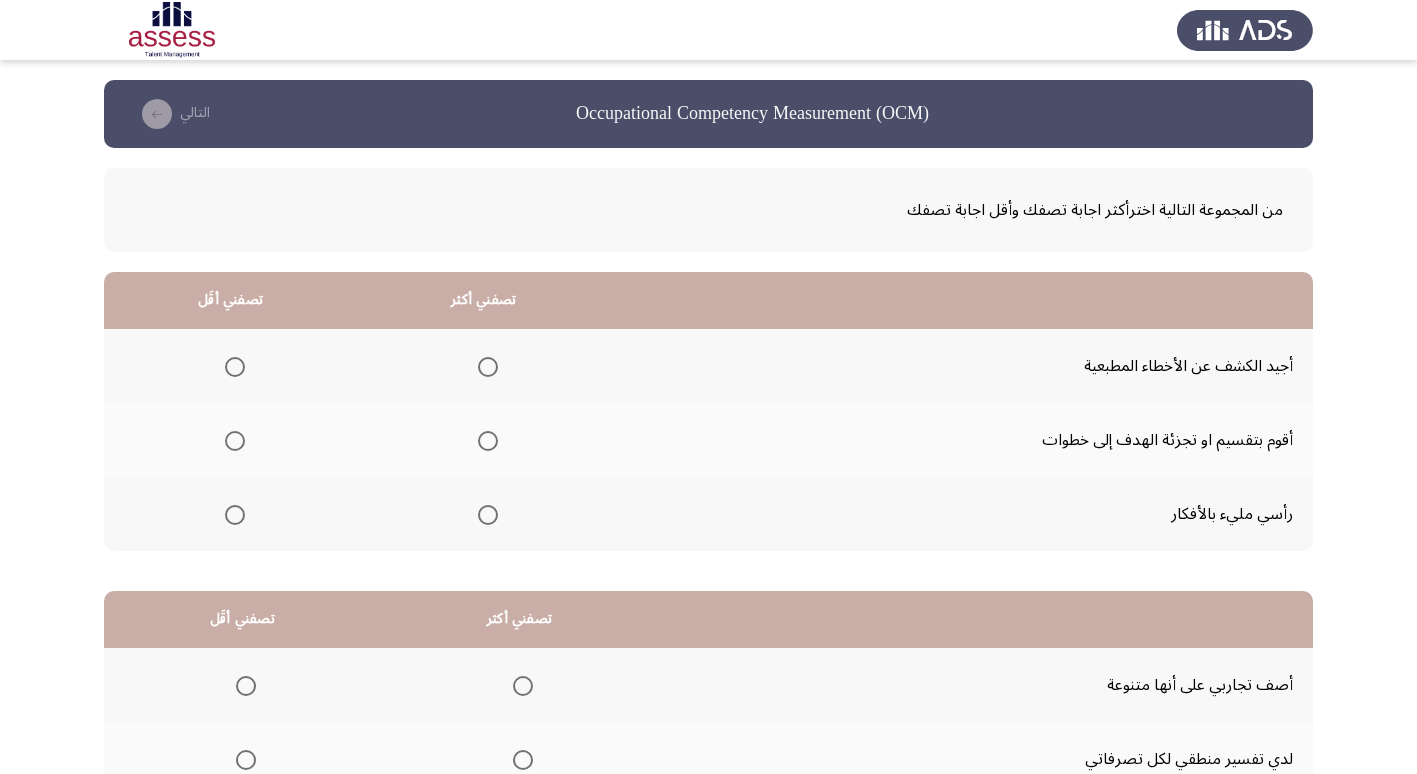 click at bounding box center (488, 515) 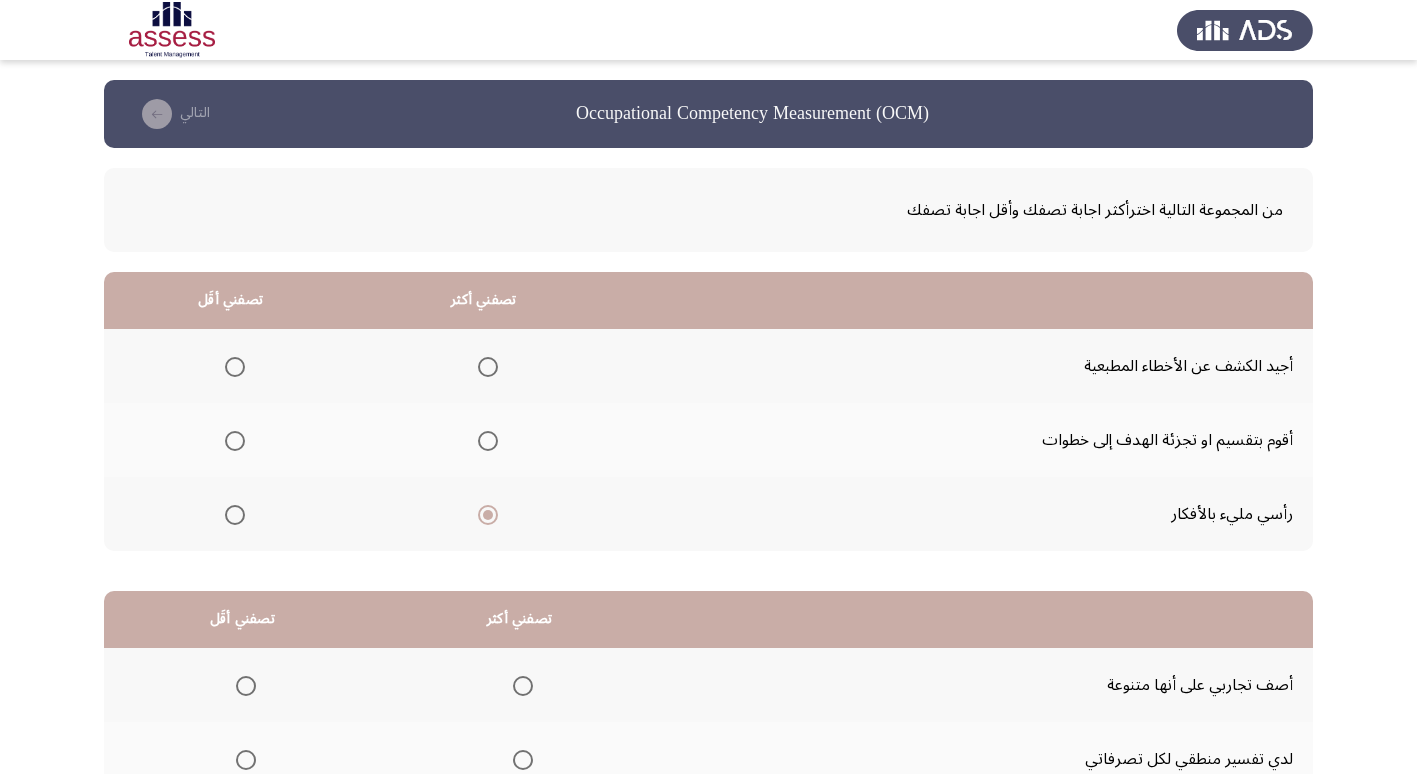 click at bounding box center [235, 367] 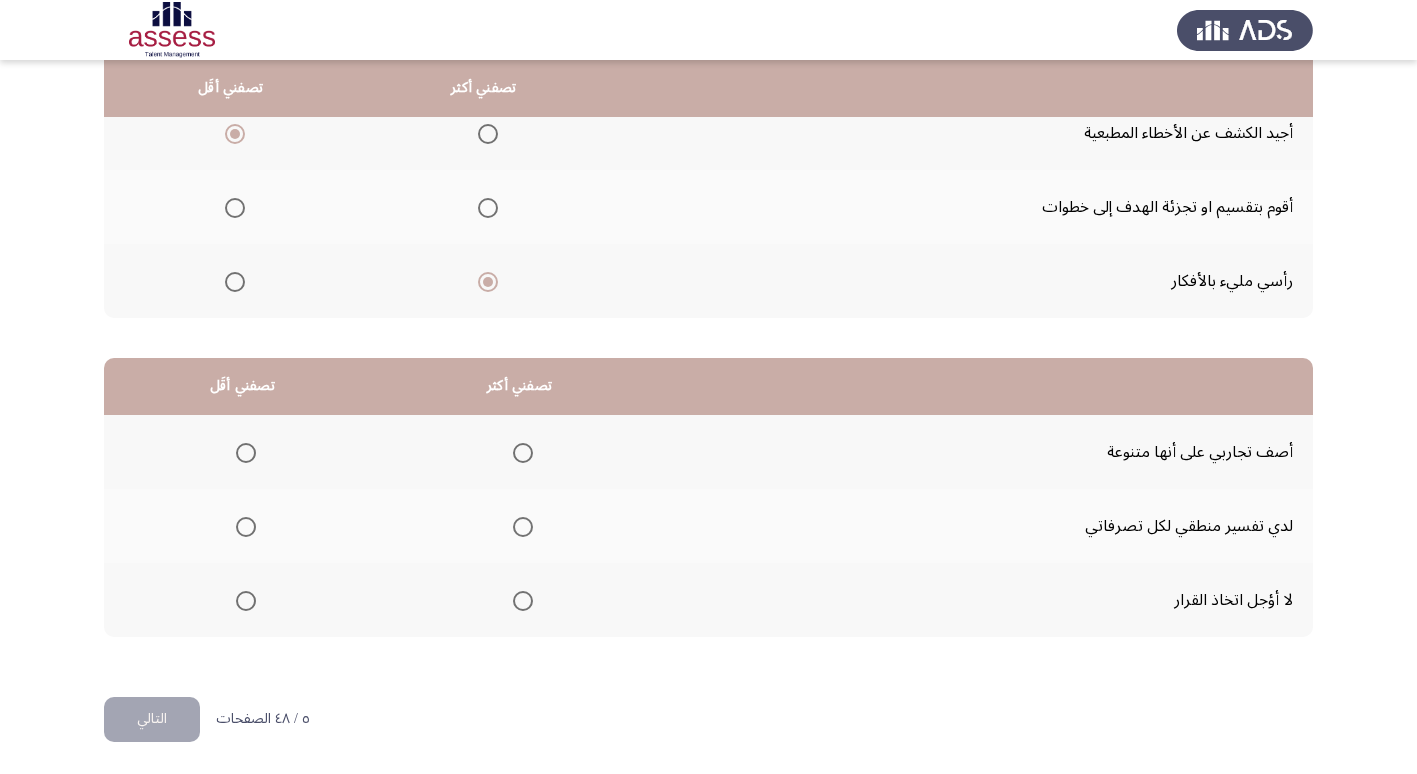 scroll, scrollTop: 236, scrollLeft: 0, axis: vertical 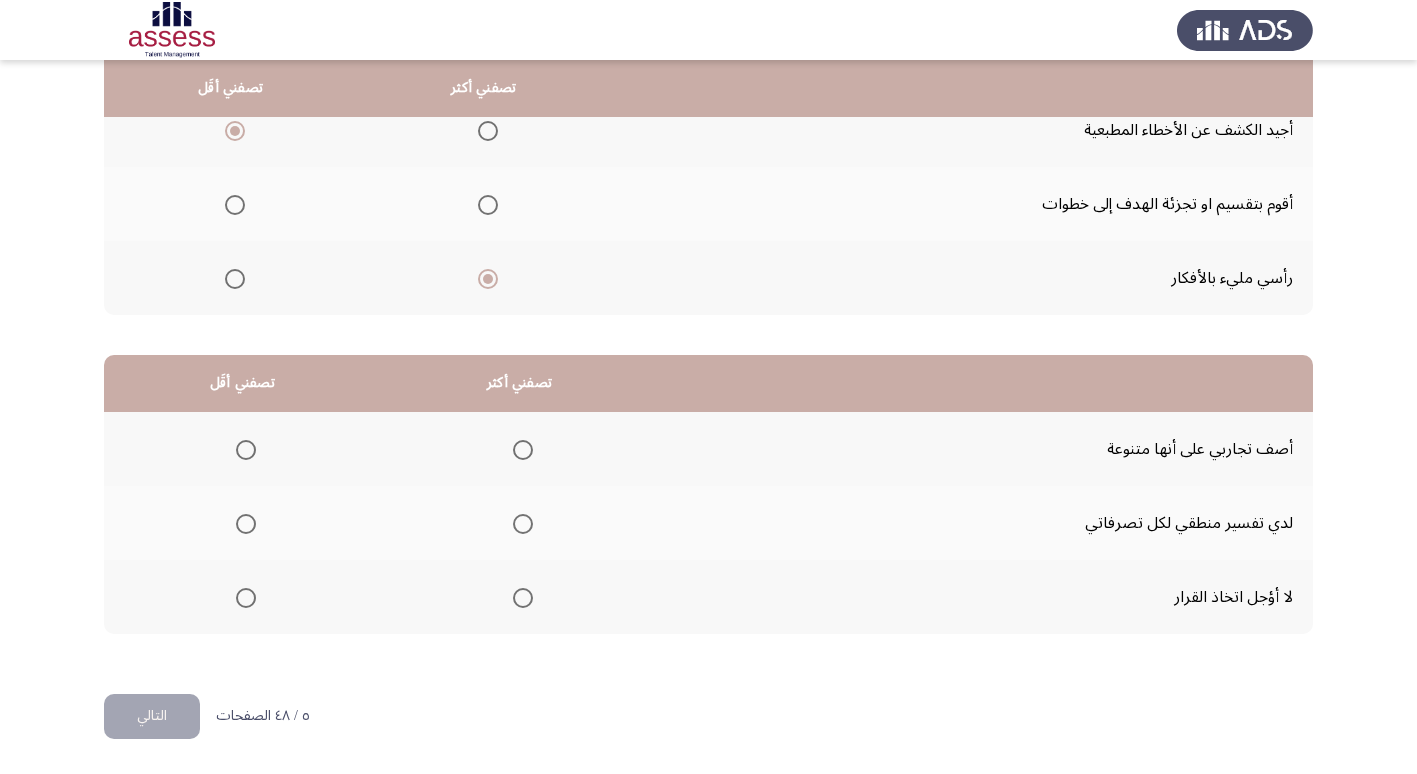 click at bounding box center [523, 524] 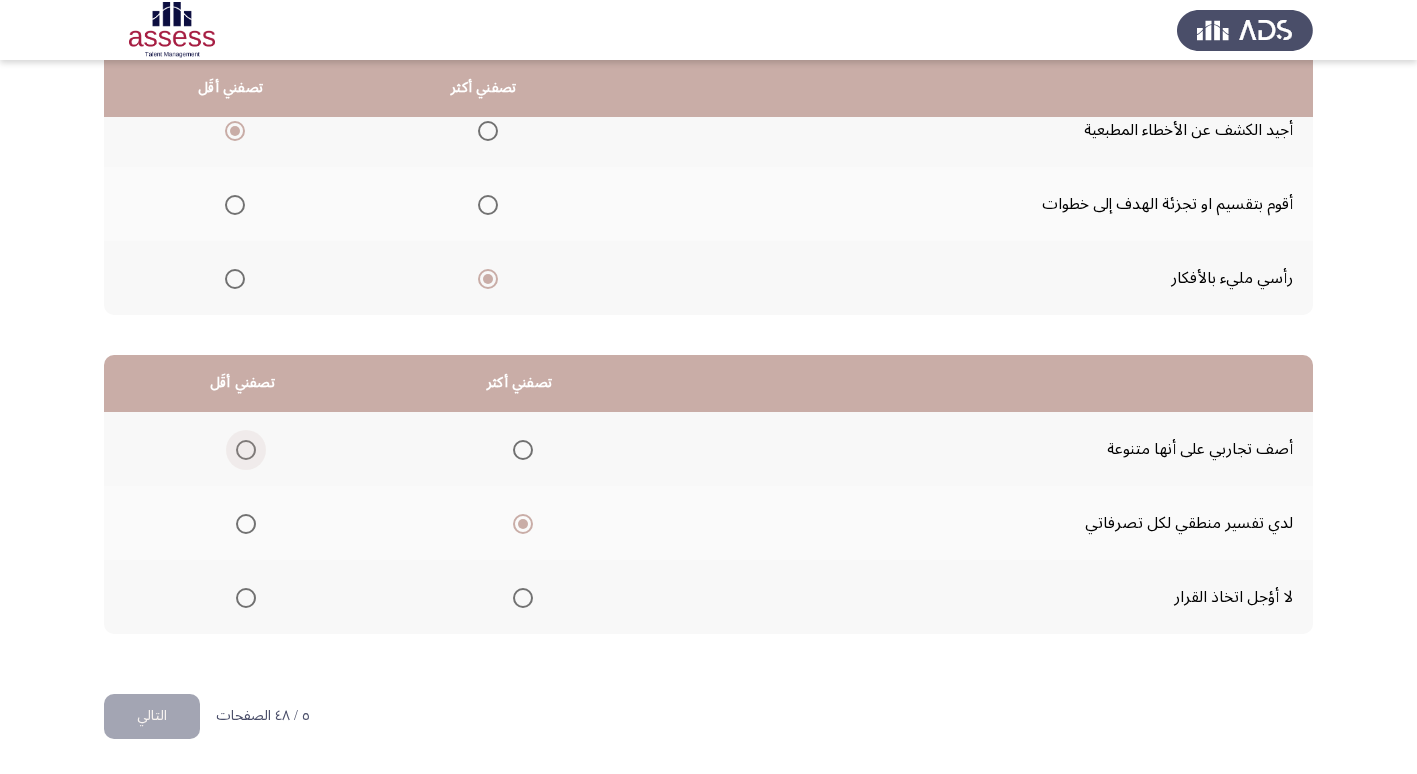 click at bounding box center [246, 450] 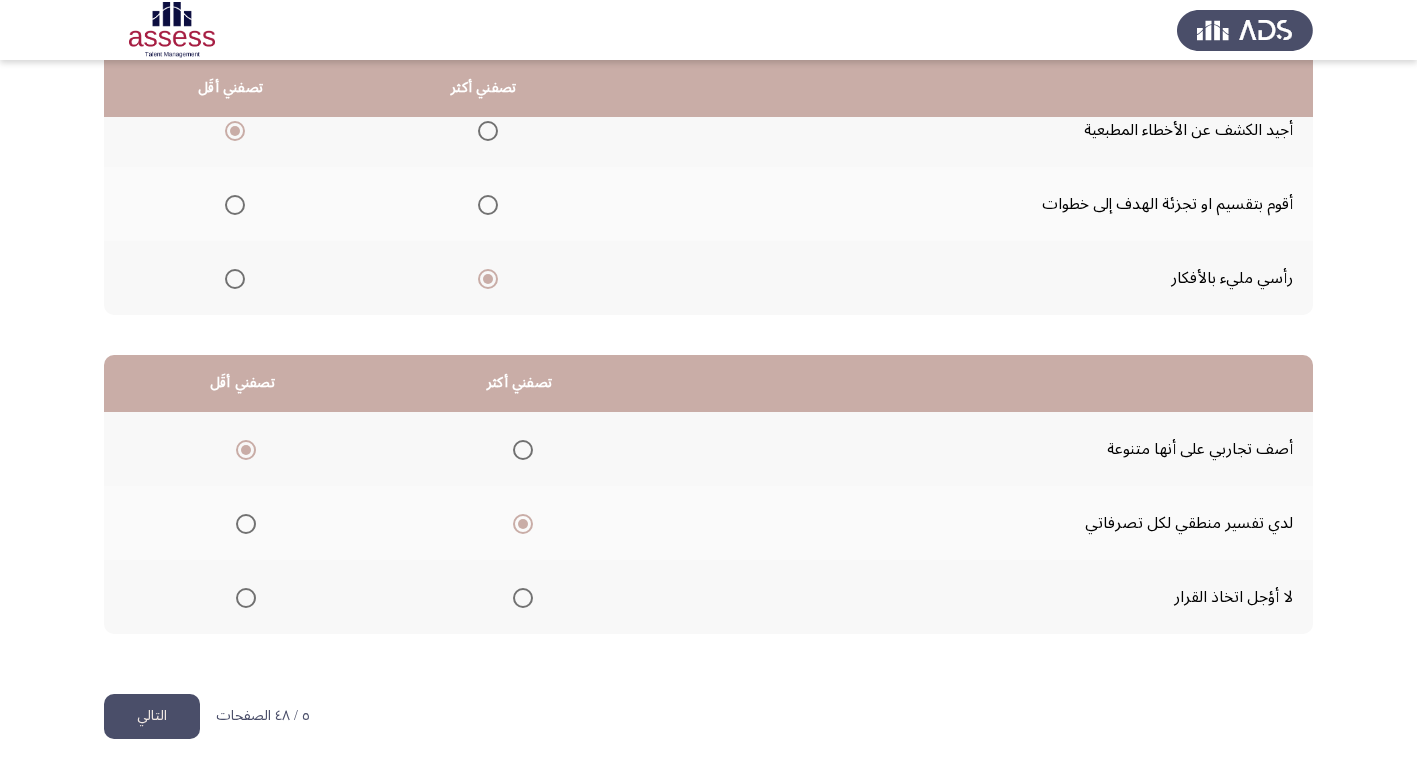 click on "التالي" 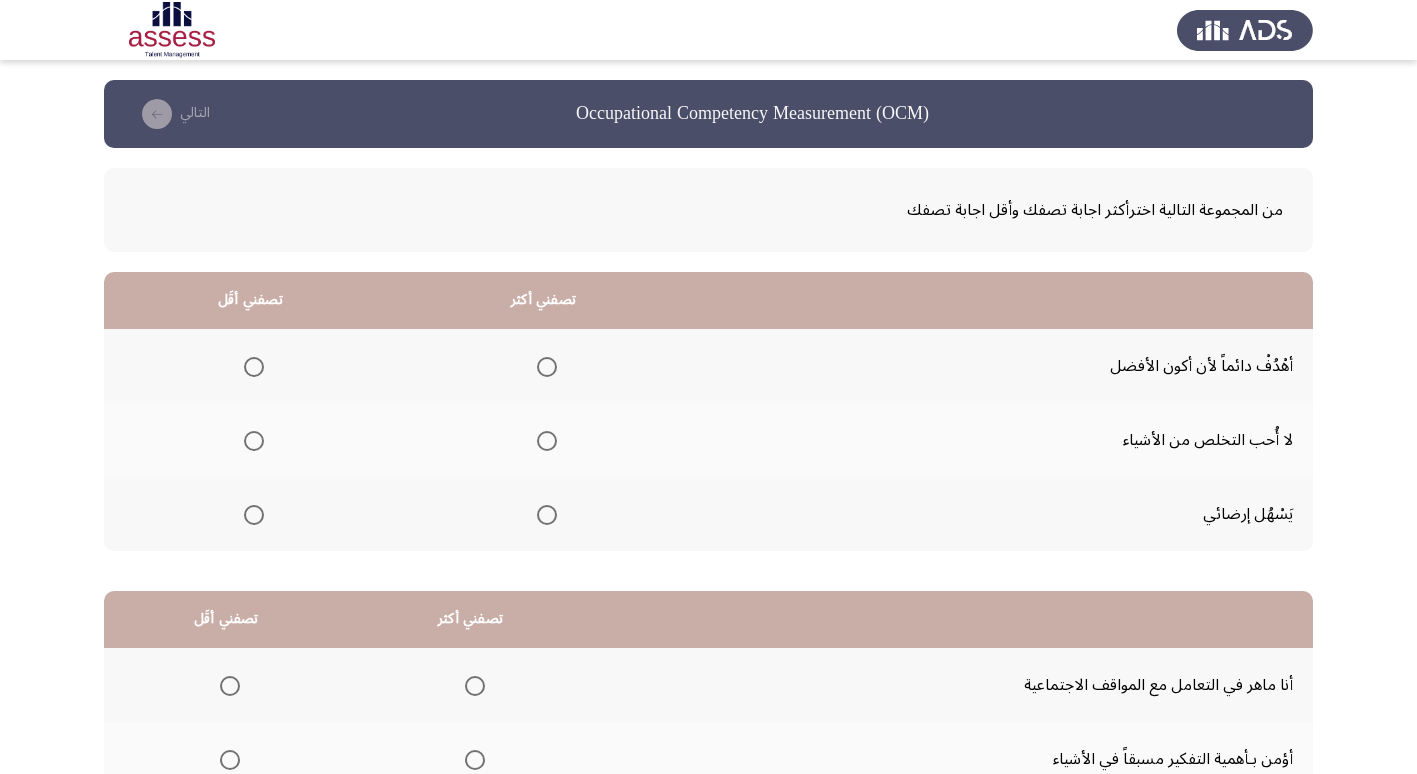 click at bounding box center (547, 367) 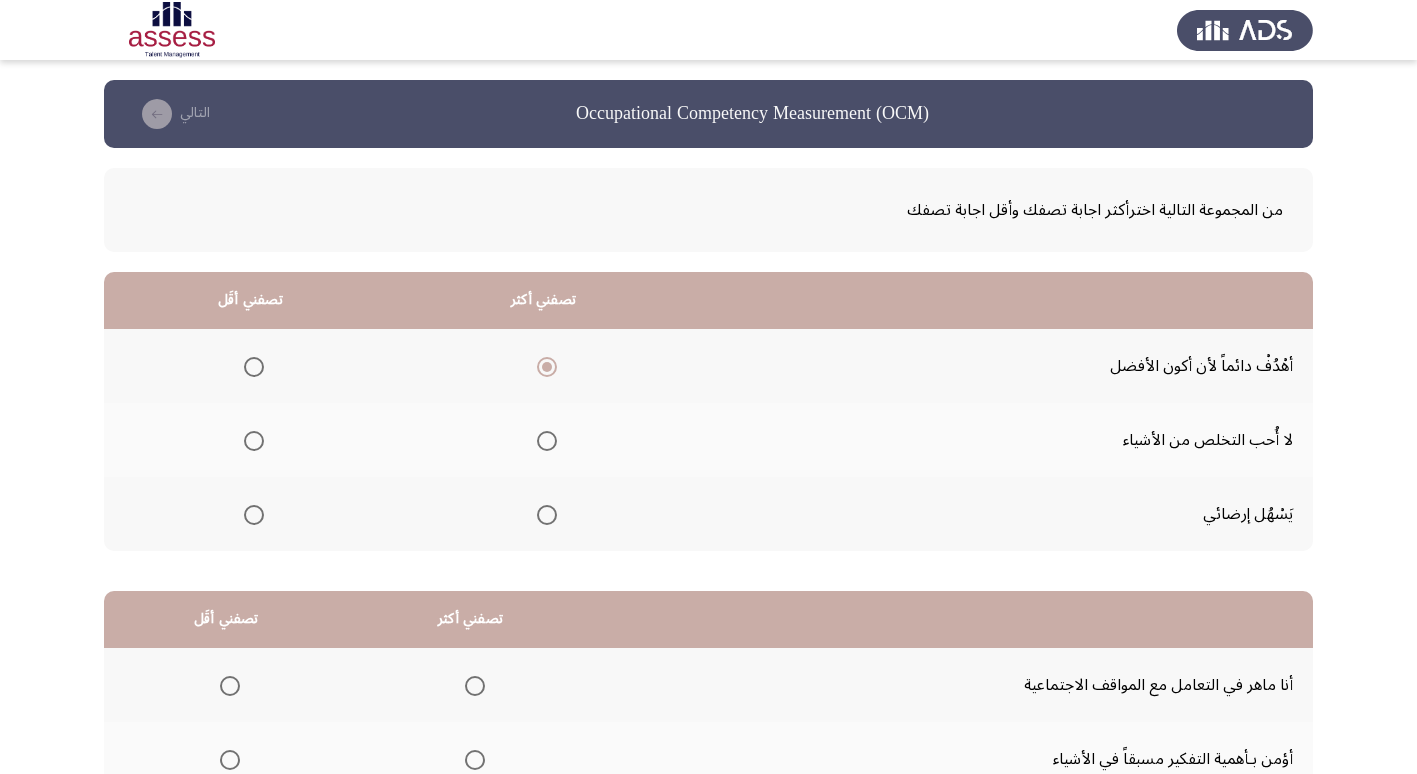 click at bounding box center (254, 441) 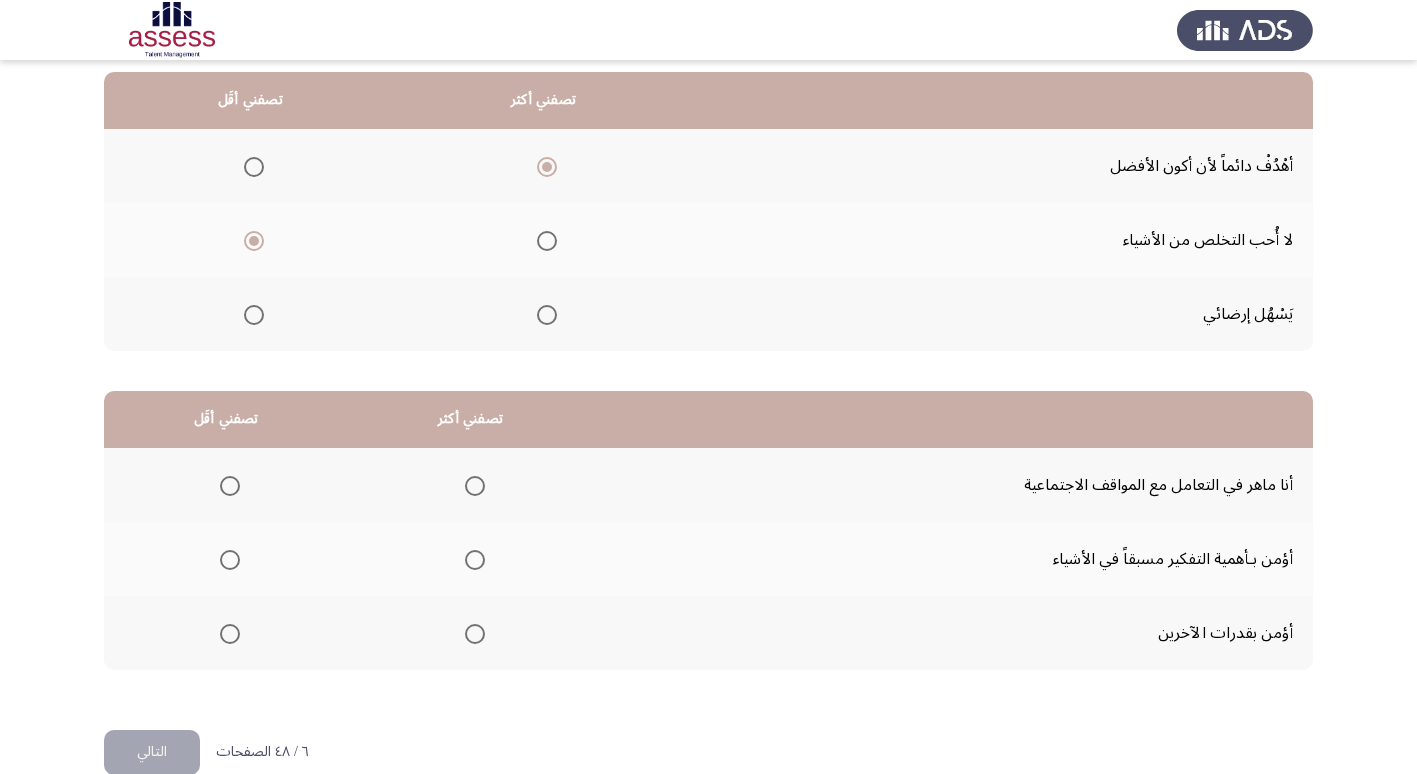 scroll, scrollTop: 236, scrollLeft: 0, axis: vertical 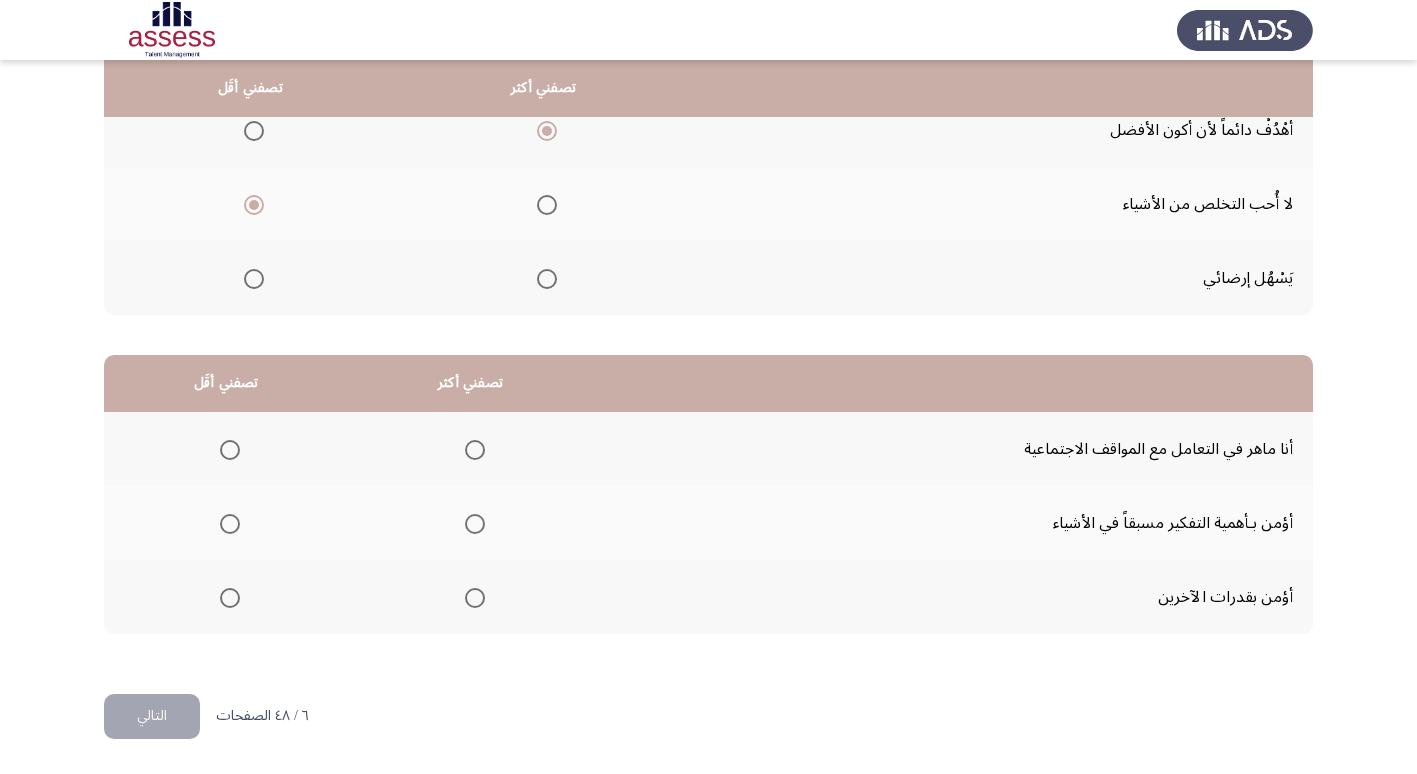 click at bounding box center (475, 524) 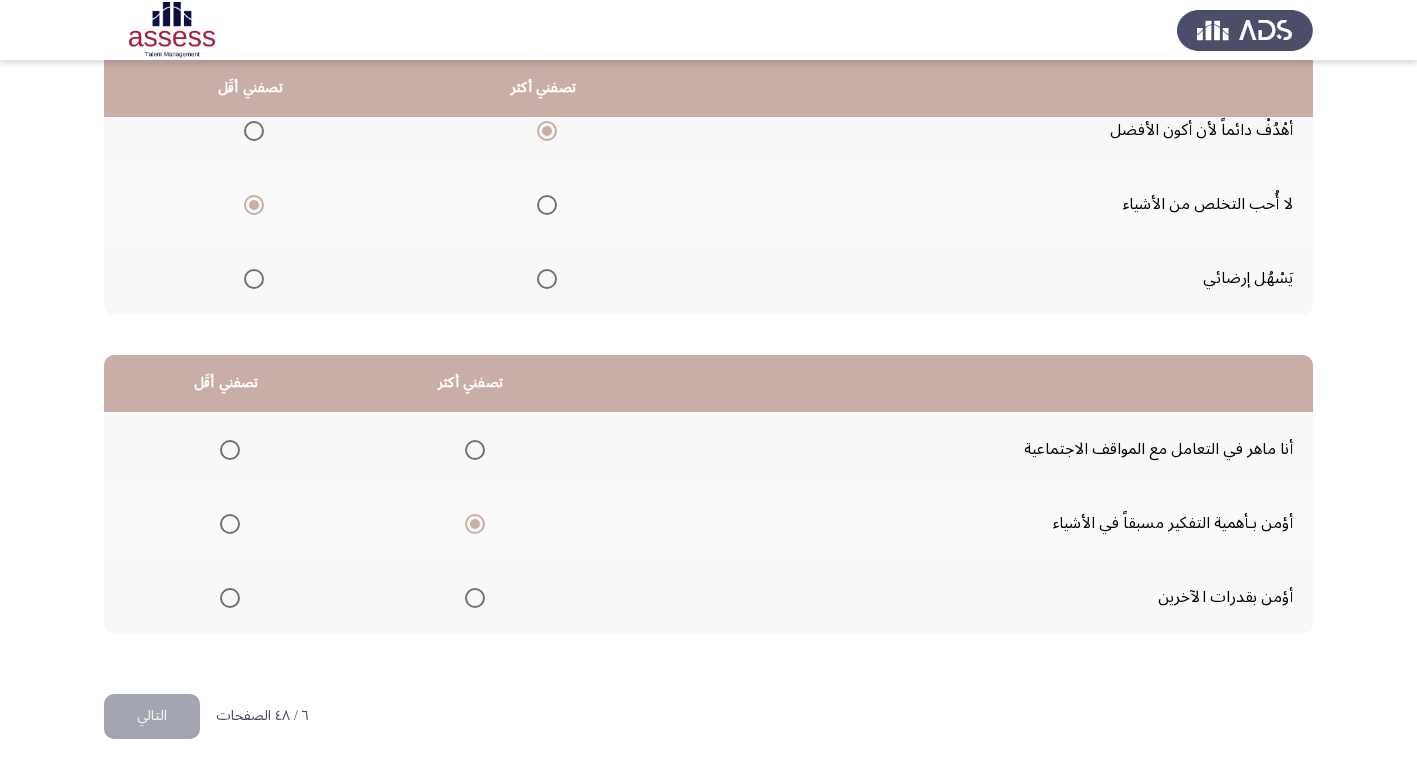 click at bounding box center [230, 450] 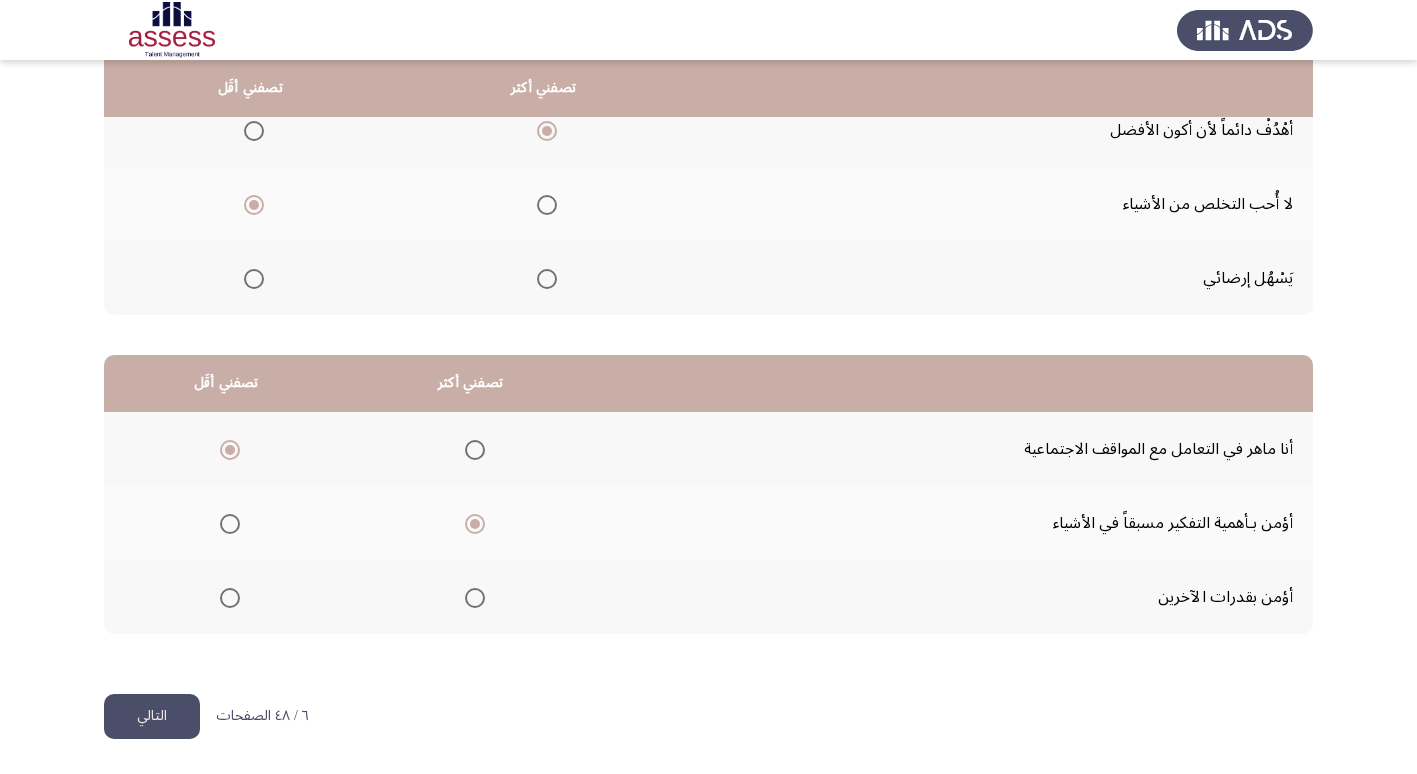 click on "التالي" 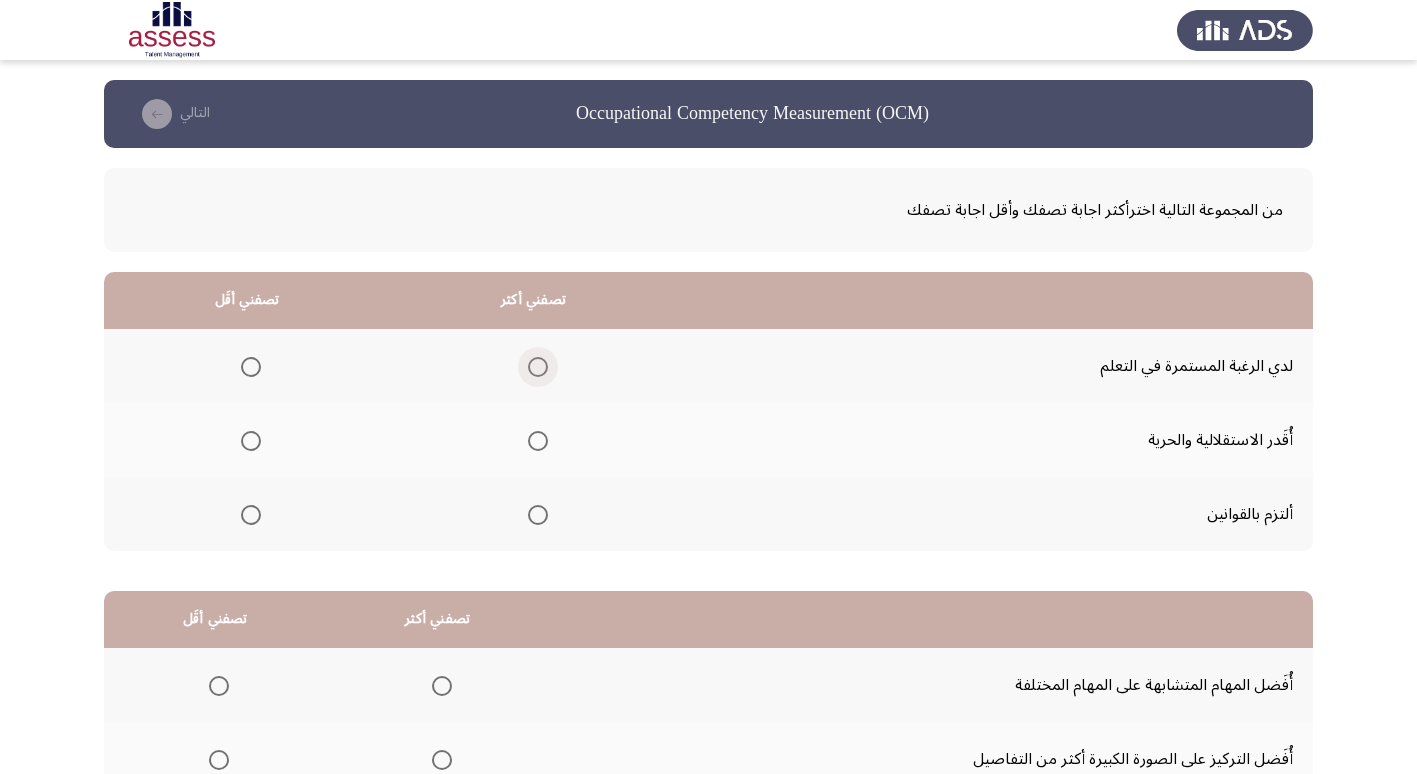 click at bounding box center [538, 367] 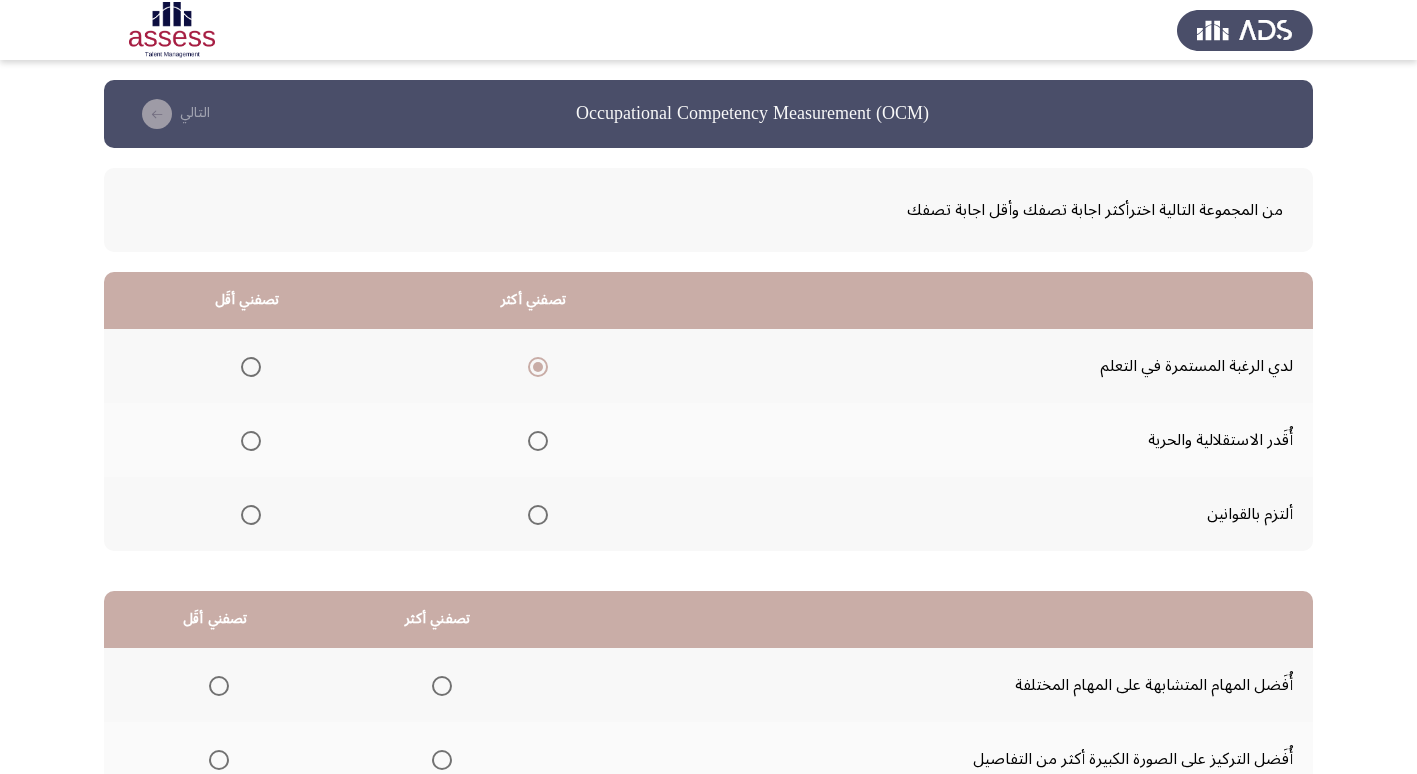click at bounding box center [251, 441] 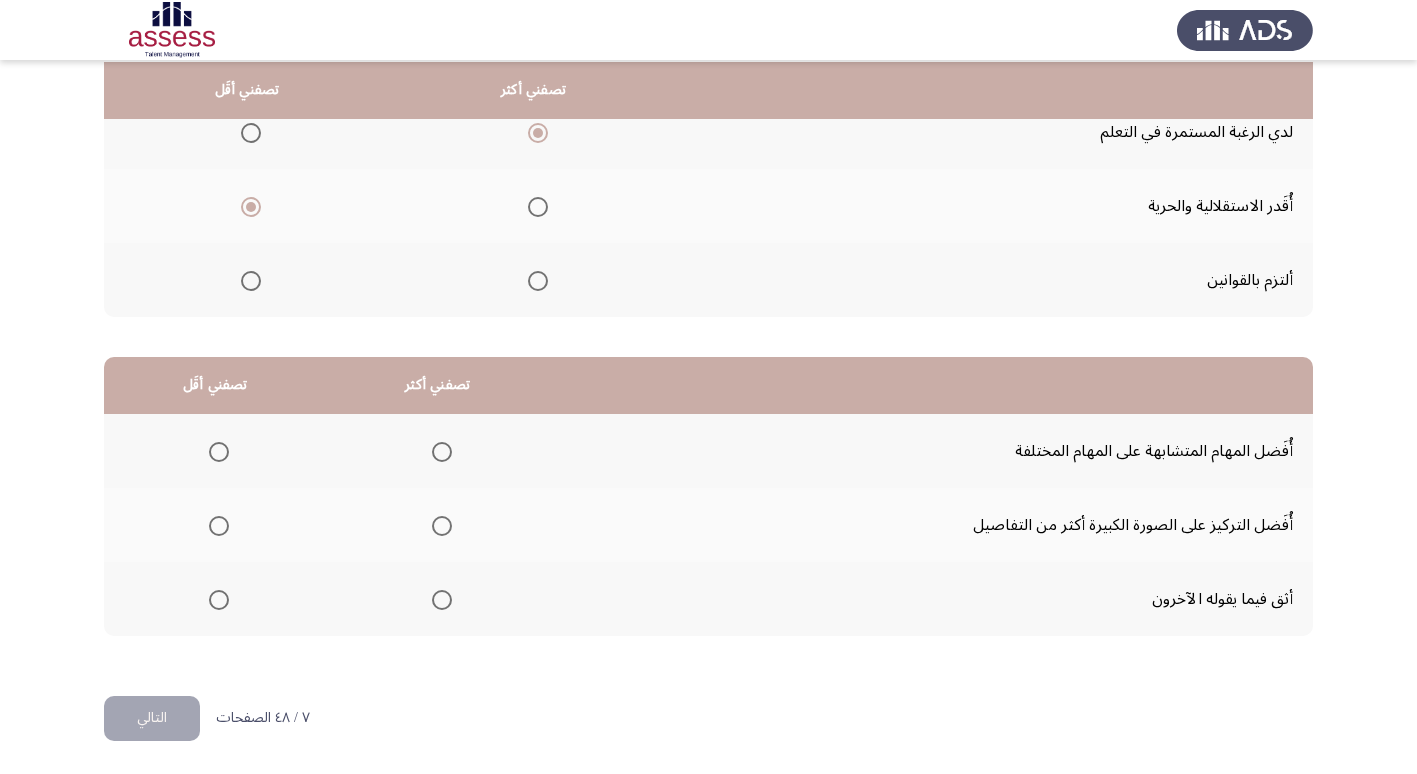 scroll, scrollTop: 236, scrollLeft: 0, axis: vertical 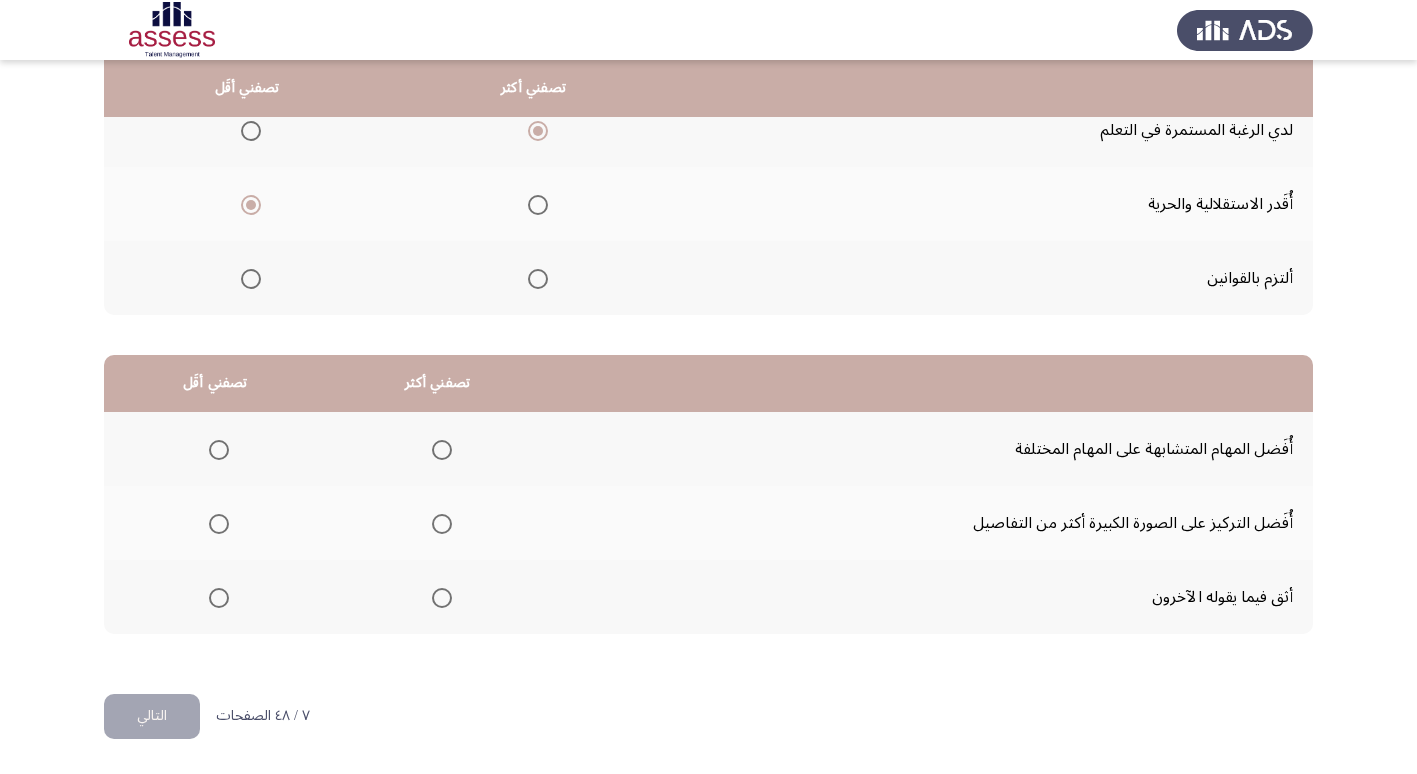 click at bounding box center (219, 598) 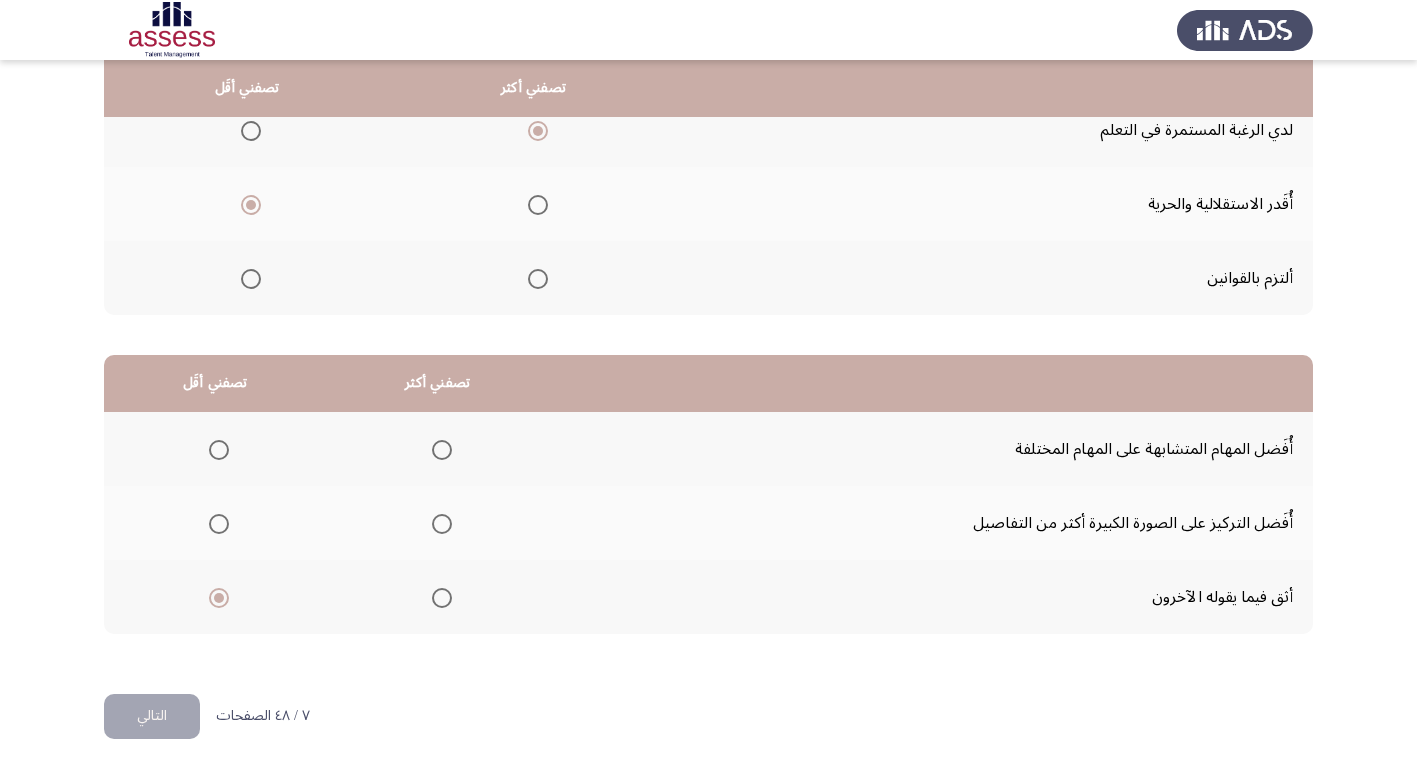 click at bounding box center [219, 450] 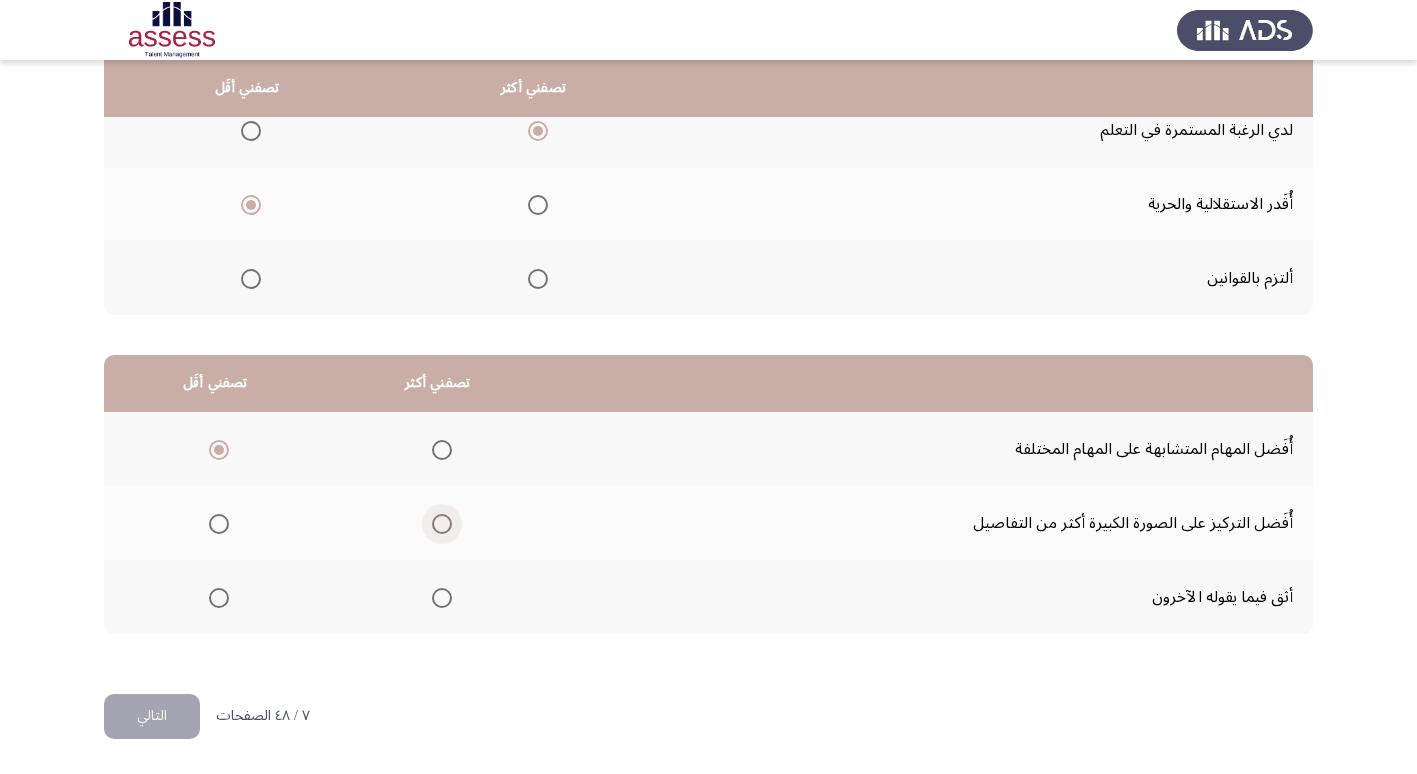click at bounding box center [442, 524] 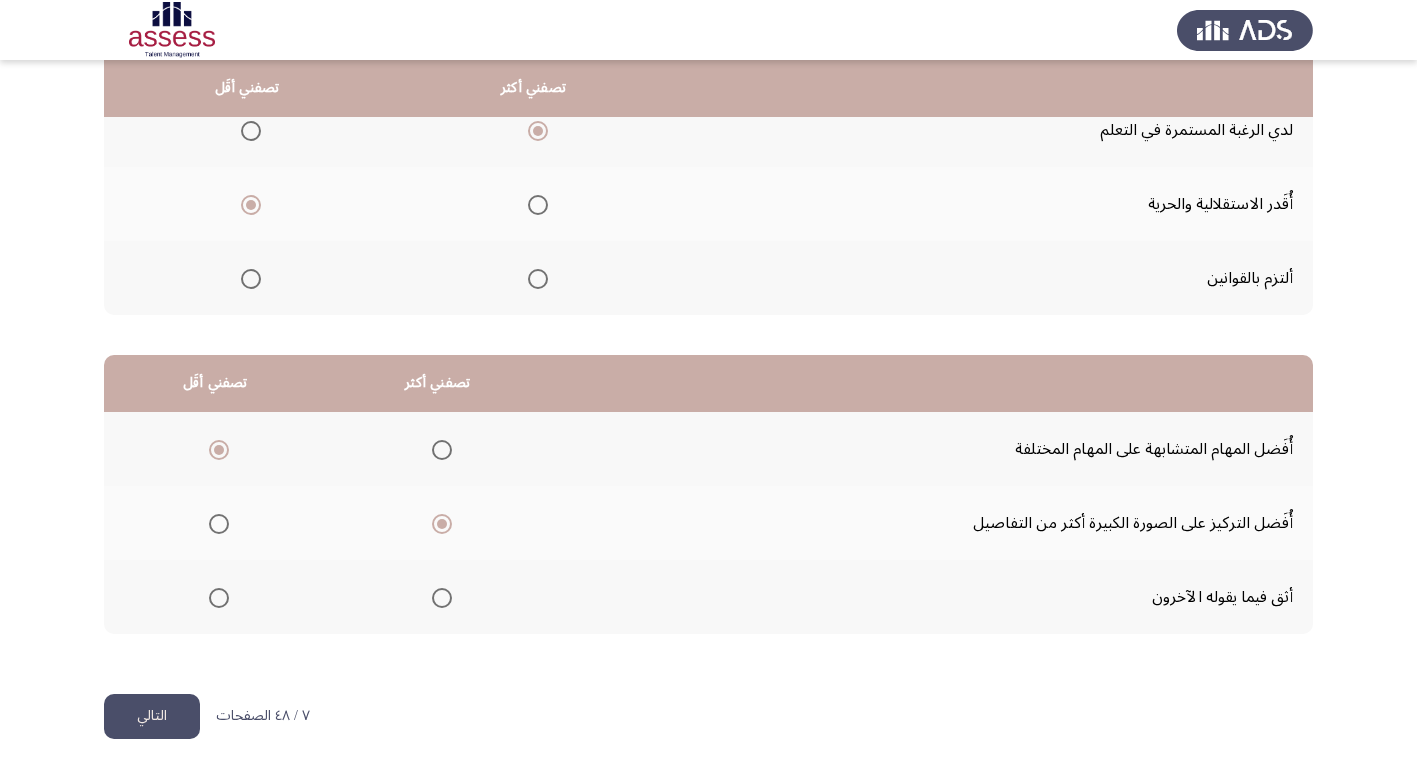 click on "التالي" 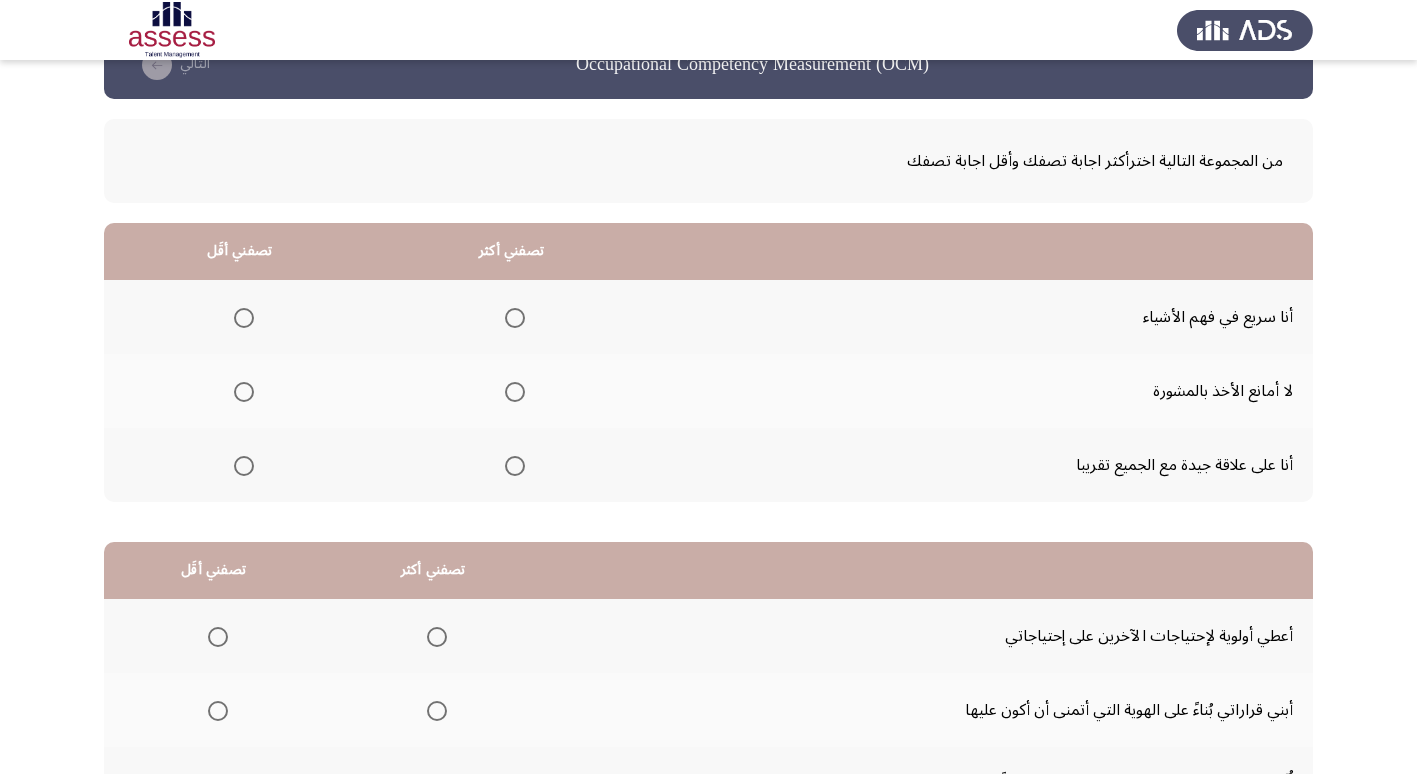 scroll, scrollTop: 0, scrollLeft: 0, axis: both 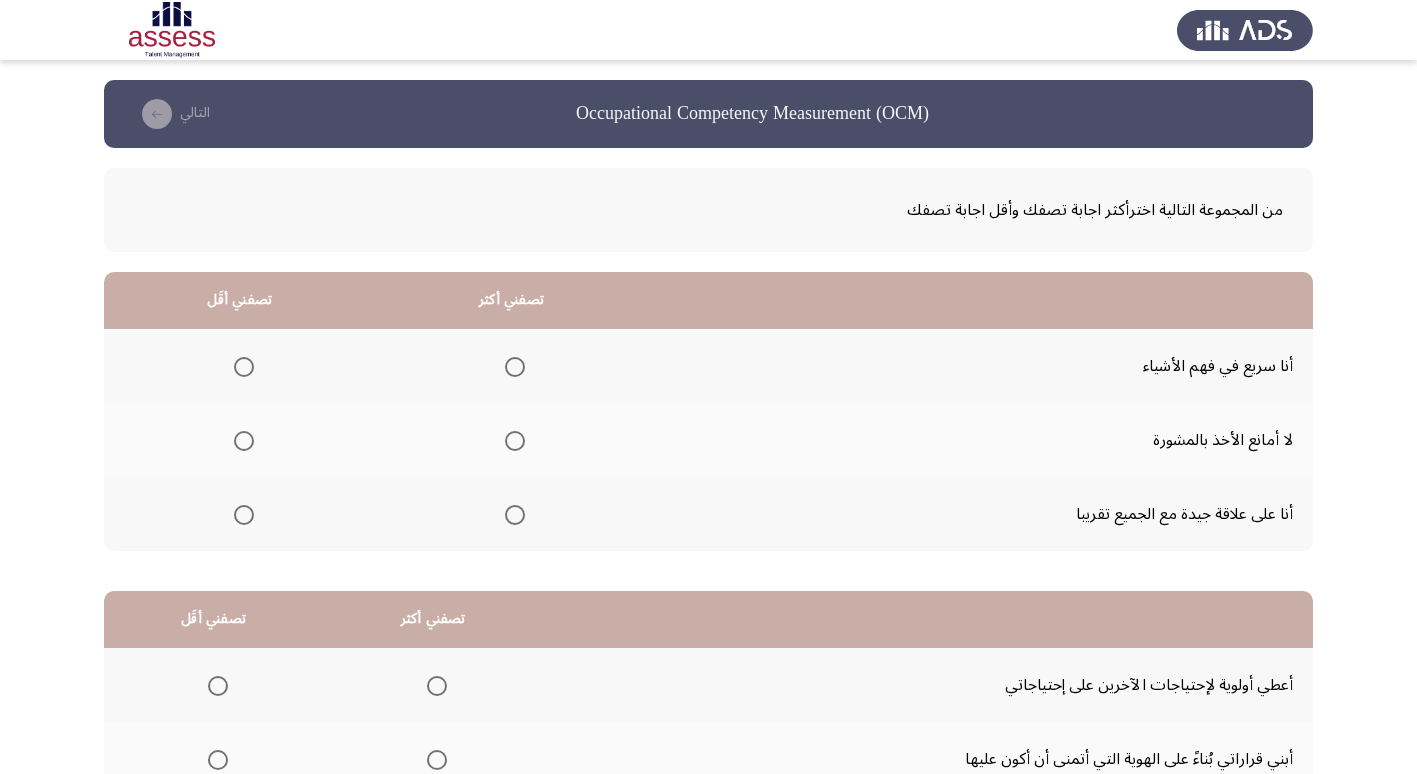 click at bounding box center [515, 441] 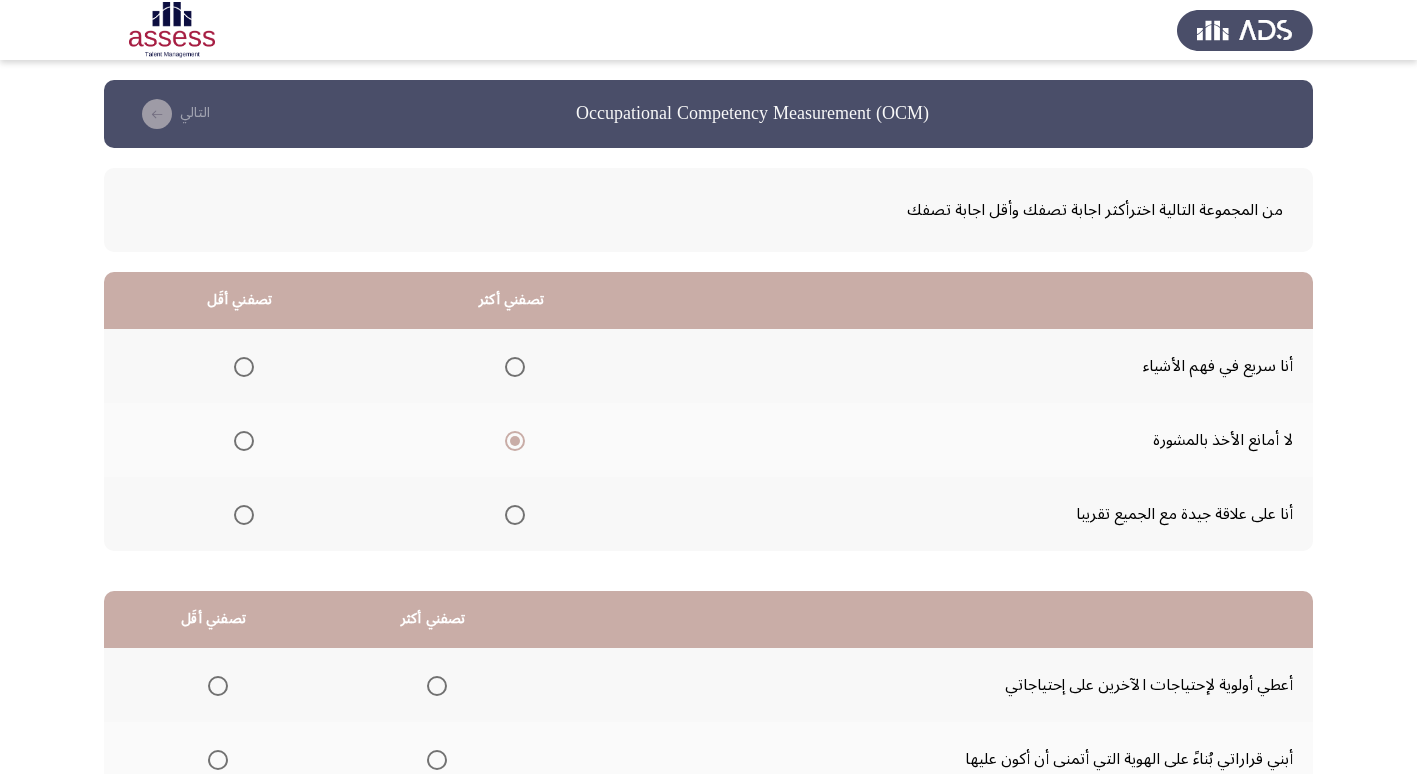 click at bounding box center [244, 515] 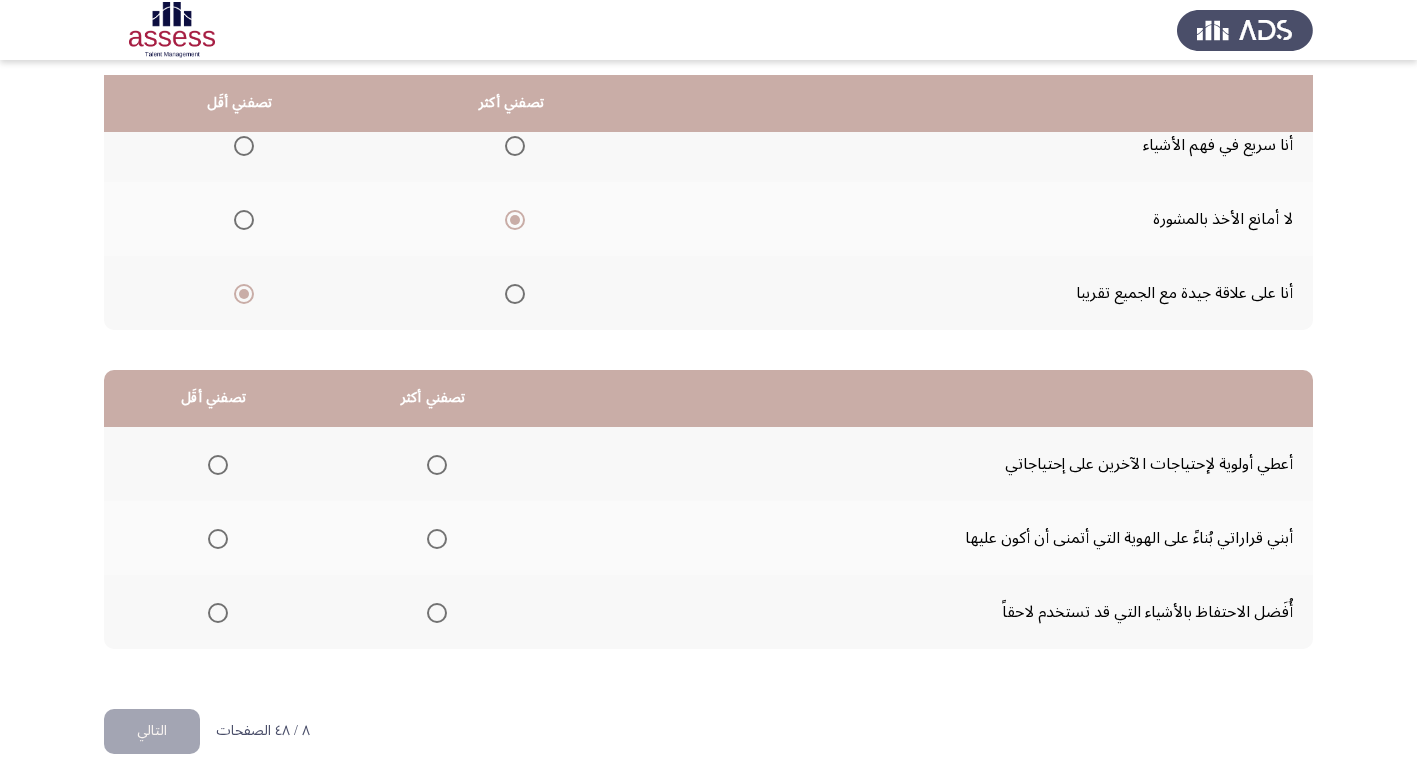 scroll, scrollTop: 236, scrollLeft: 0, axis: vertical 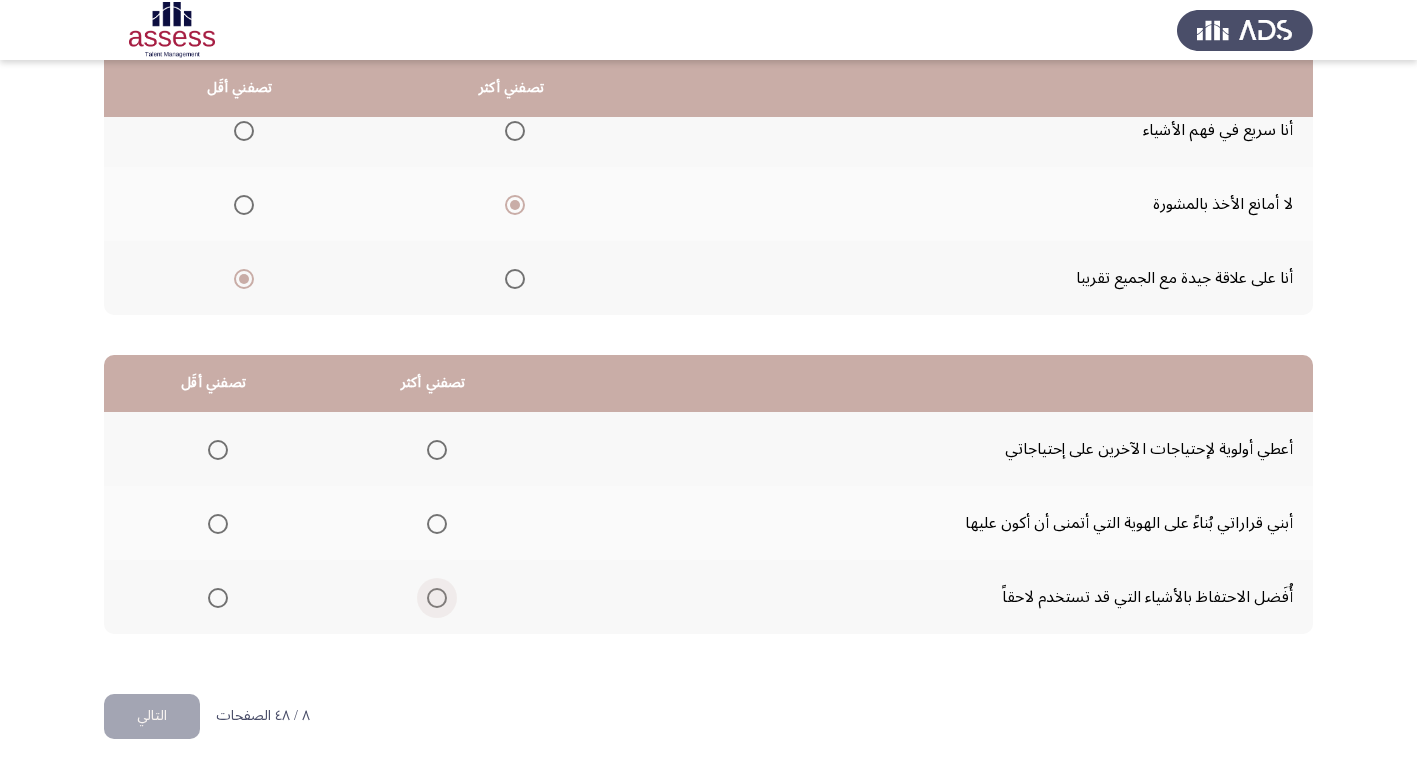 click at bounding box center (437, 598) 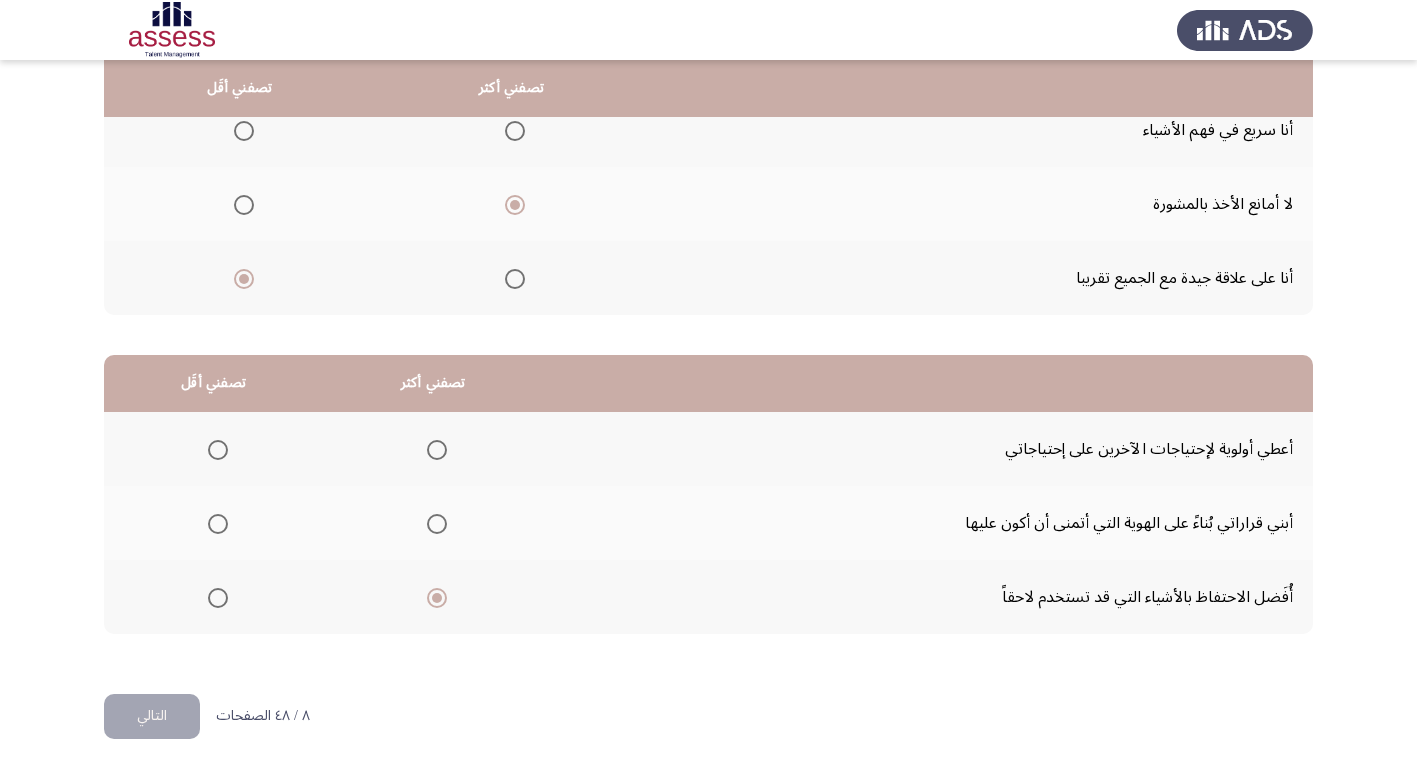 click at bounding box center (218, 450) 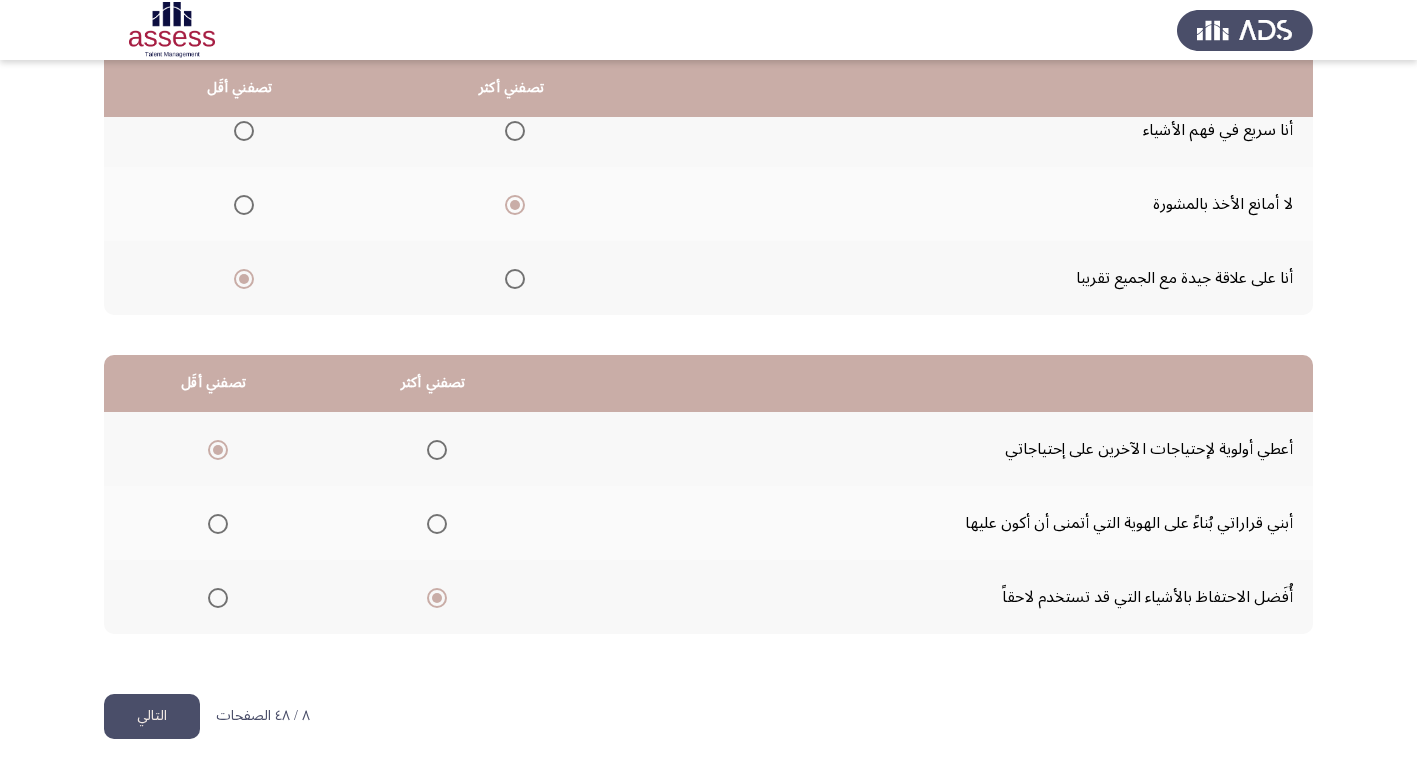 click on "التالي" 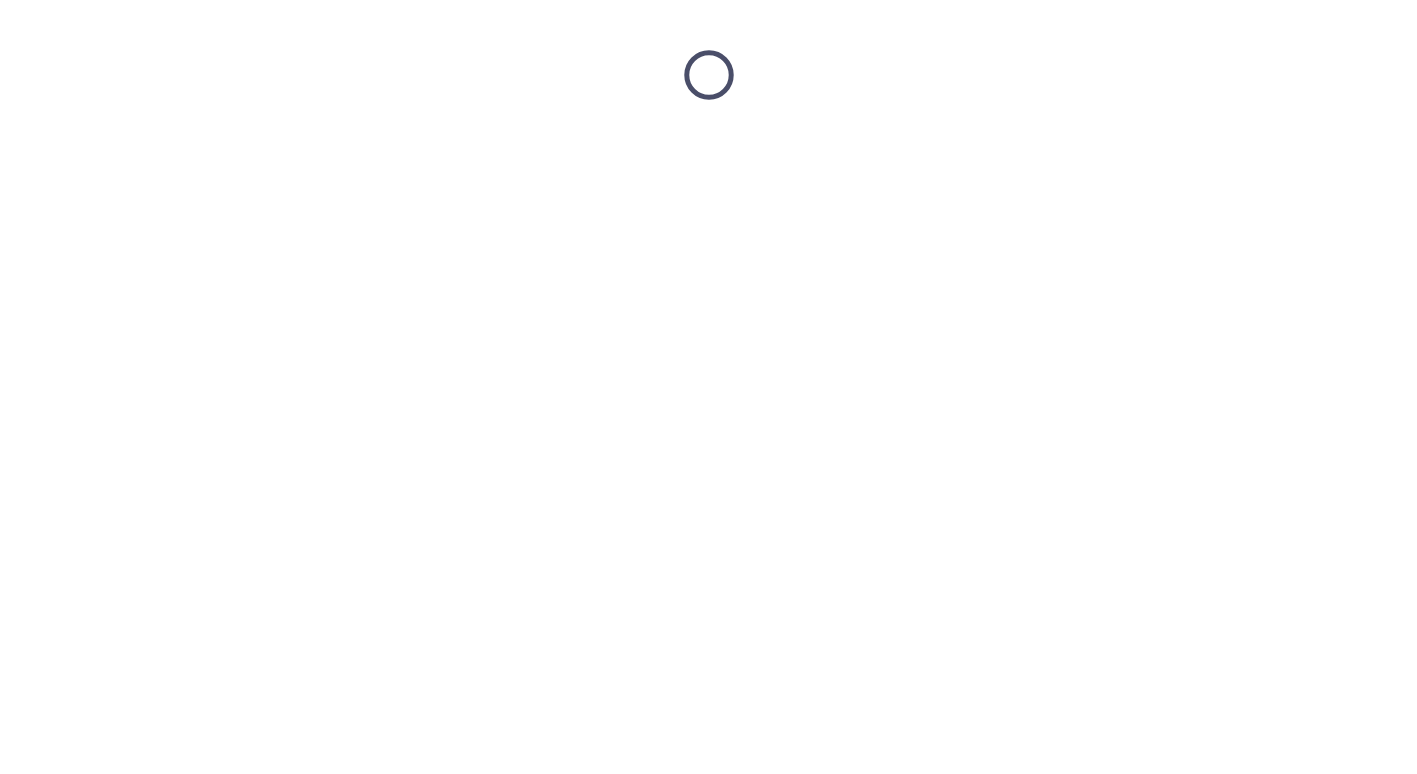 scroll, scrollTop: 0, scrollLeft: 0, axis: both 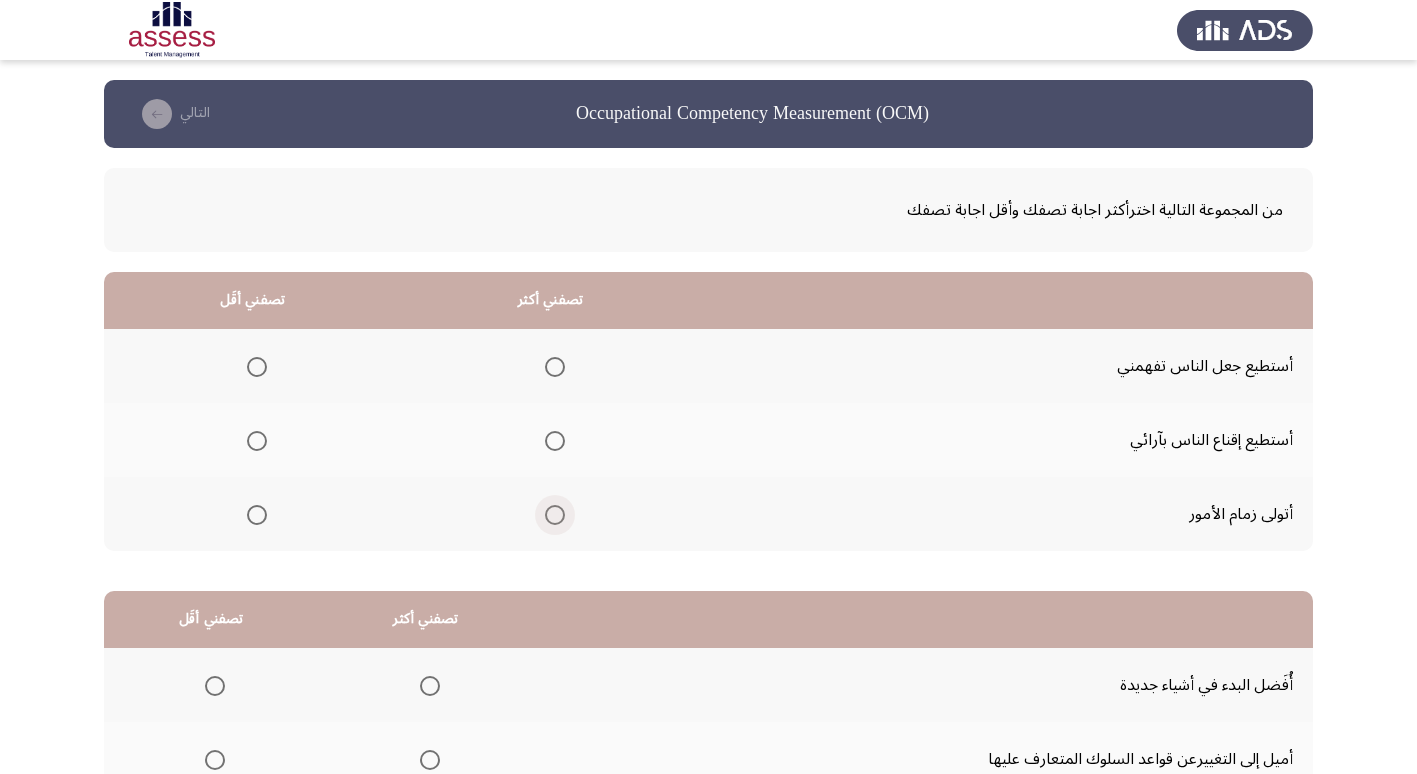 click at bounding box center (555, 515) 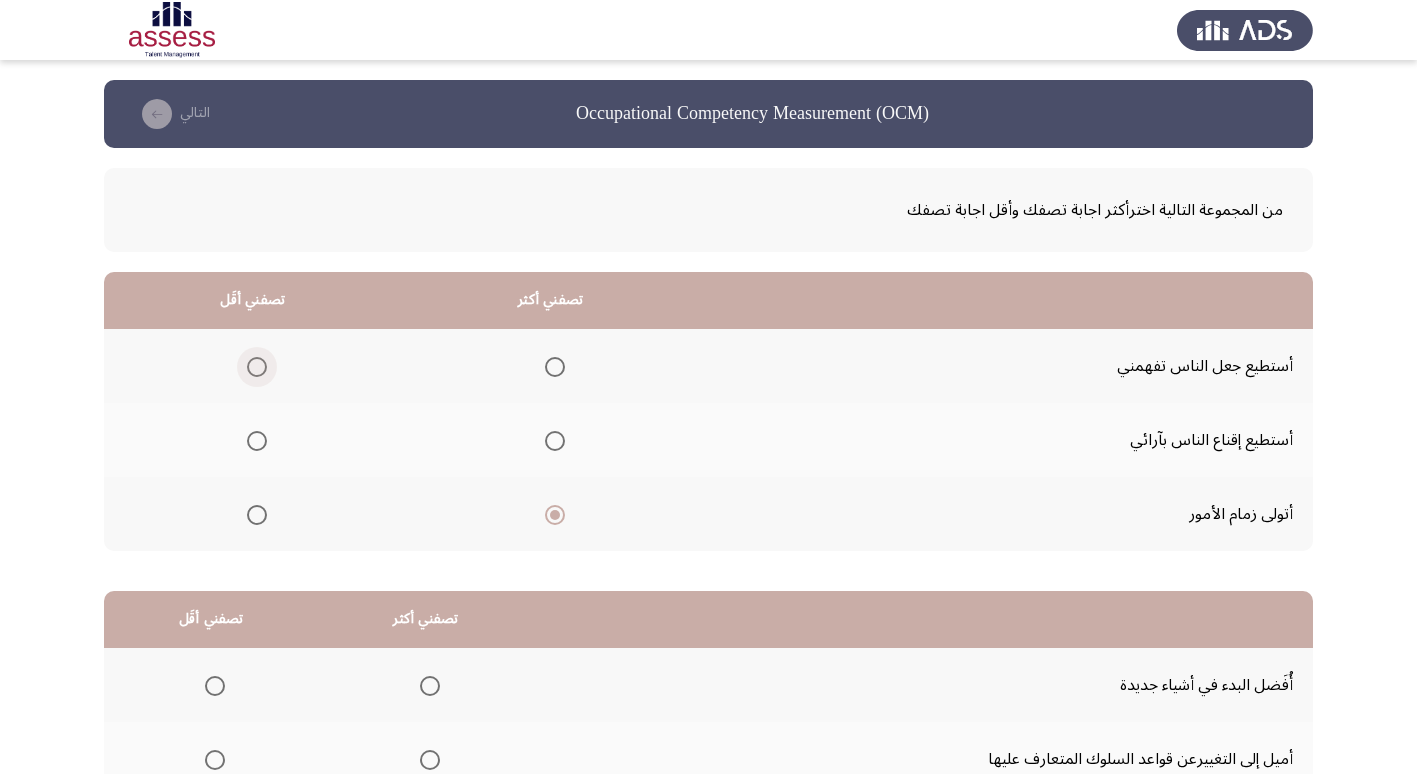 click at bounding box center (257, 367) 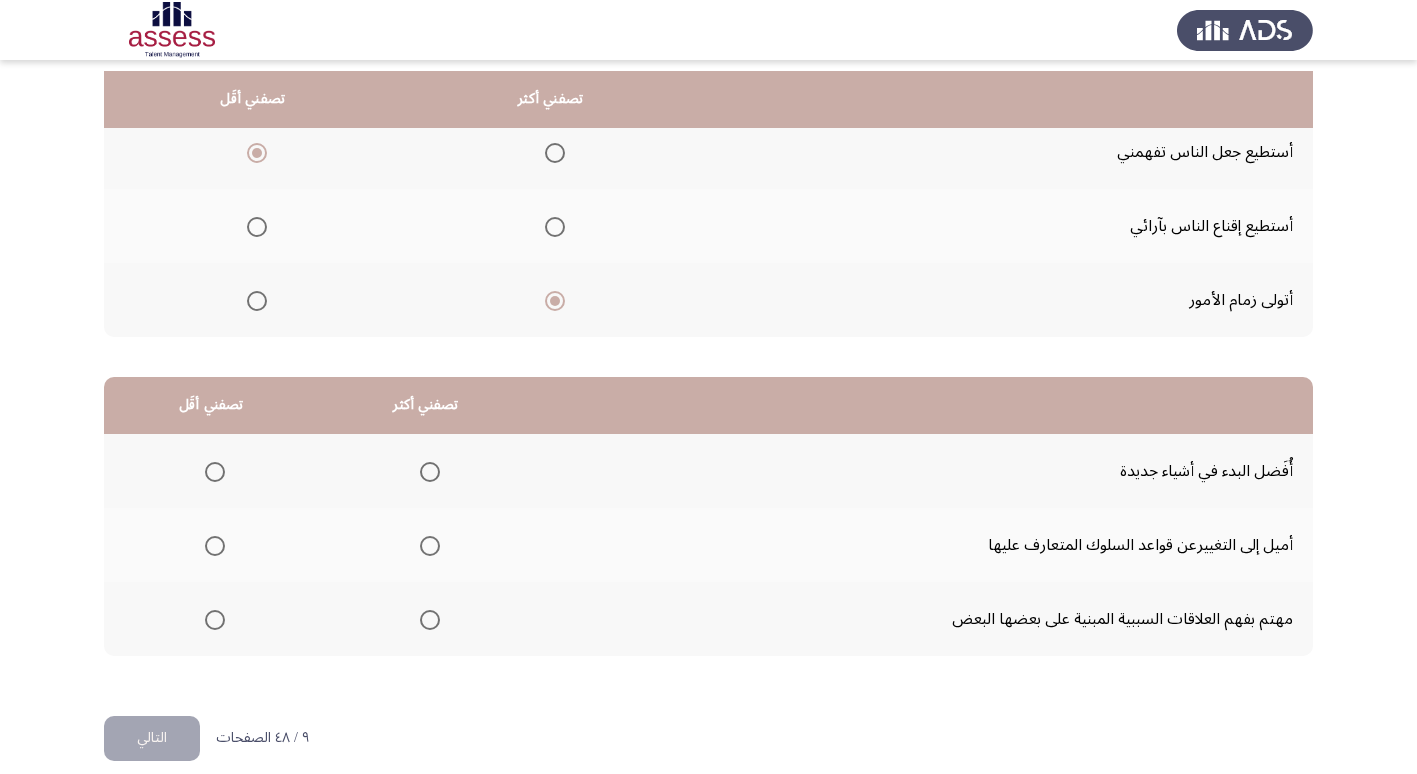 scroll, scrollTop: 236, scrollLeft: 0, axis: vertical 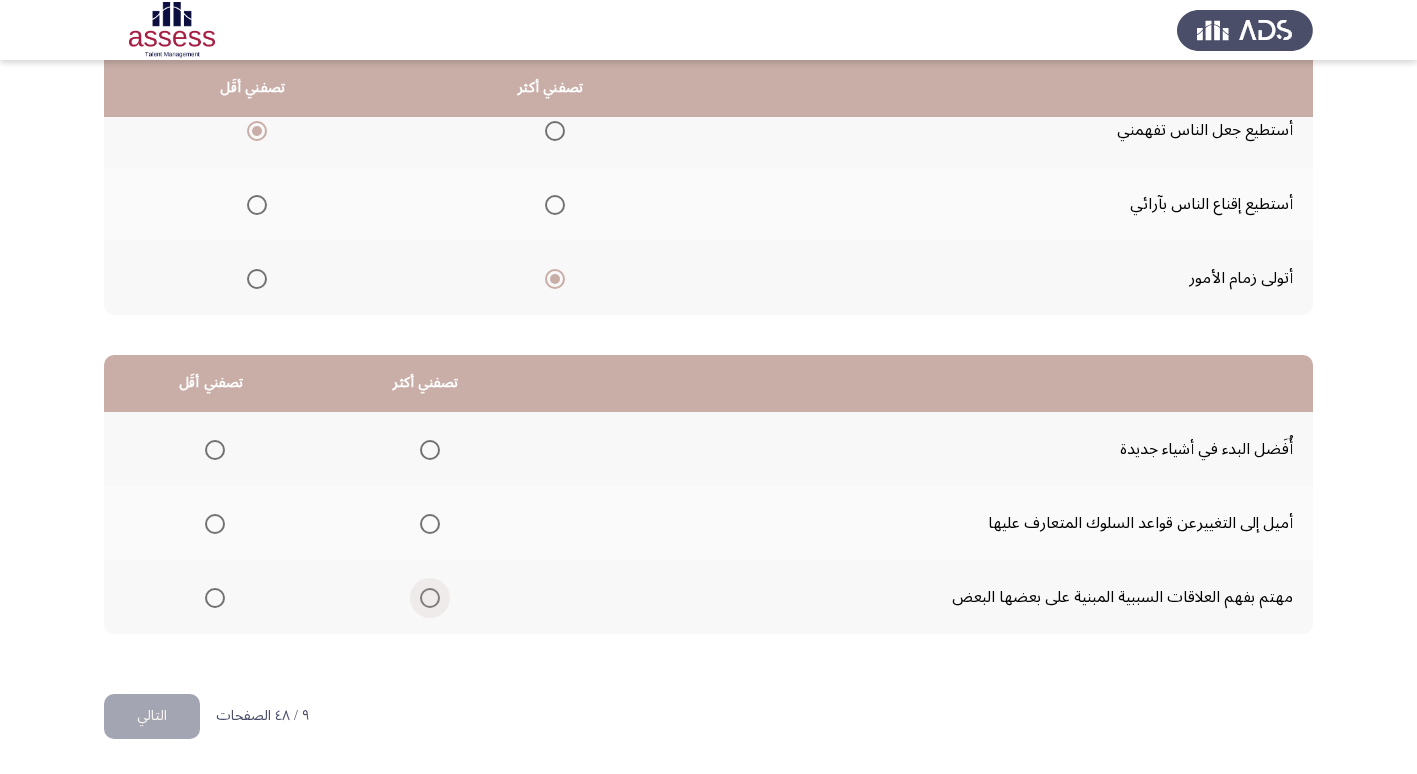 click at bounding box center [430, 598] 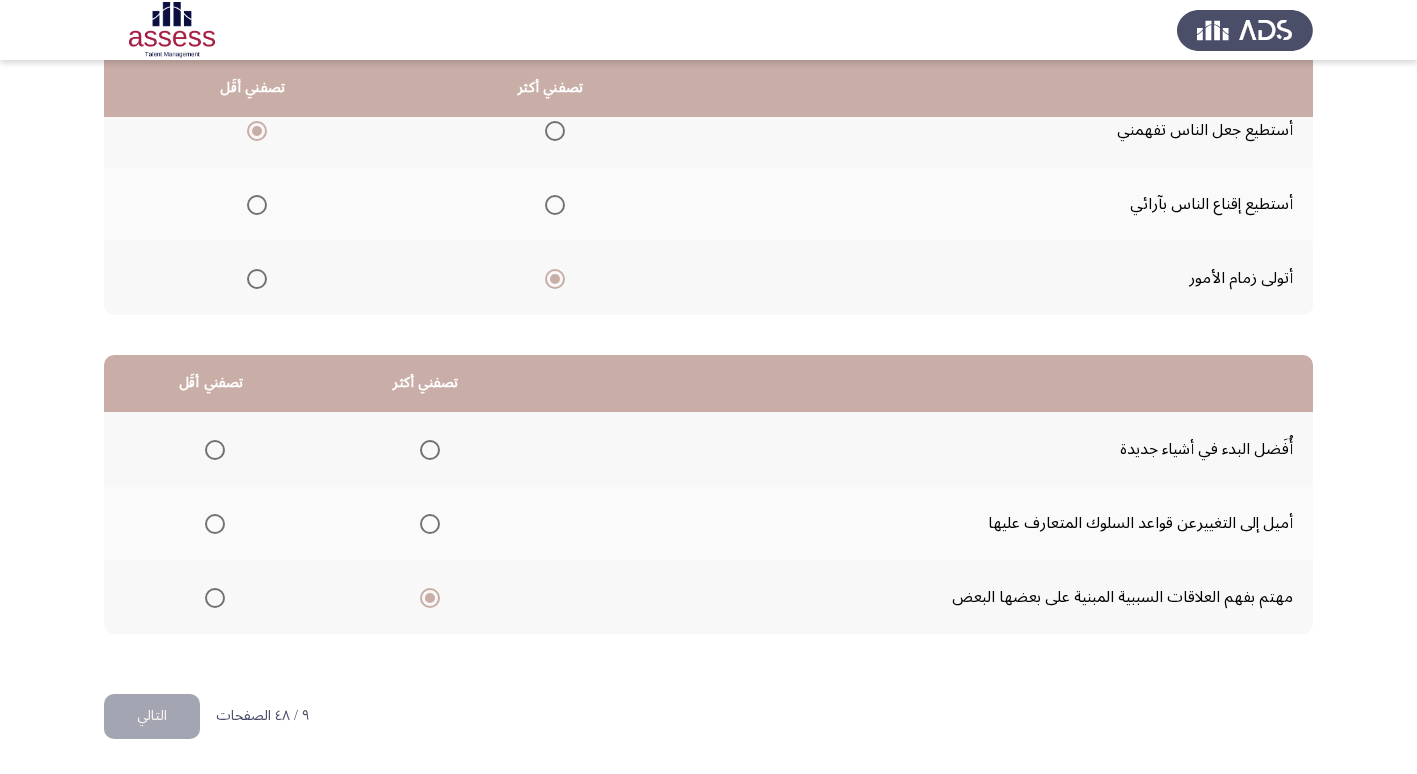 click at bounding box center [215, 524] 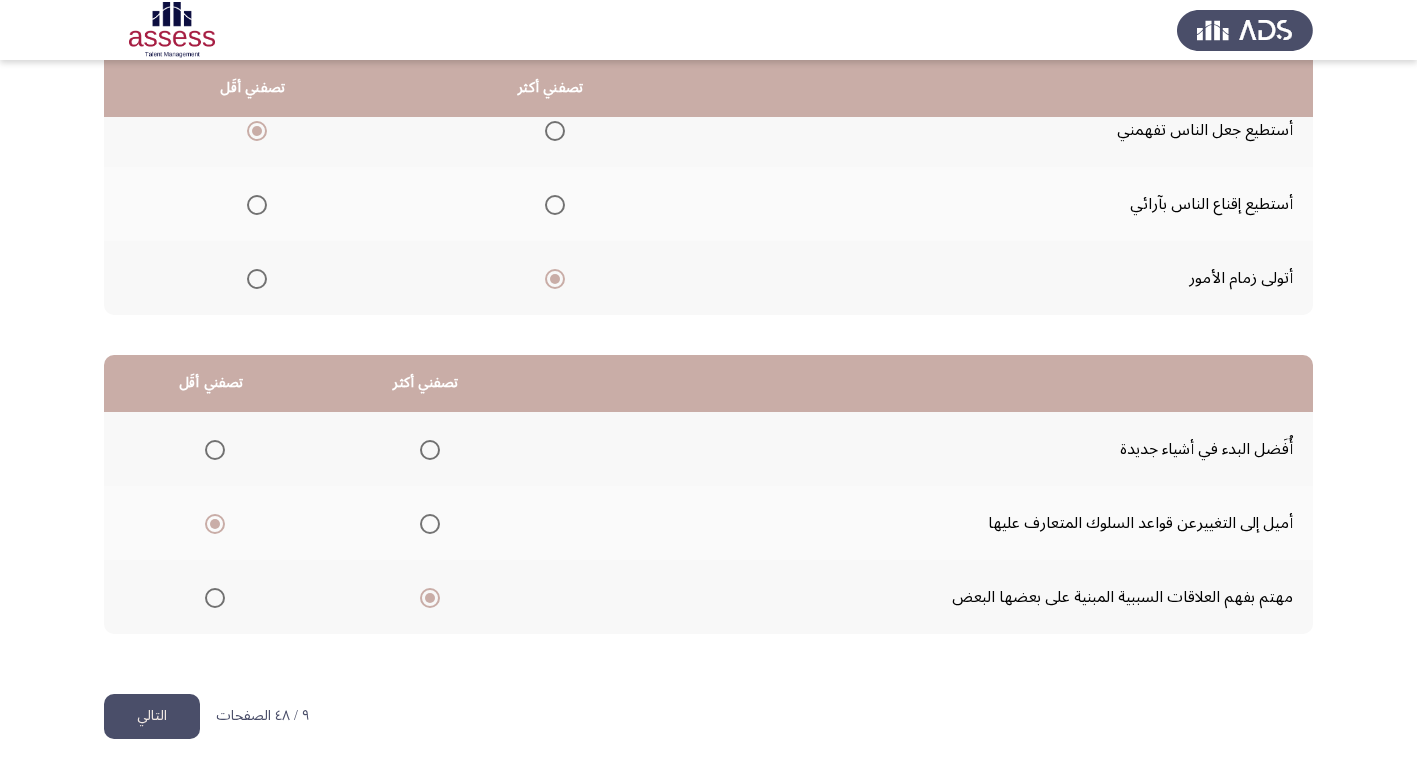 click on "التالي" 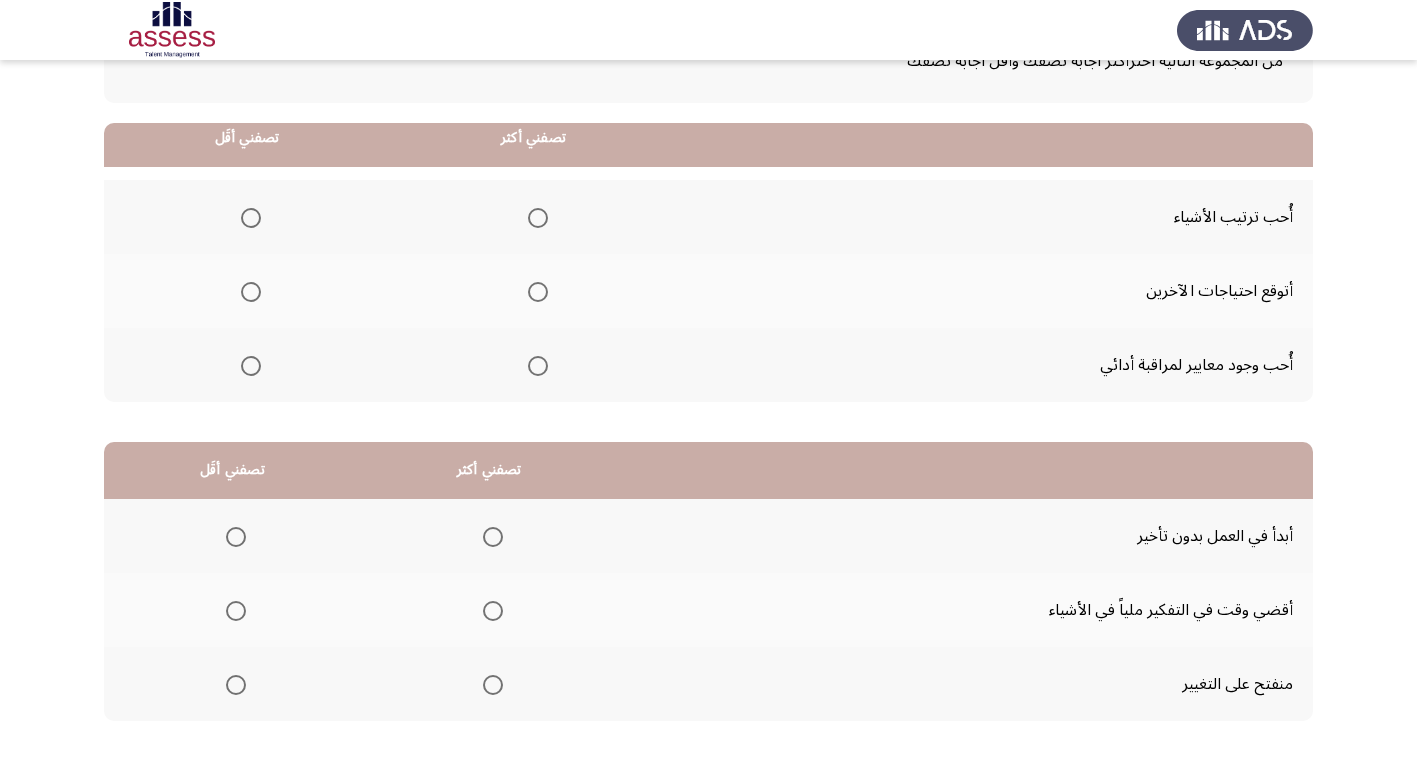 scroll, scrollTop: 200, scrollLeft: 0, axis: vertical 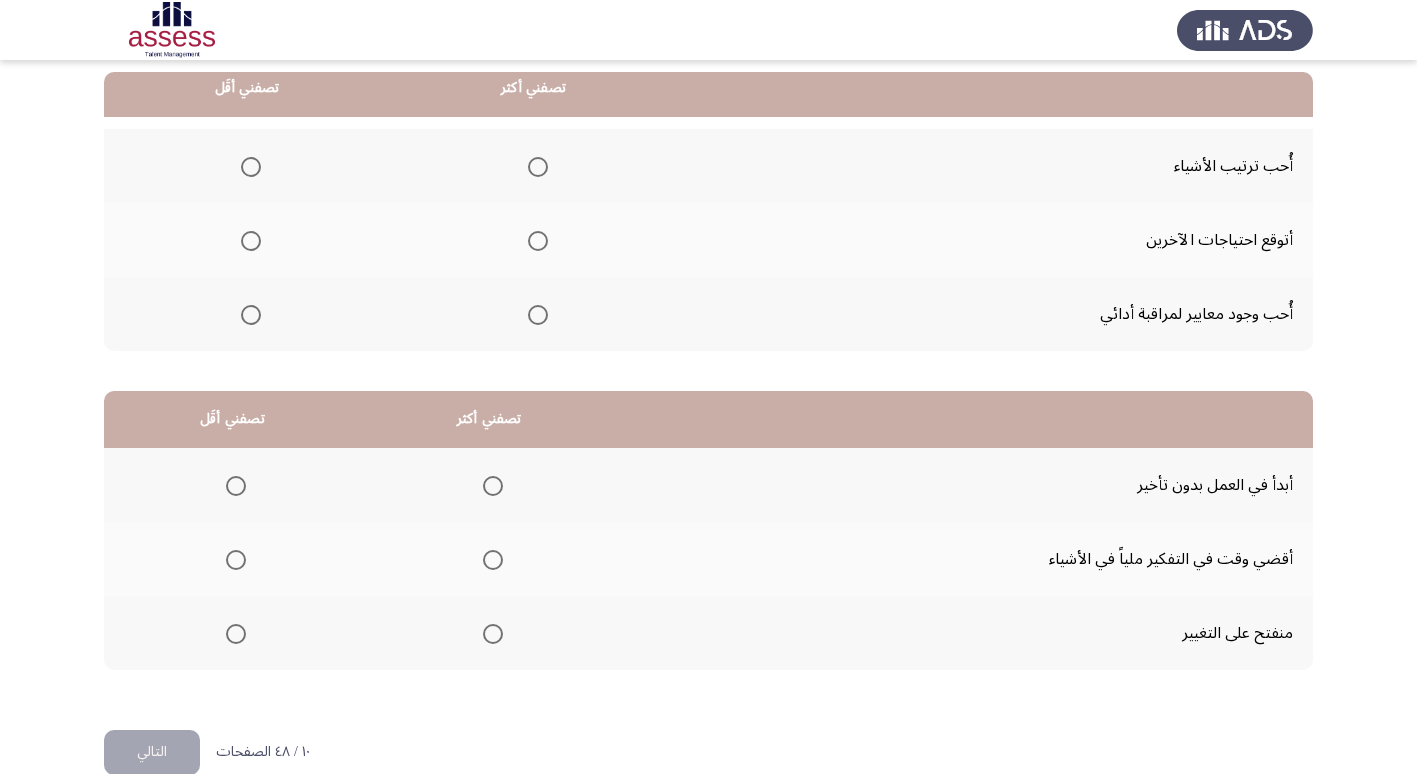 click at bounding box center (538, 315) 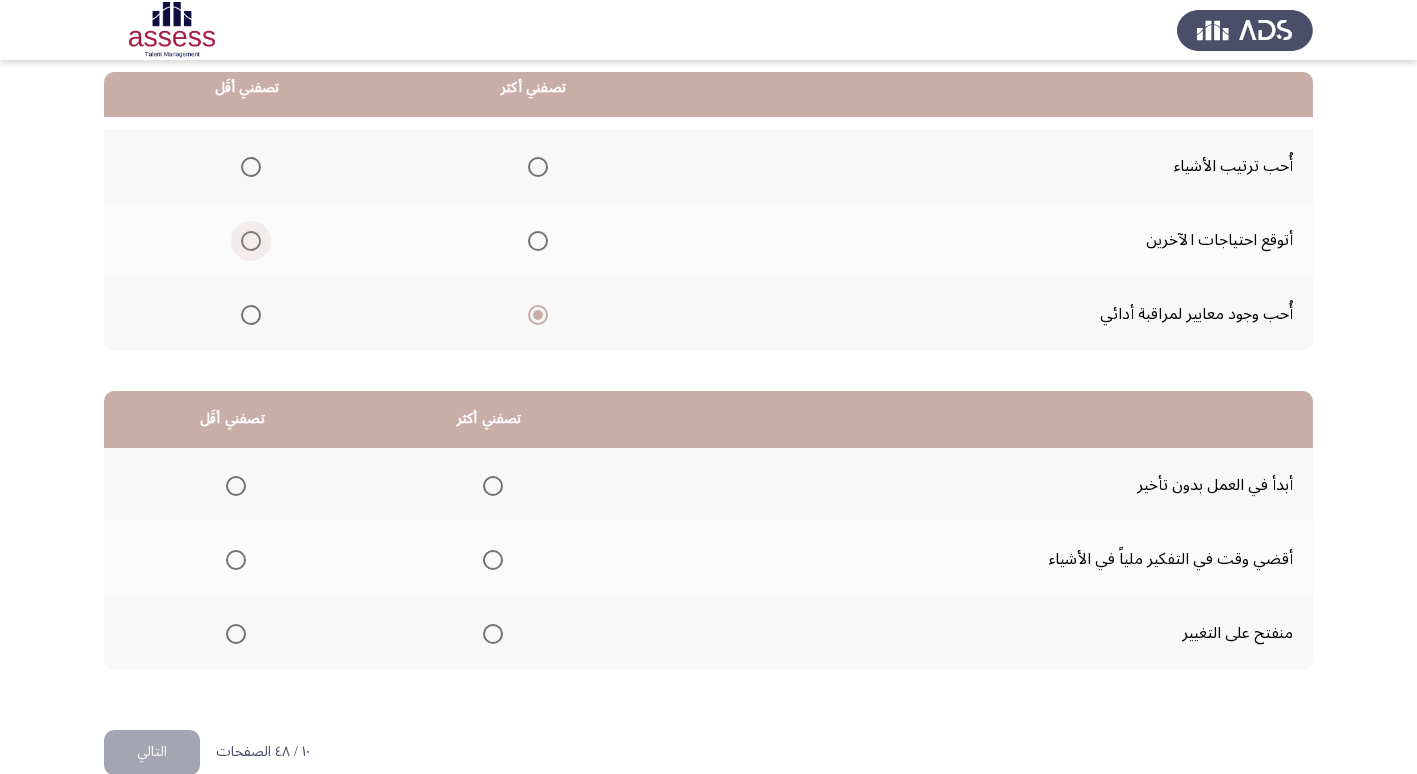 click at bounding box center (251, 241) 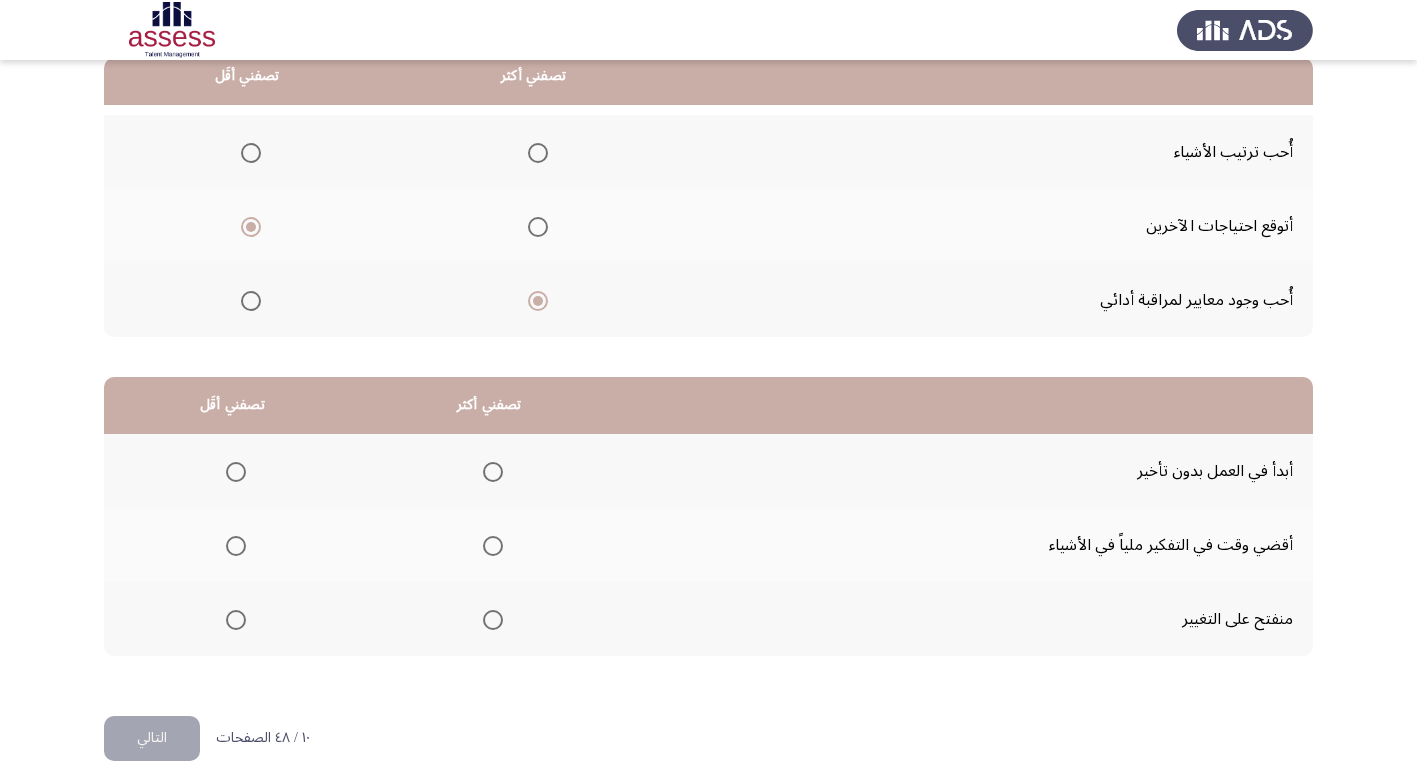 scroll, scrollTop: 236, scrollLeft: 0, axis: vertical 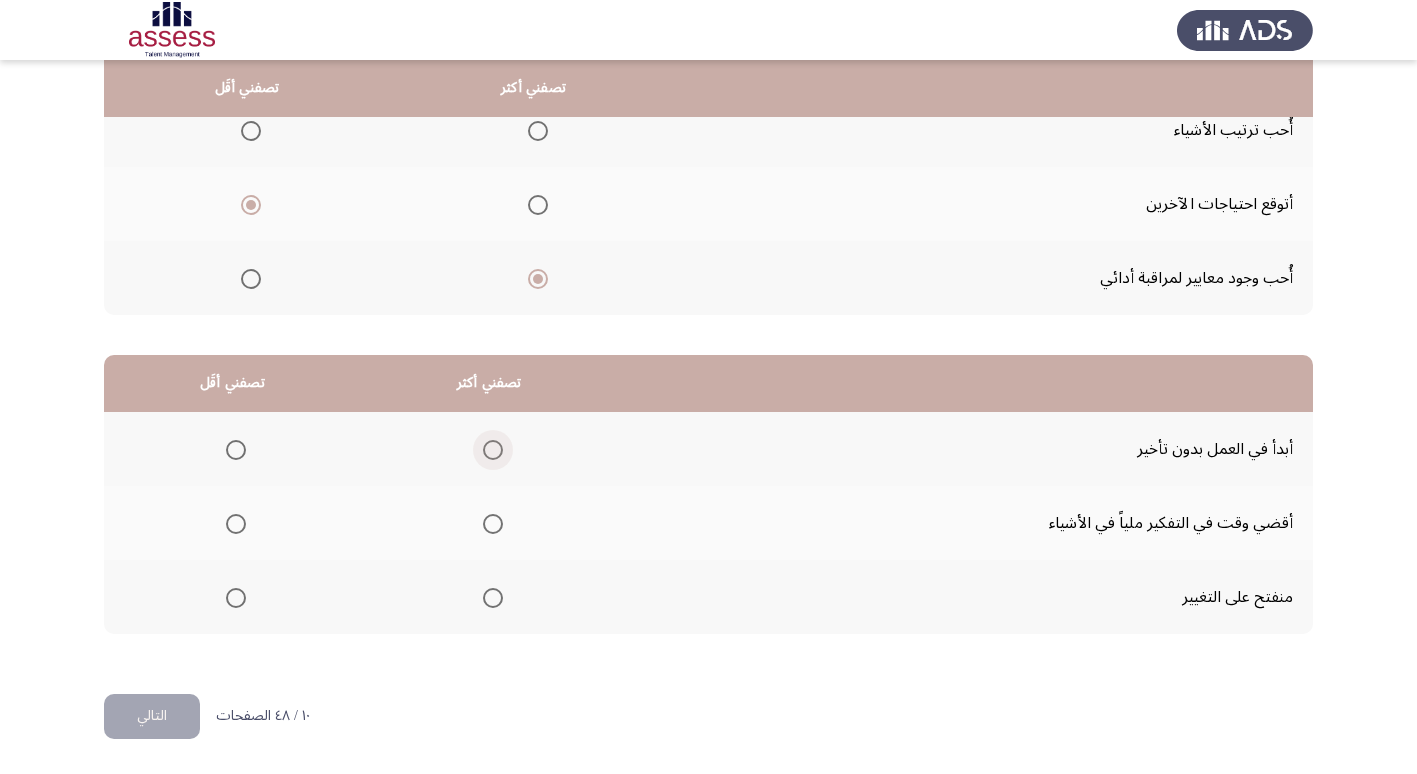 click at bounding box center (493, 450) 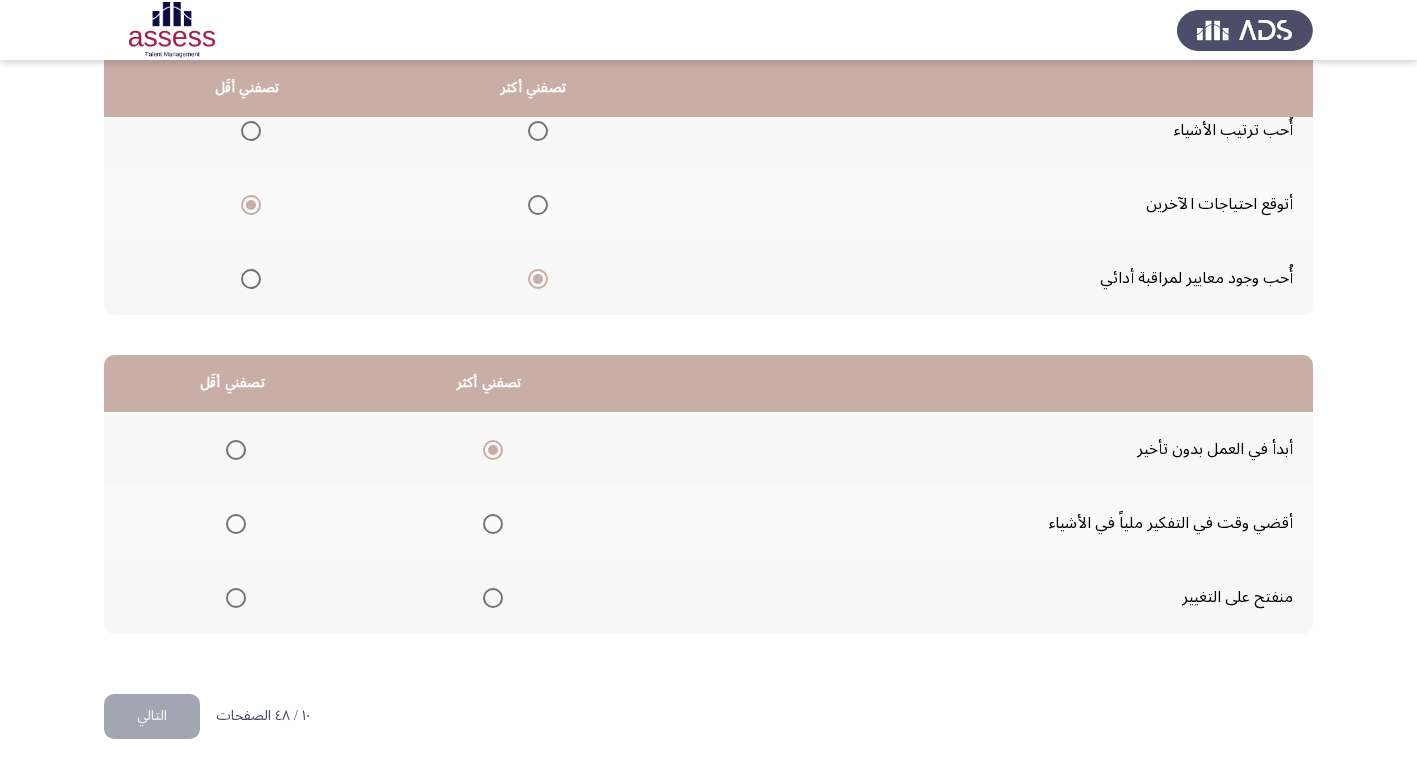 click at bounding box center (236, 598) 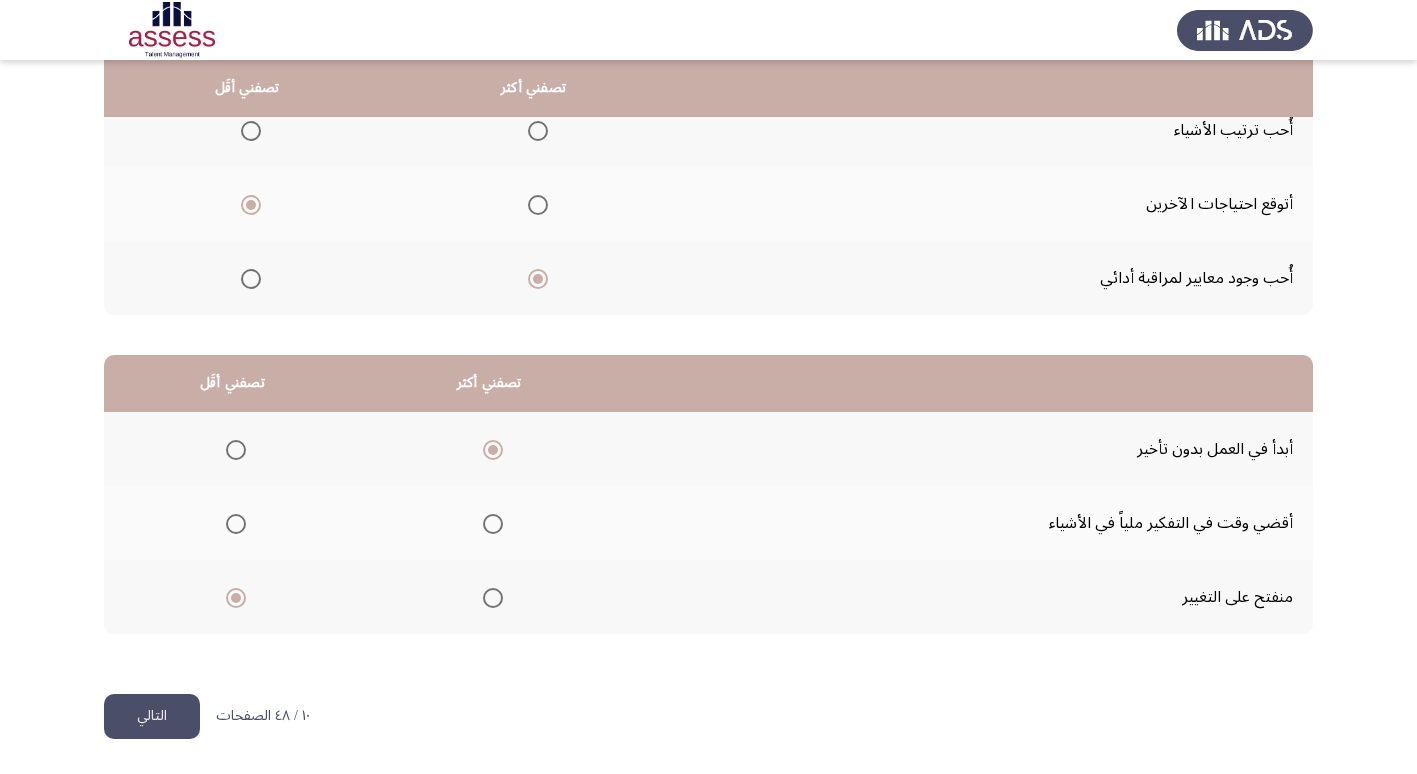 click on "التالي" 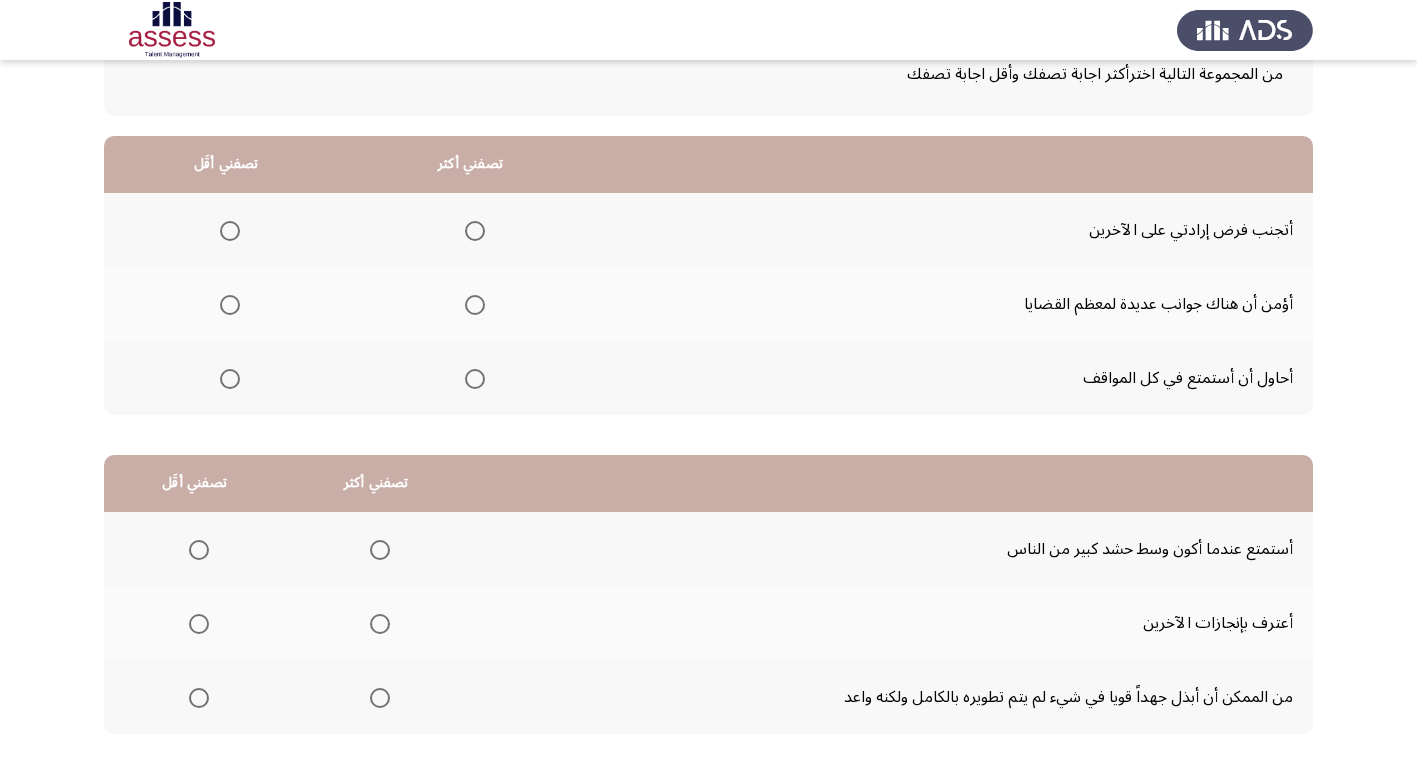 scroll, scrollTop: 0, scrollLeft: 0, axis: both 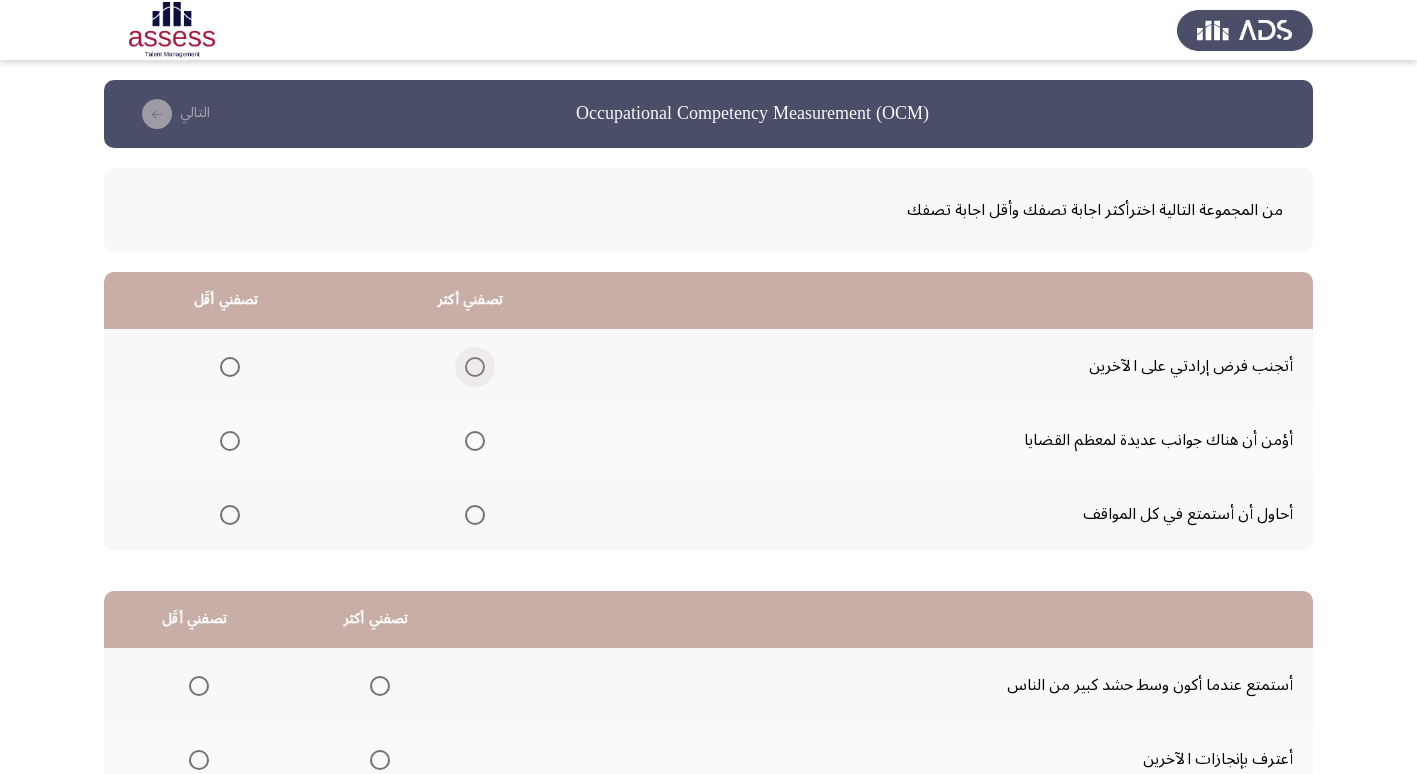 click at bounding box center [475, 367] 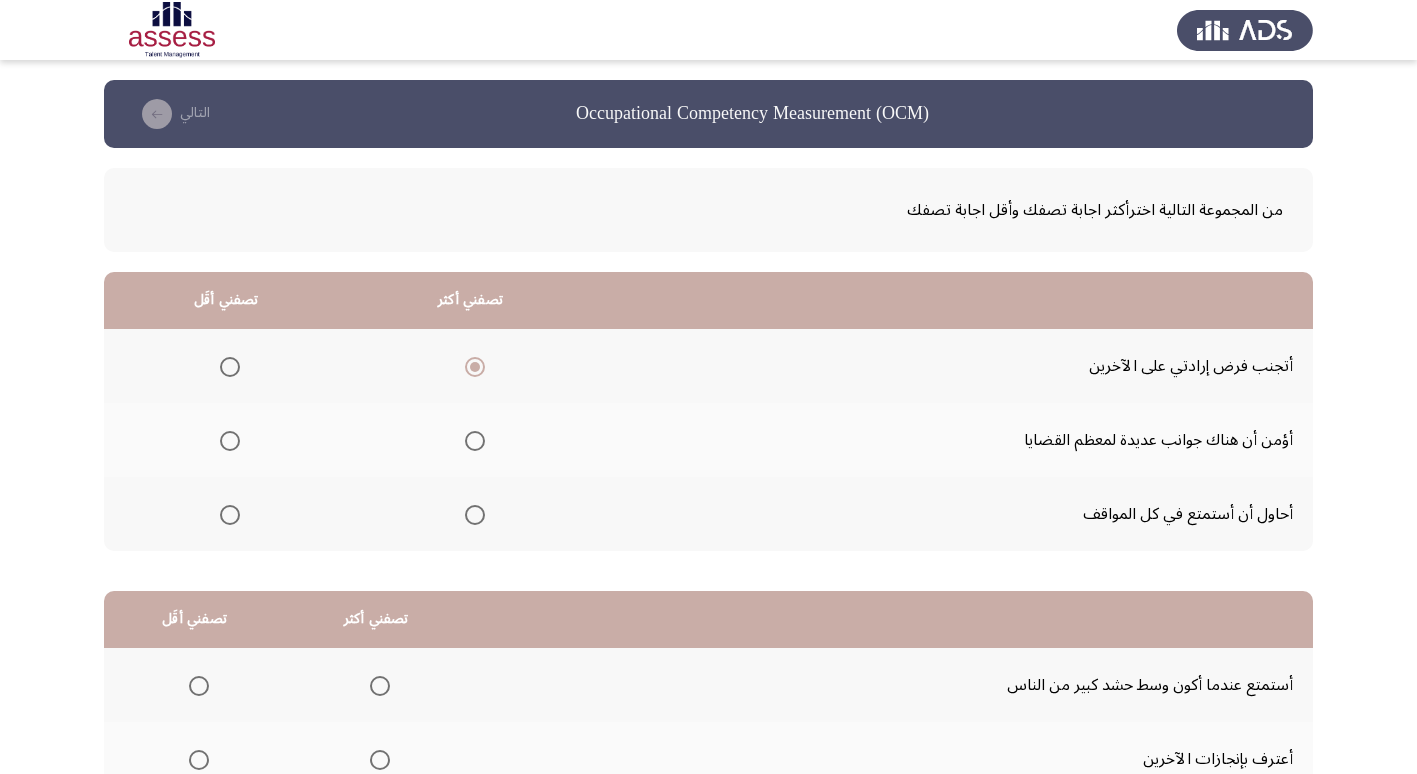 click at bounding box center (230, 515) 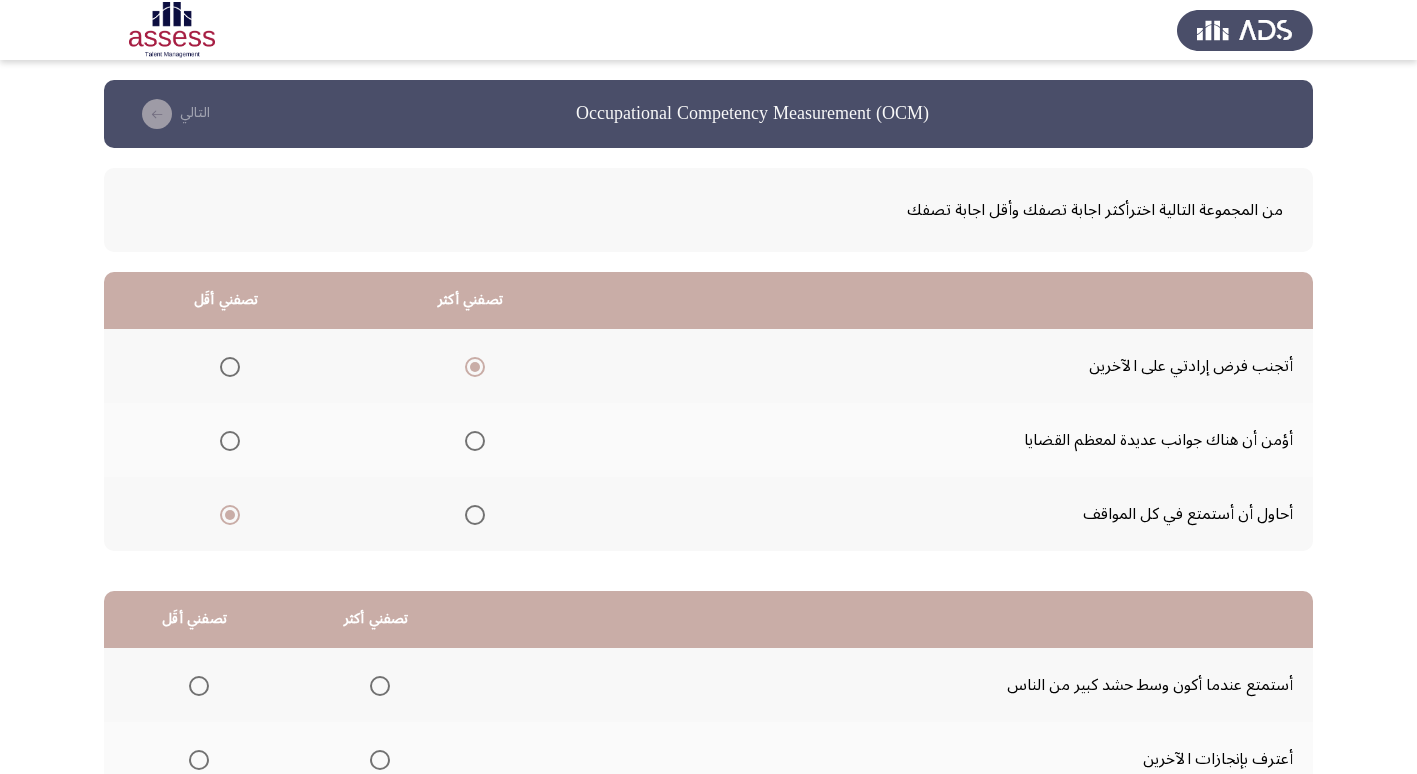 scroll, scrollTop: 236, scrollLeft: 0, axis: vertical 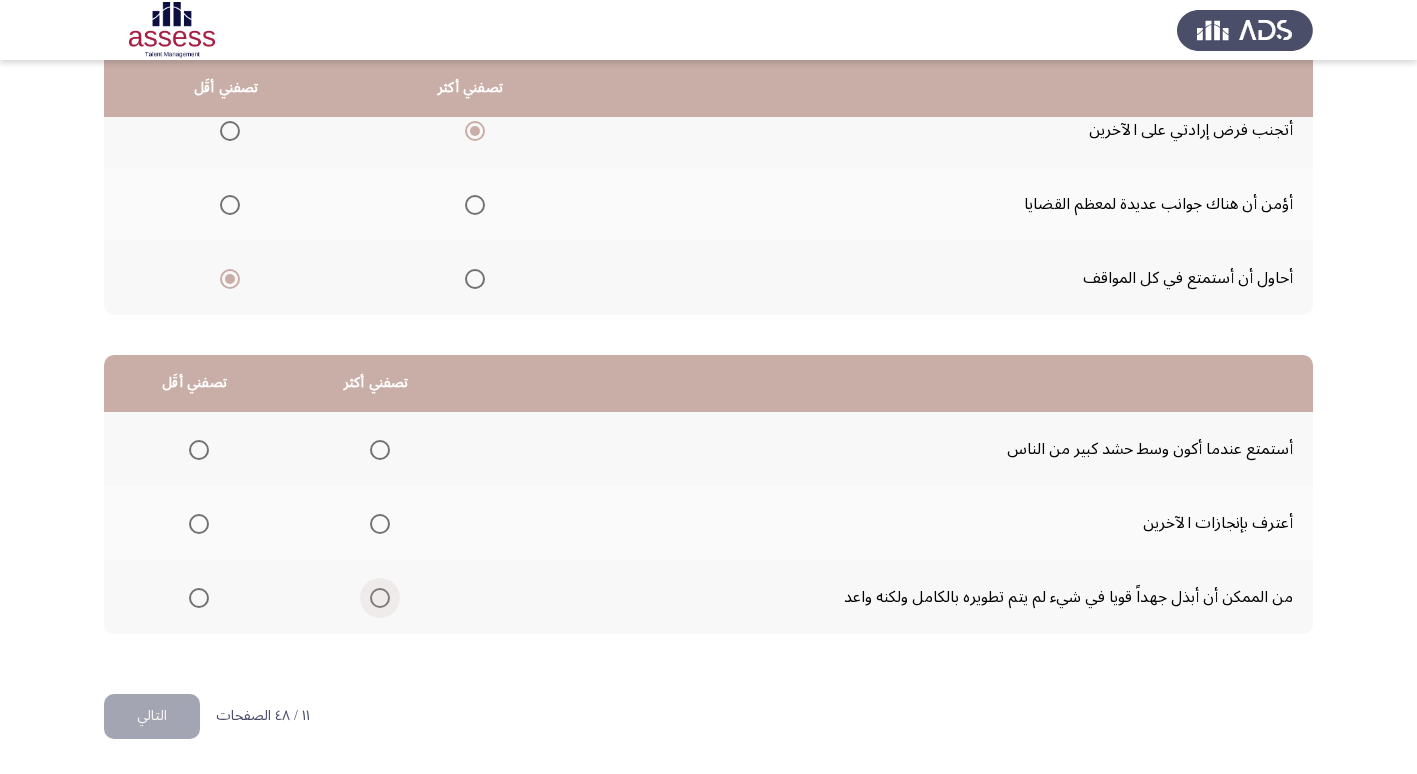 click at bounding box center (380, 598) 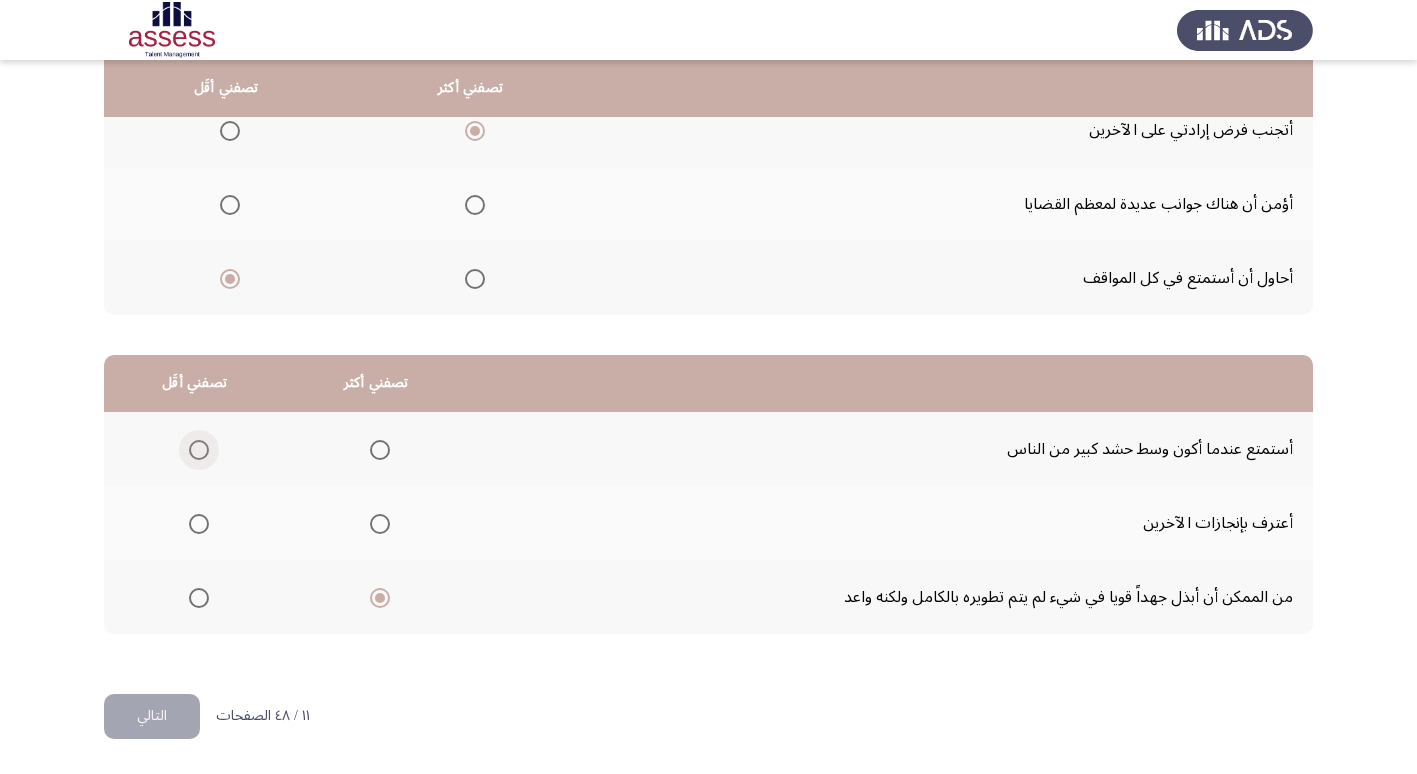 click at bounding box center (199, 450) 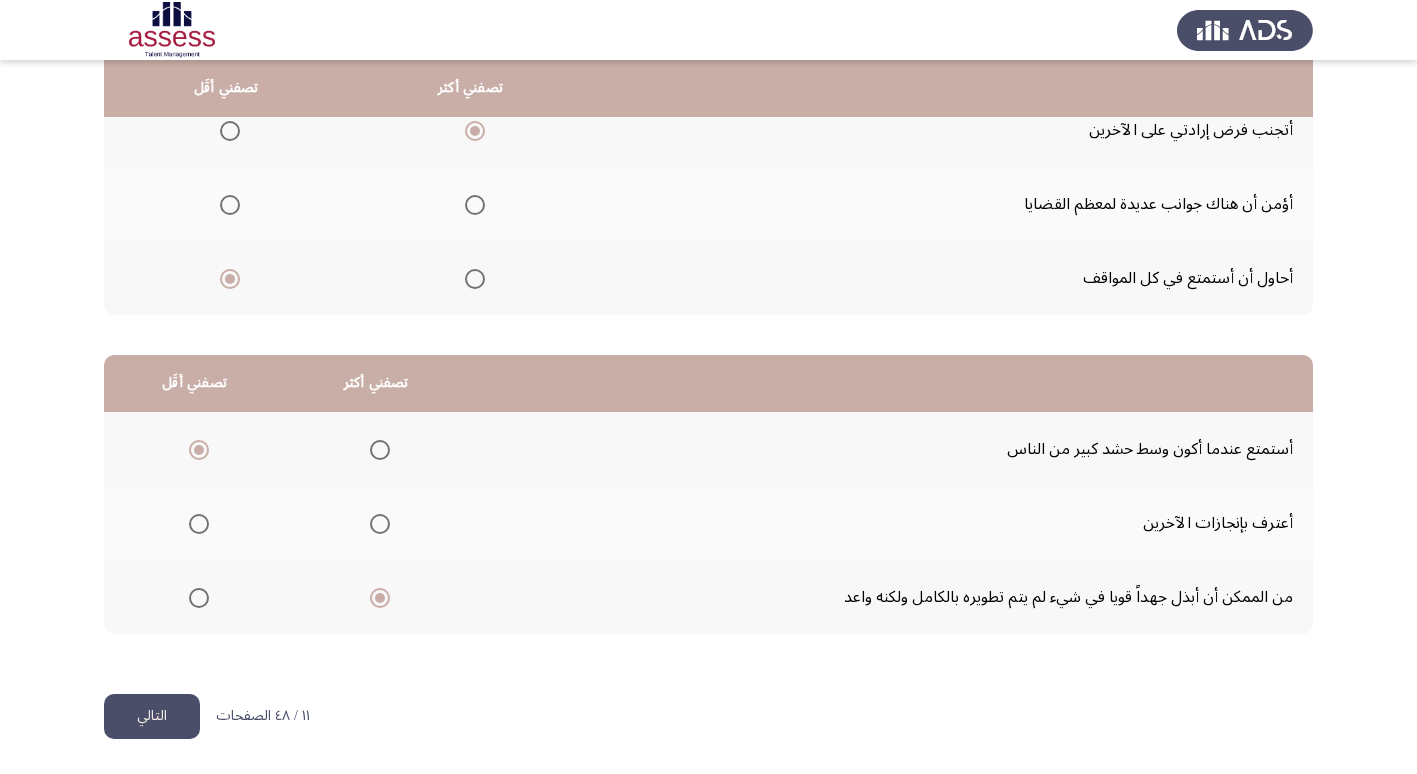 click on "التالي" 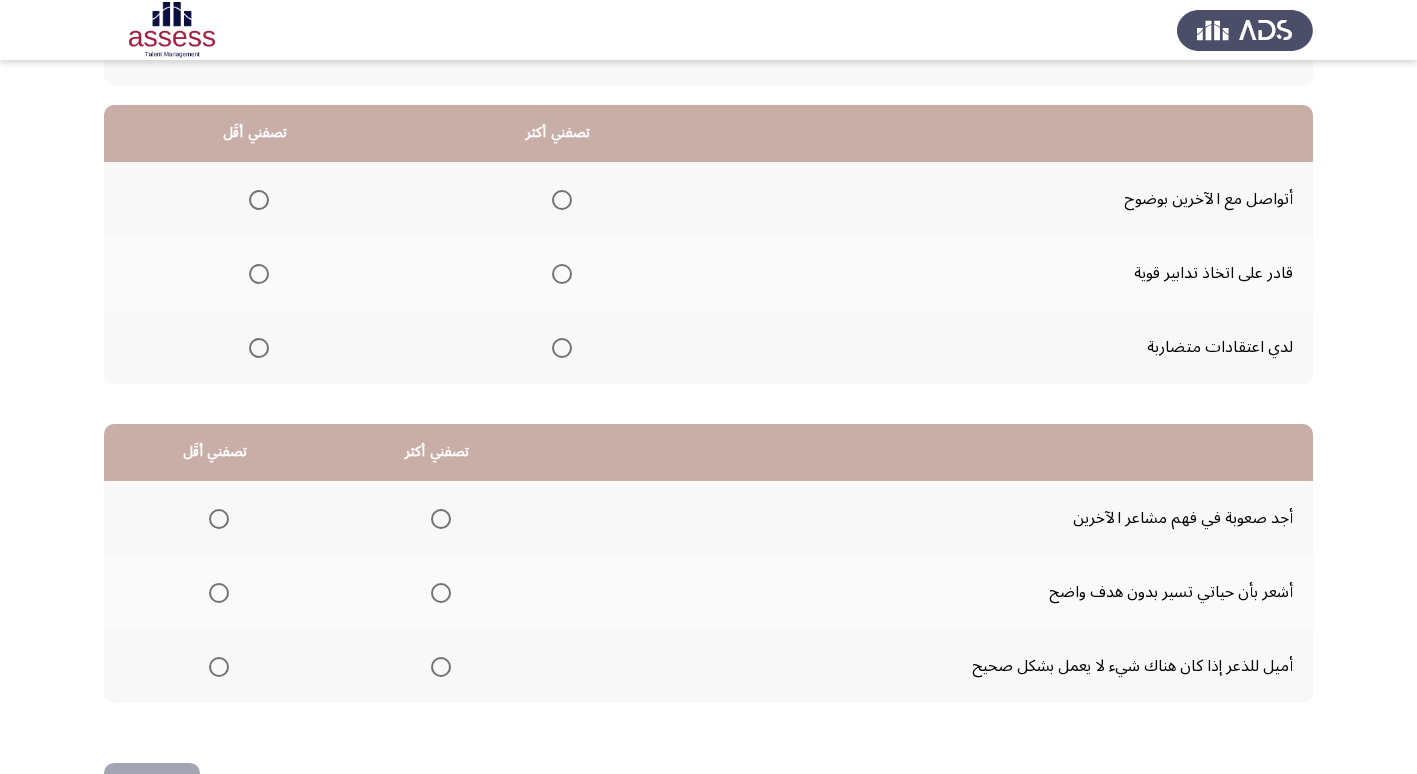 scroll, scrollTop: 200, scrollLeft: 0, axis: vertical 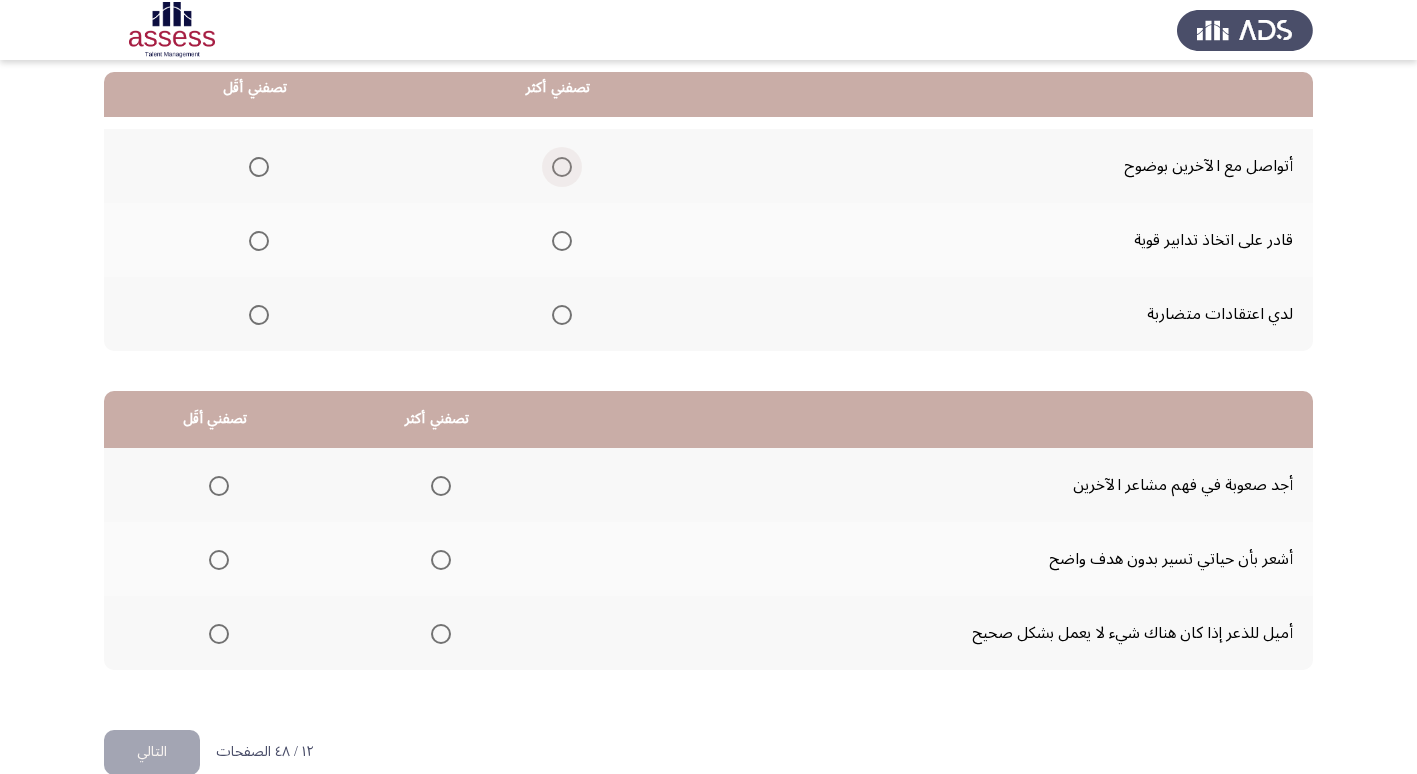 click at bounding box center [562, 167] 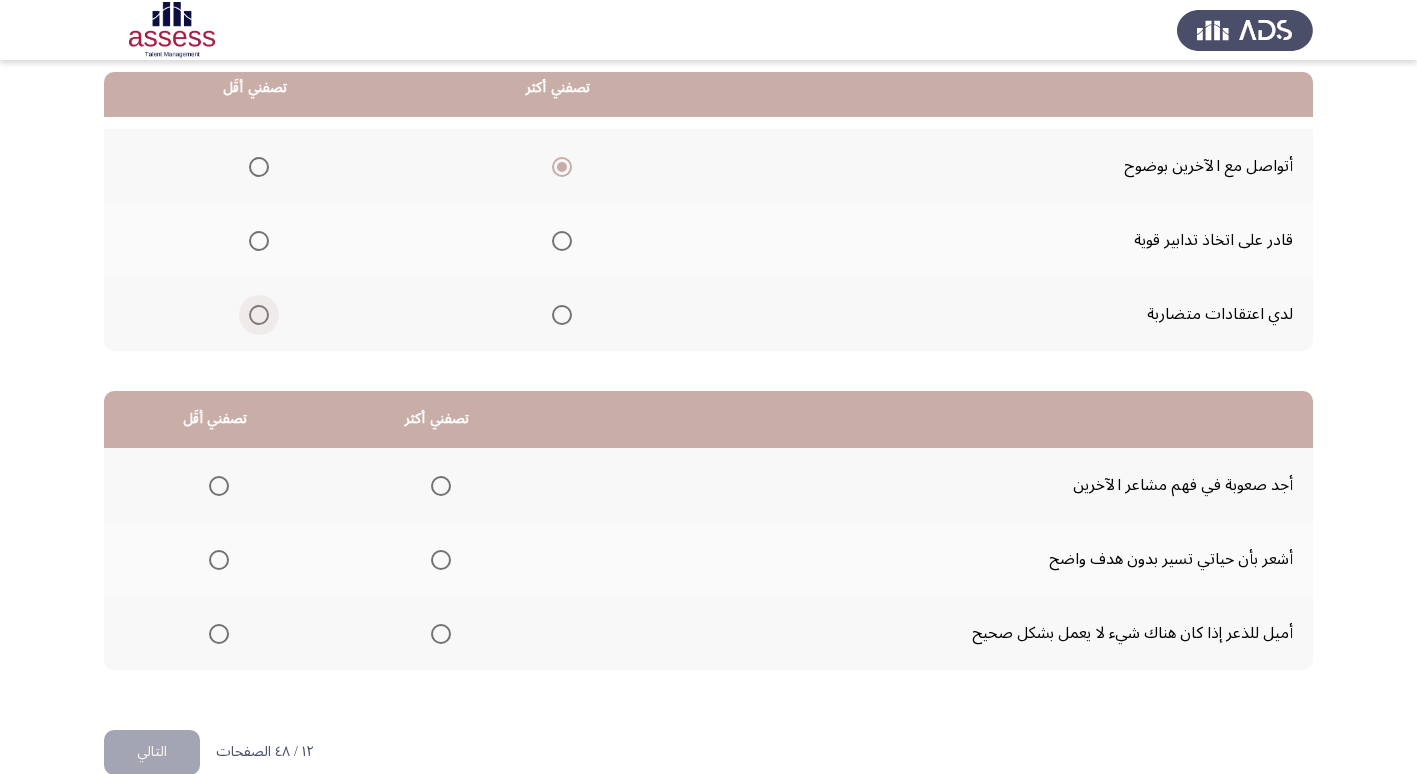 click at bounding box center [259, 315] 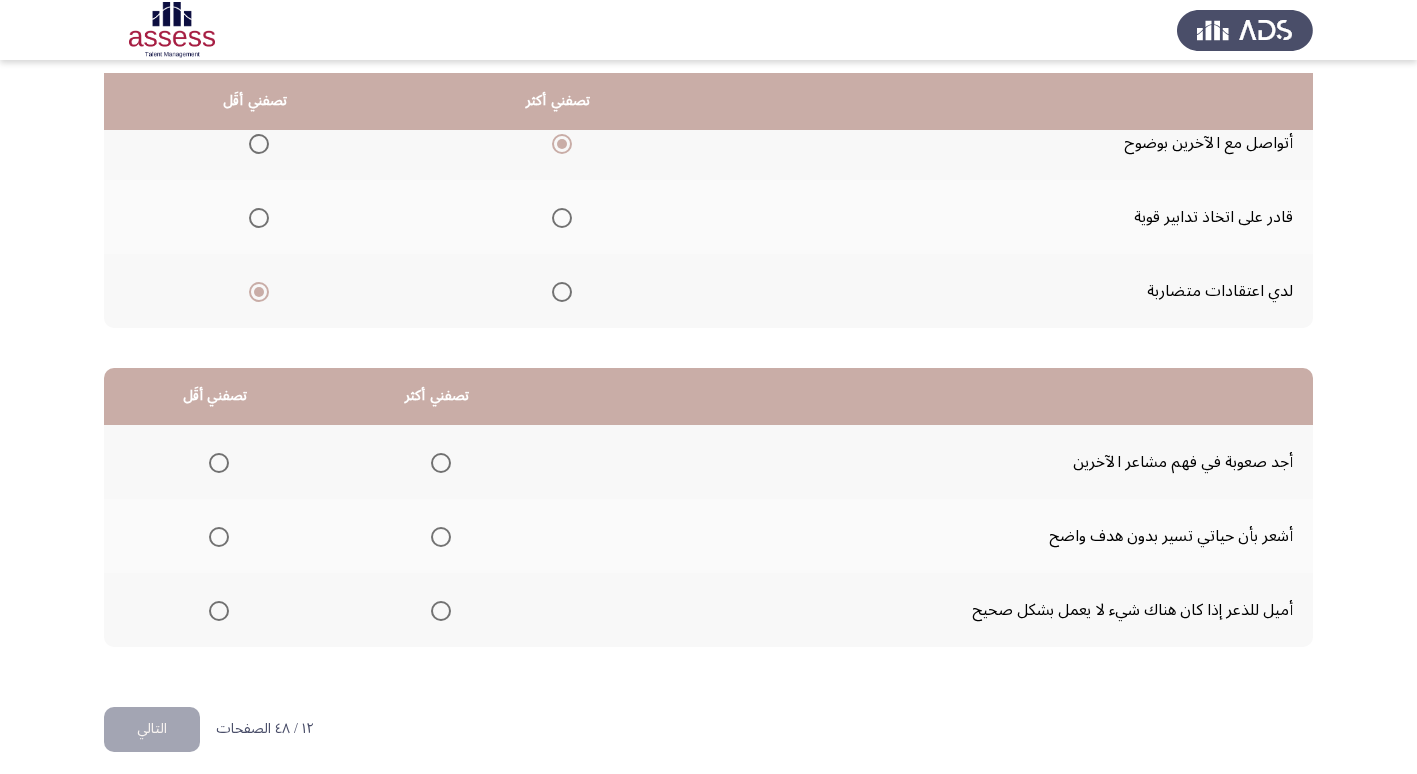 scroll, scrollTop: 236, scrollLeft: 0, axis: vertical 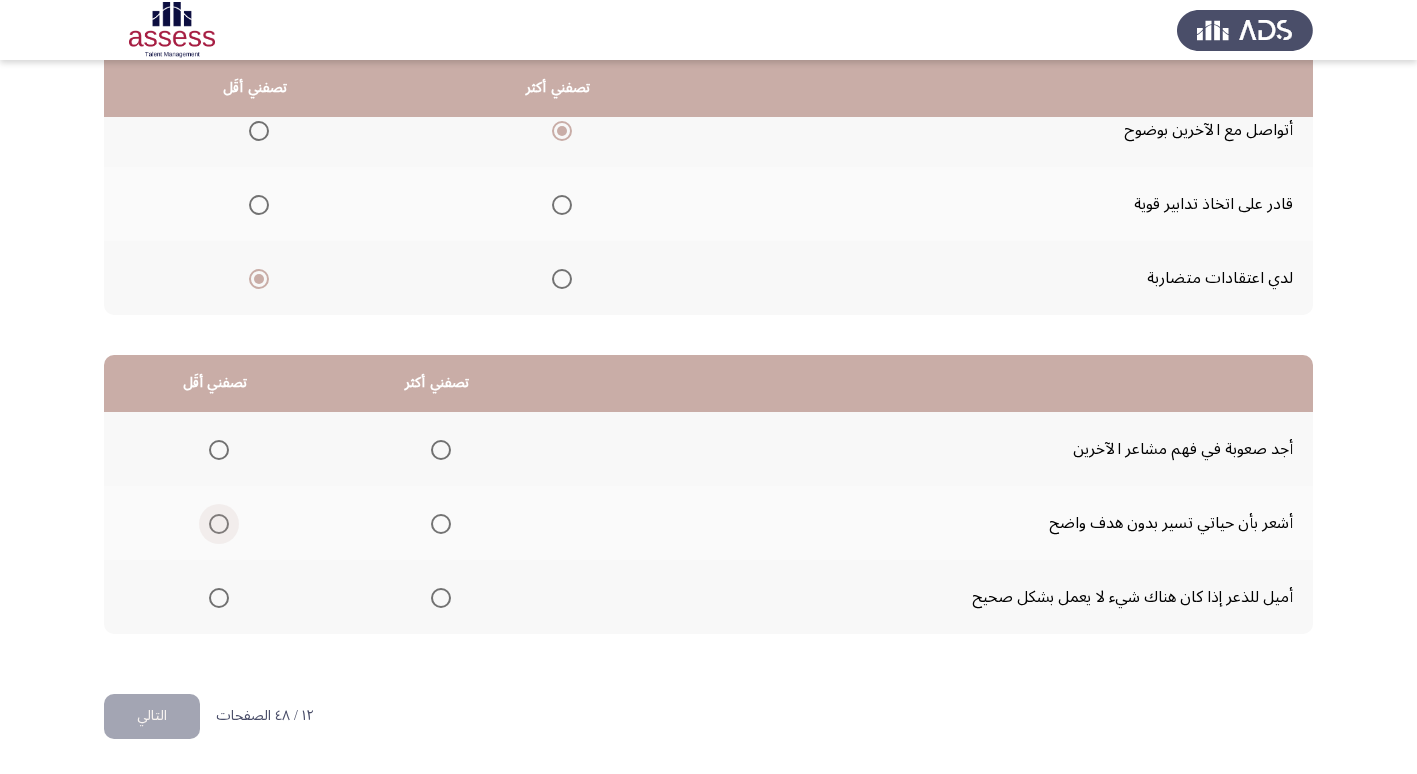 click at bounding box center (219, 524) 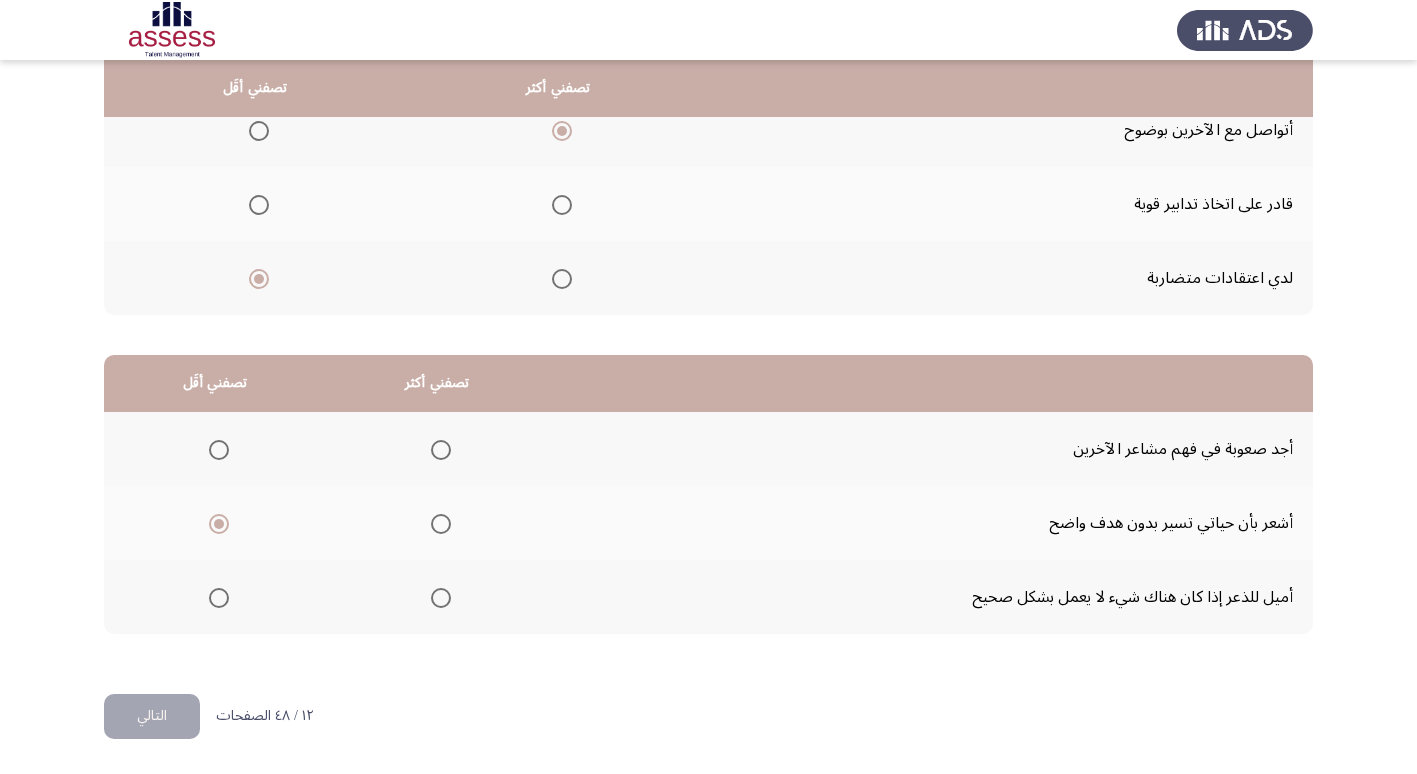 click at bounding box center (441, 598) 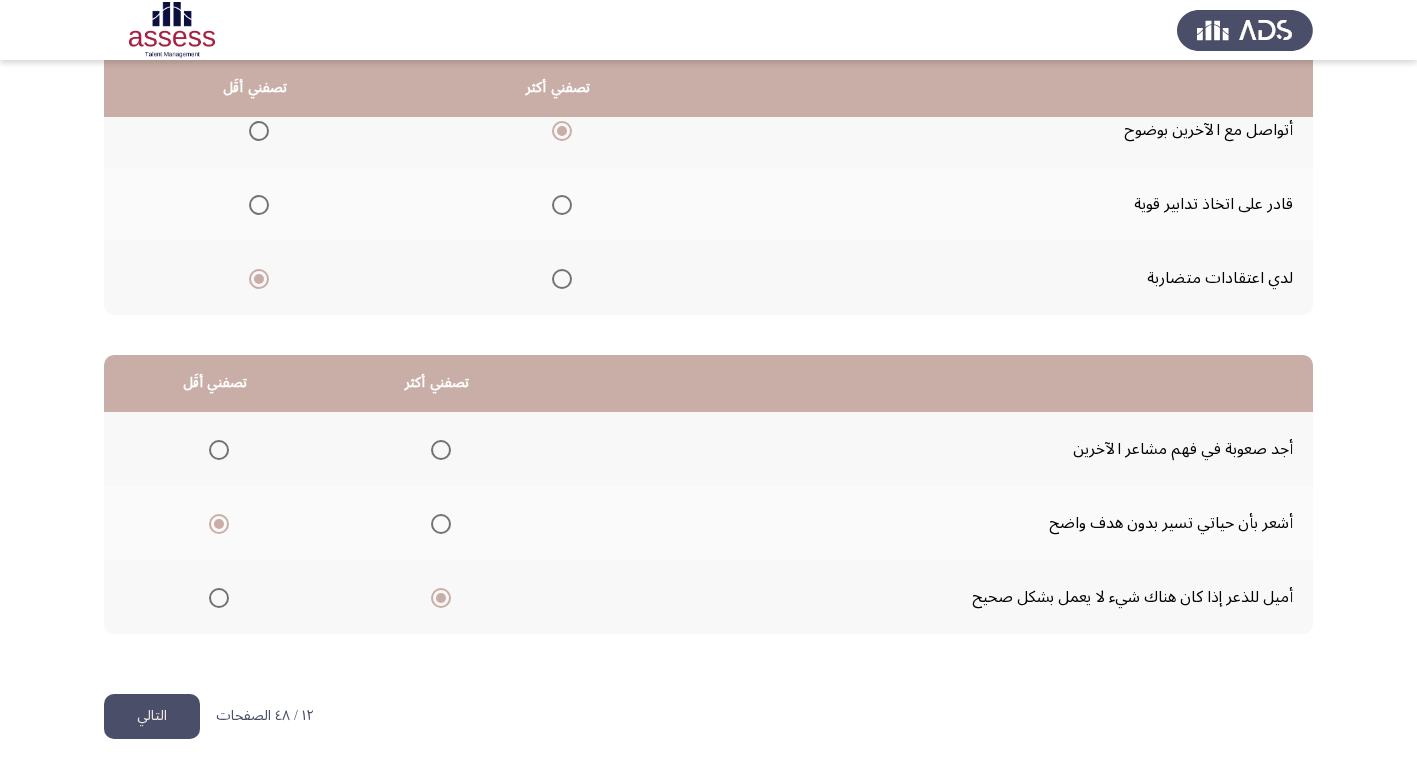 click on "التالي" 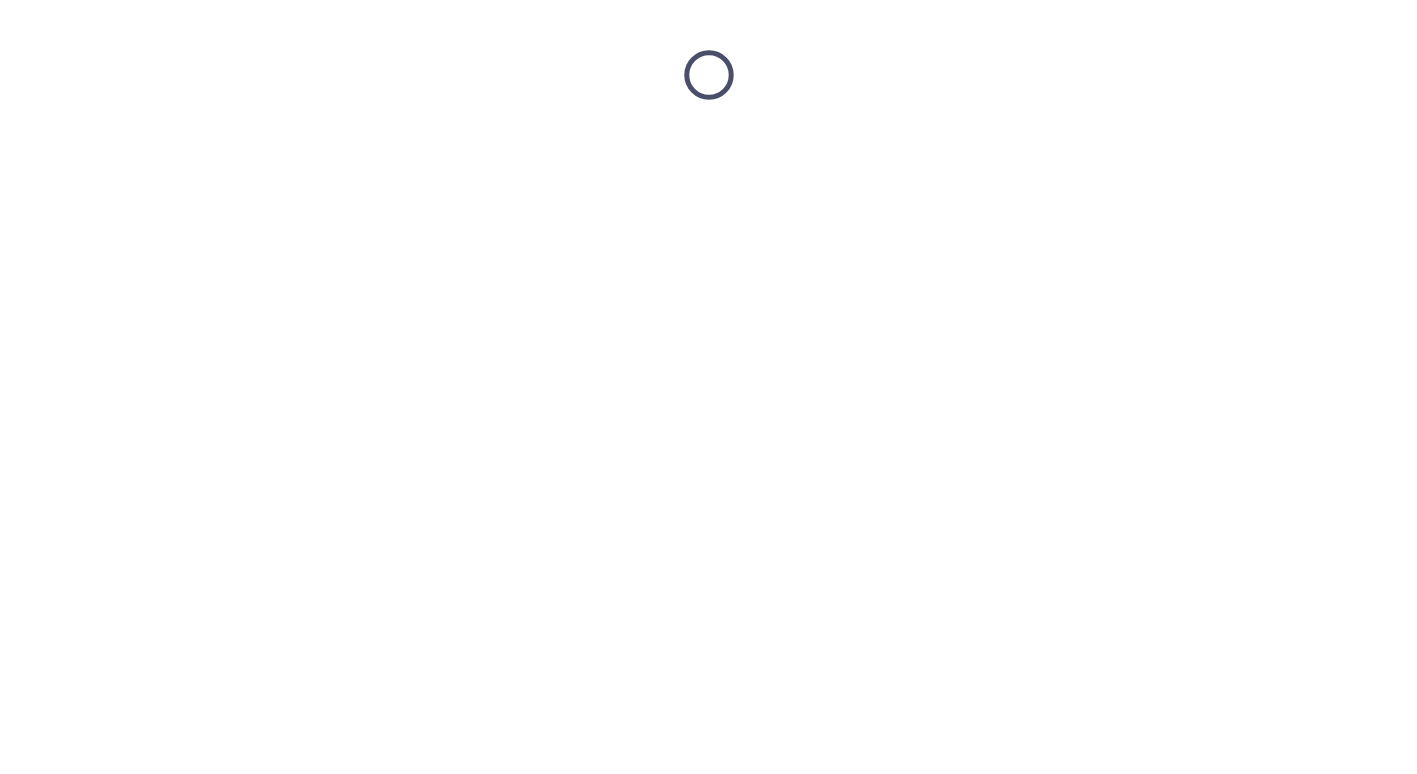 scroll, scrollTop: 0, scrollLeft: 0, axis: both 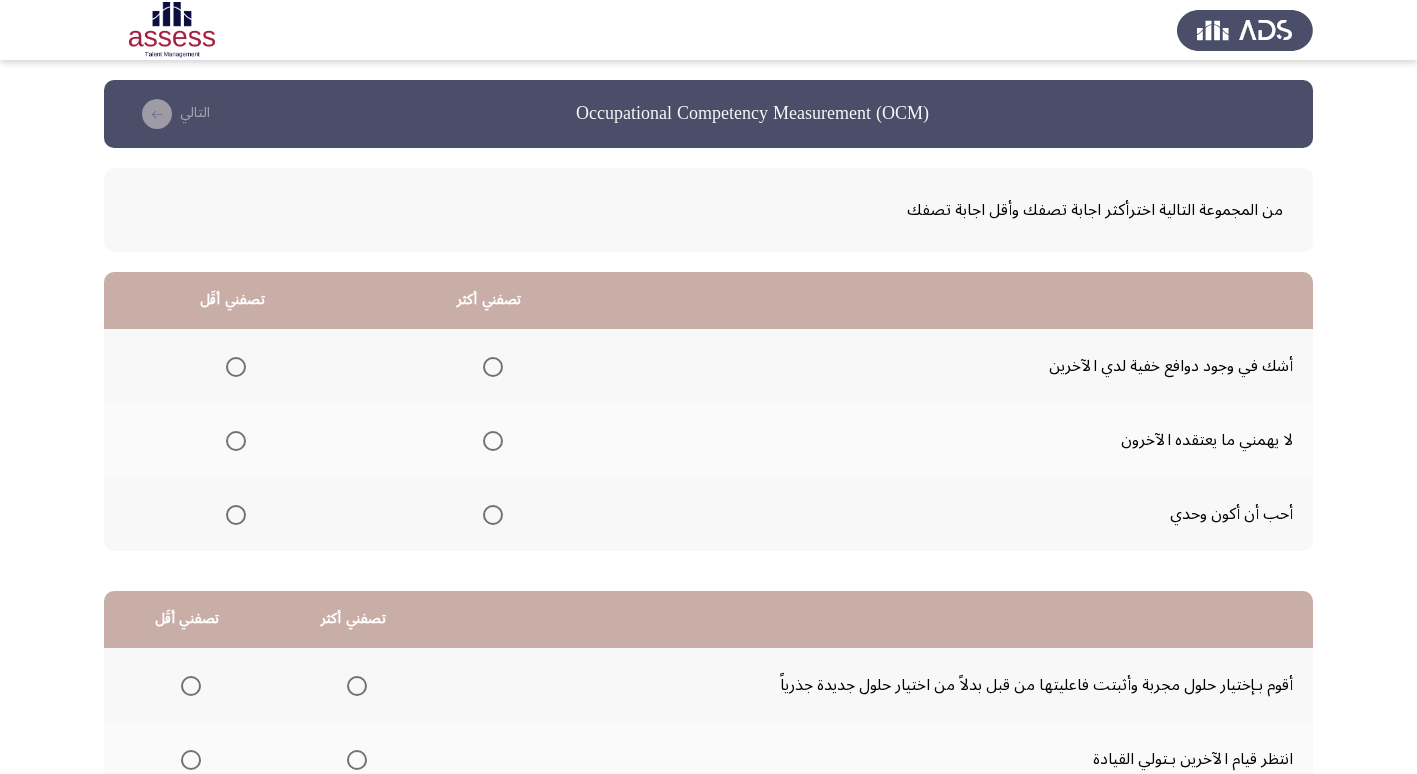click at bounding box center [493, 441] 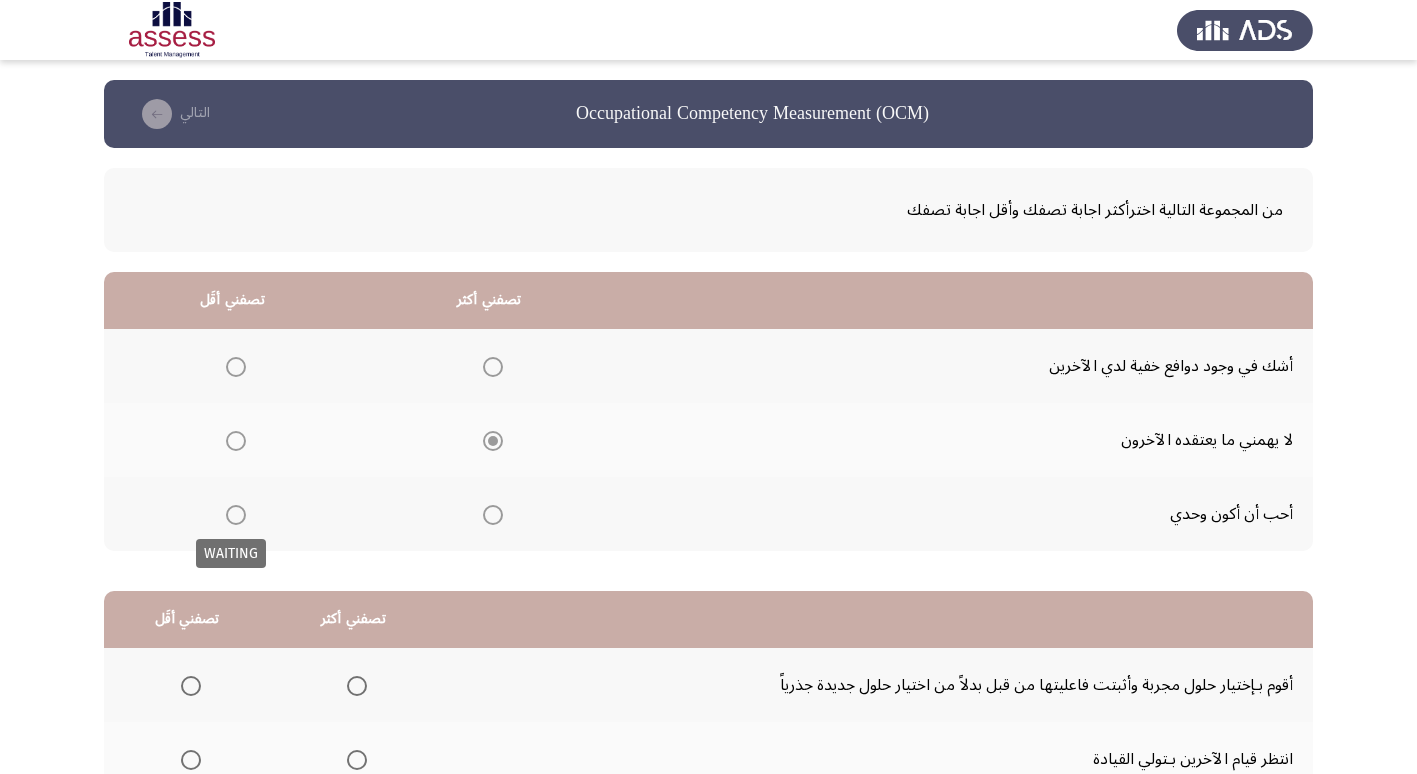 click at bounding box center (236, 515) 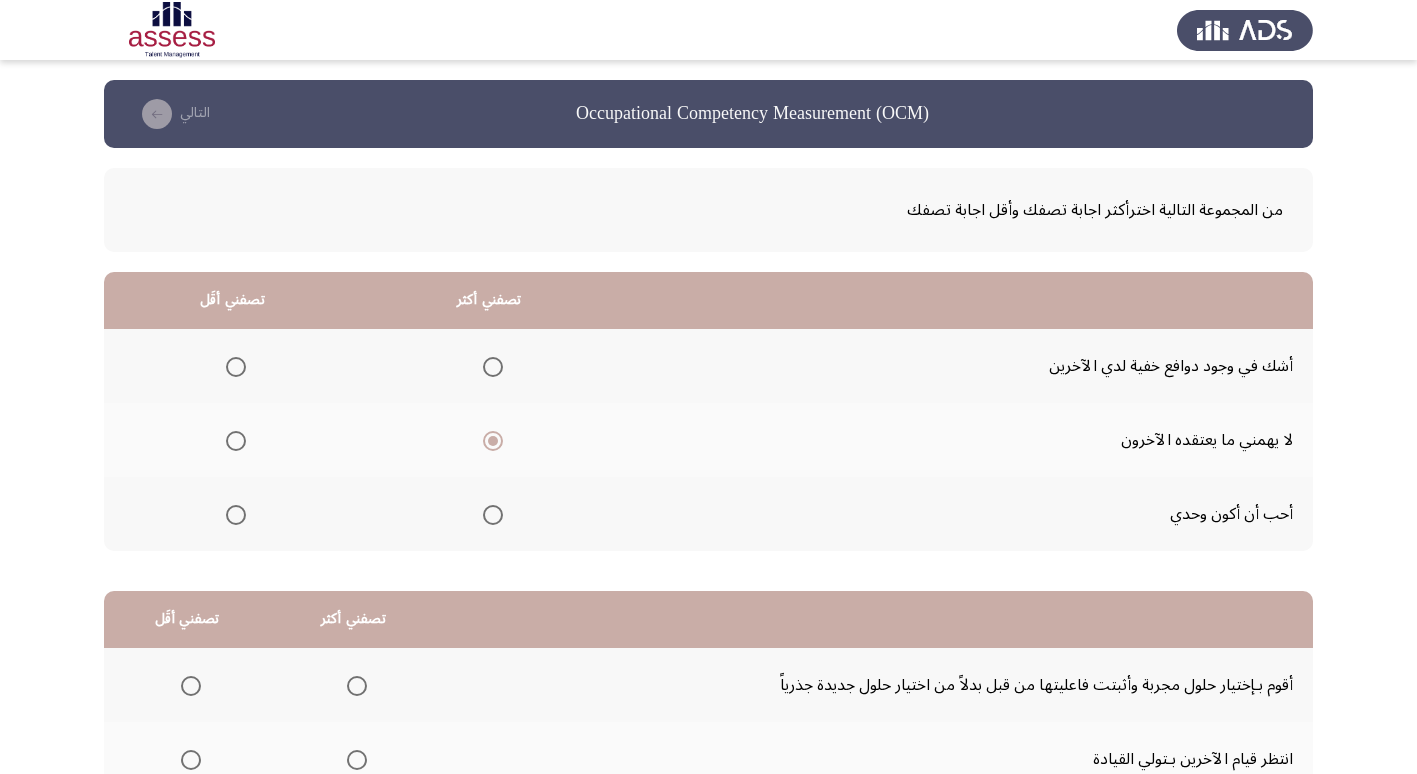 click at bounding box center (236, 515) 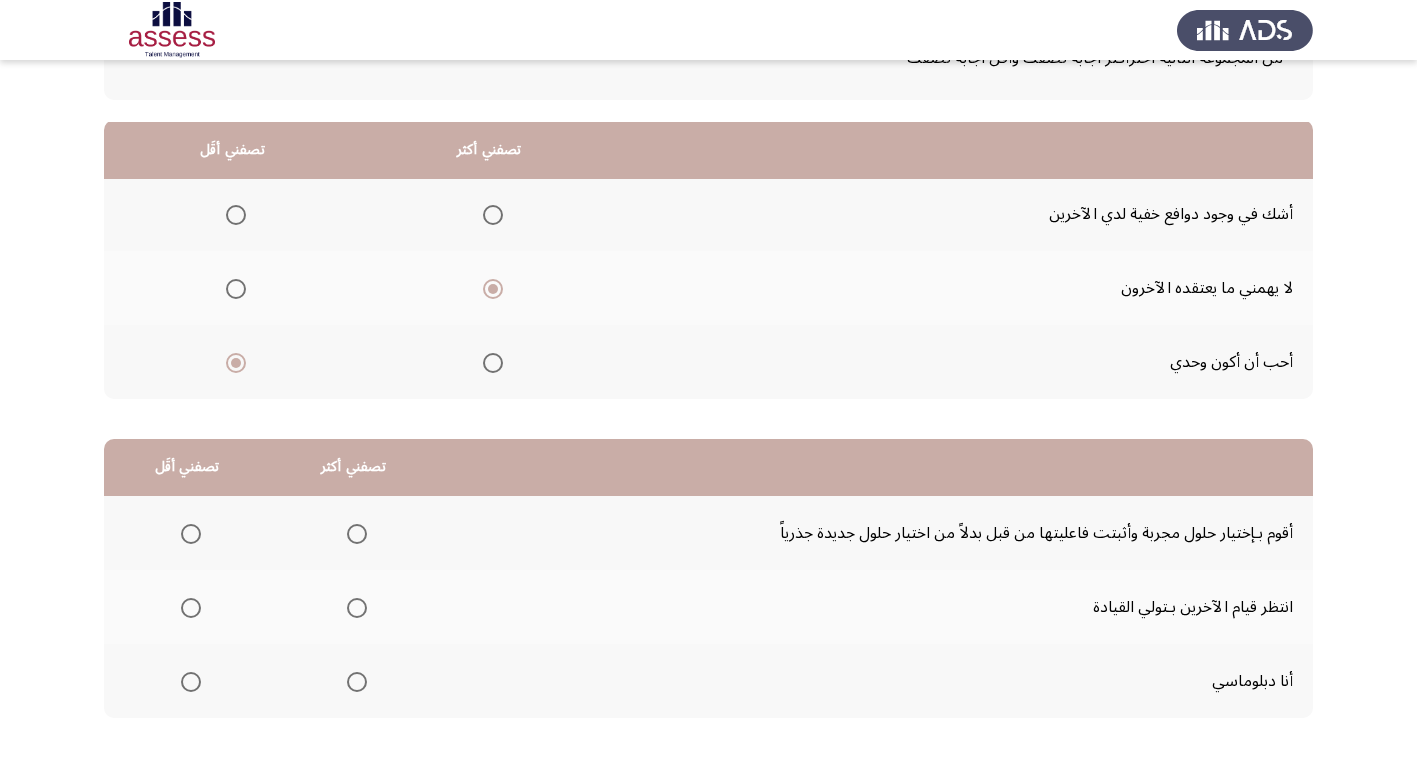 scroll, scrollTop: 236, scrollLeft: 0, axis: vertical 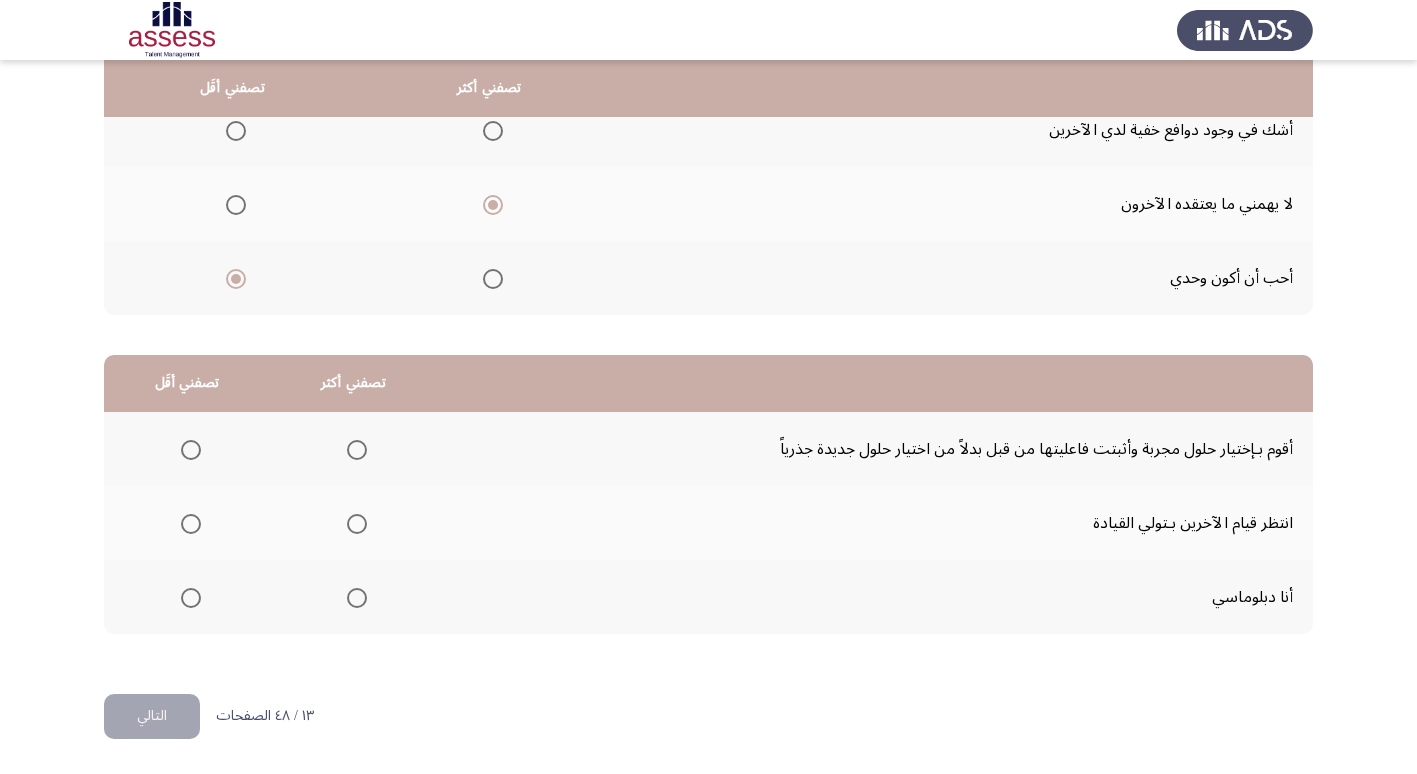 click at bounding box center (357, 598) 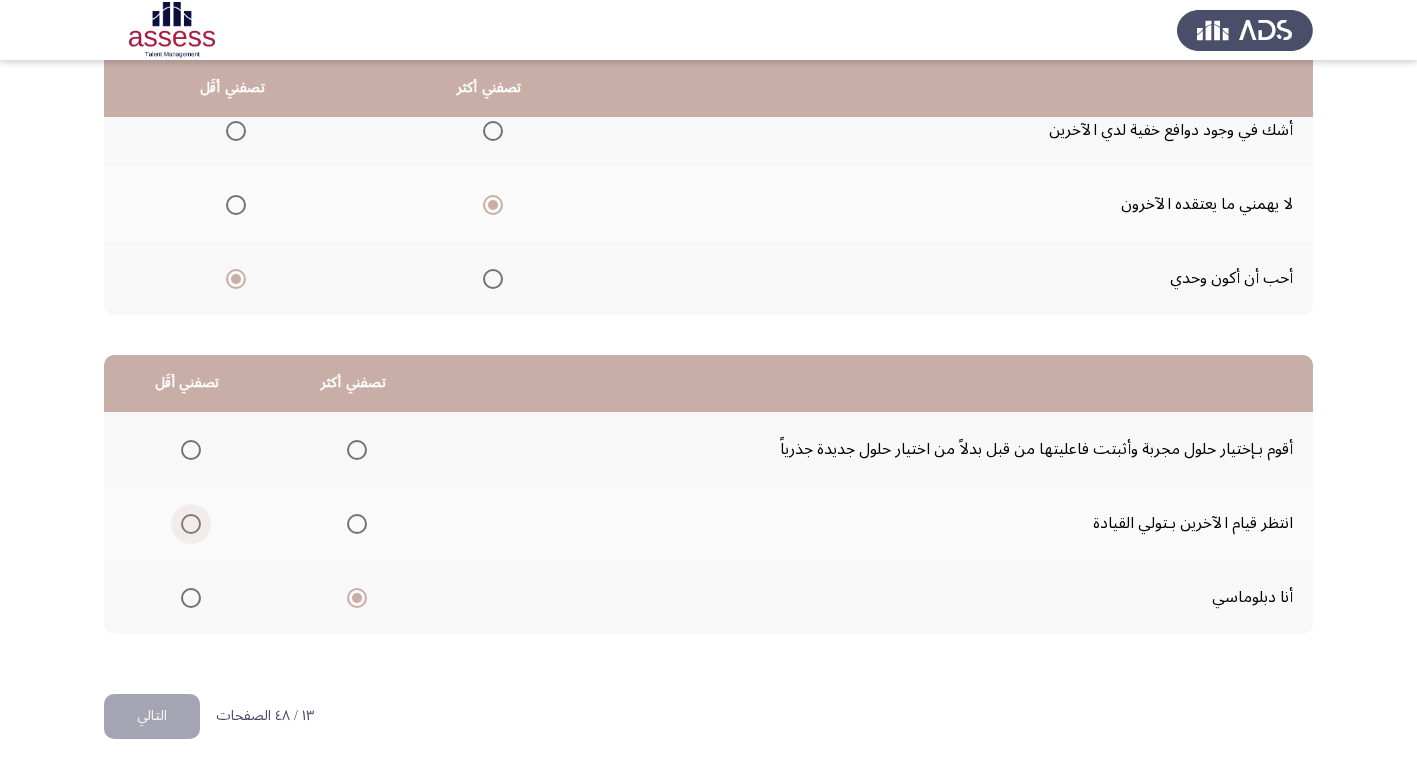 click at bounding box center [191, 524] 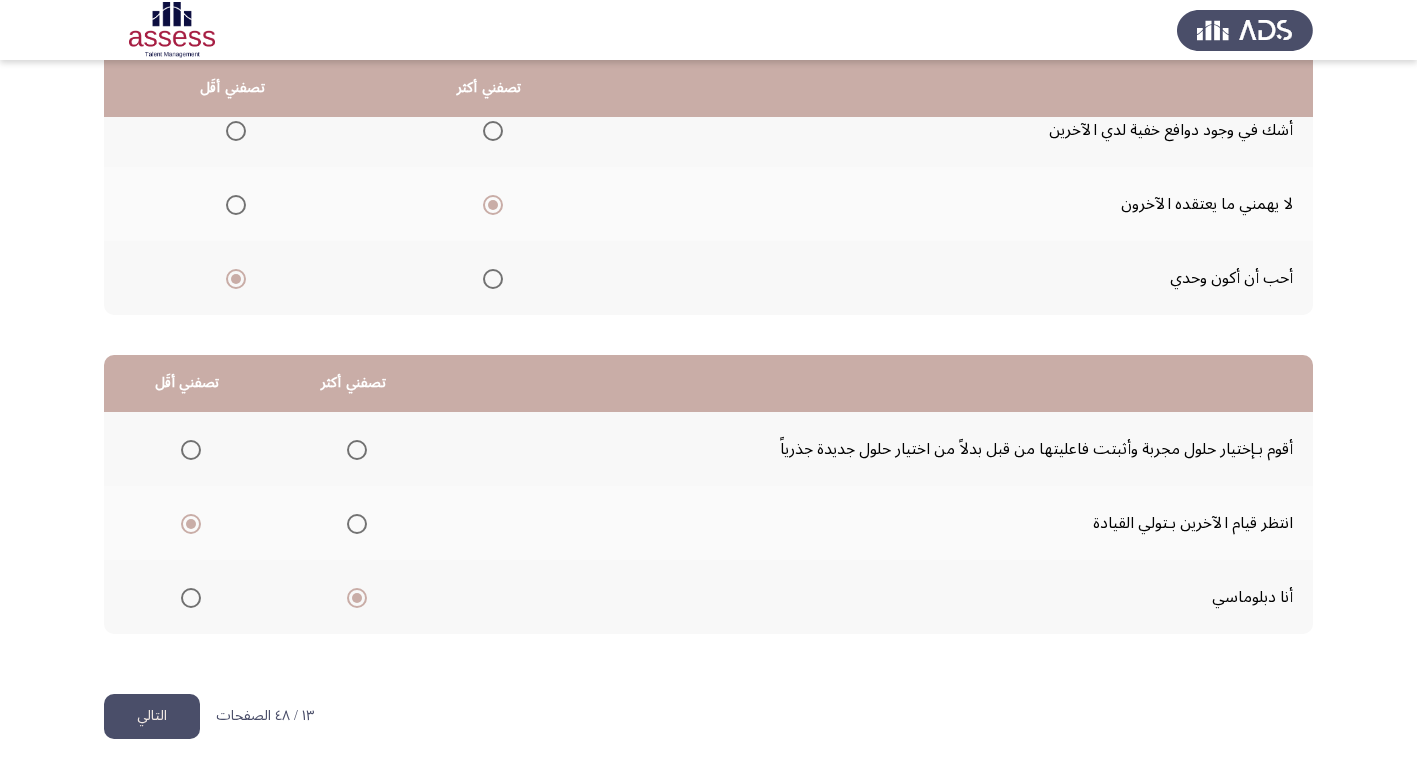 click on "التالي" 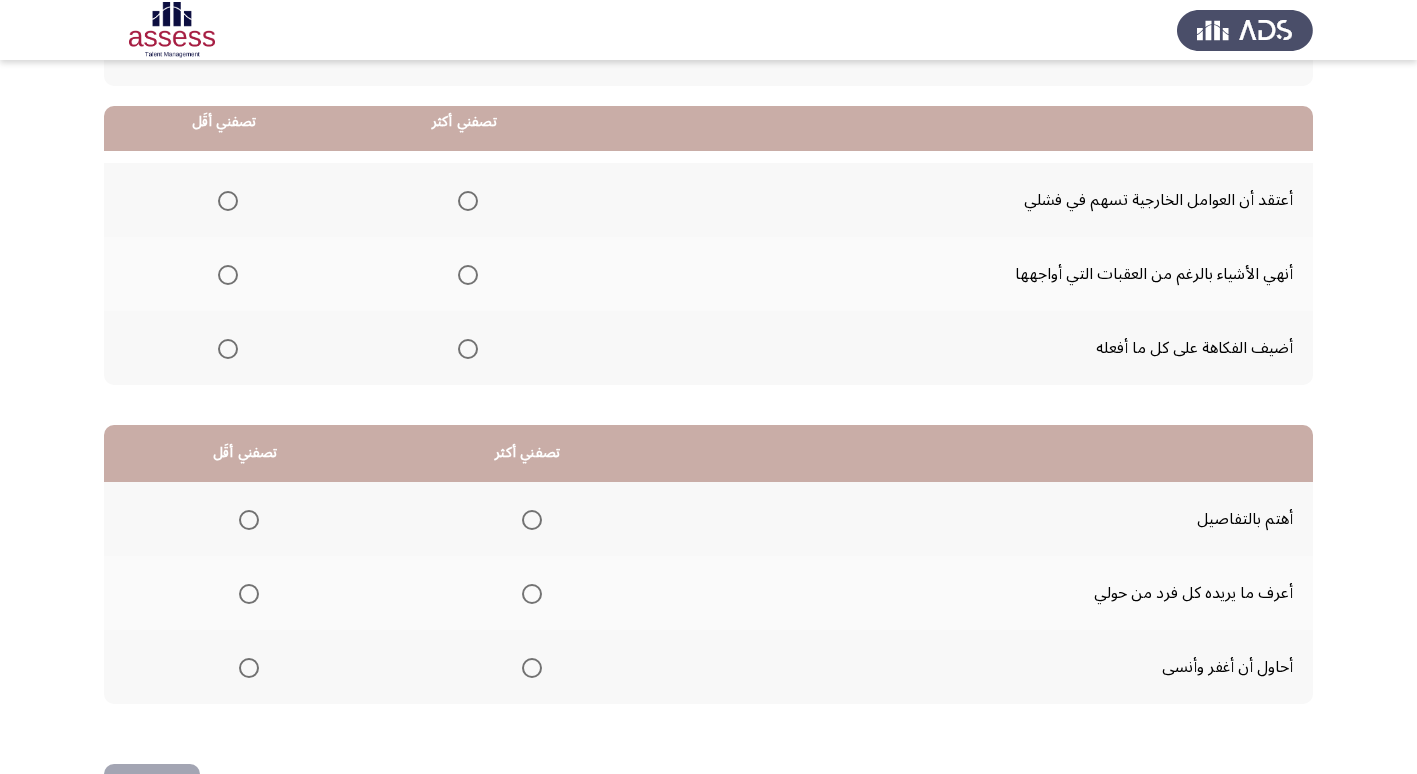 scroll, scrollTop: 200, scrollLeft: 0, axis: vertical 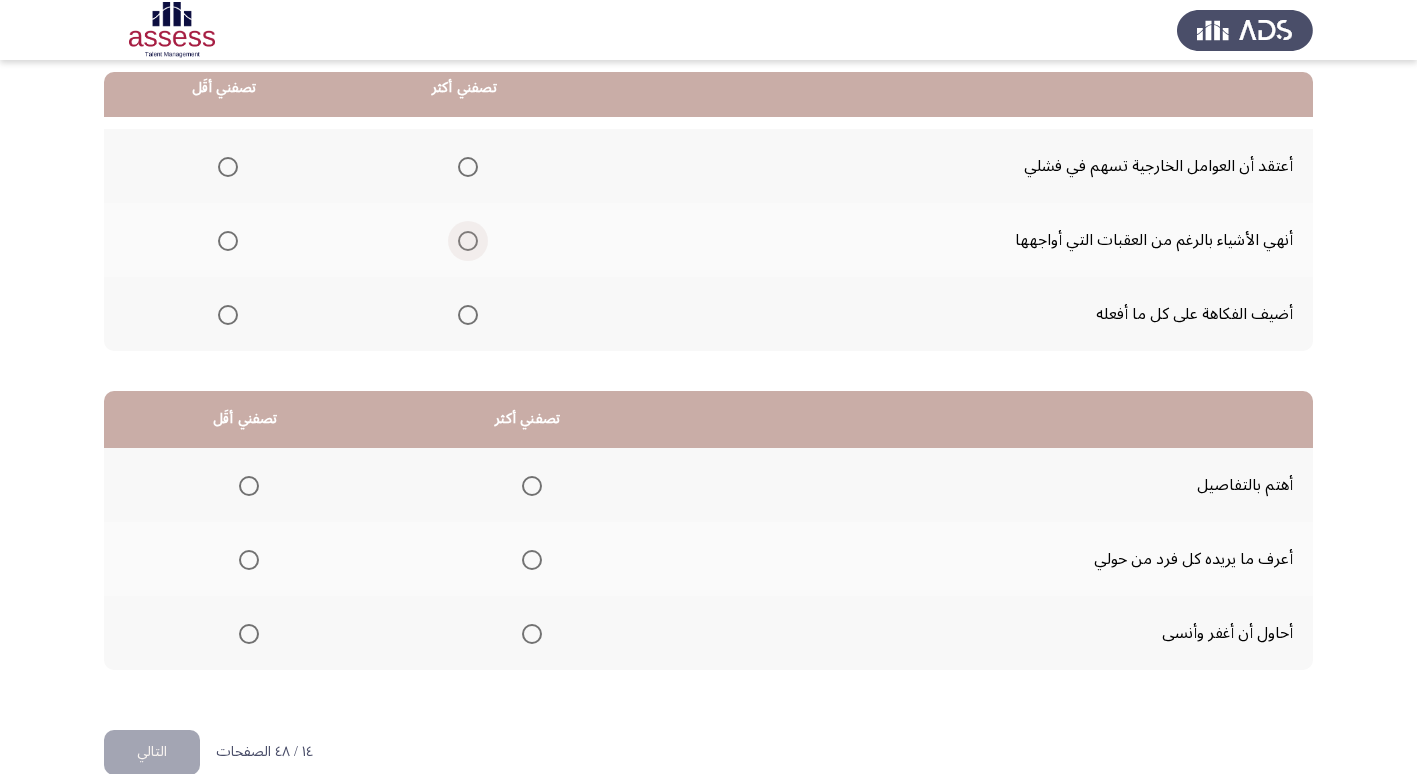 click at bounding box center (468, 241) 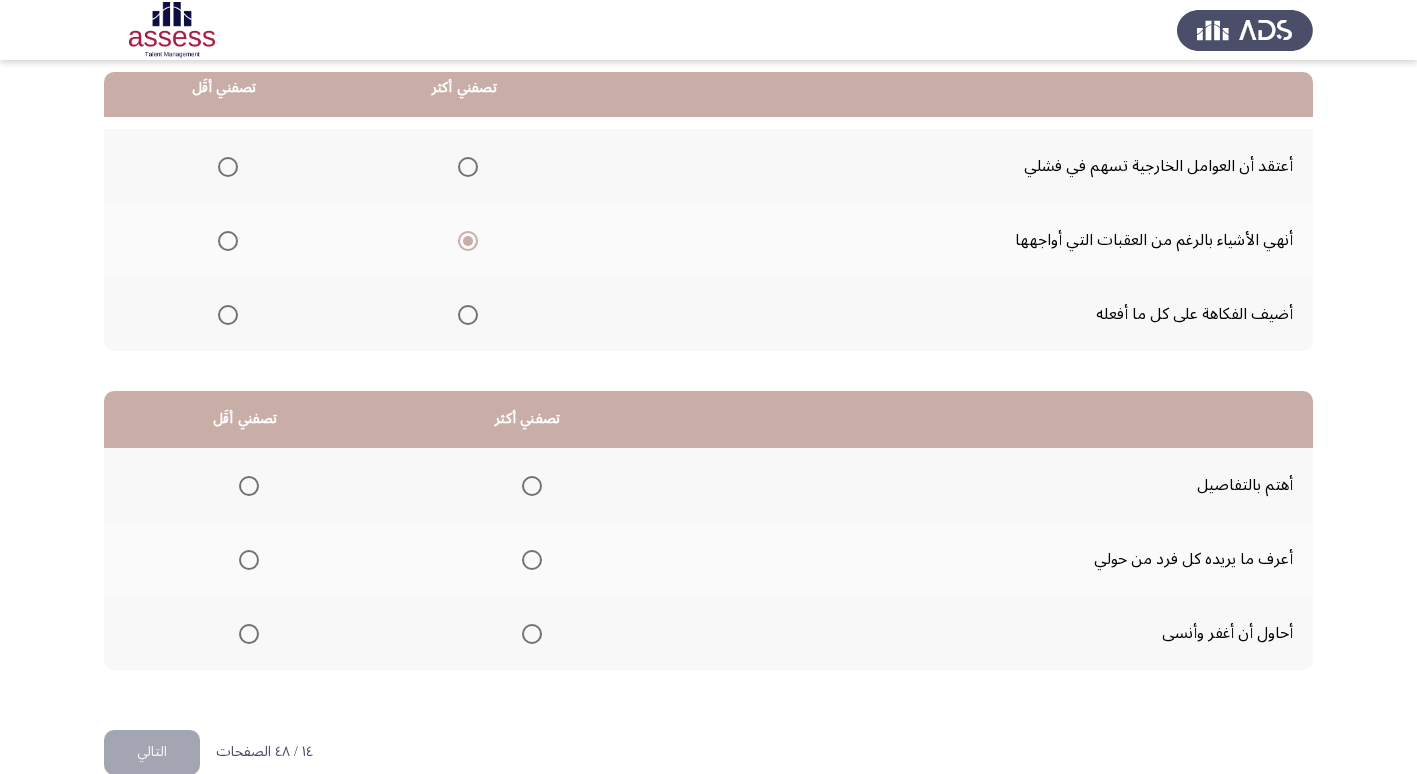 click at bounding box center (228, 315) 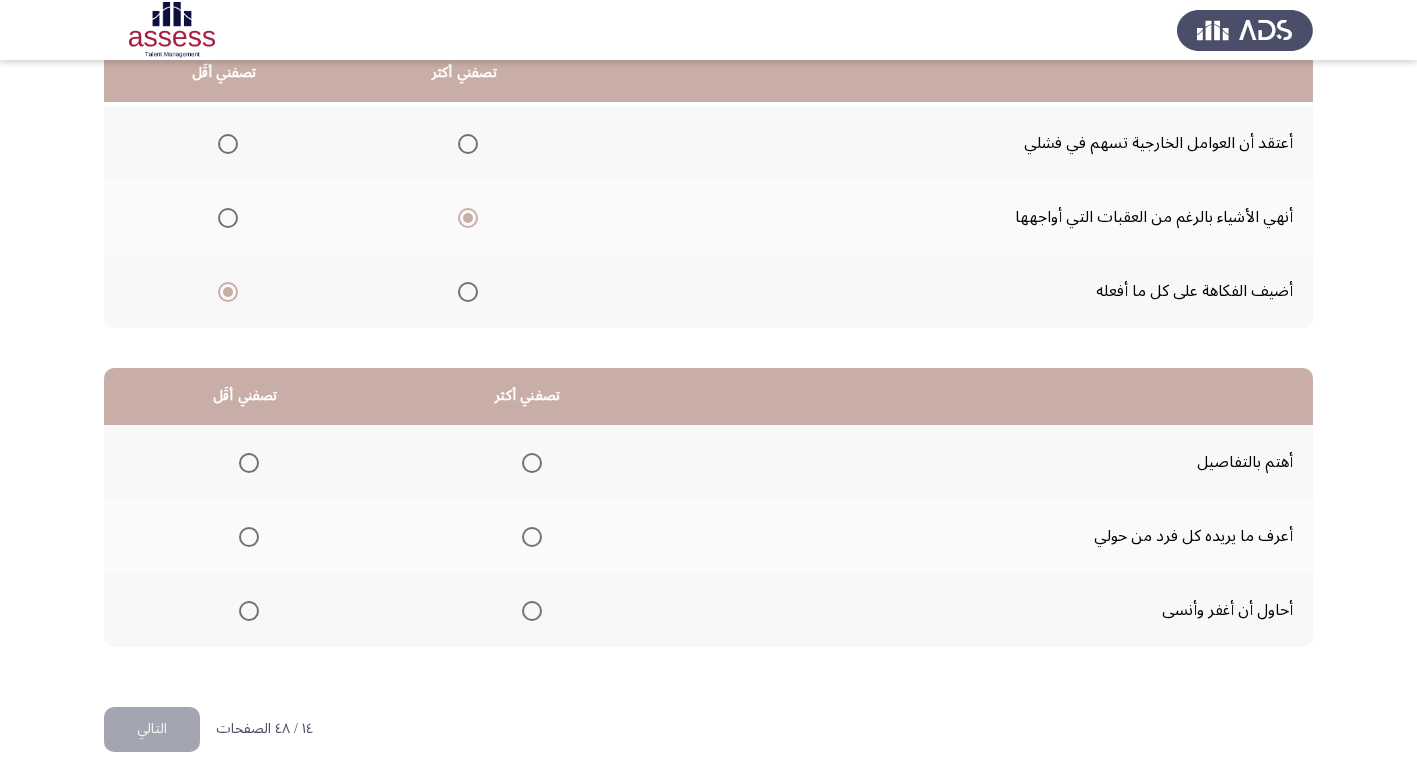 scroll, scrollTop: 236, scrollLeft: 0, axis: vertical 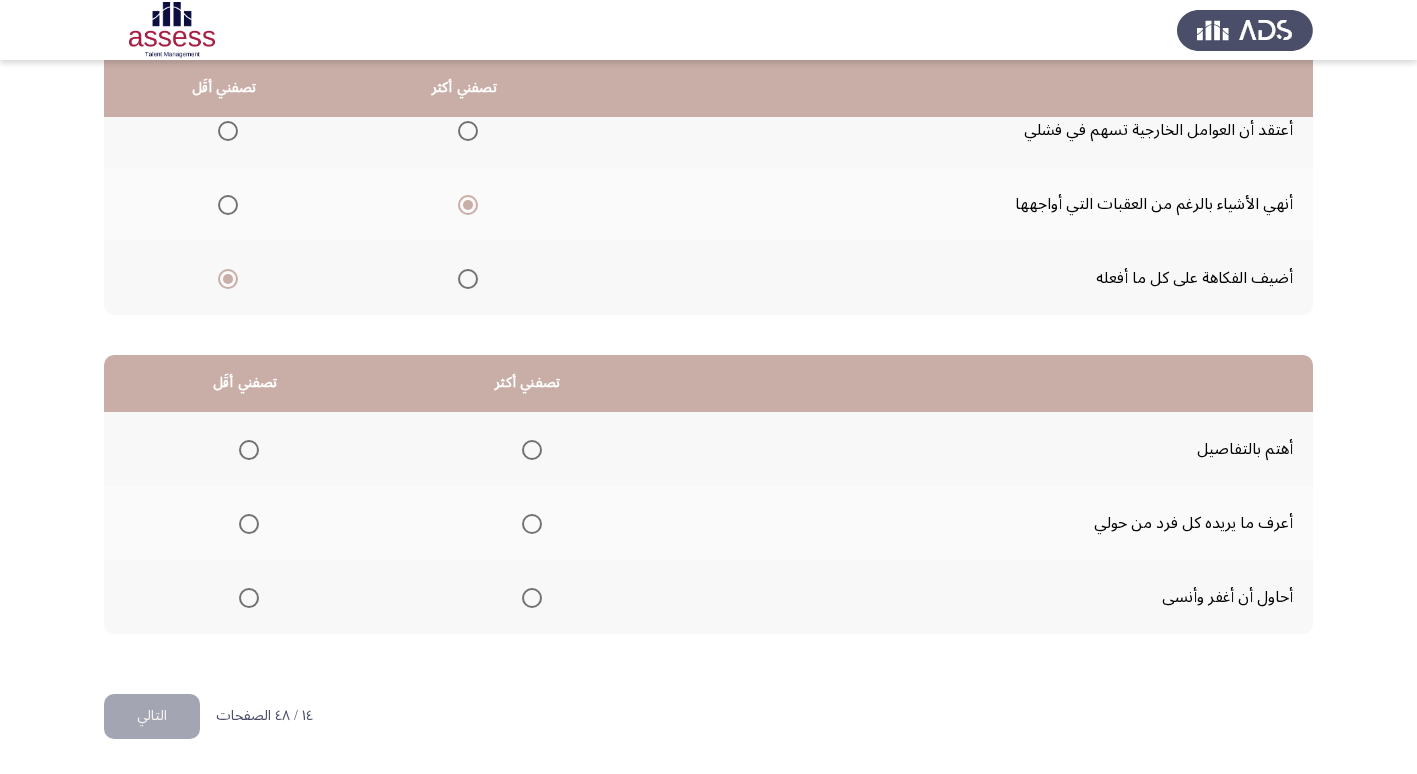 click at bounding box center (532, 450) 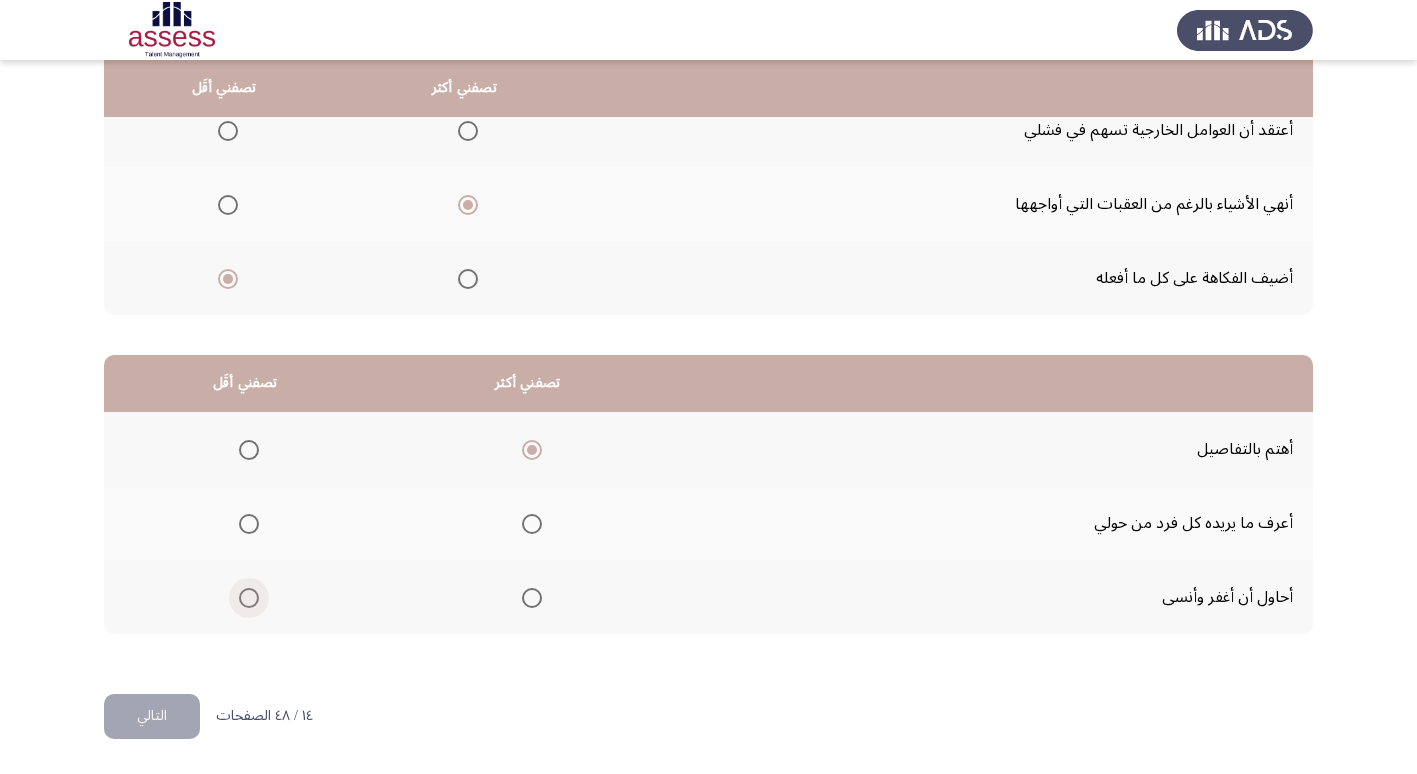 click at bounding box center [249, 598] 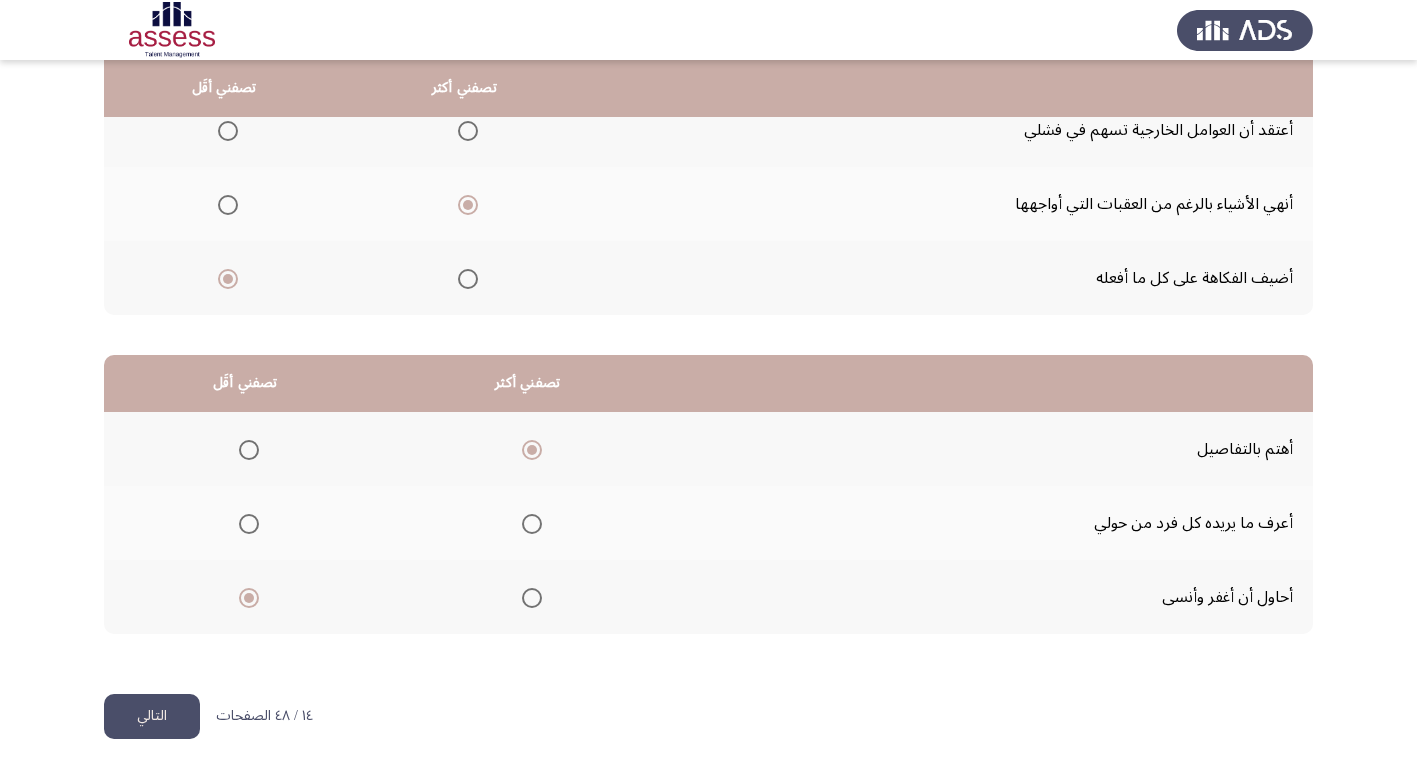 click on "التالي" 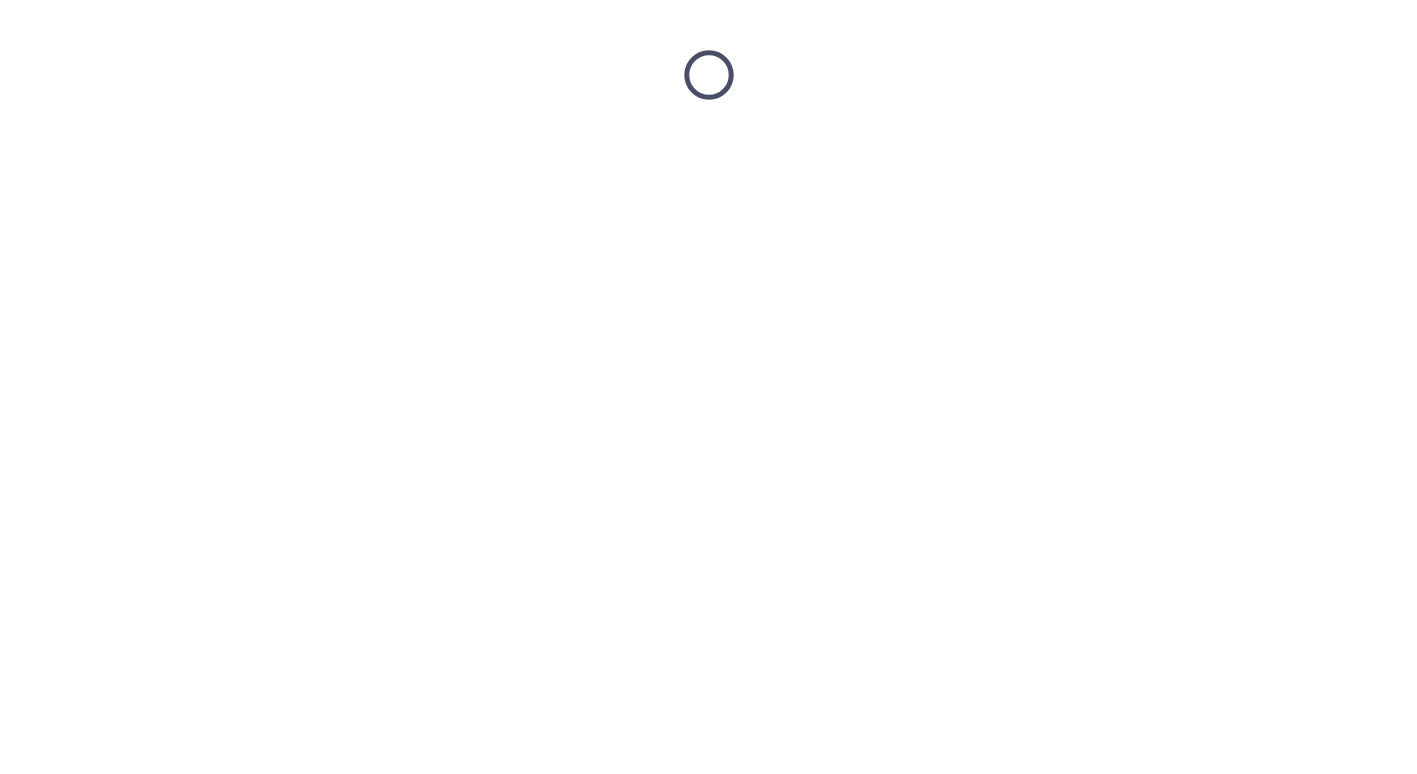 scroll, scrollTop: 0, scrollLeft: 0, axis: both 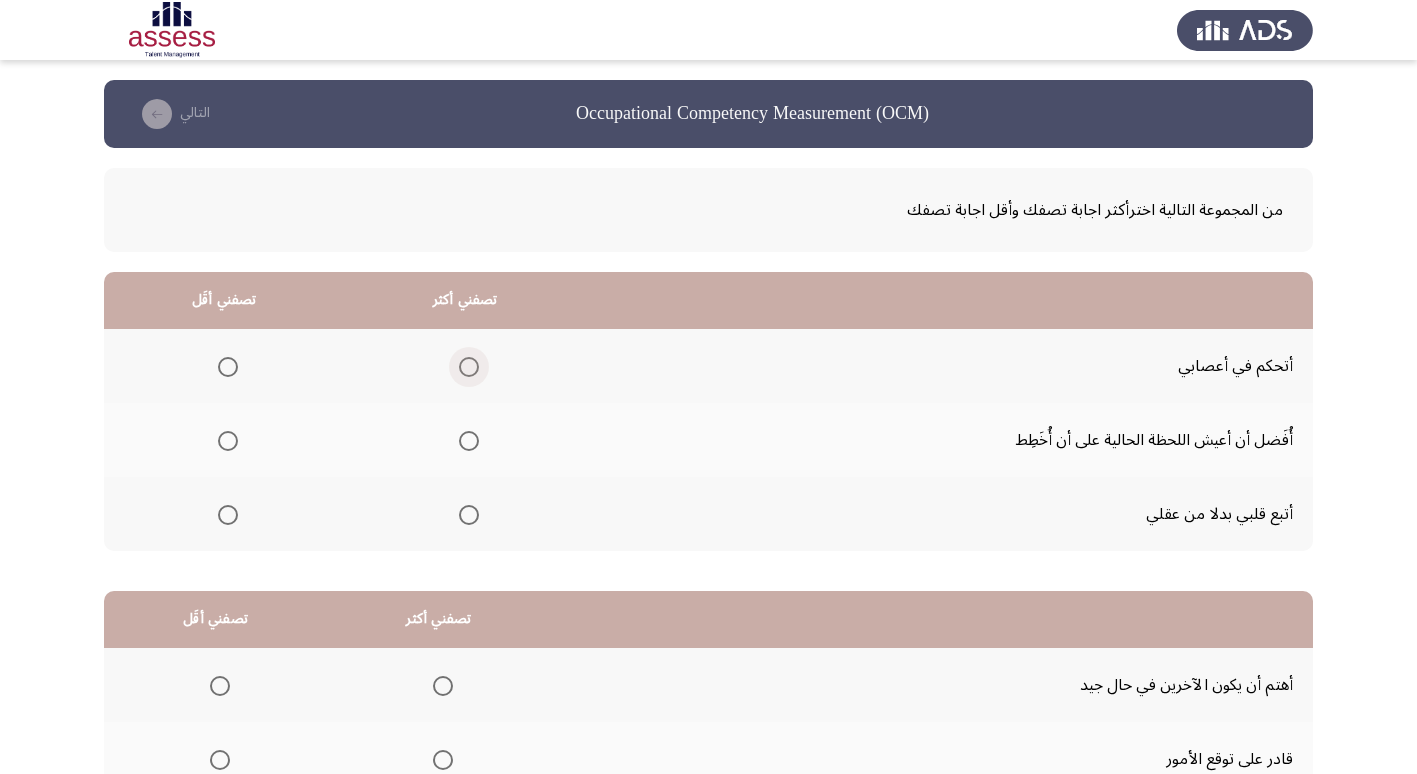 click at bounding box center (469, 367) 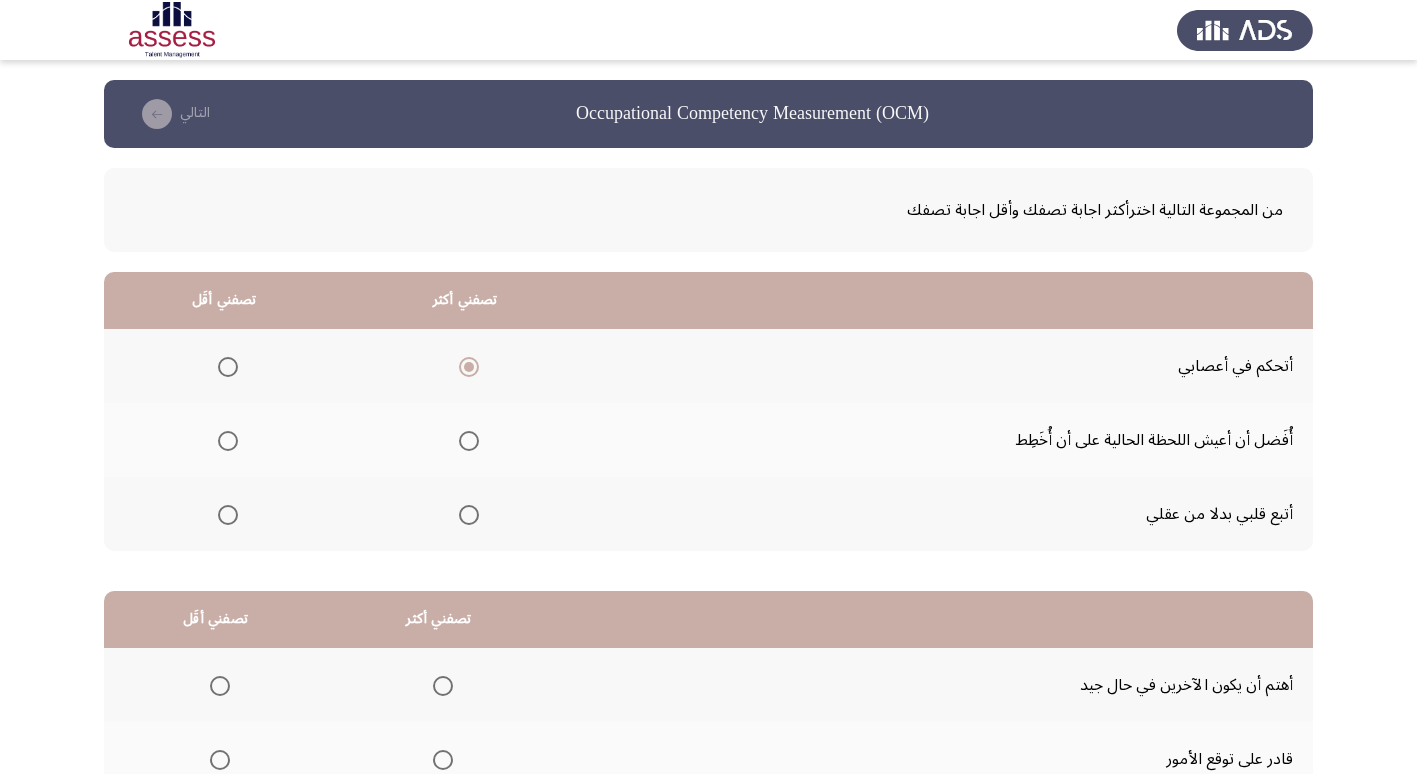 click at bounding box center (228, 515) 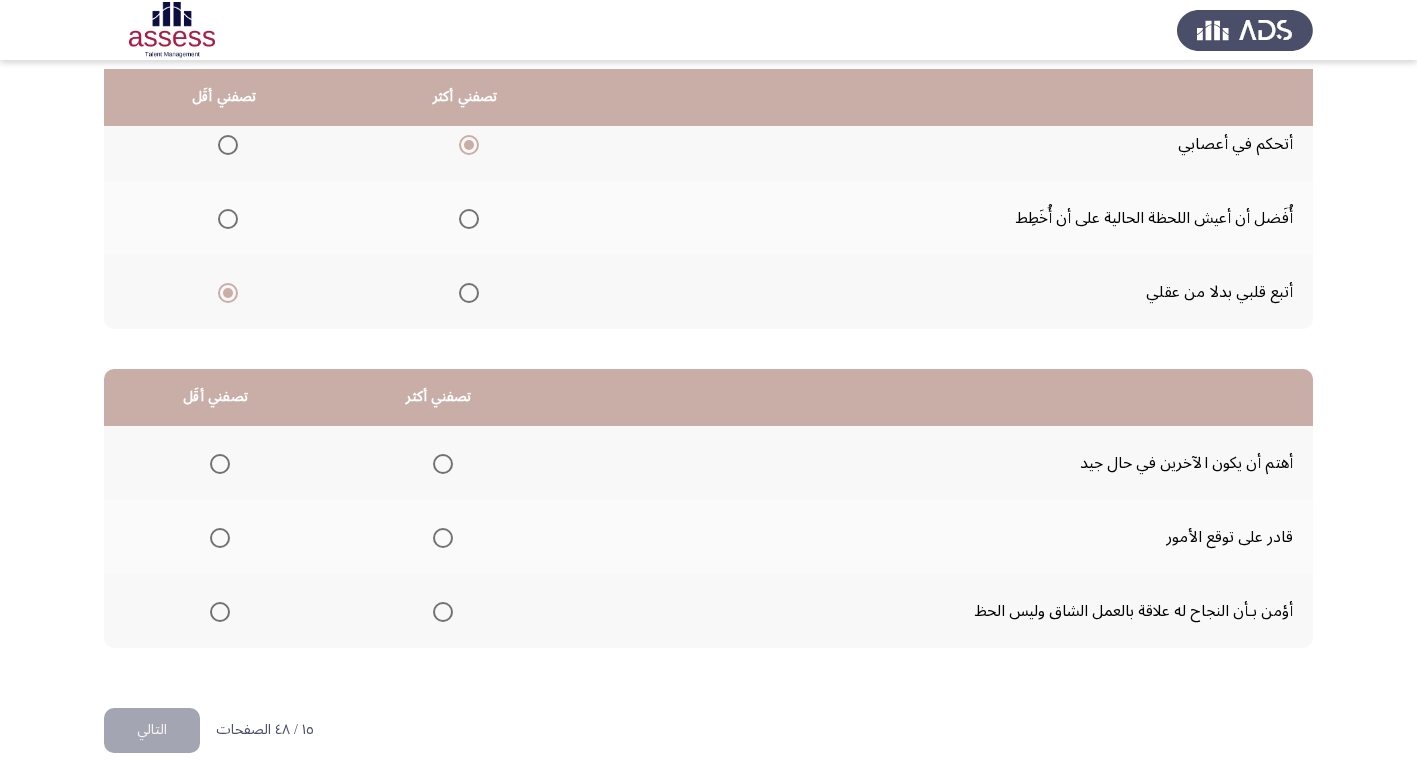 scroll, scrollTop: 236, scrollLeft: 0, axis: vertical 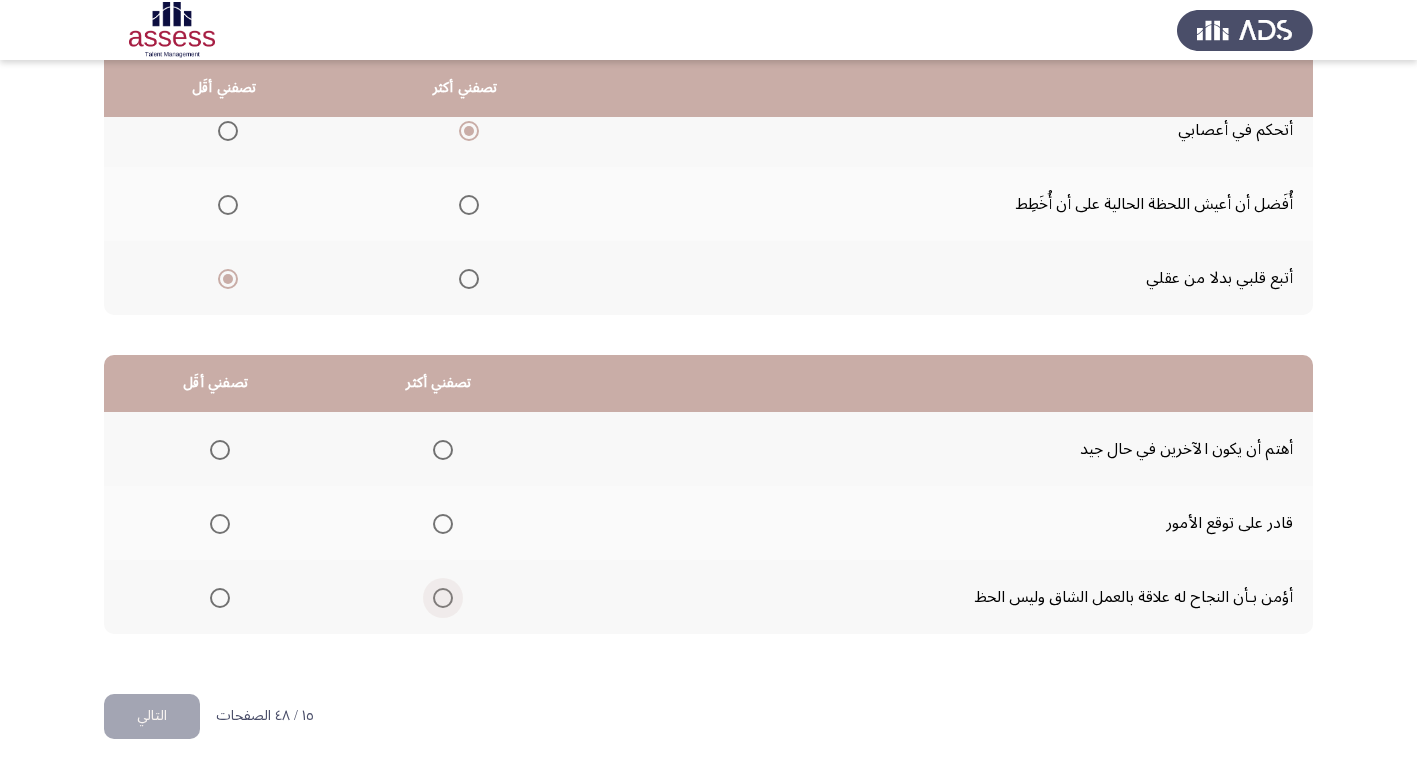 click at bounding box center [443, 598] 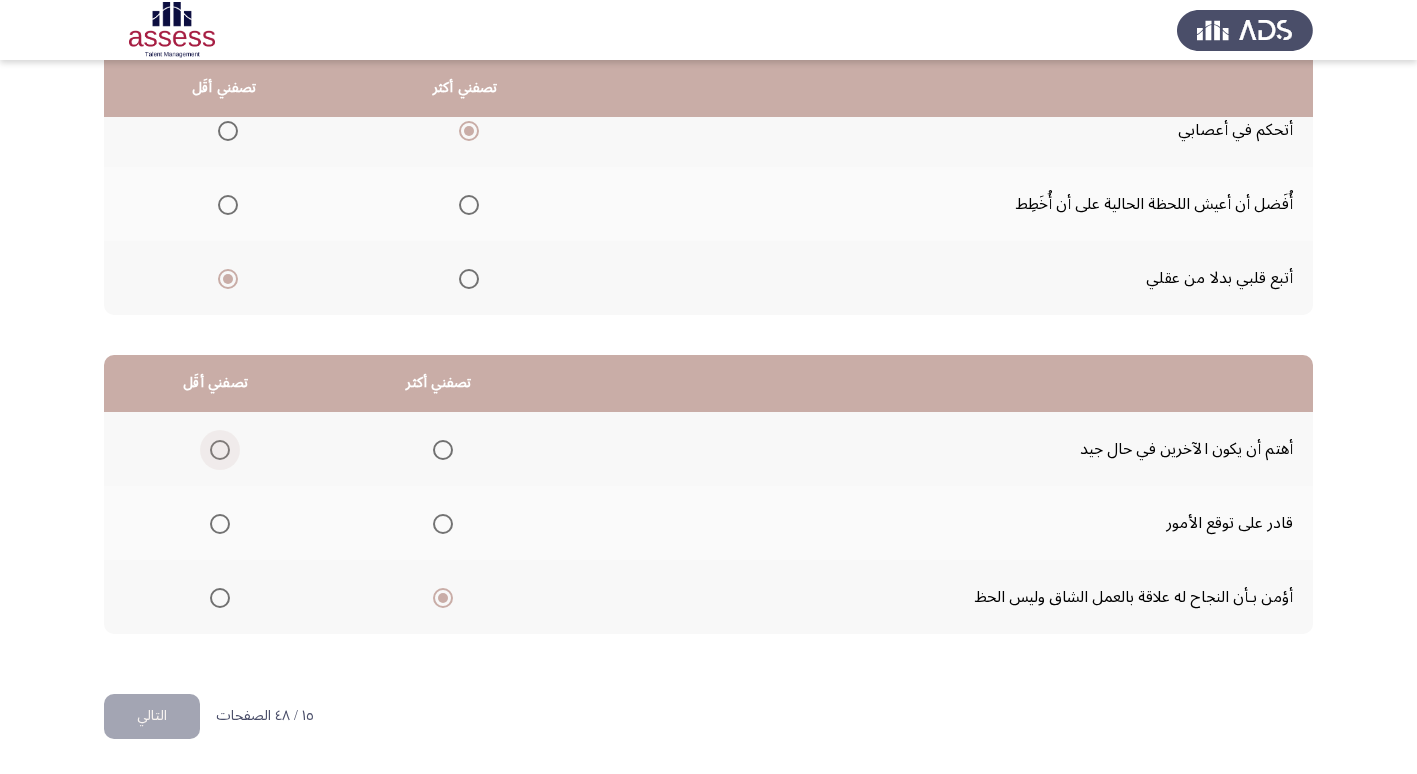 click at bounding box center (220, 450) 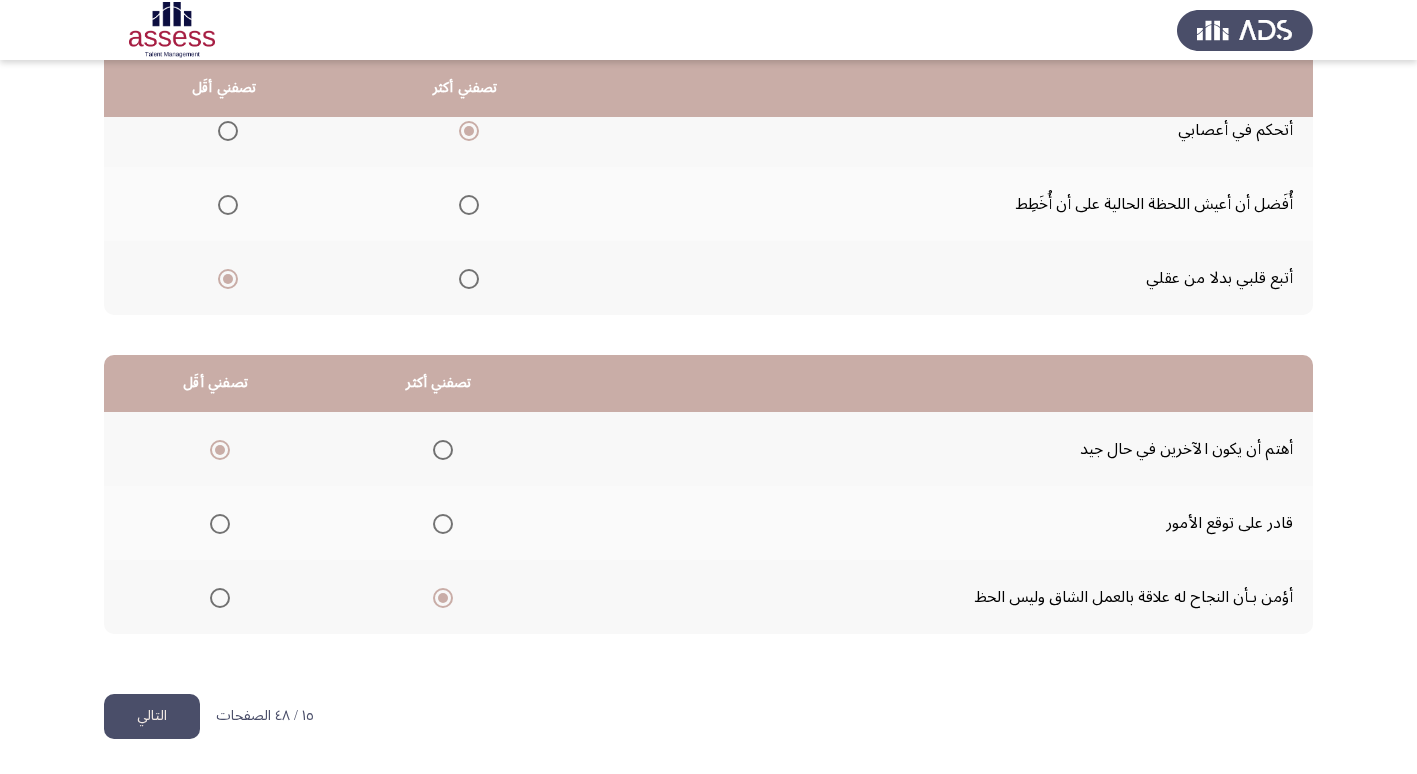 click on "التالي" 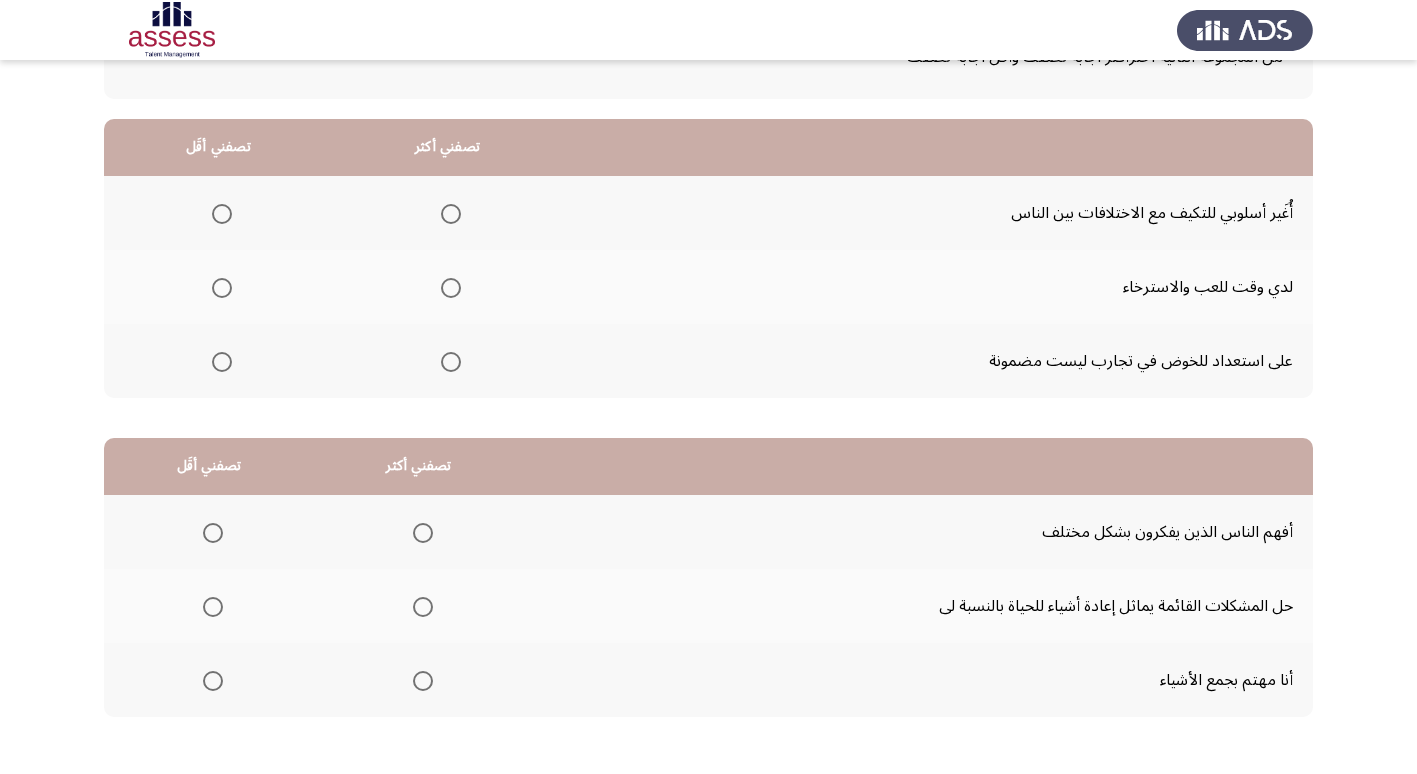 scroll, scrollTop: 200, scrollLeft: 0, axis: vertical 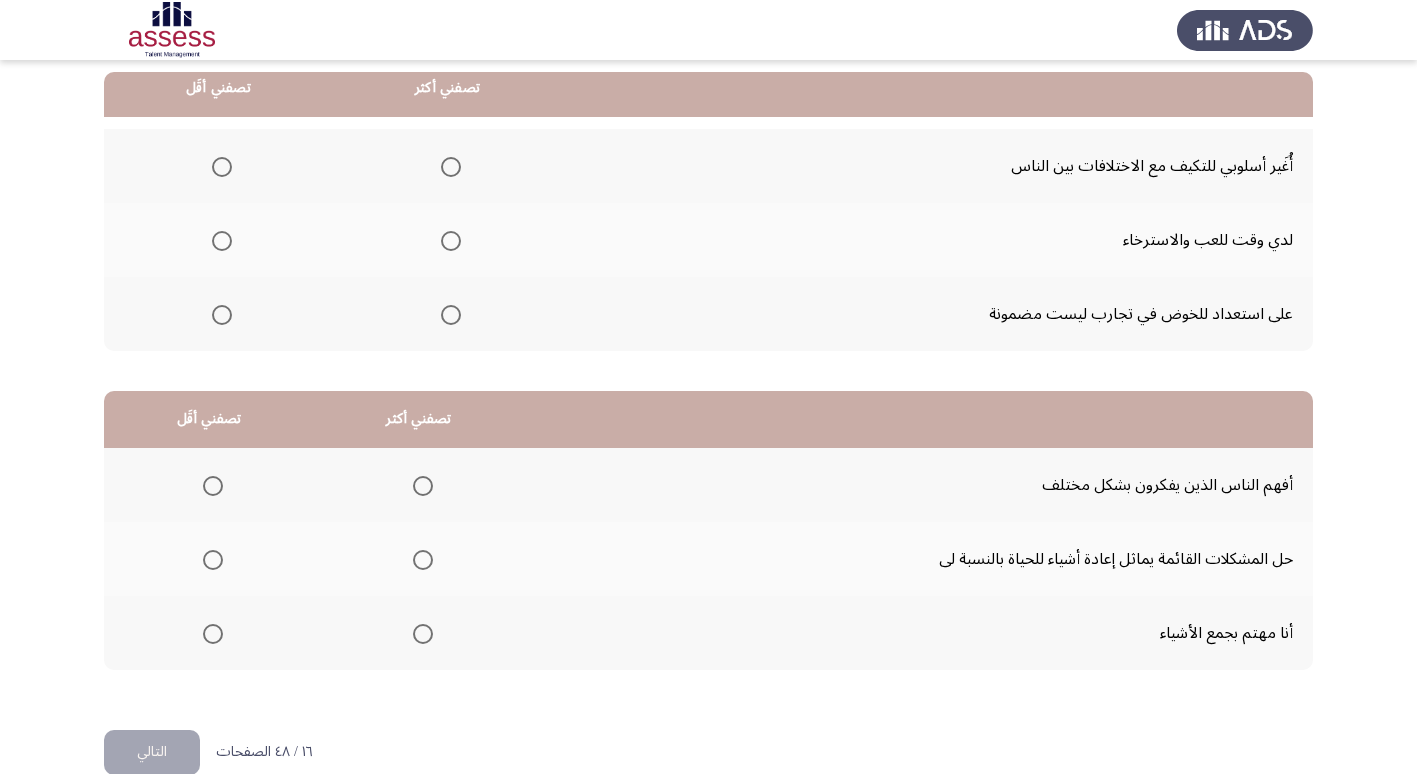 click at bounding box center (451, 167) 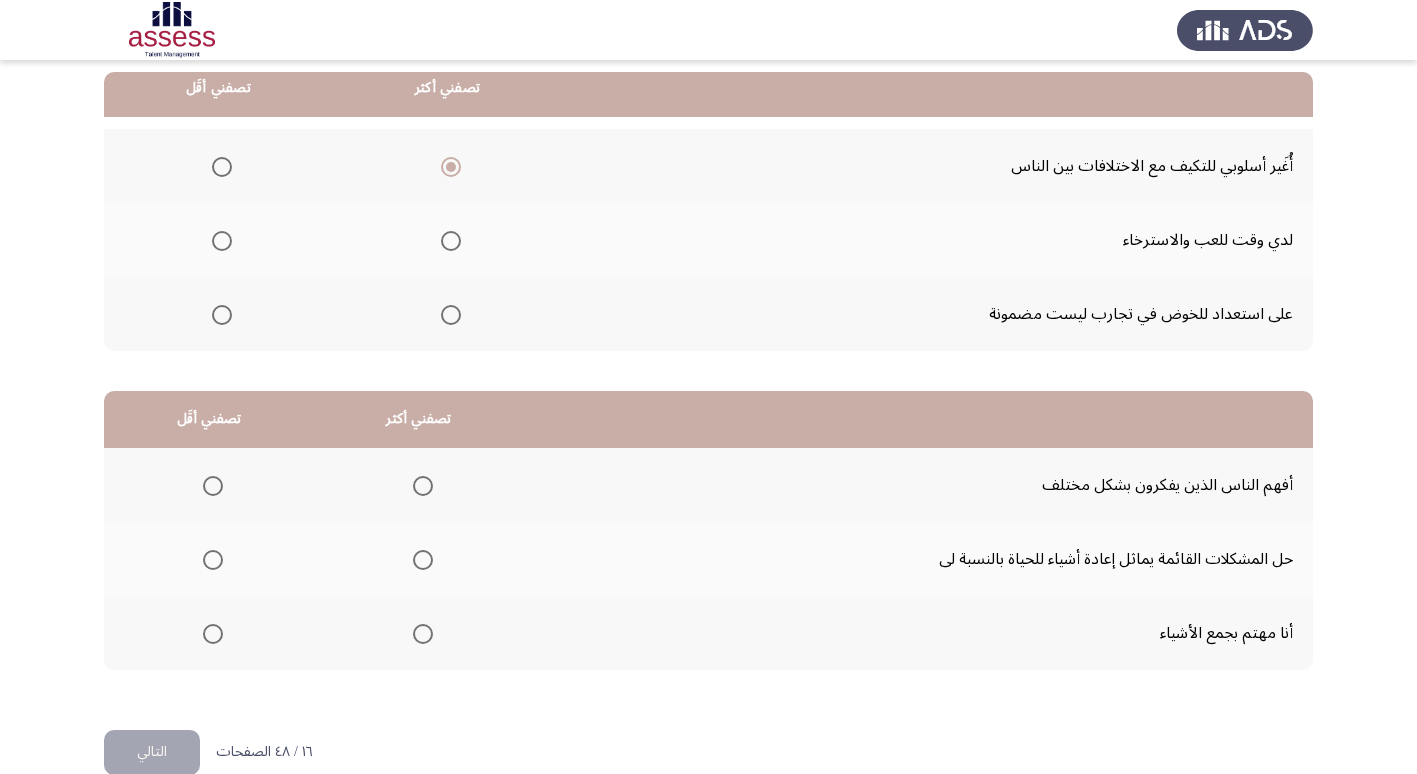 click at bounding box center (222, 241) 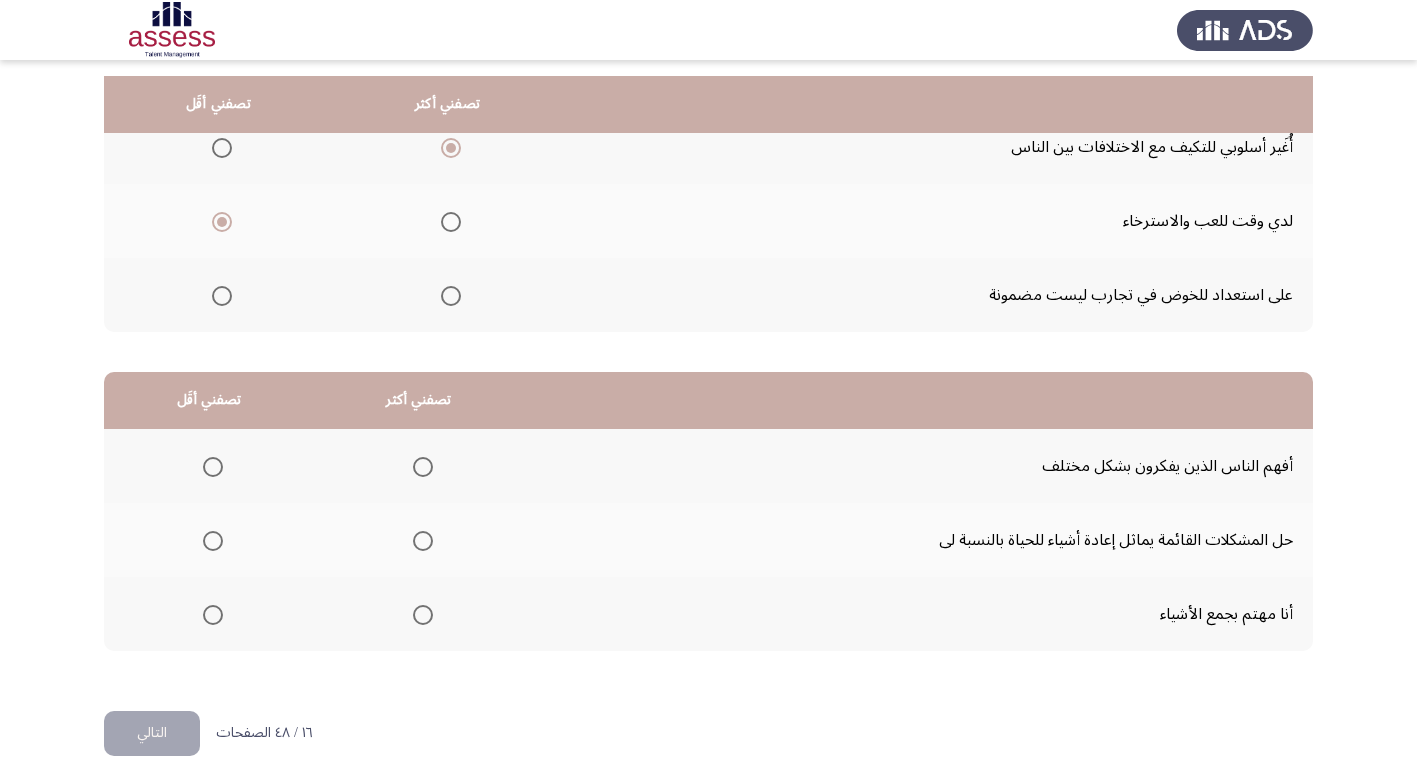 scroll, scrollTop: 236, scrollLeft: 0, axis: vertical 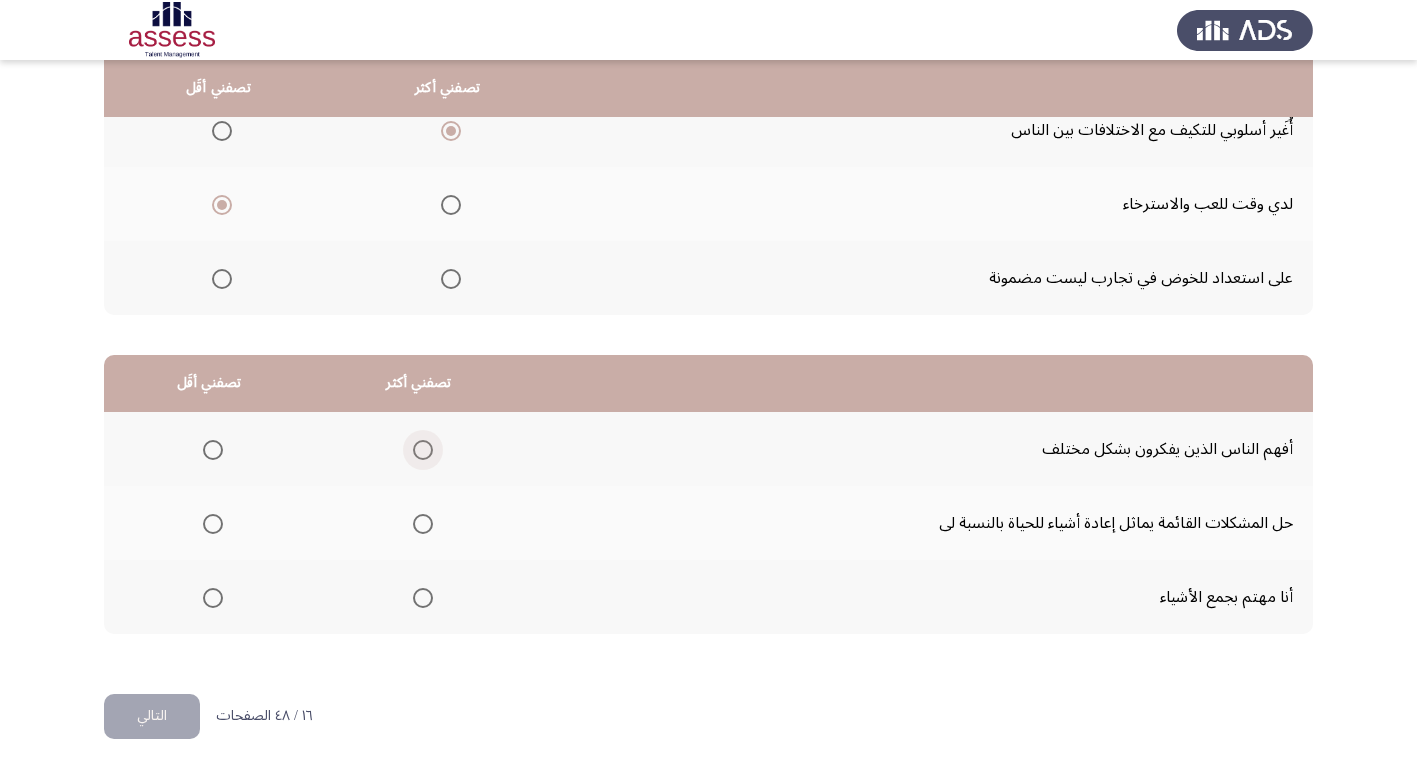 click at bounding box center [423, 450] 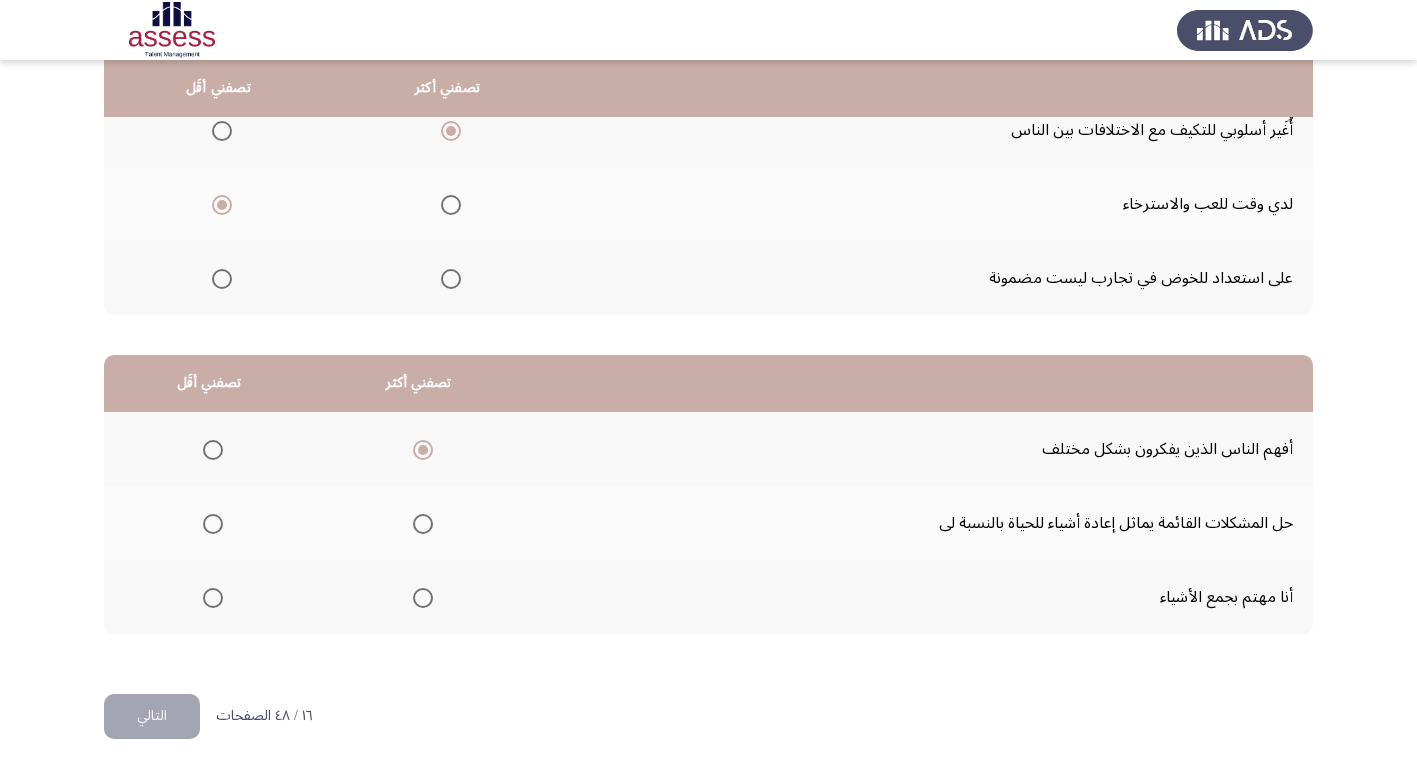 click at bounding box center [213, 598] 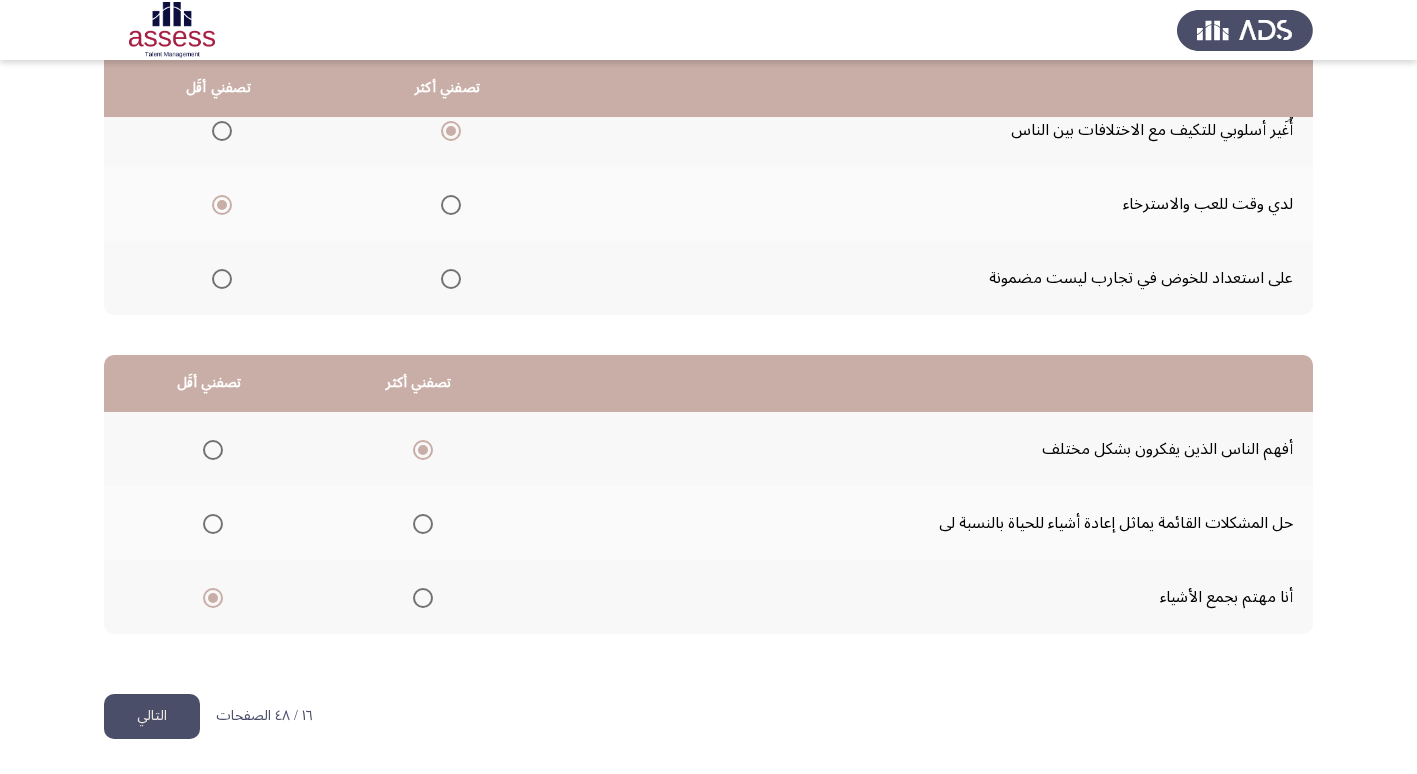 click on "التالي" 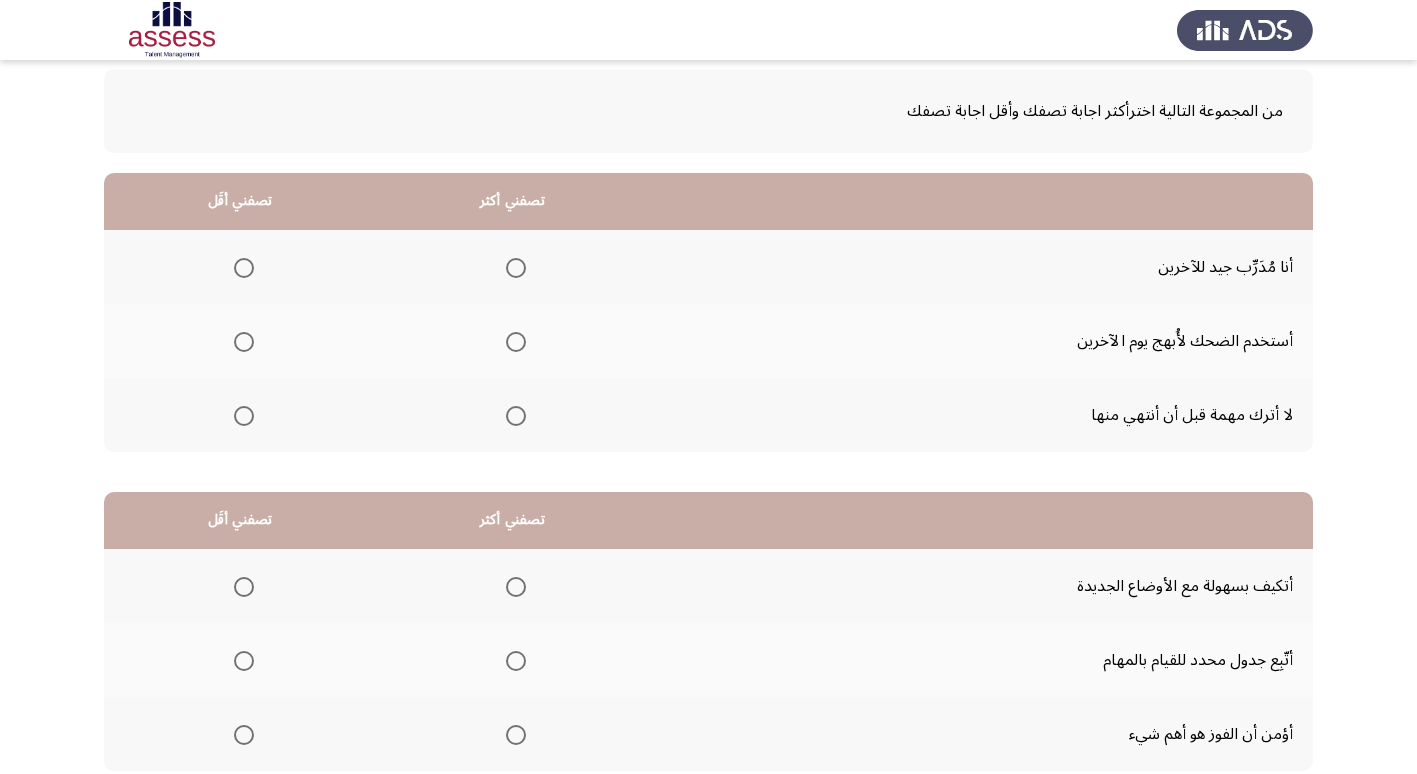 scroll, scrollTop: 100, scrollLeft: 0, axis: vertical 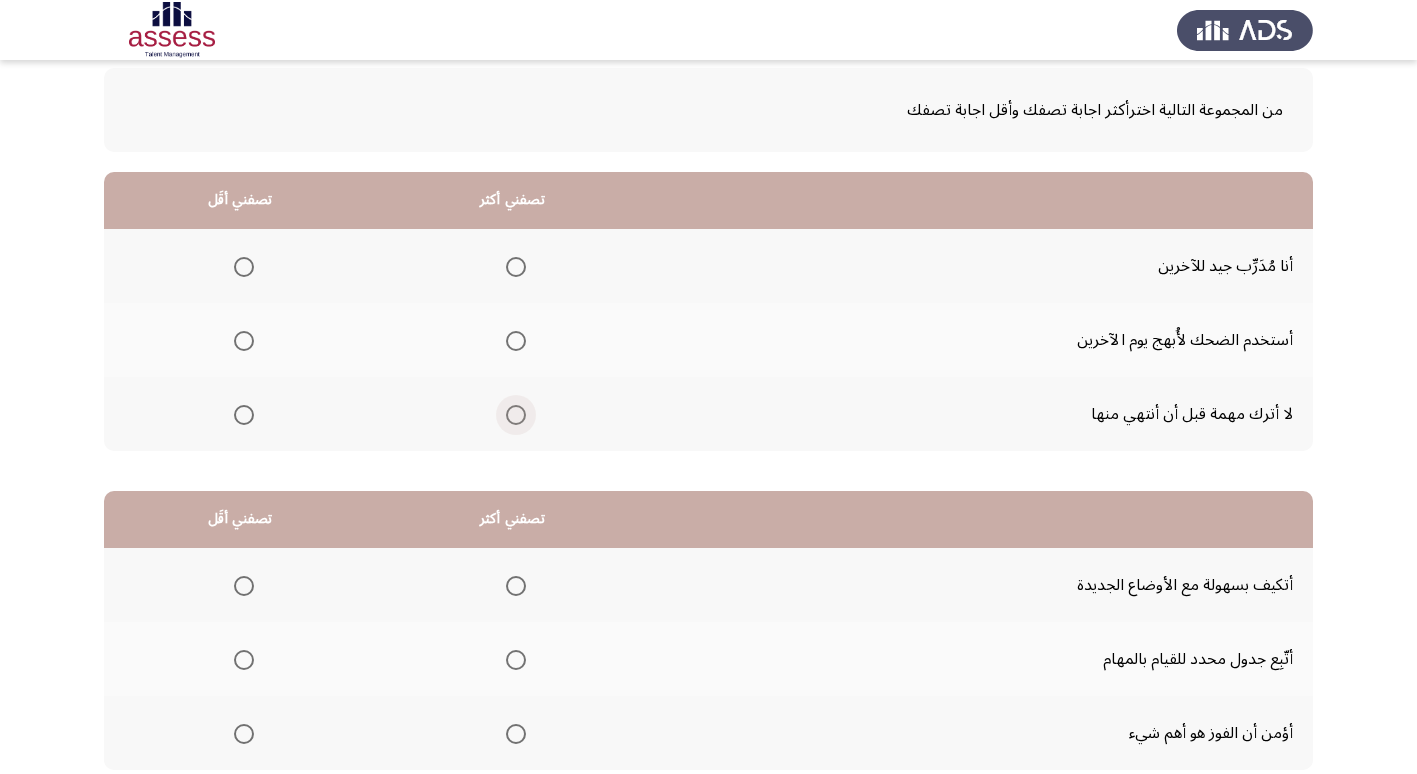 click at bounding box center [516, 415] 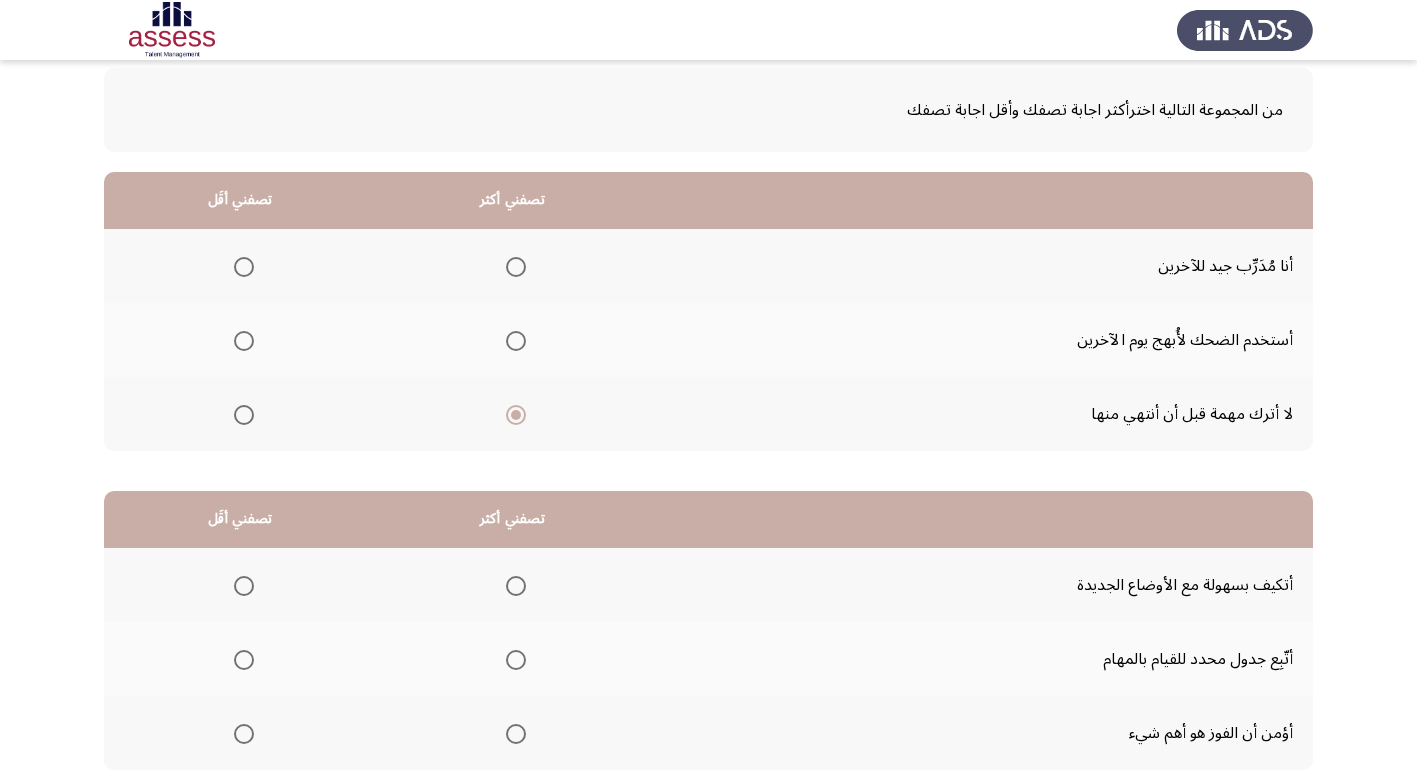 click at bounding box center [244, 341] 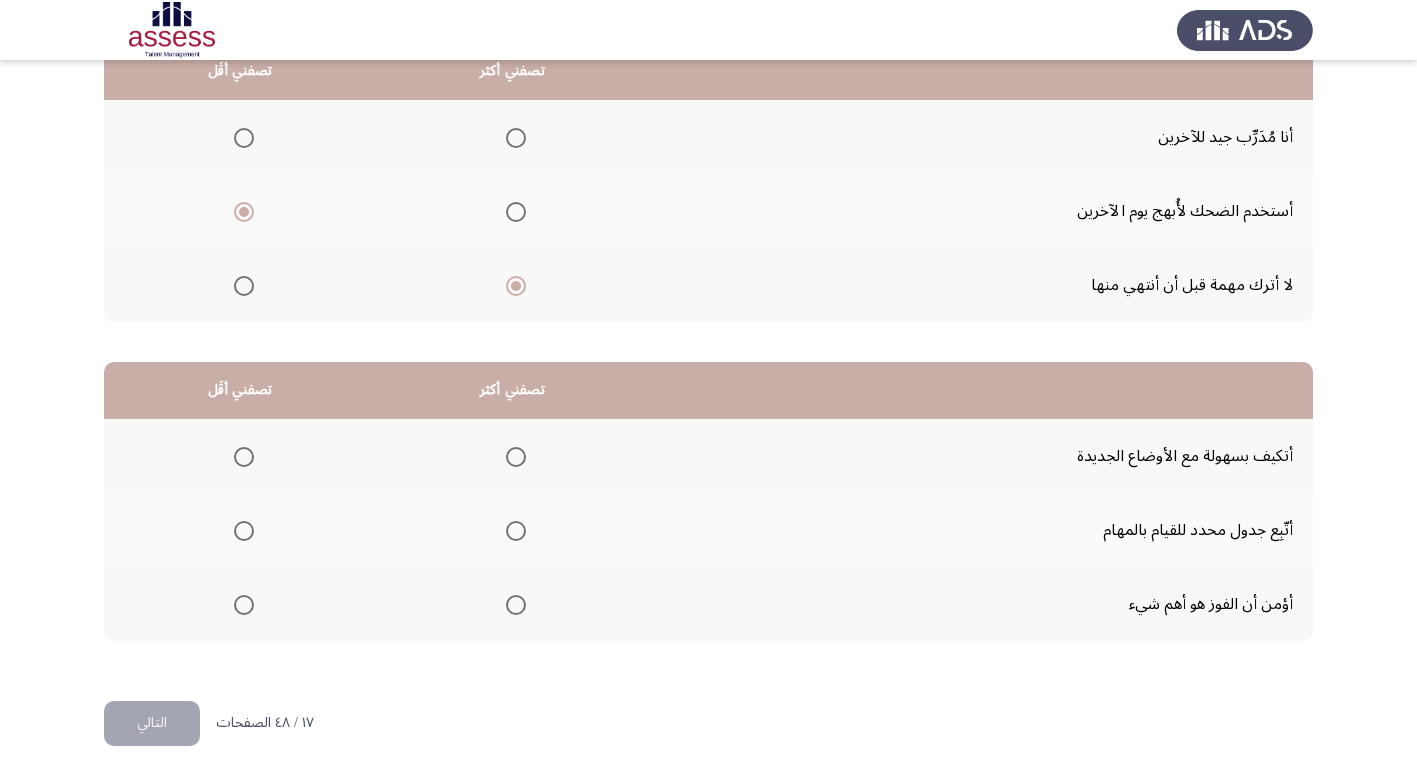scroll, scrollTop: 236, scrollLeft: 0, axis: vertical 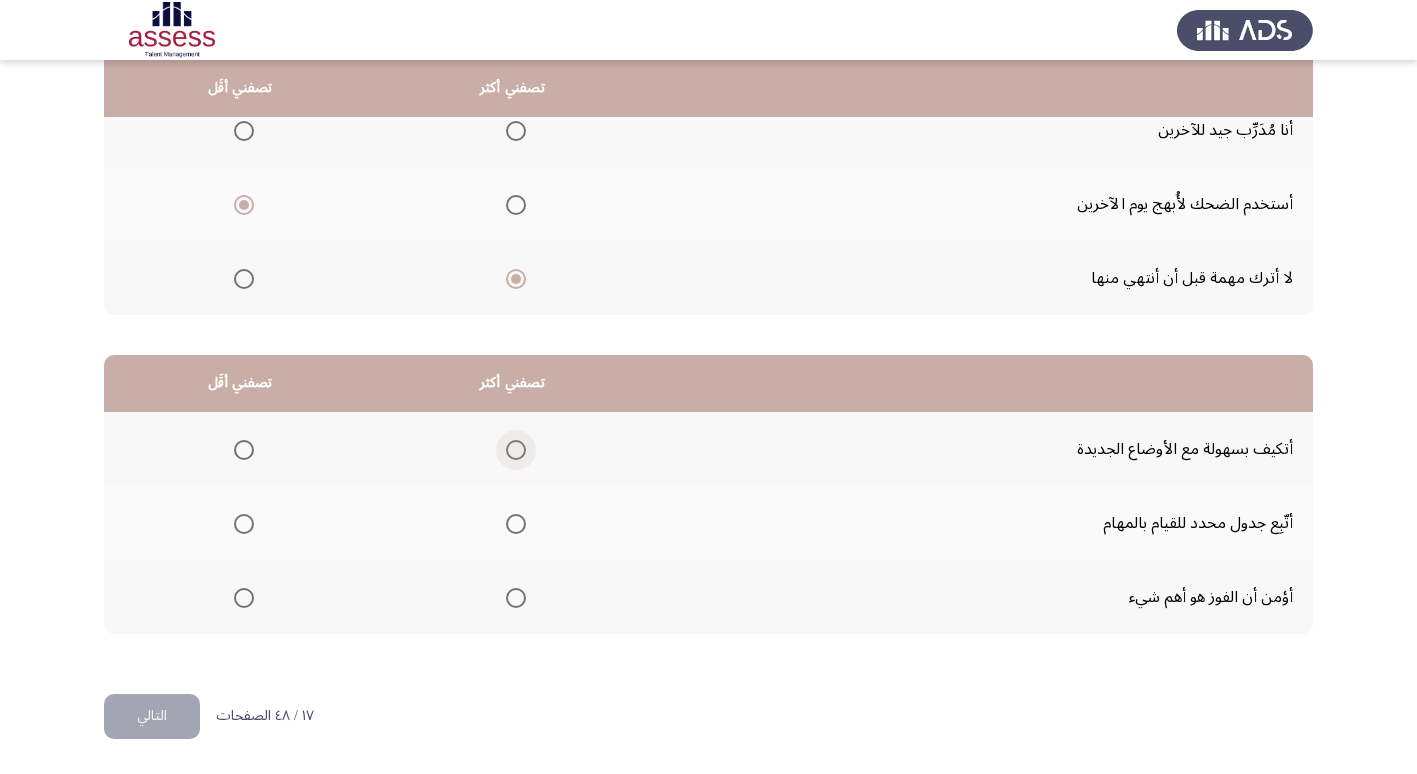 click at bounding box center (516, 450) 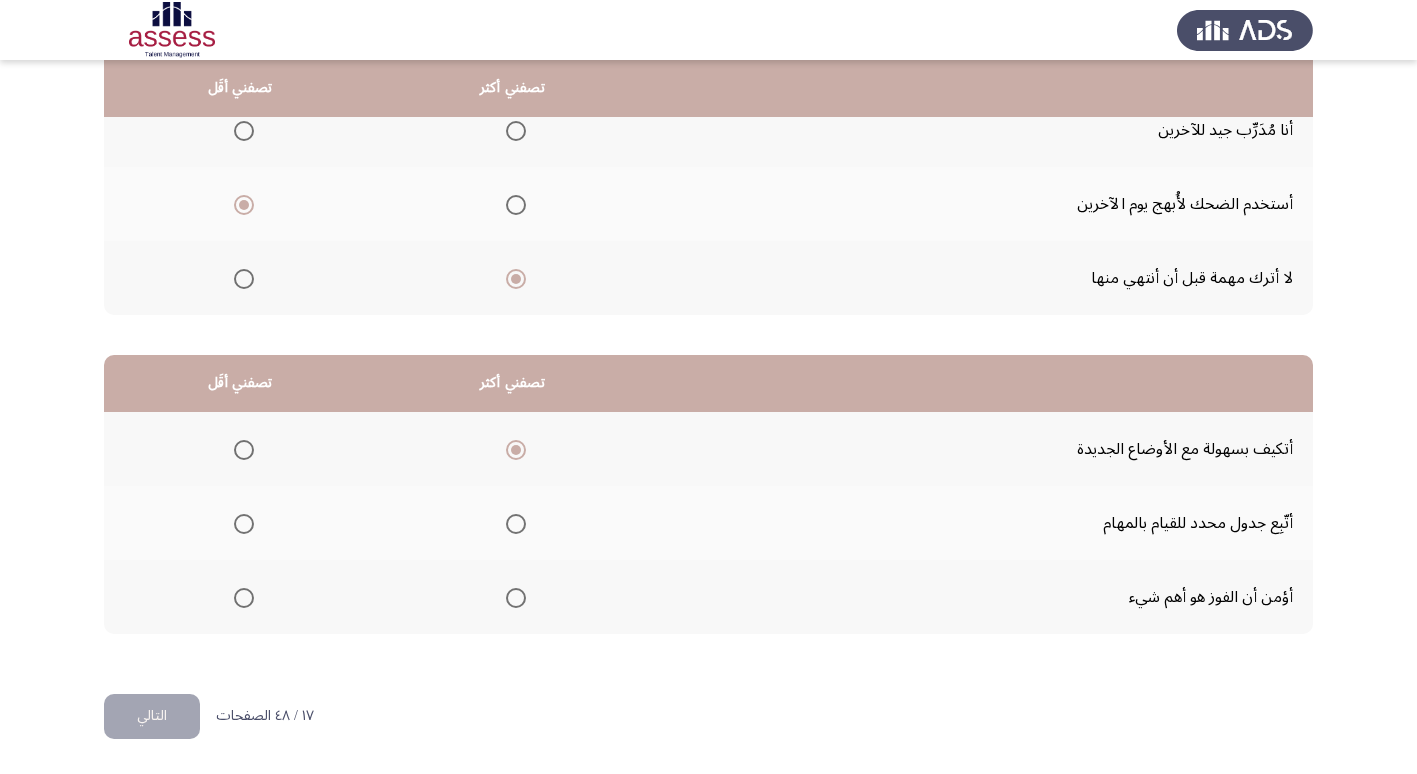 click at bounding box center [244, 598] 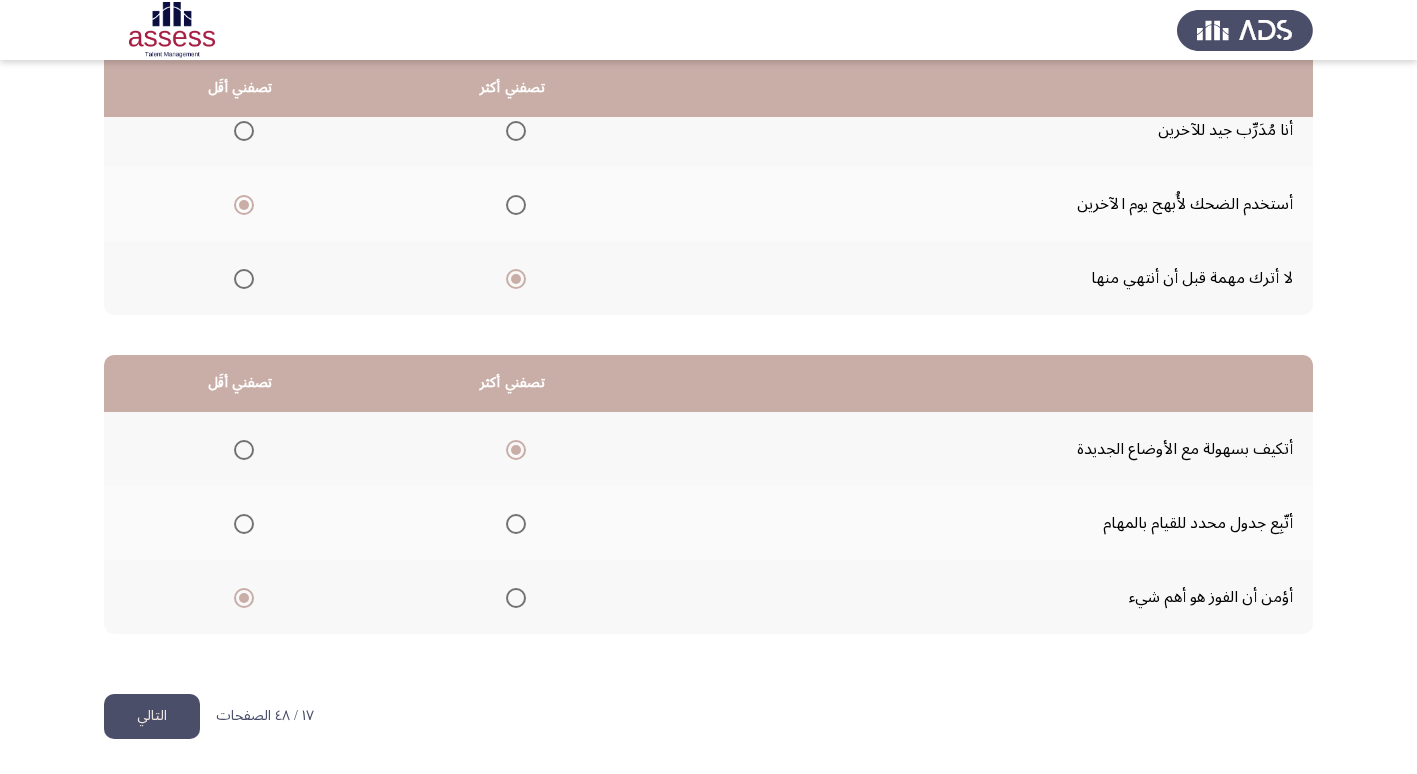 click on "التالي" 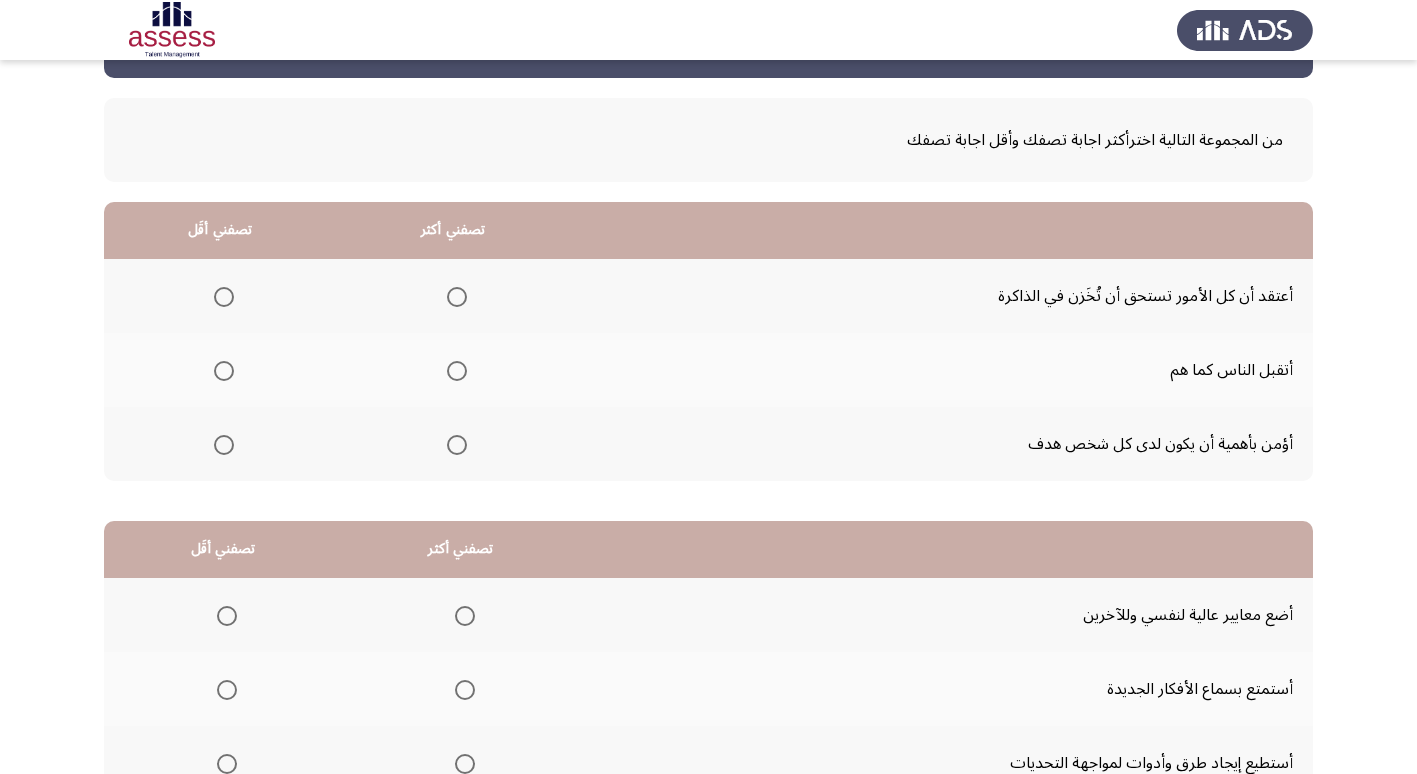 scroll, scrollTop: 200, scrollLeft: 0, axis: vertical 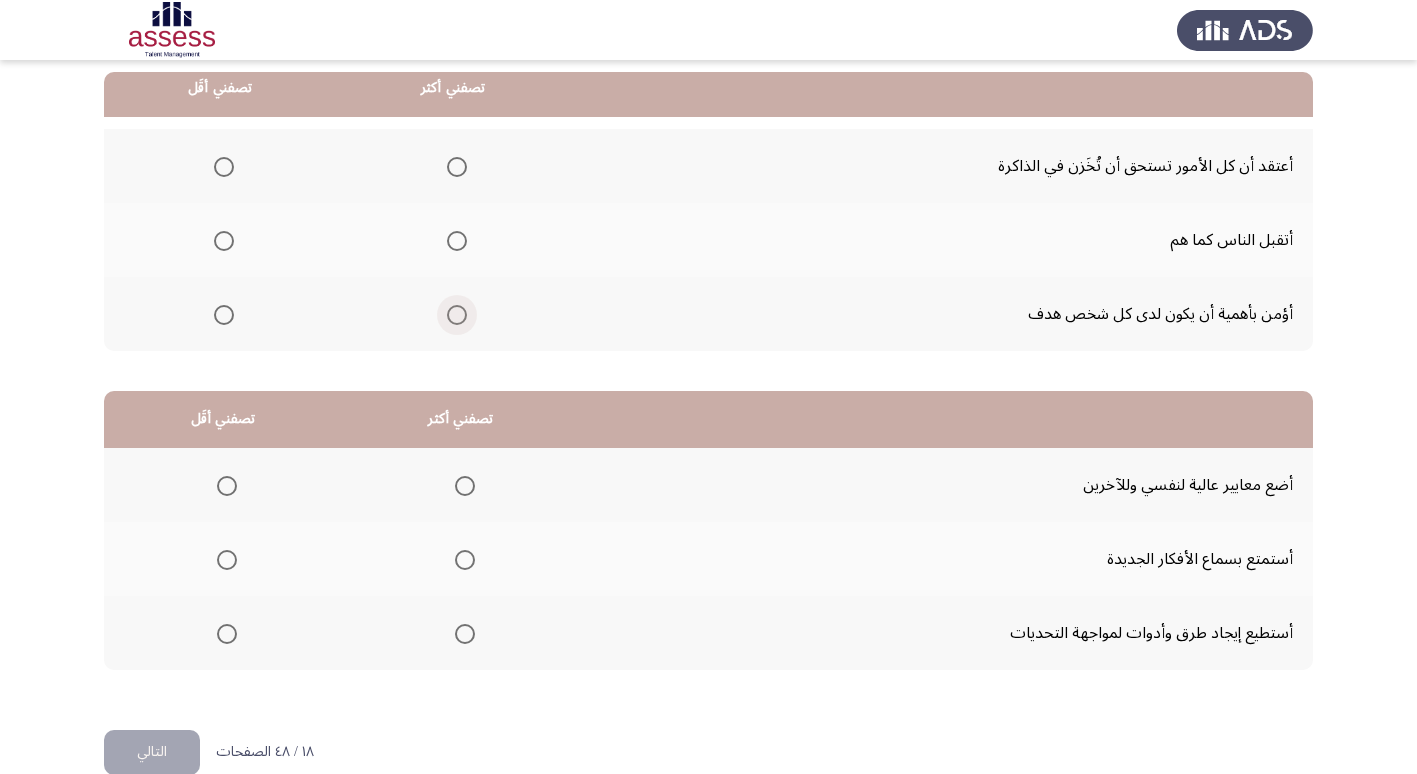 click at bounding box center (457, 315) 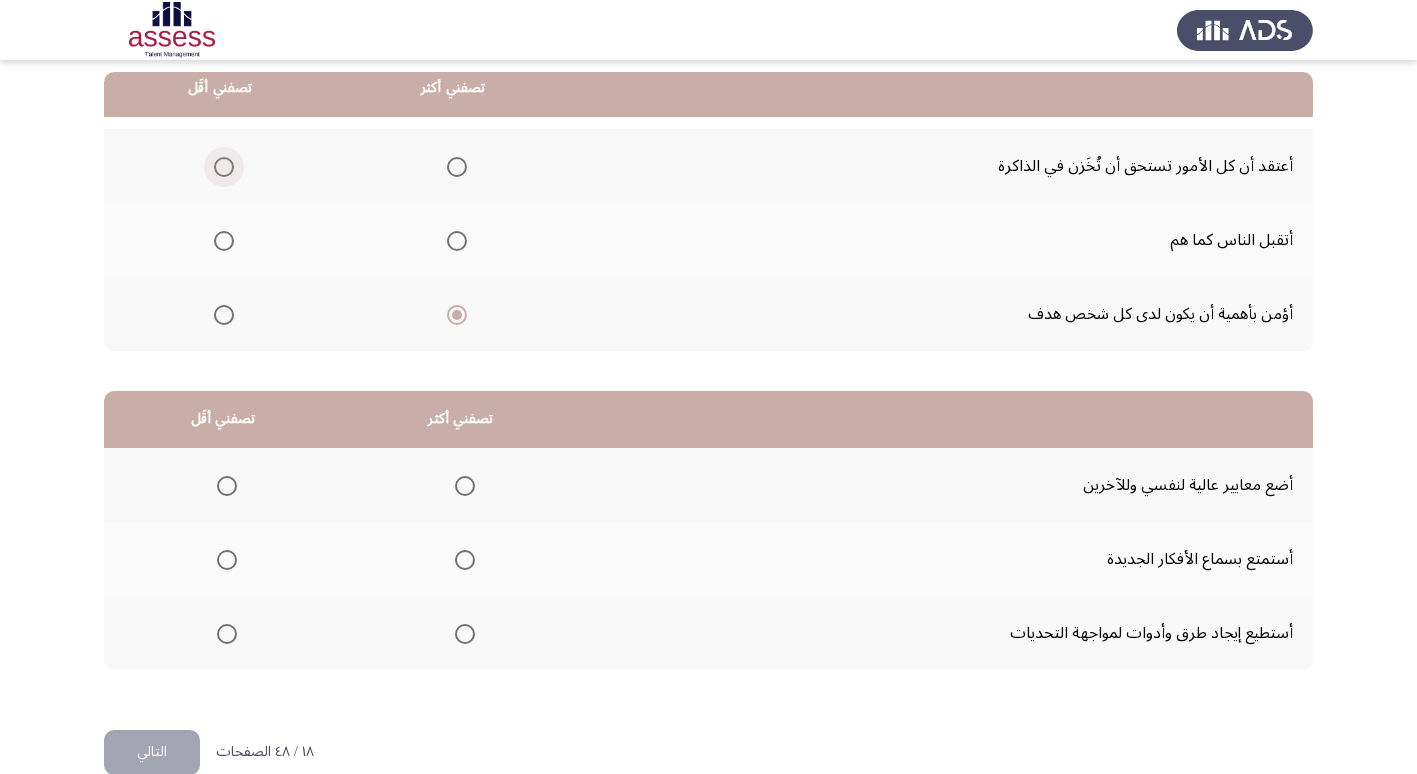 click at bounding box center (224, 167) 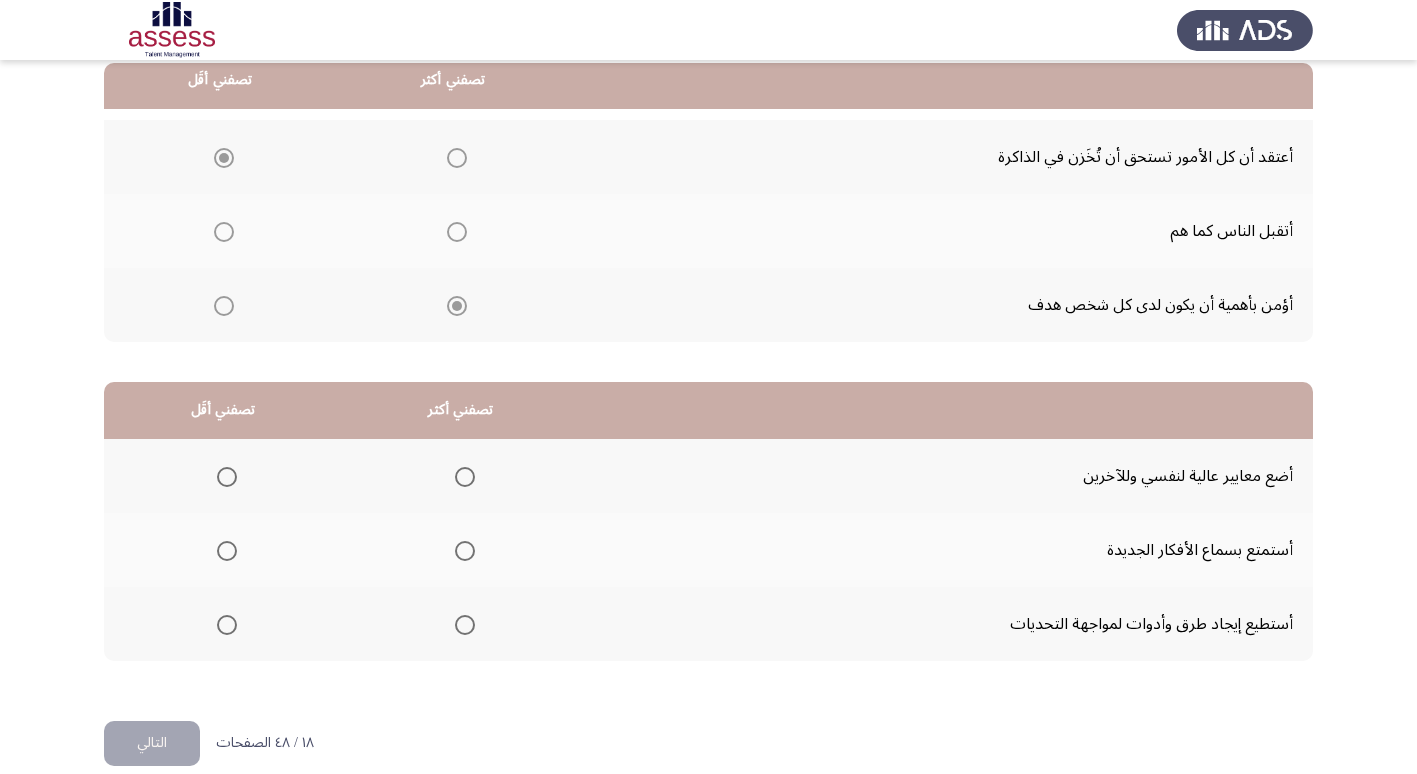 scroll, scrollTop: 236, scrollLeft: 0, axis: vertical 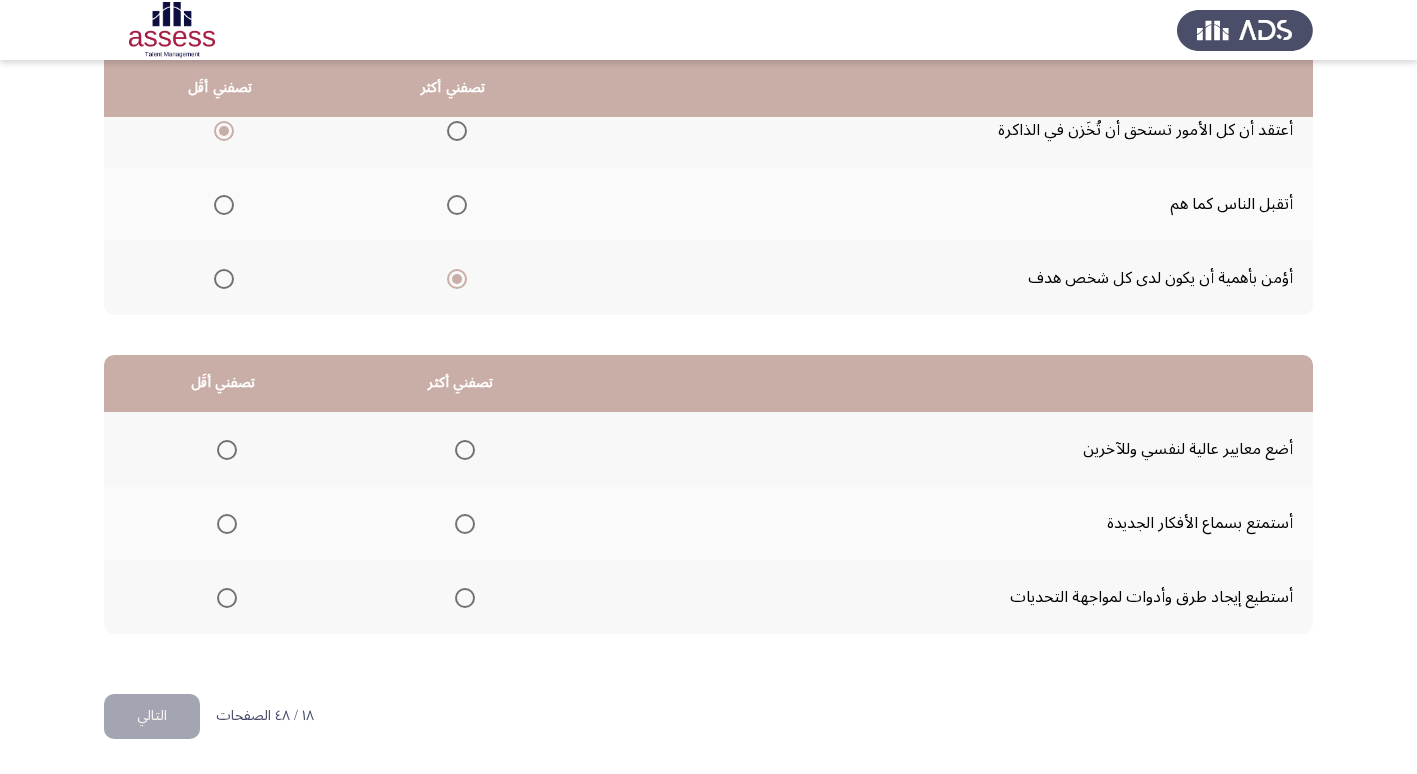click at bounding box center (465, 598) 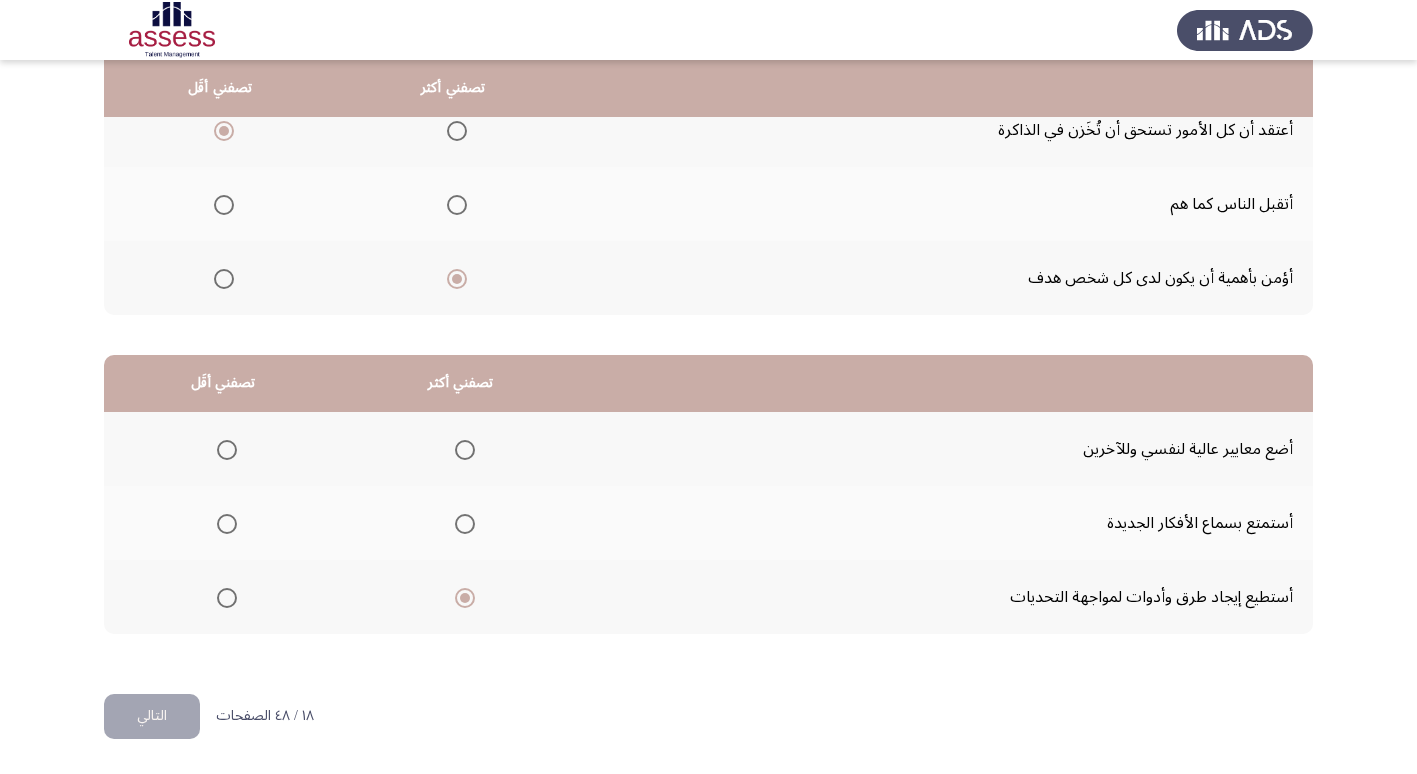 click at bounding box center (227, 450) 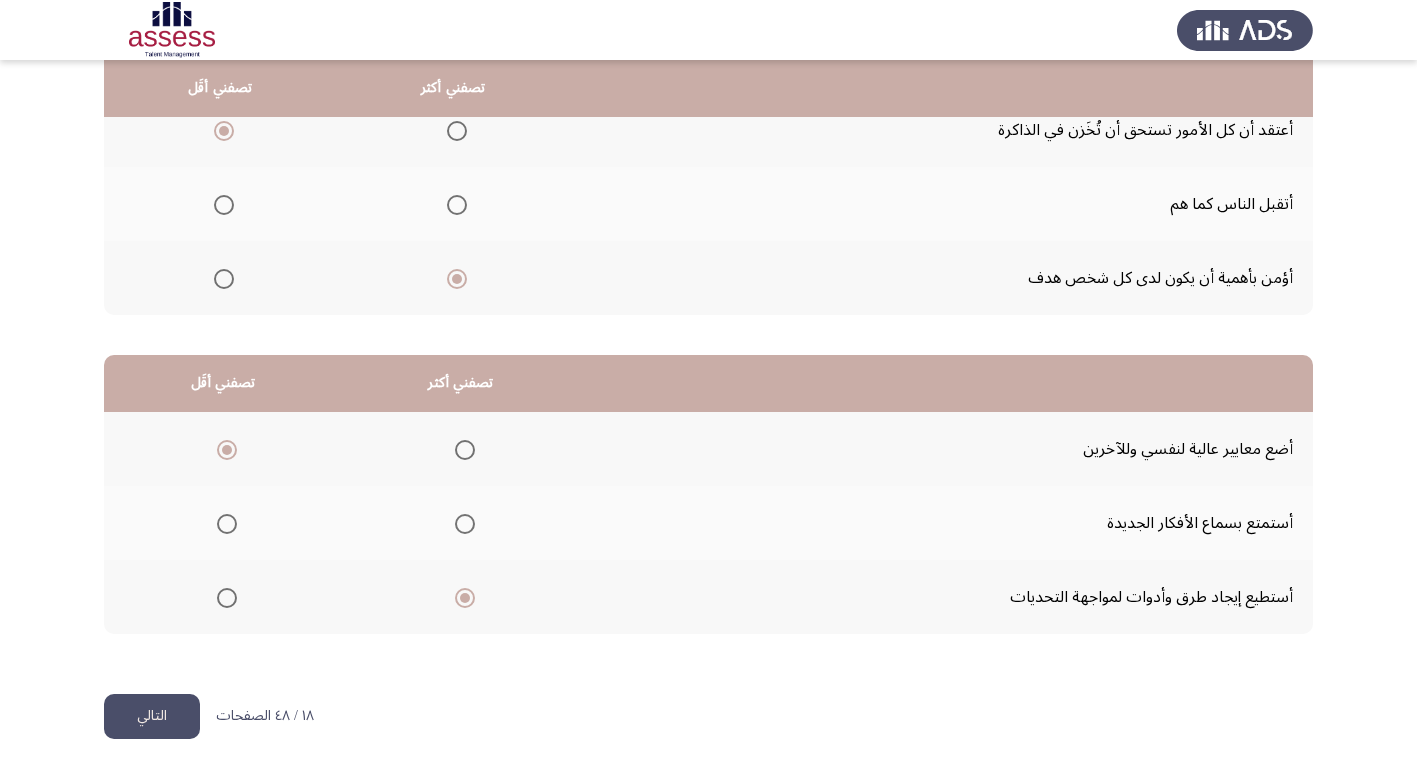 click on "التالي" 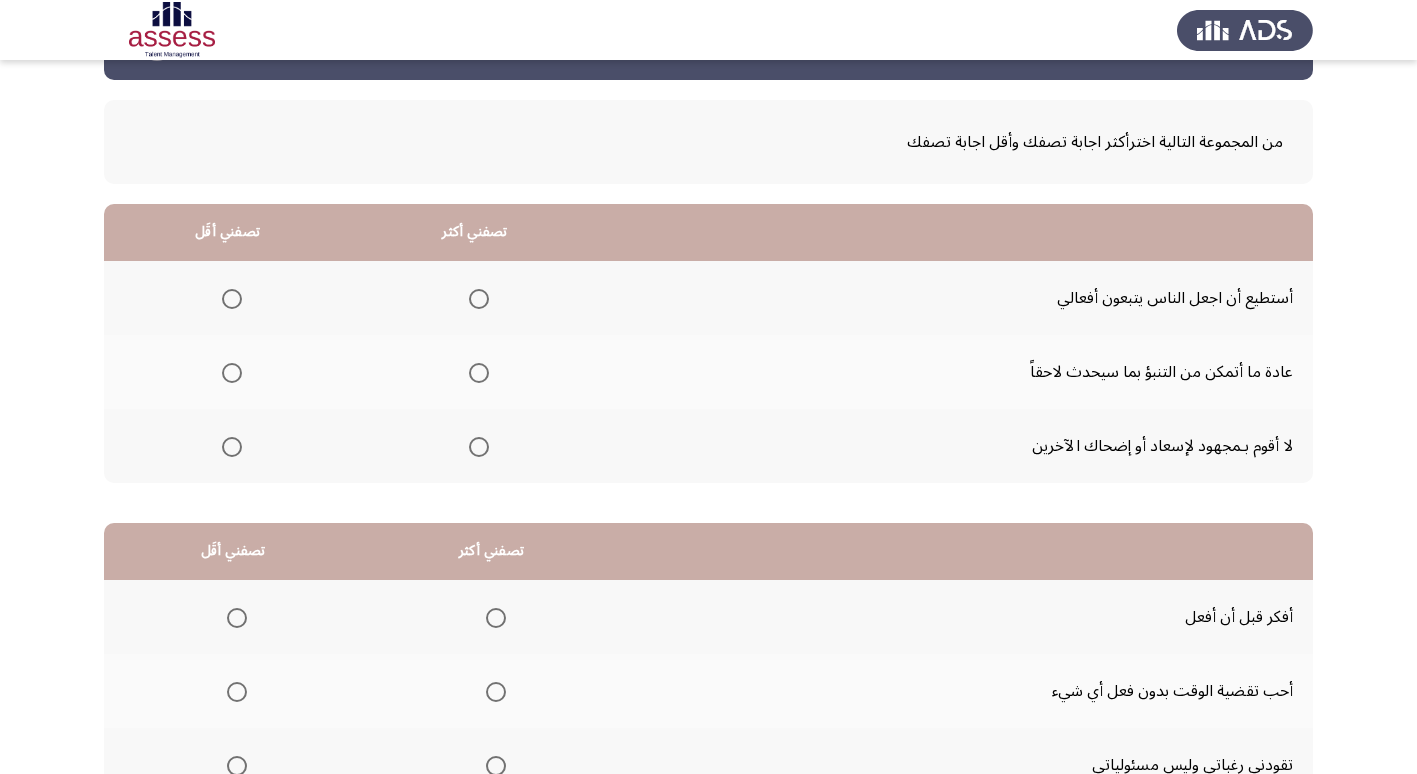 scroll, scrollTop: 36, scrollLeft: 0, axis: vertical 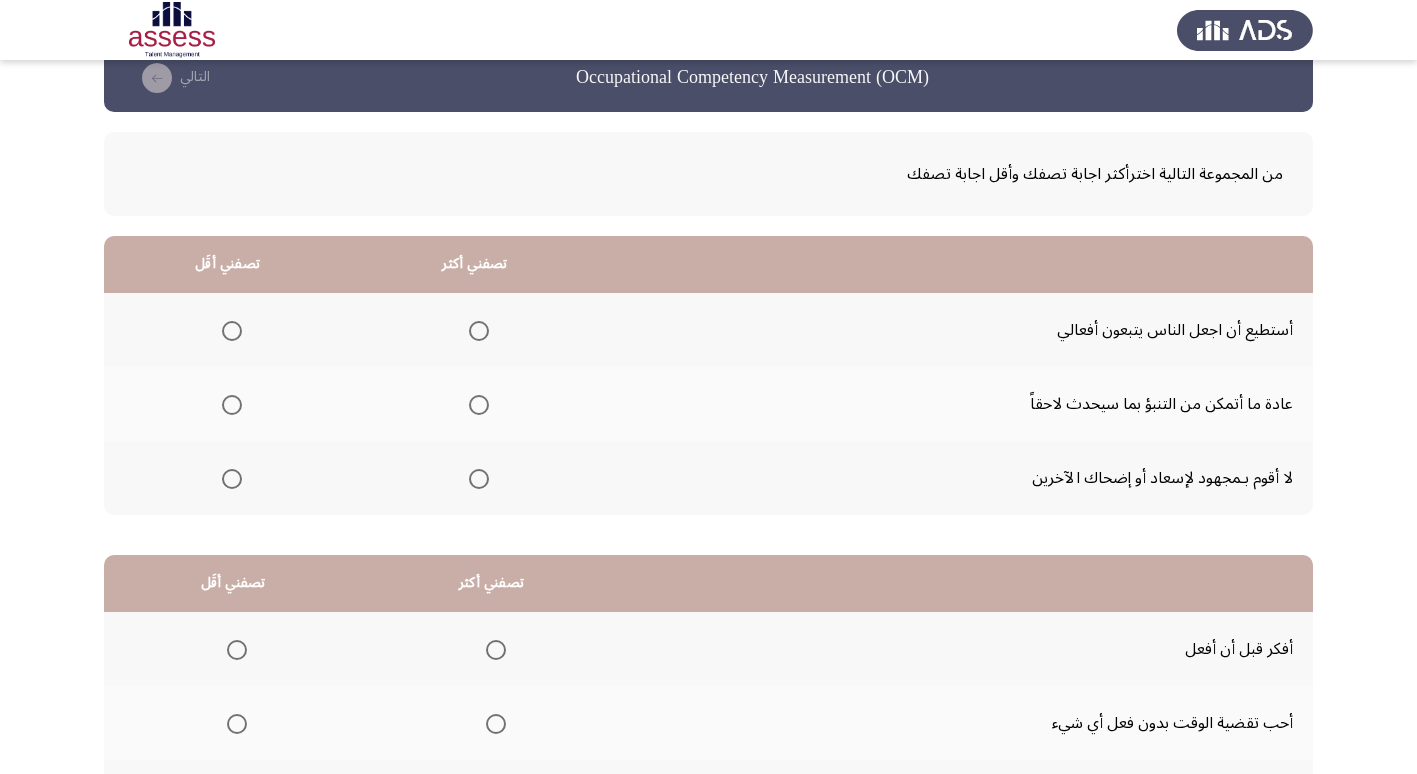 click at bounding box center [479, 405] 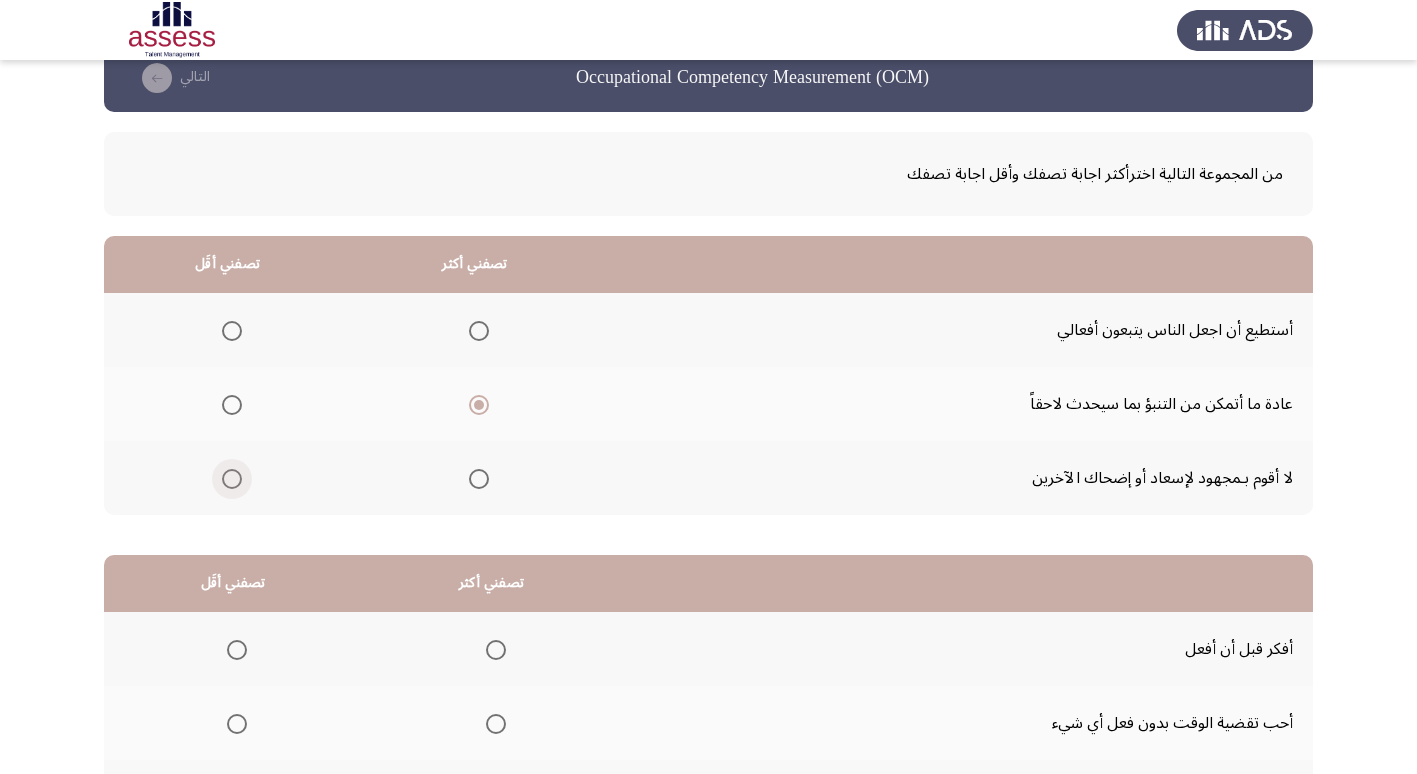 click at bounding box center (232, 479) 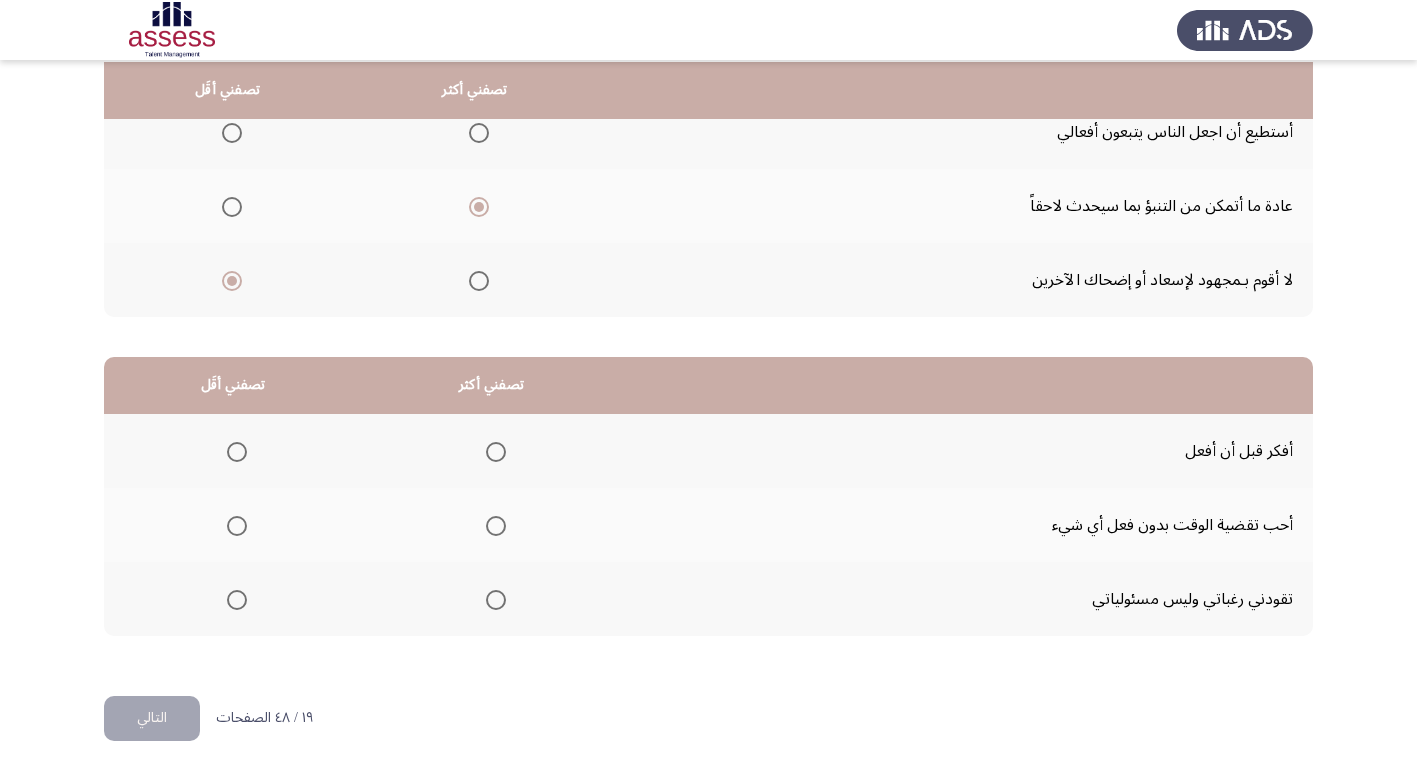 scroll, scrollTop: 236, scrollLeft: 0, axis: vertical 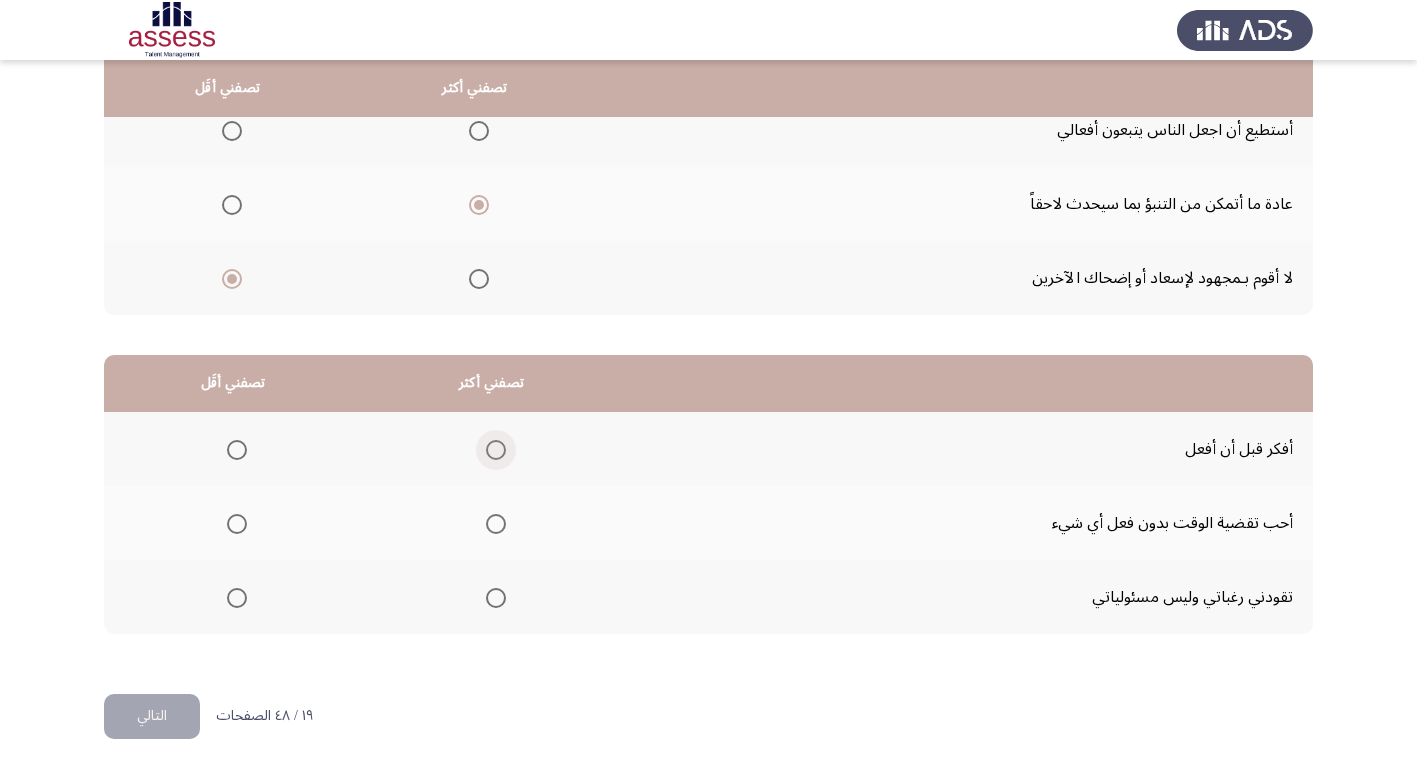 click at bounding box center (496, 450) 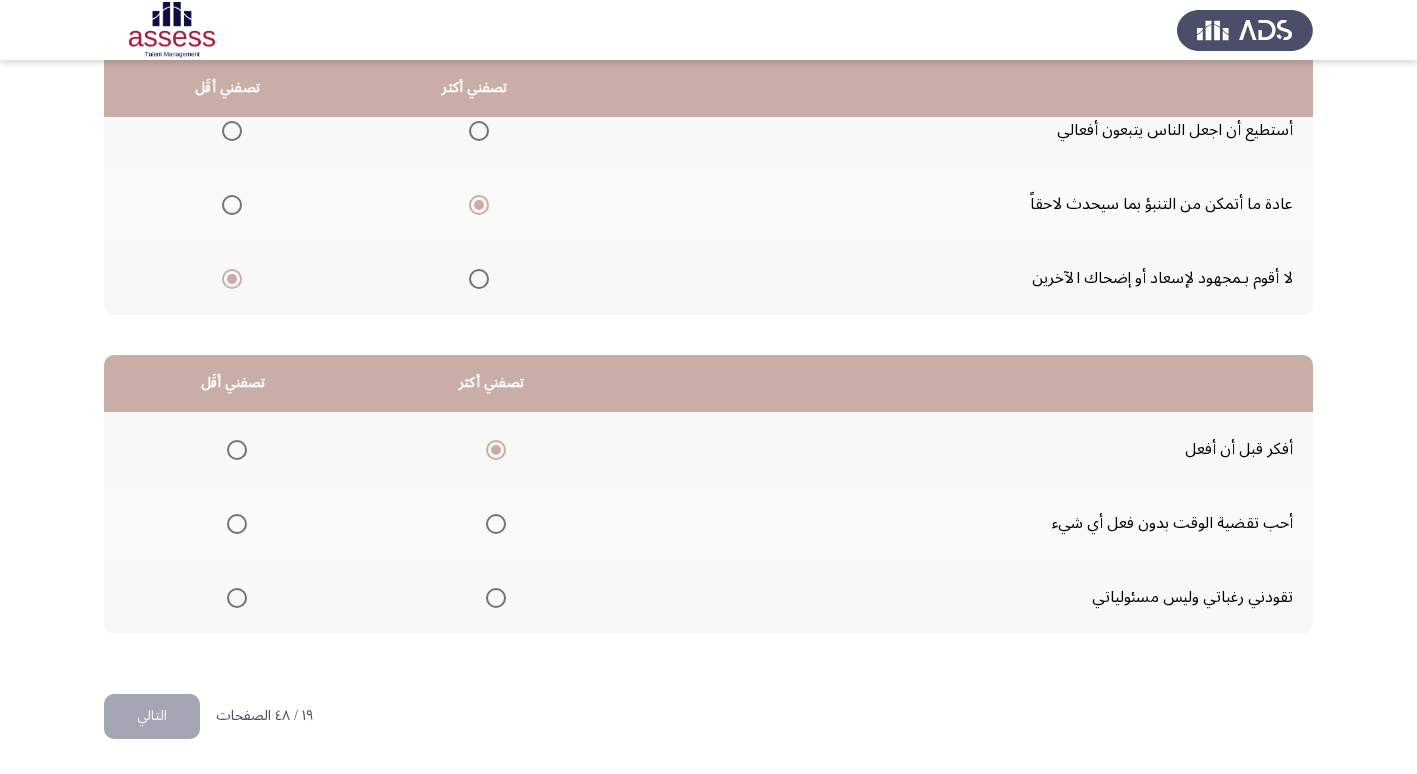 click 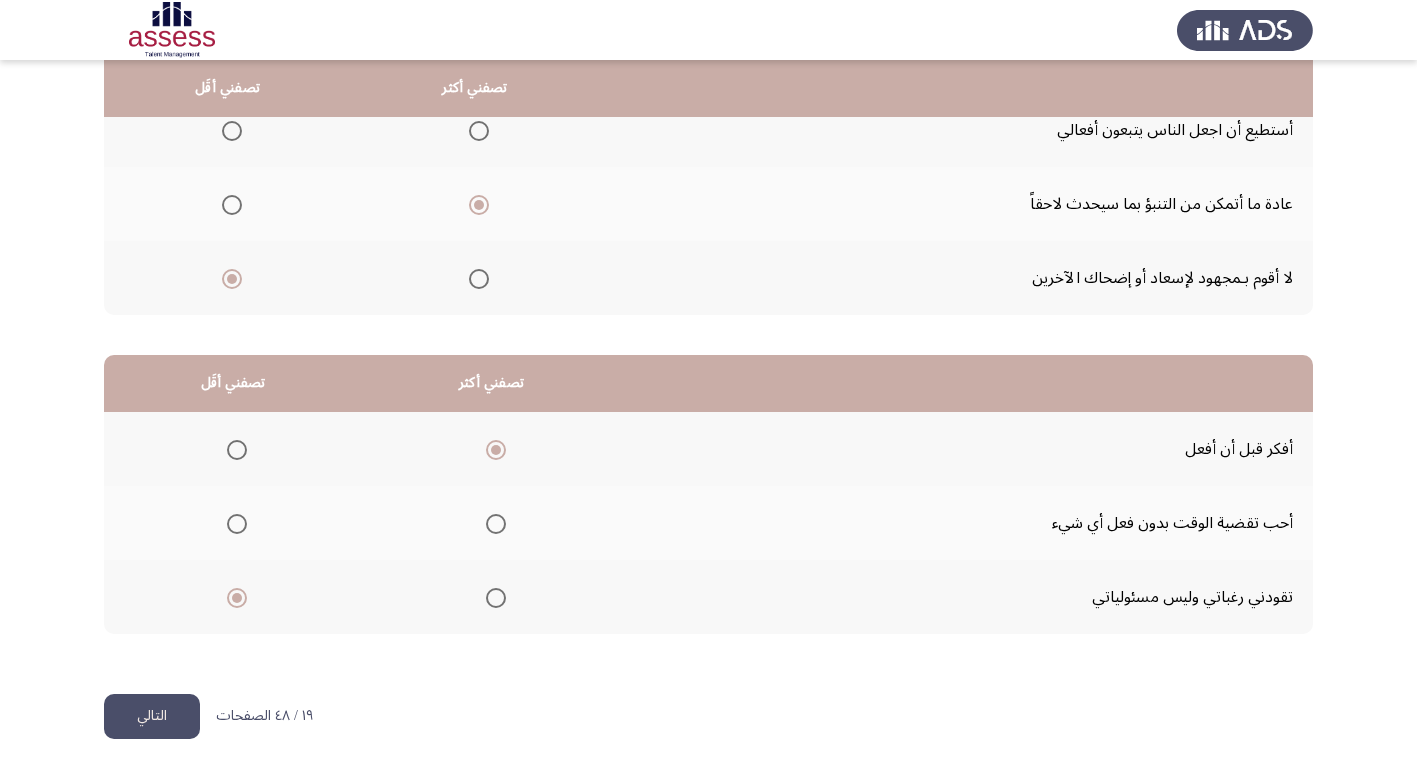 click on "التالي" 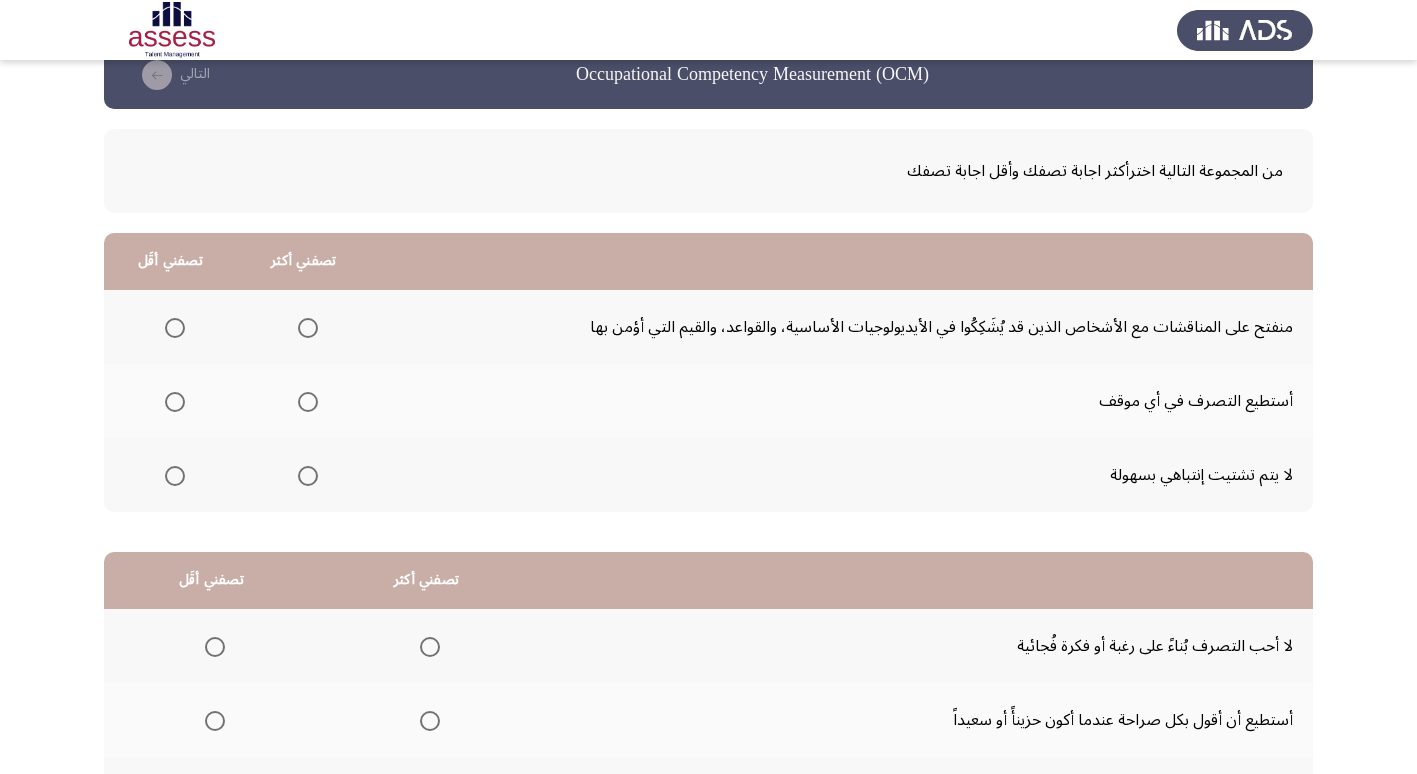 scroll, scrollTop: 0, scrollLeft: 0, axis: both 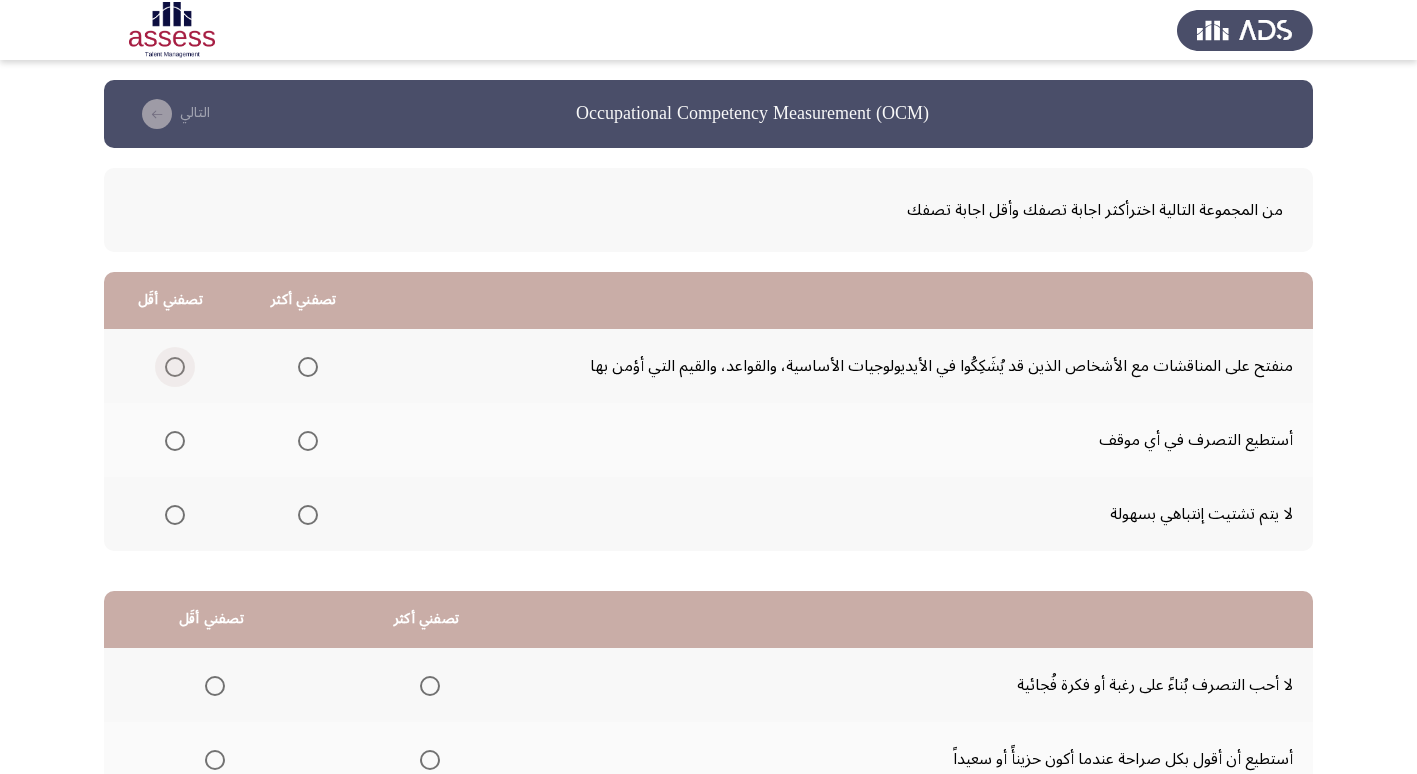 click at bounding box center [175, 367] 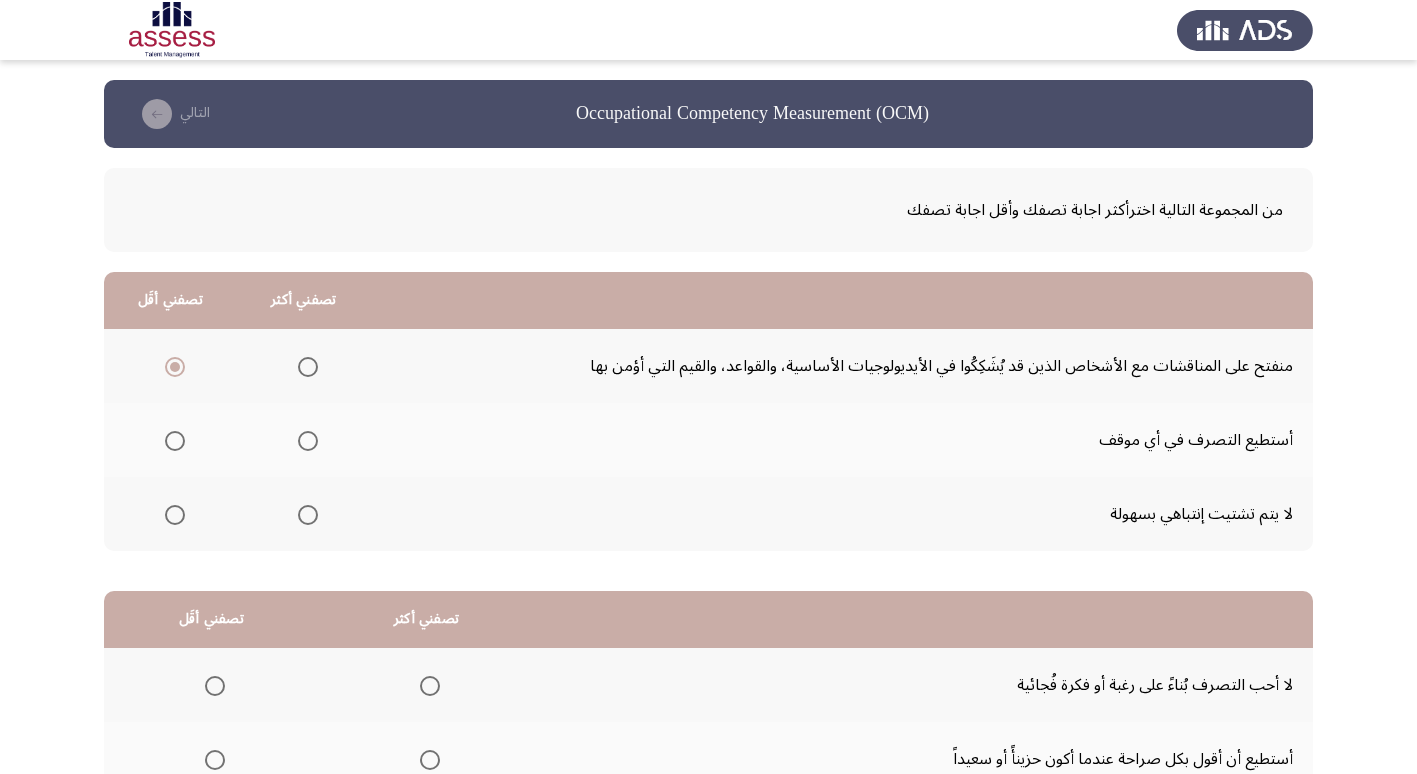 click at bounding box center [308, 441] 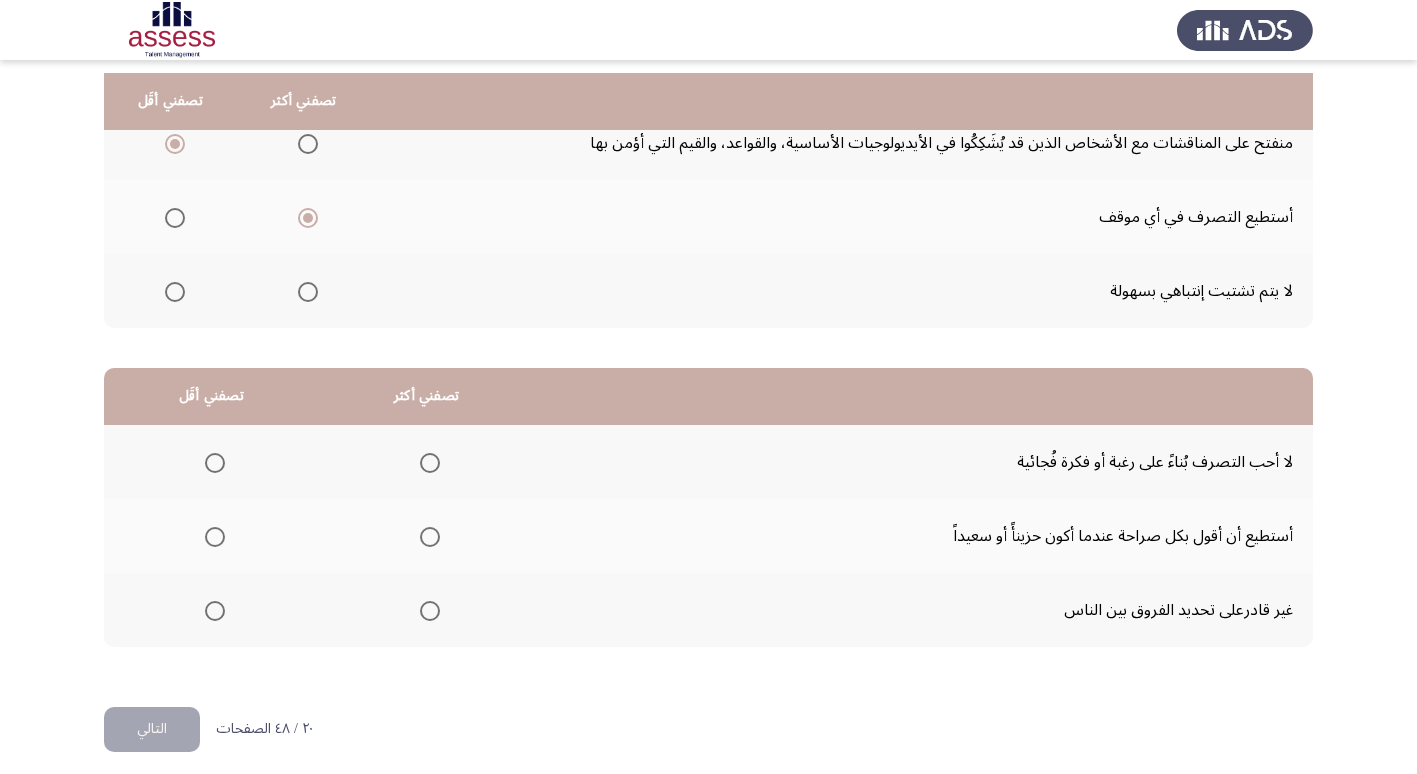 scroll, scrollTop: 236, scrollLeft: 0, axis: vertical 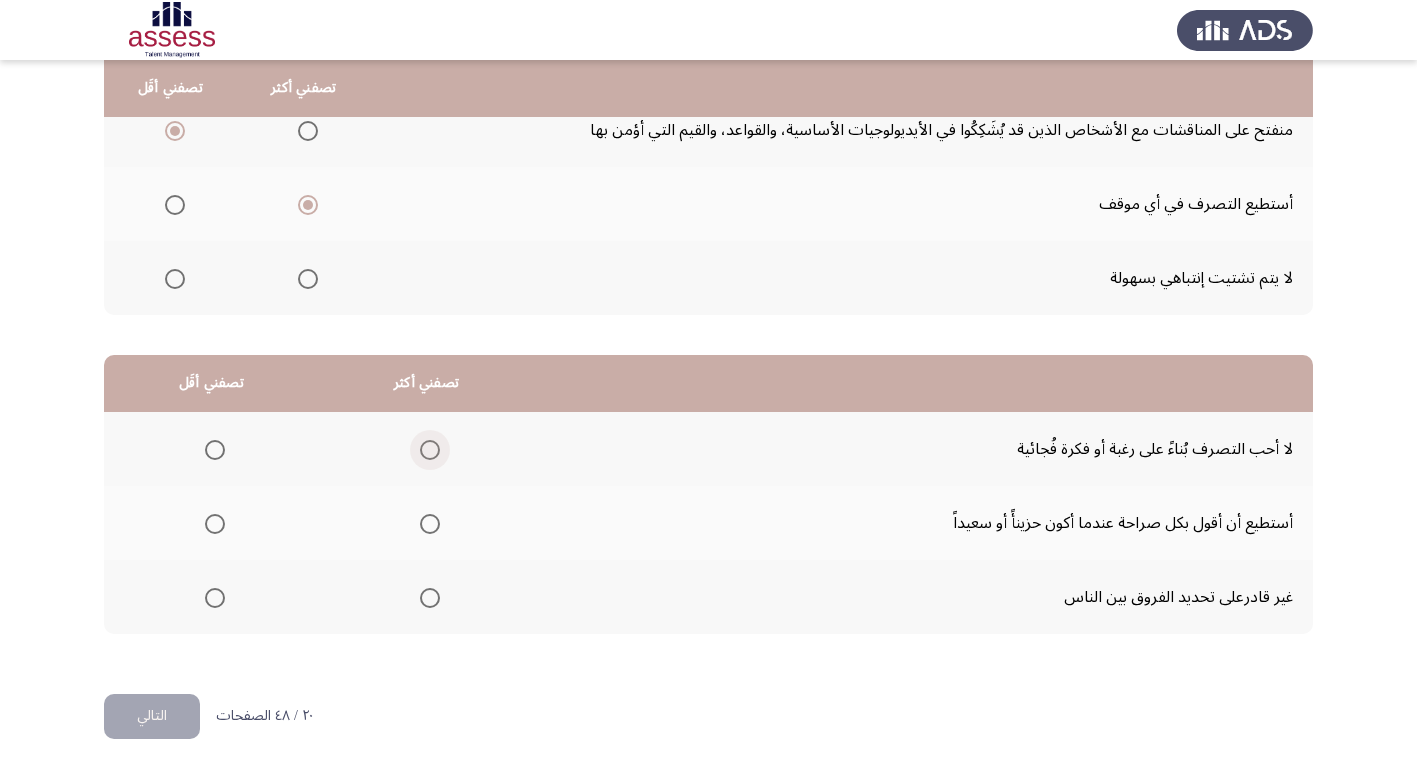 click at bounding box center (430, 450) 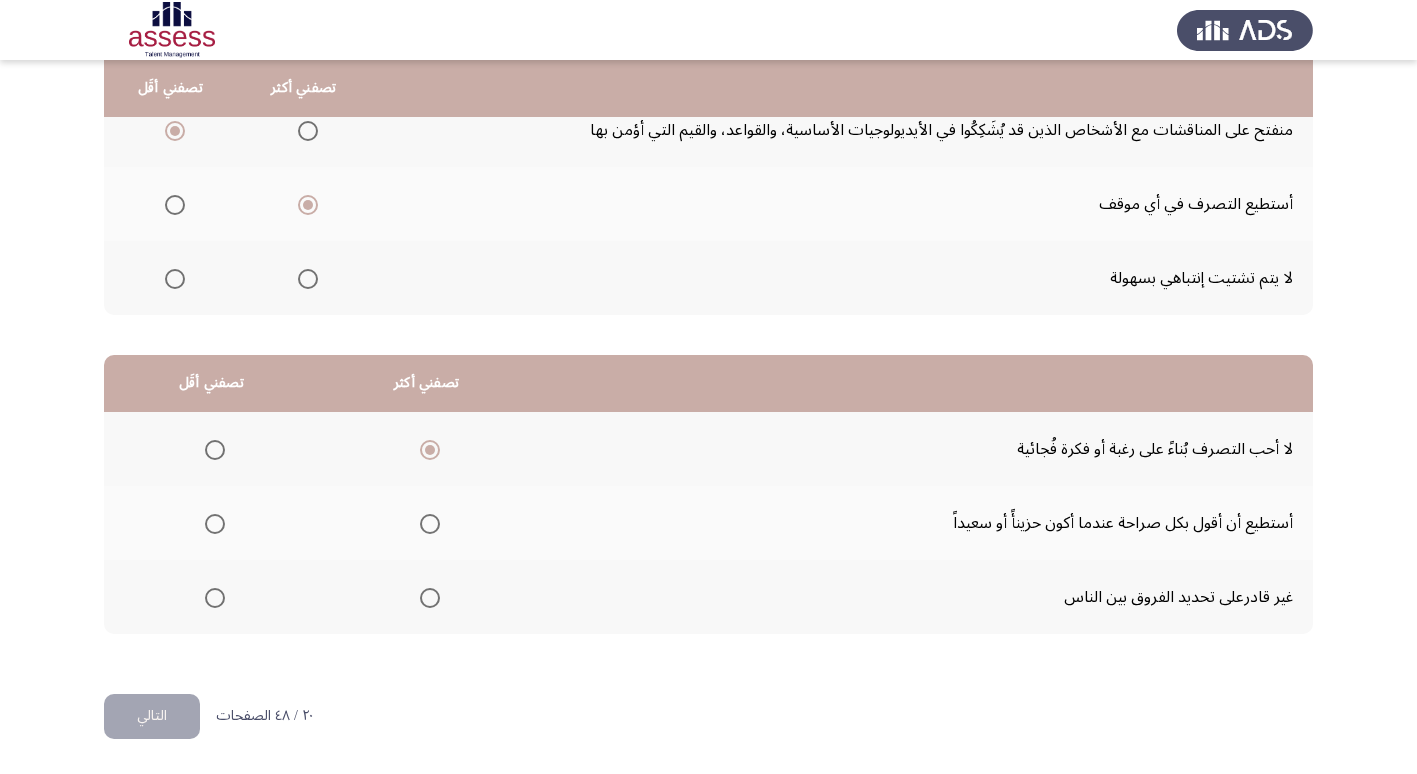 click at bounding box center [215, 598] 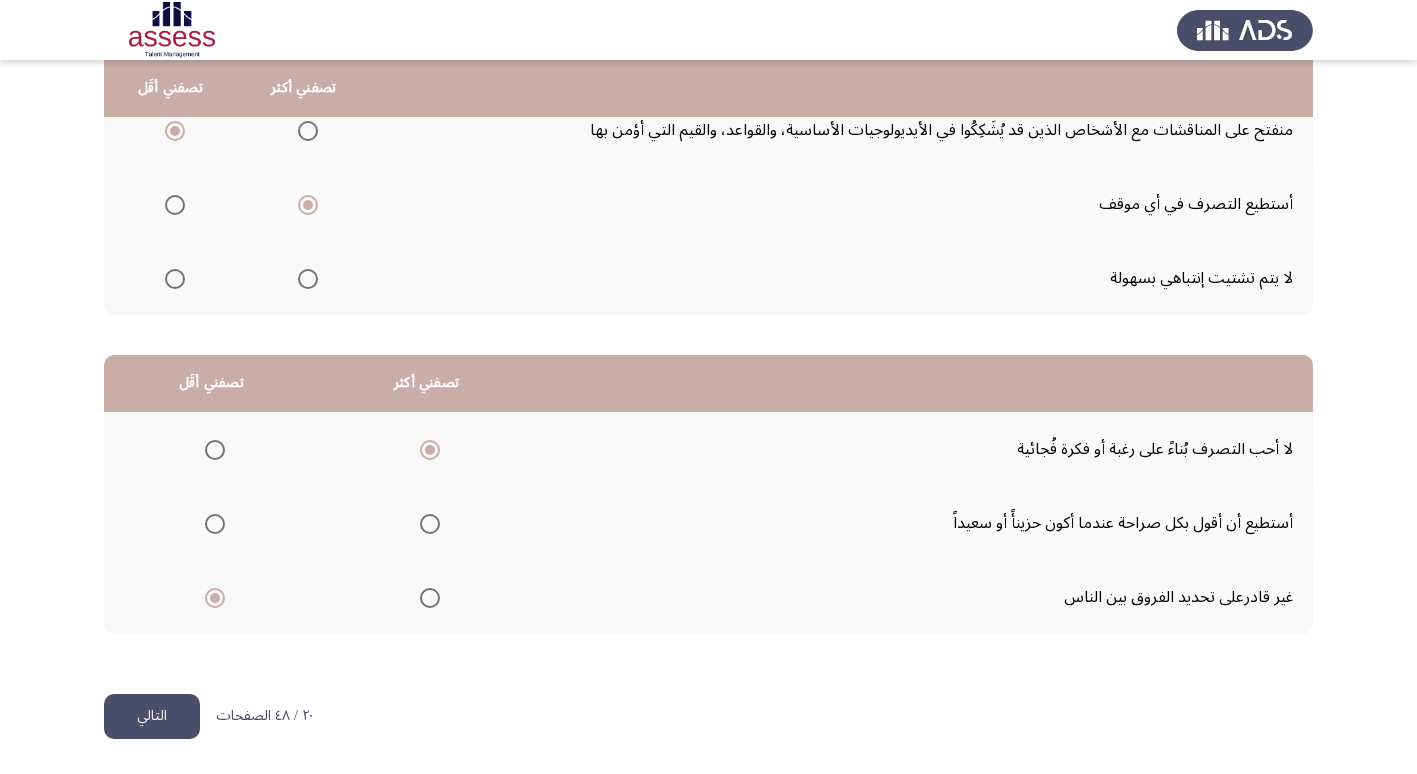 click on "التالي" 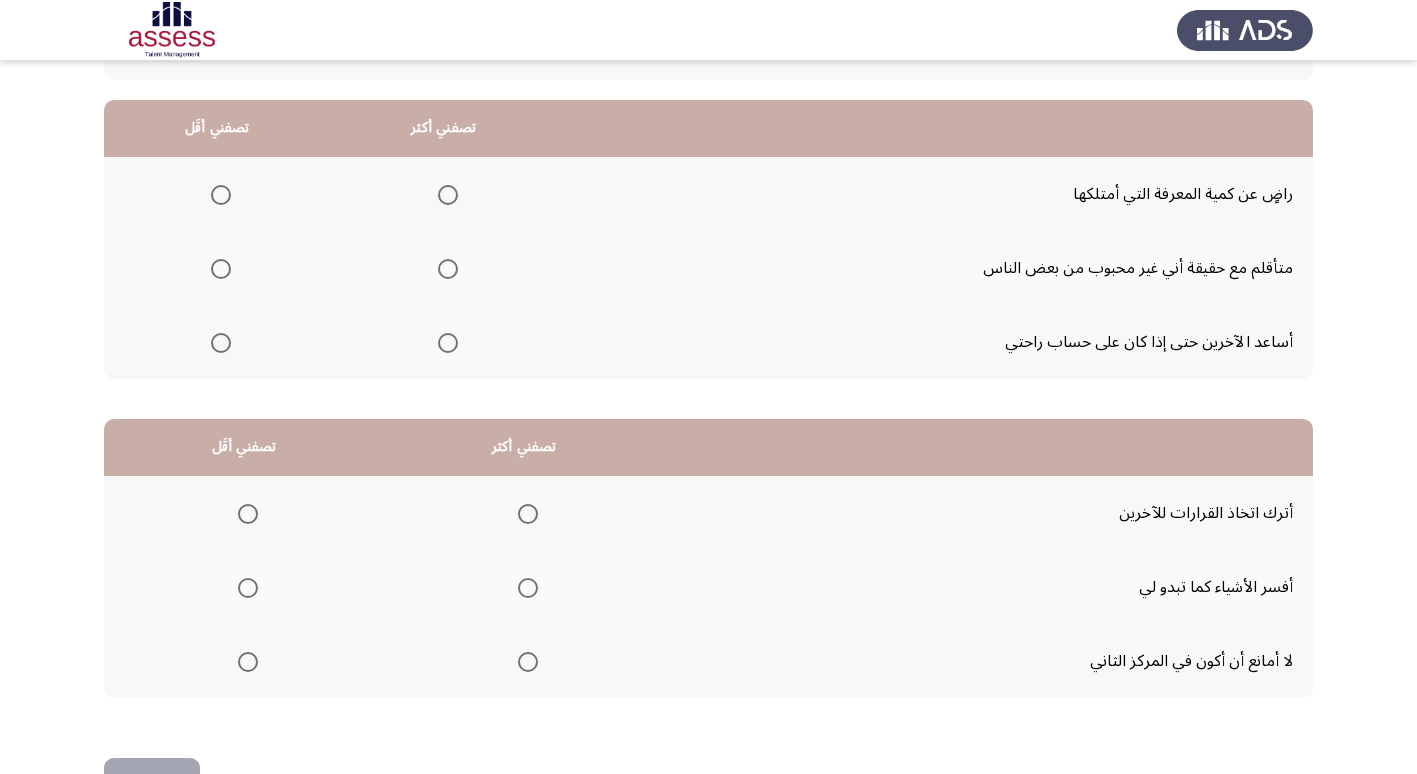 scroll, scrollTop: 200, scrollLeft: 0, axis: vertical 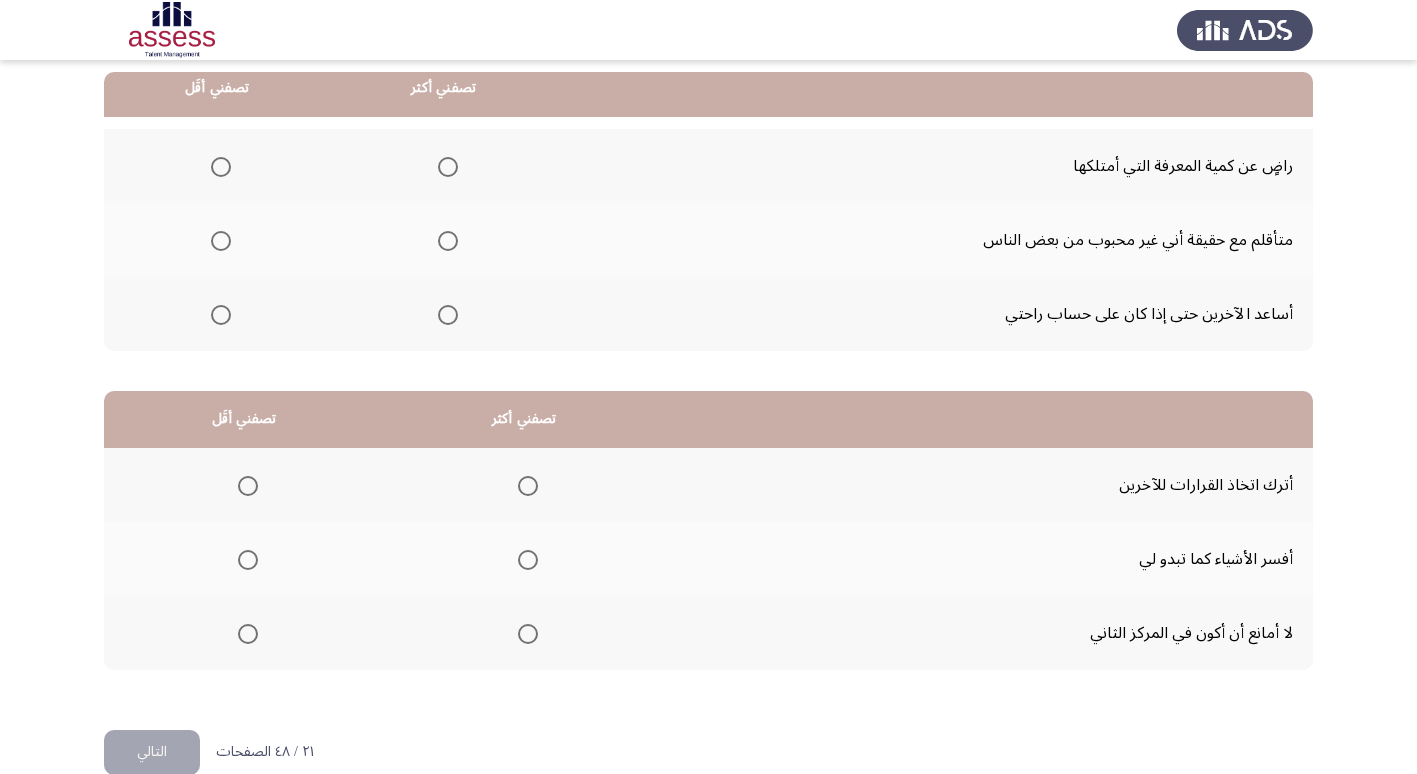 click at bounding box center [448, 315] 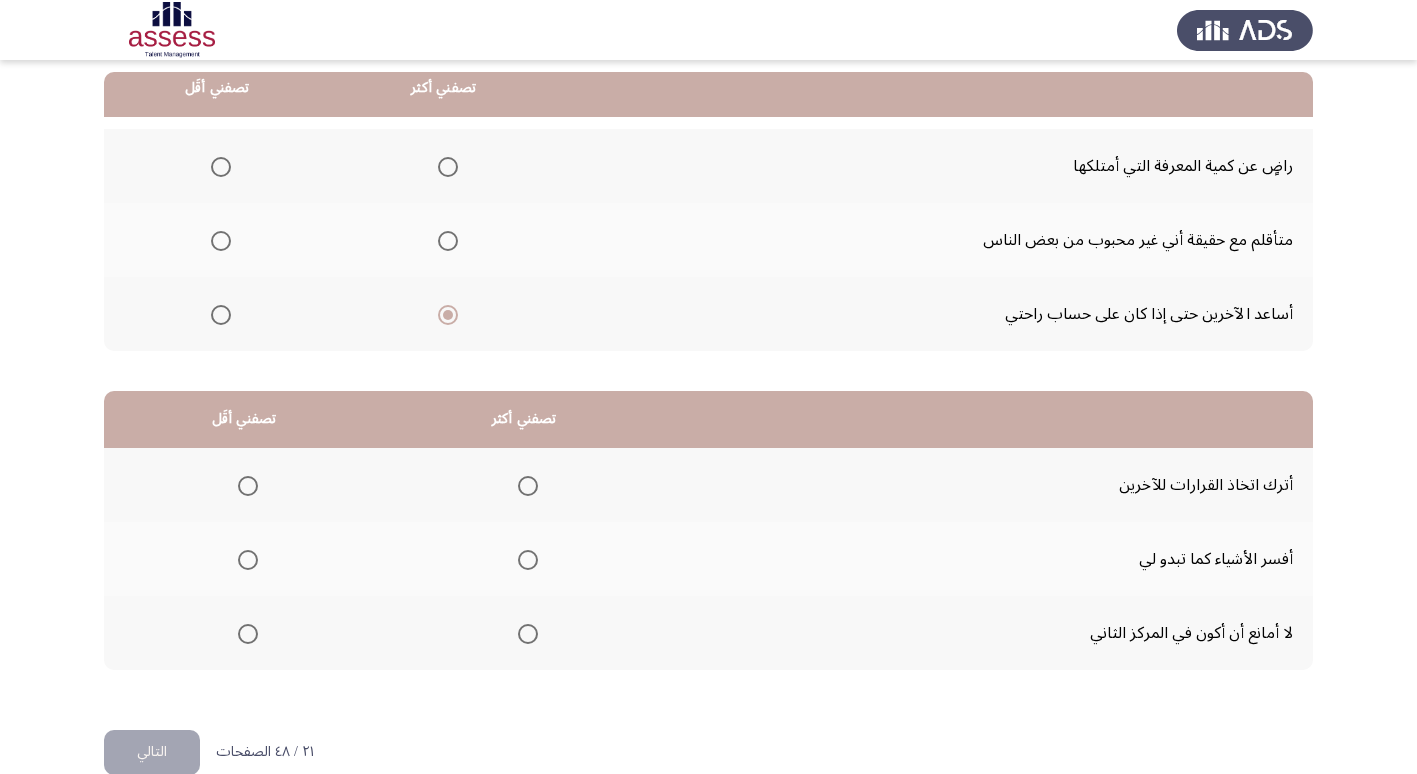click at bounding box center (221, 241) 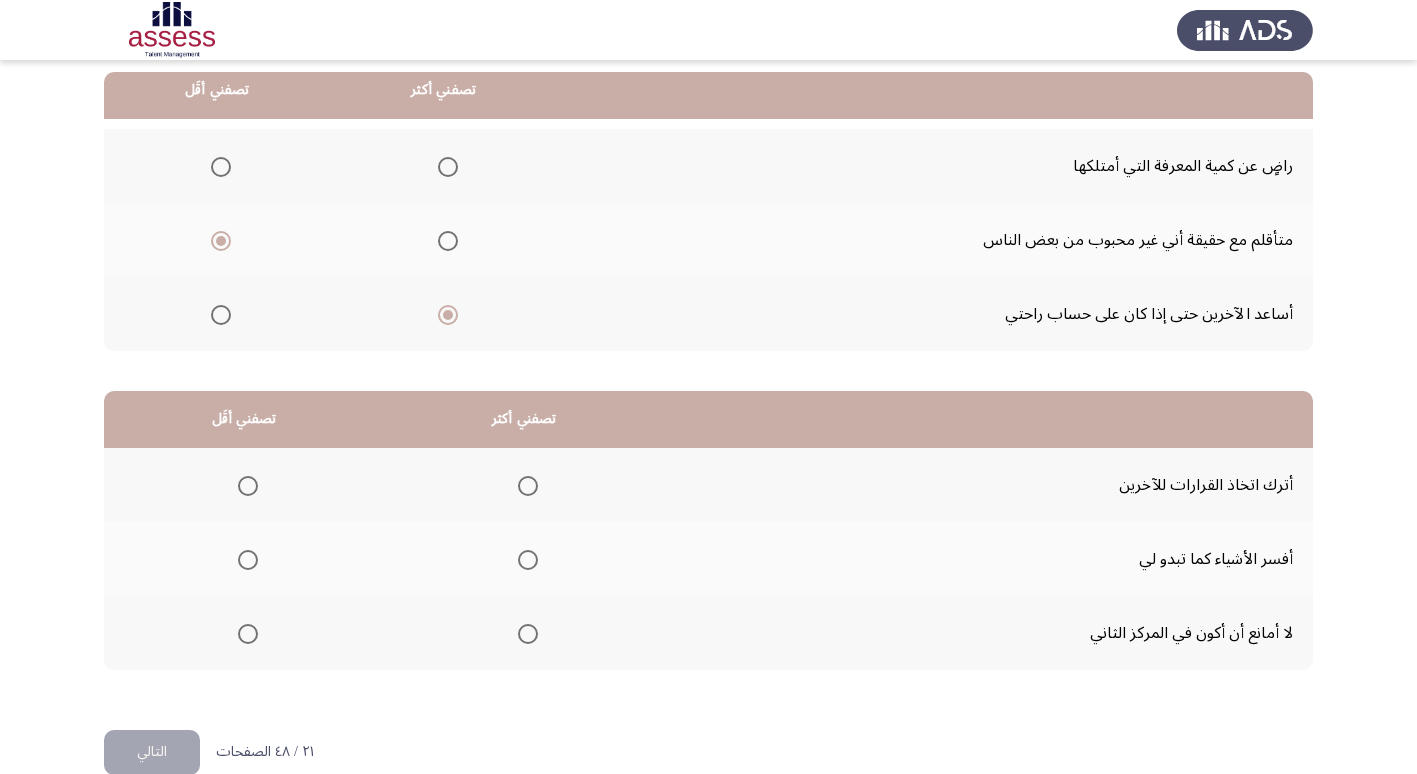 scroll, scrollTop: 236, scrollLeft: 0, axis: vertical 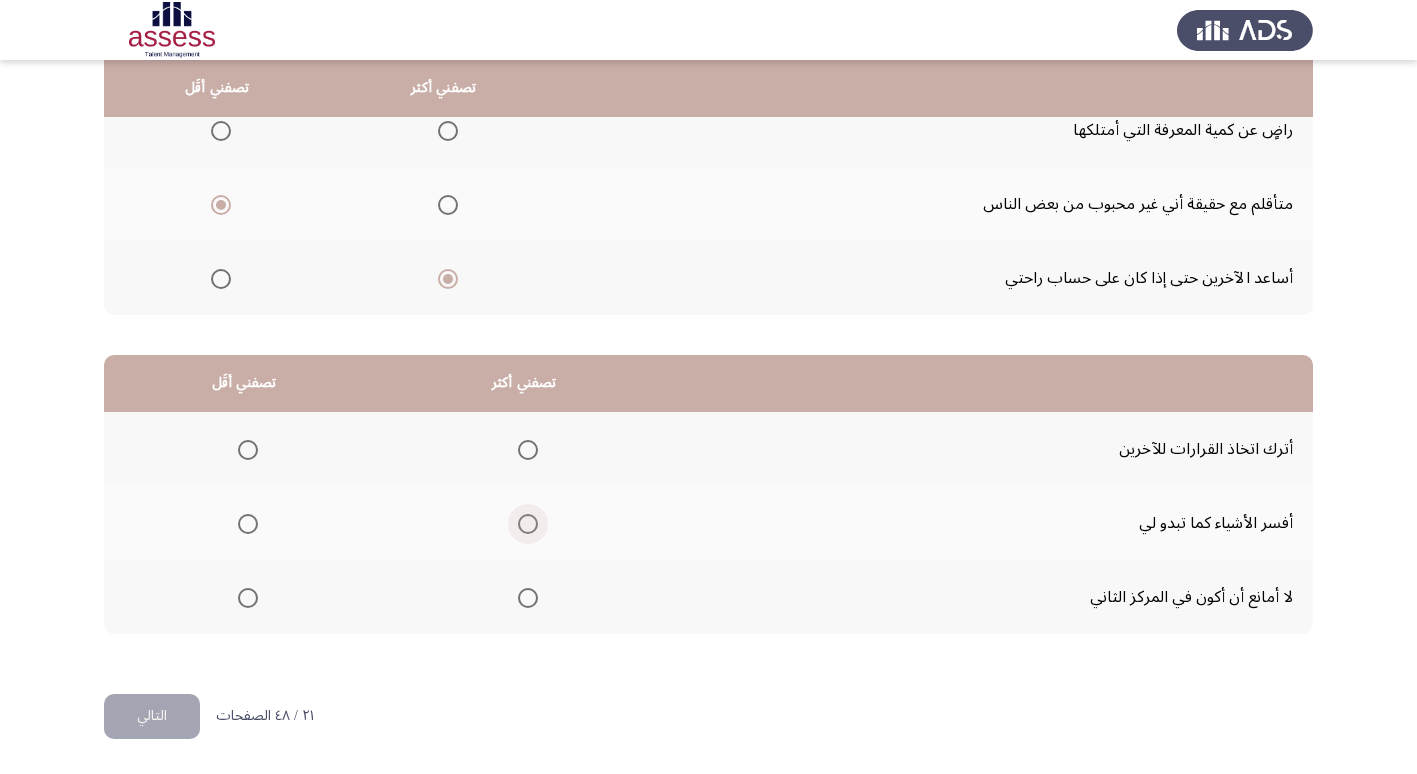 click at bounding box center [528, 524] 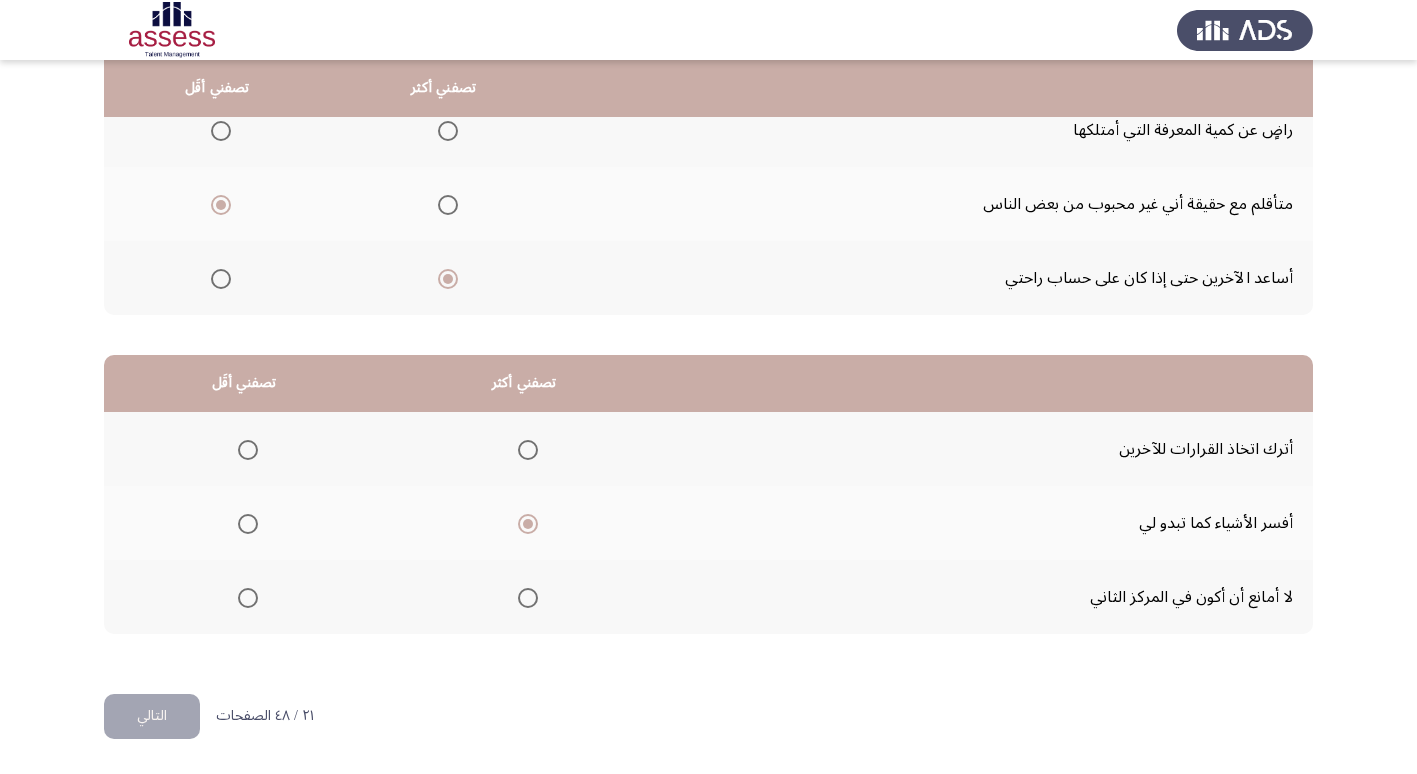 click at bounding box center [248, 450] 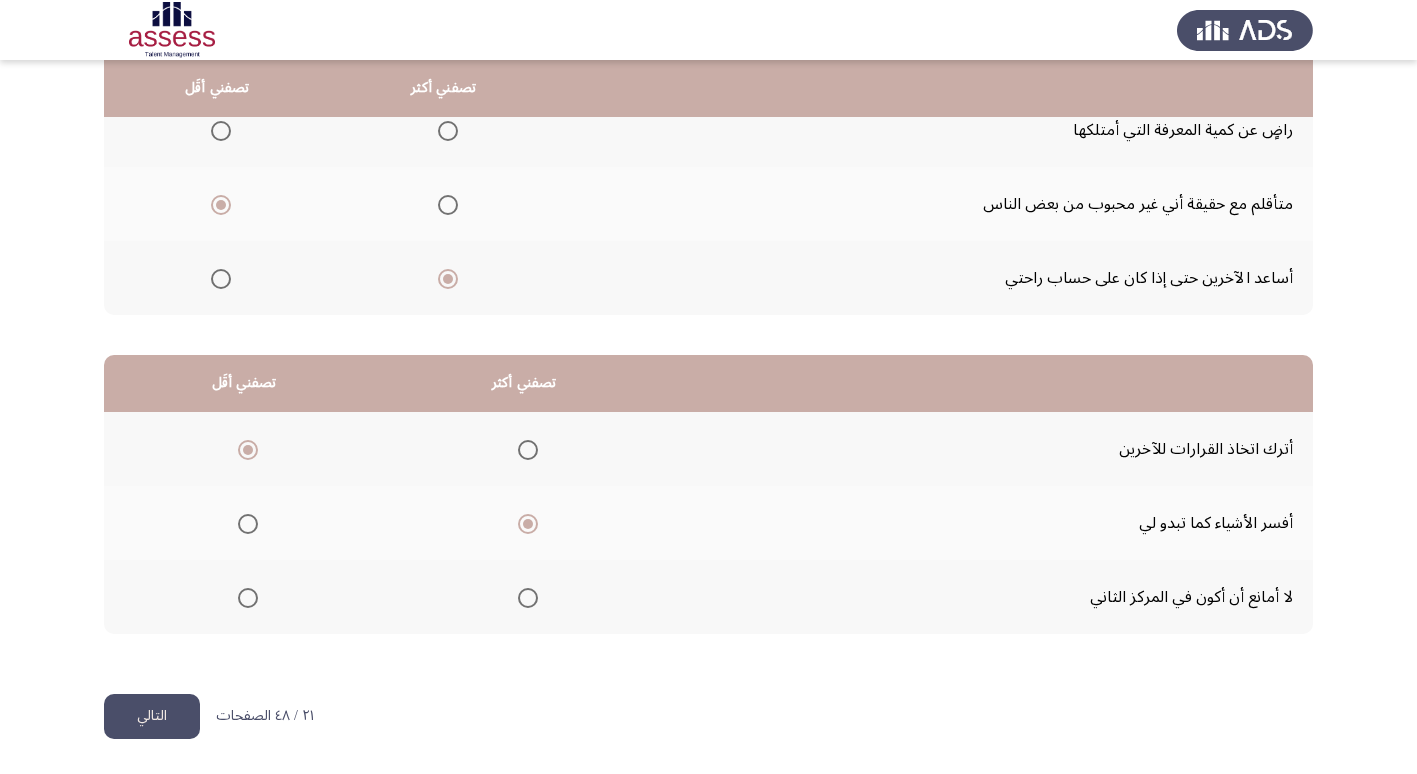 click on "التالي" 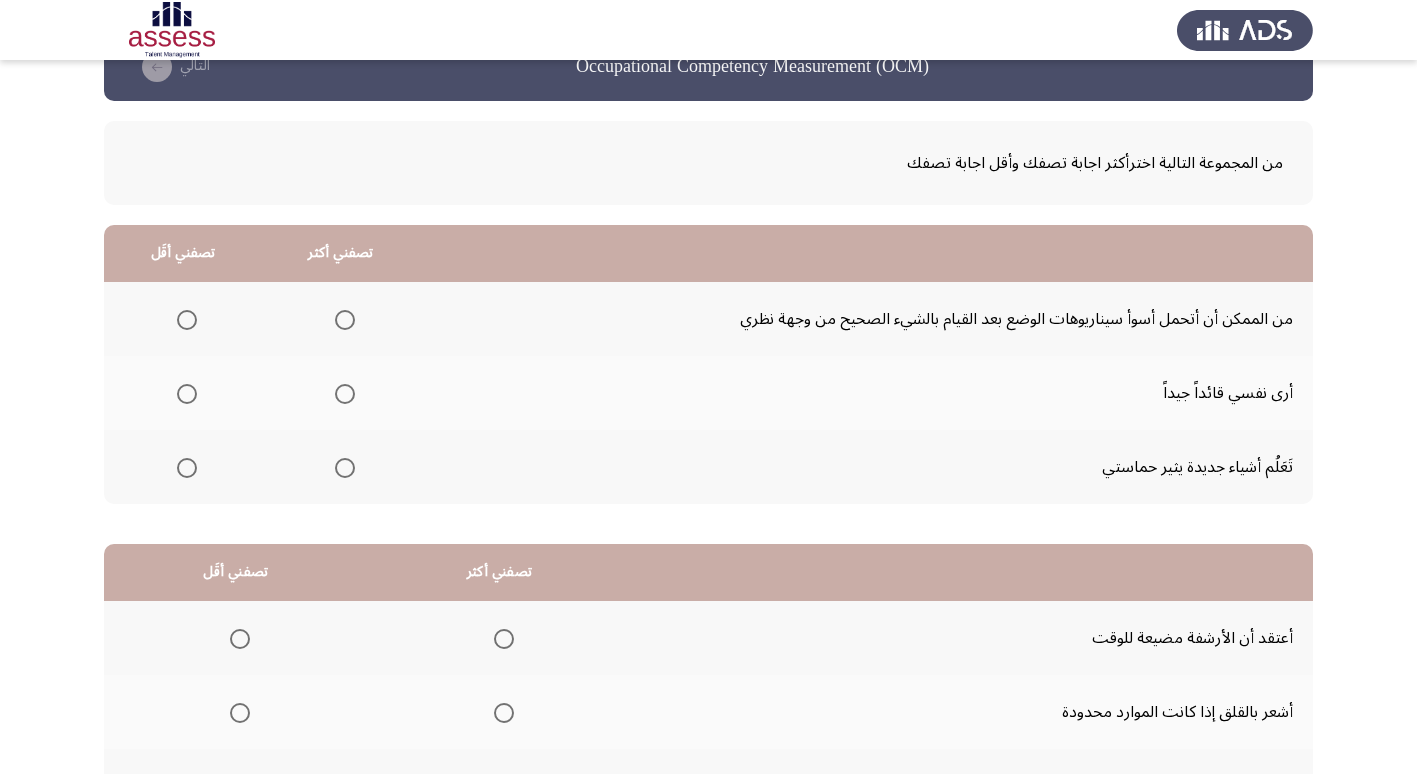 scroll, scrollTop: 36, scrollLeft: 0, axis: vertical 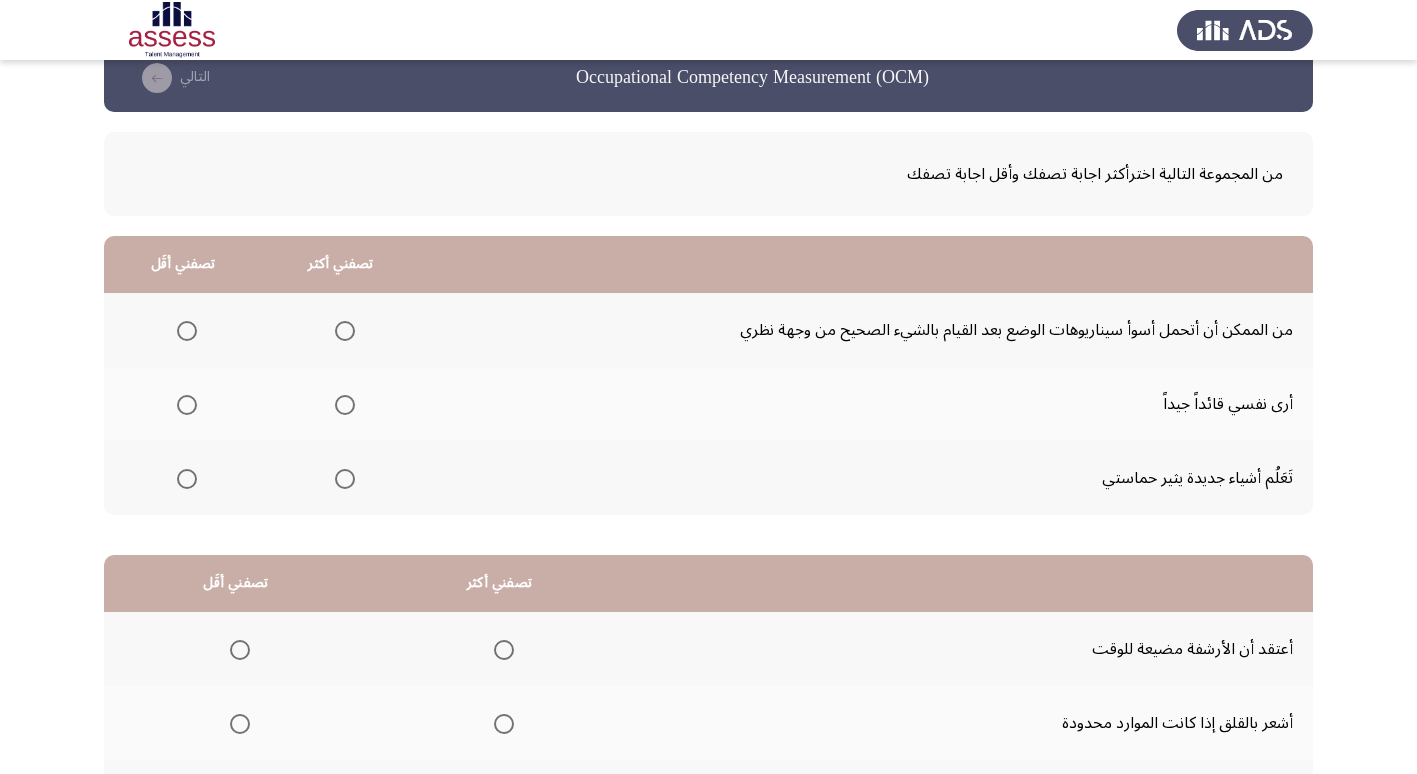 click at bounding box center (345, 405) 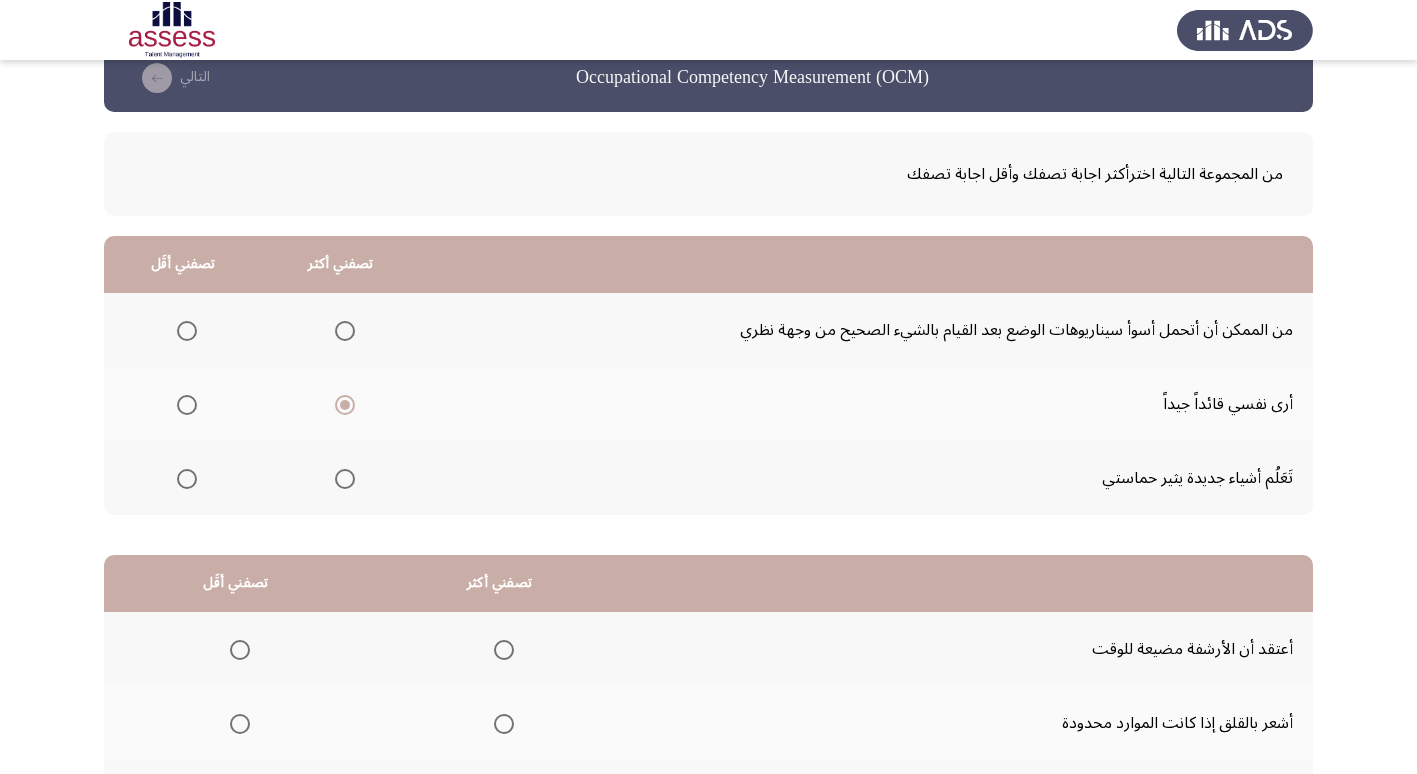 click at bounding box center (187, 331) 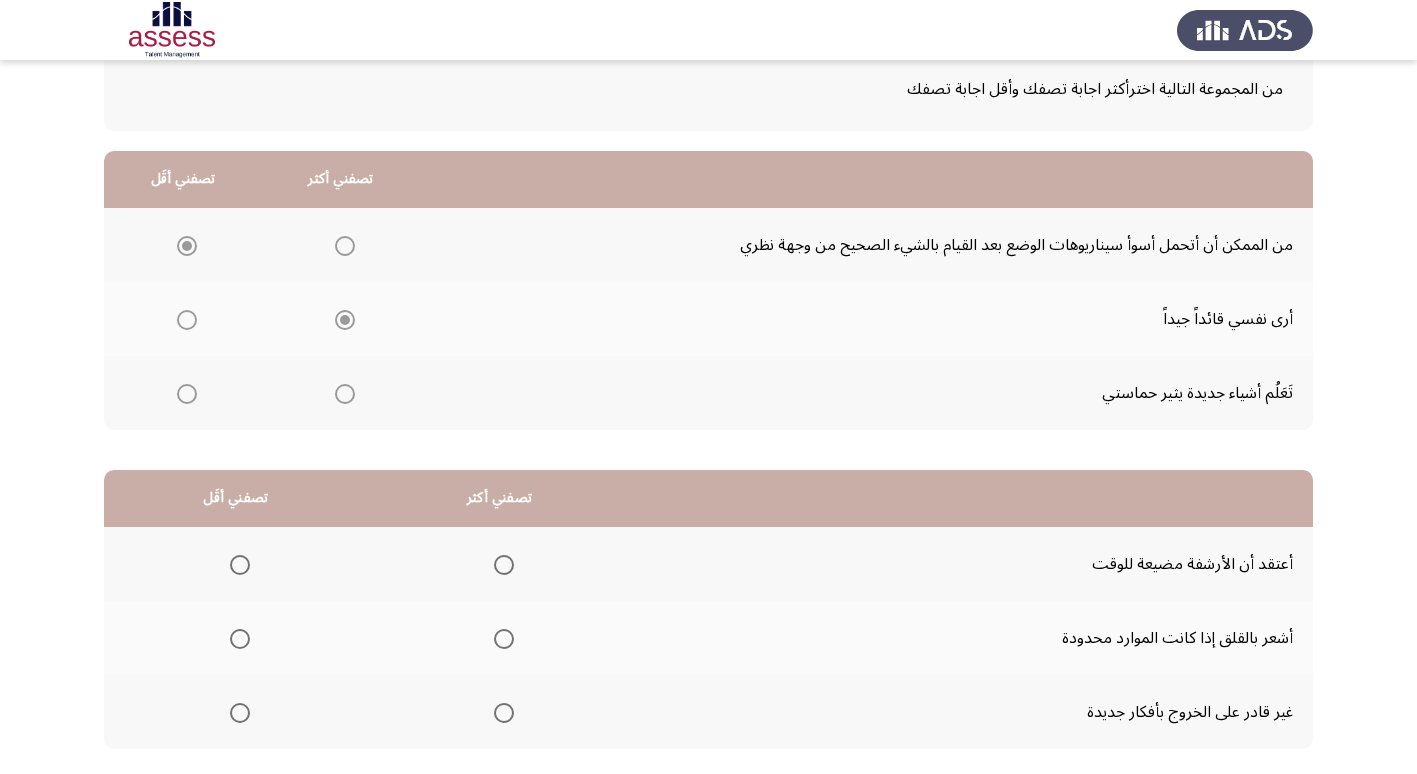 scroll, scrollTop: 236, scrollLeft: 0, axis: vertical 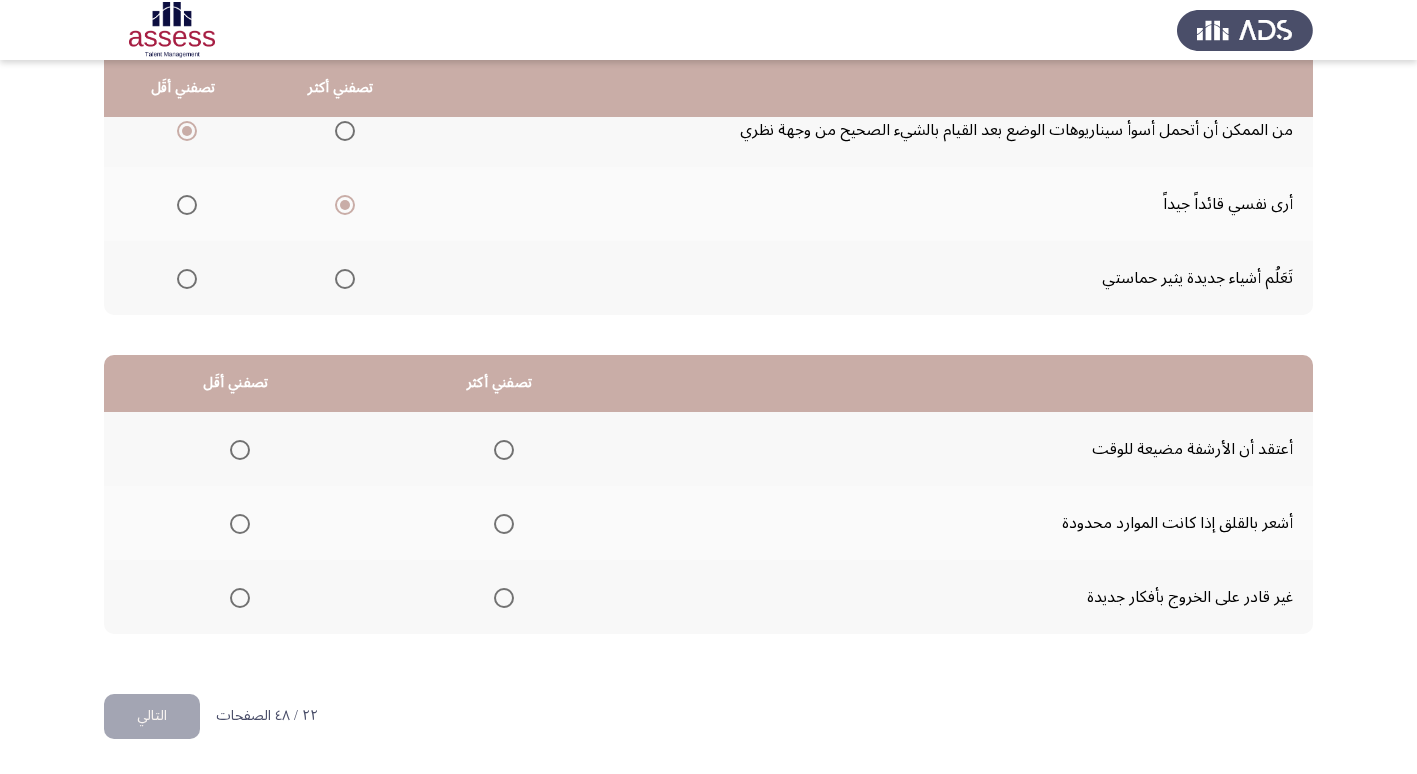 click at bounding box center [504, 524] 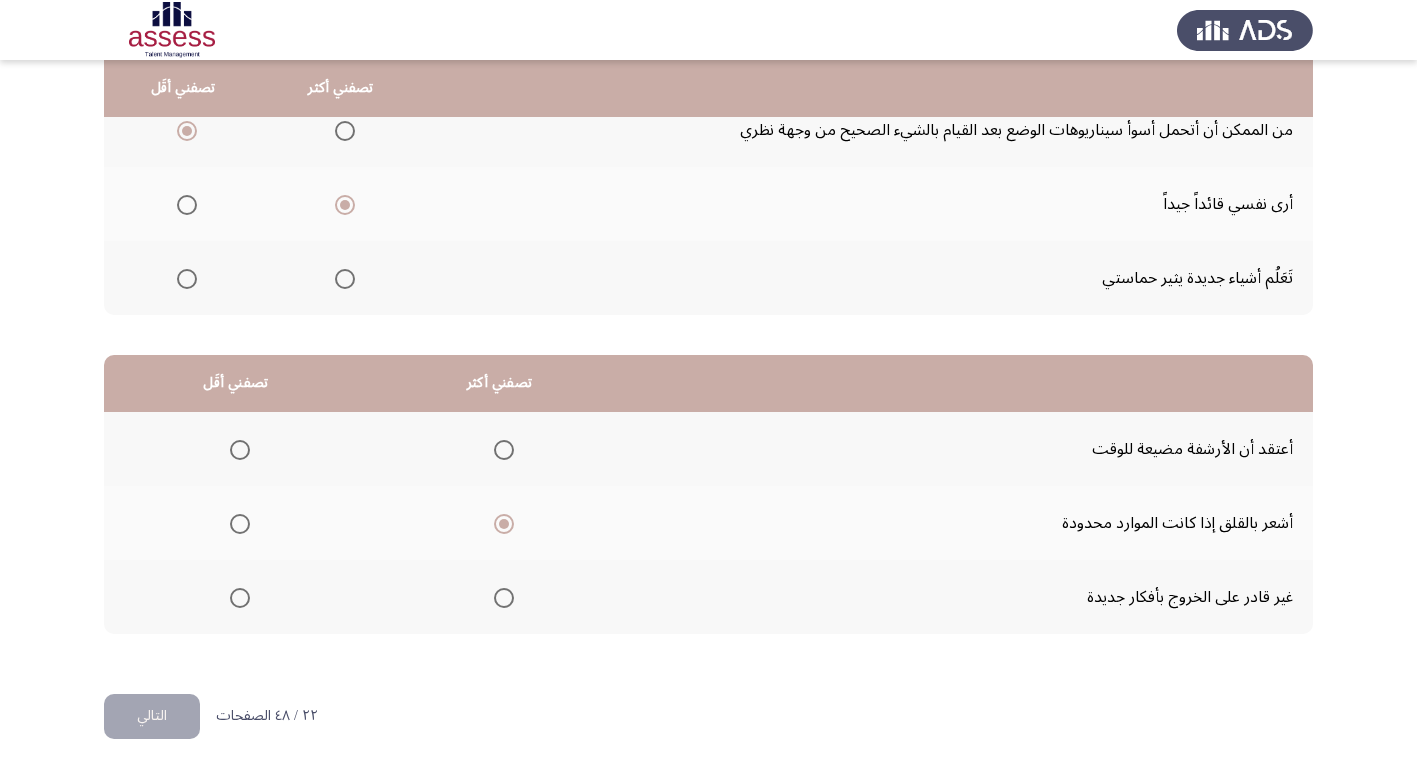 click at bounding box center (240, 450) 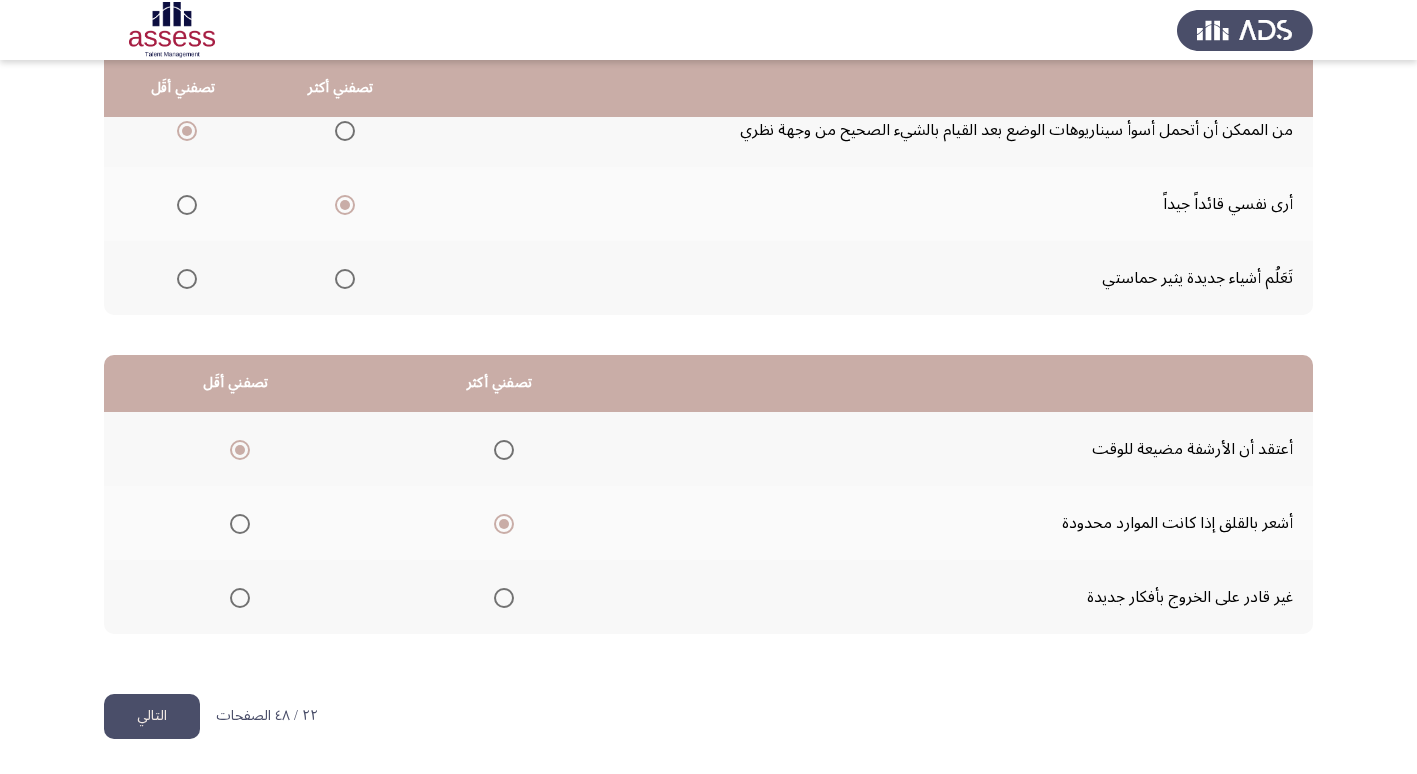 click on "التالي" 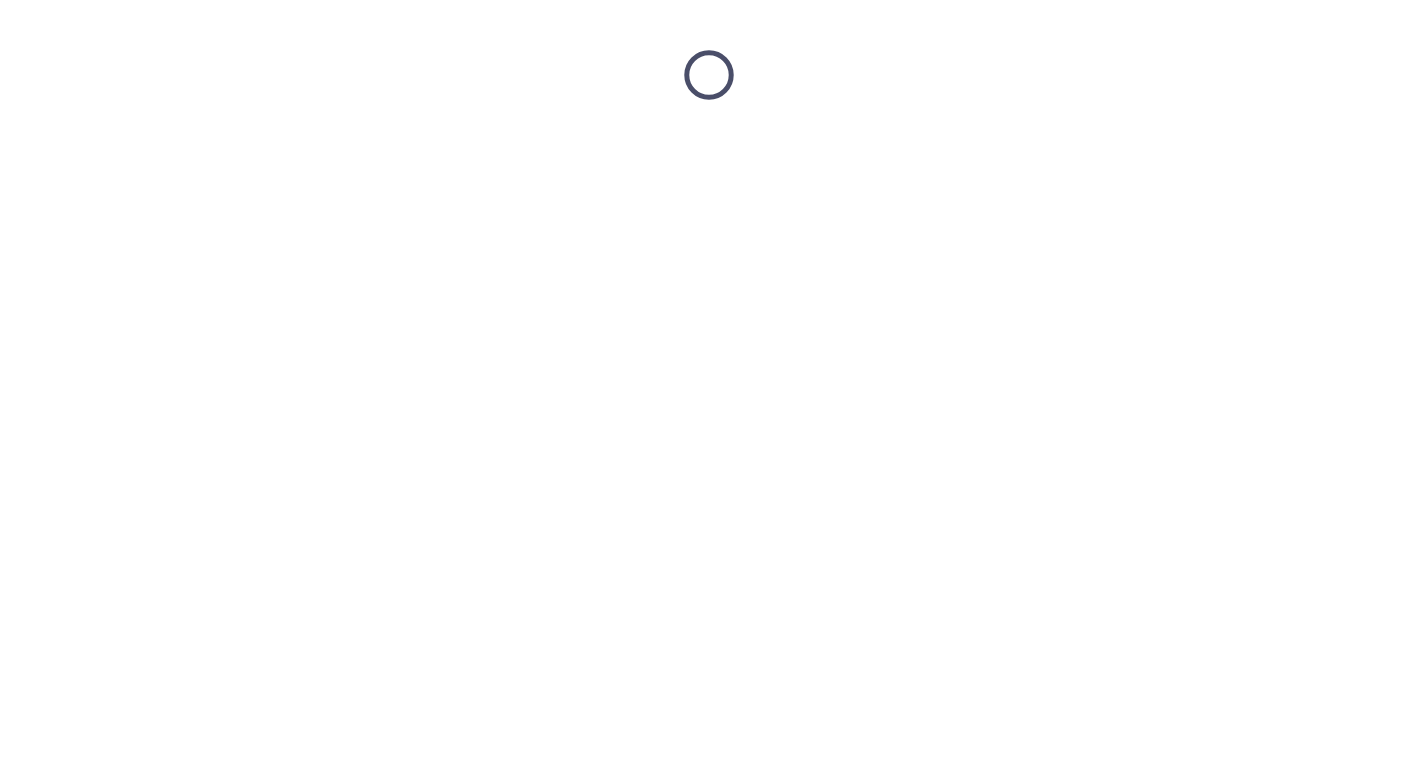 scroll, scrollTop: 0, scrollLeft: 0, axis: both 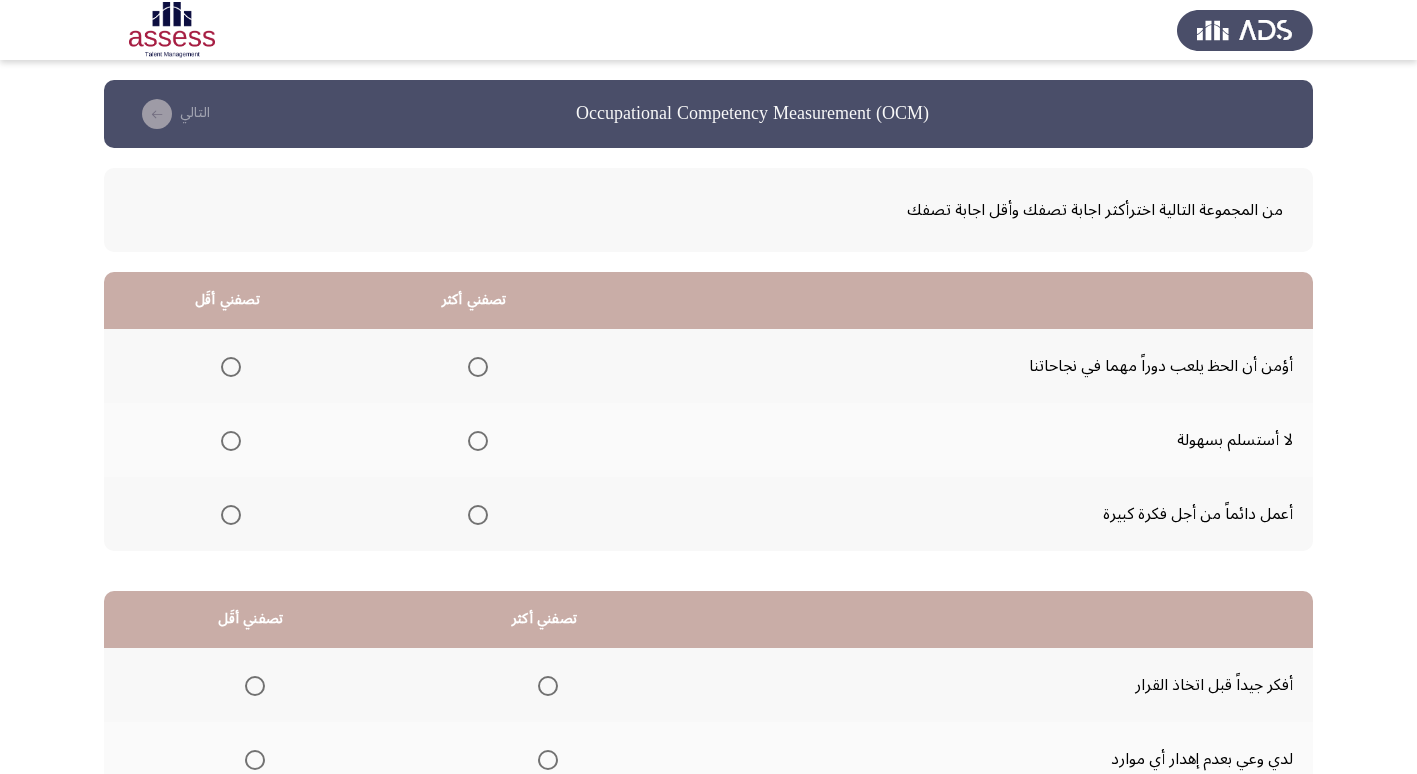 click at bounding box center [478, 367] 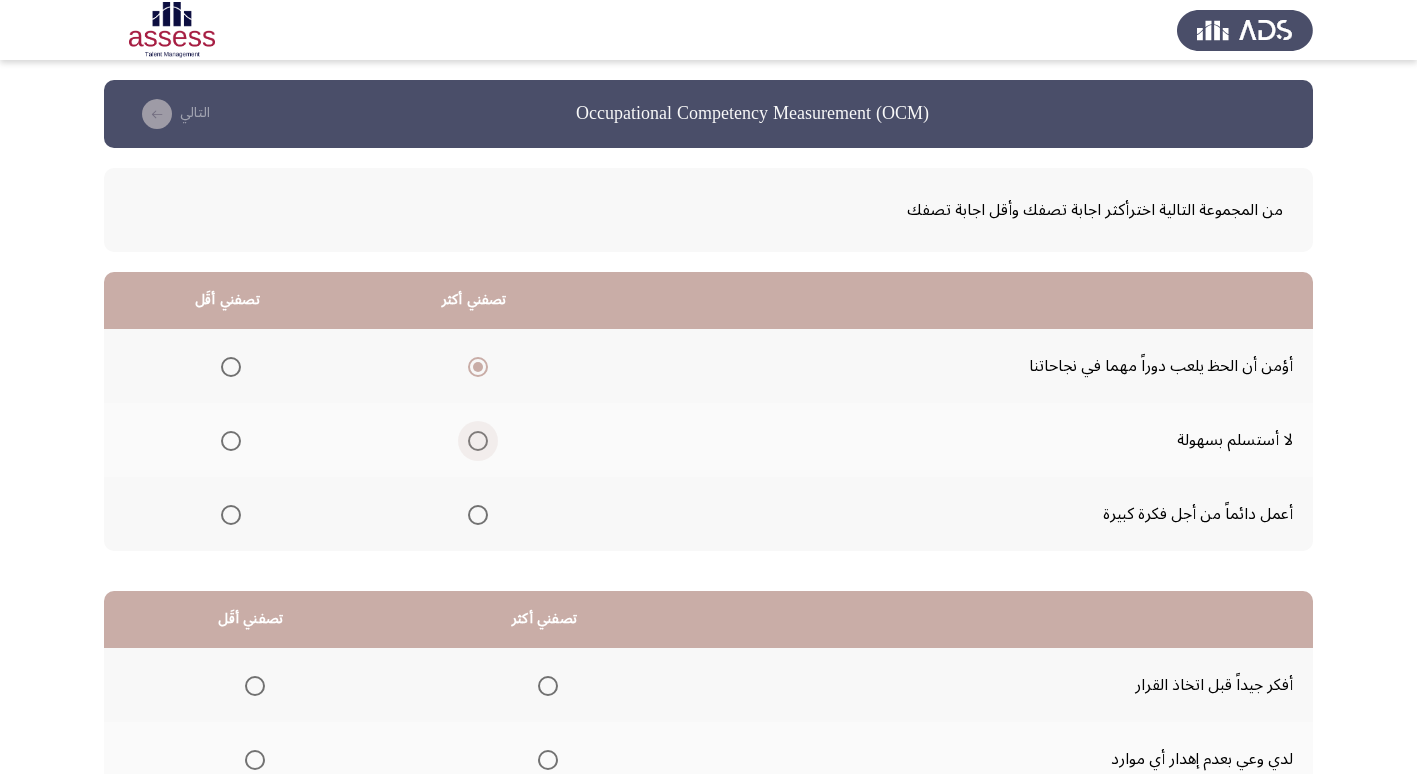 click at bounding box center (478, 441) 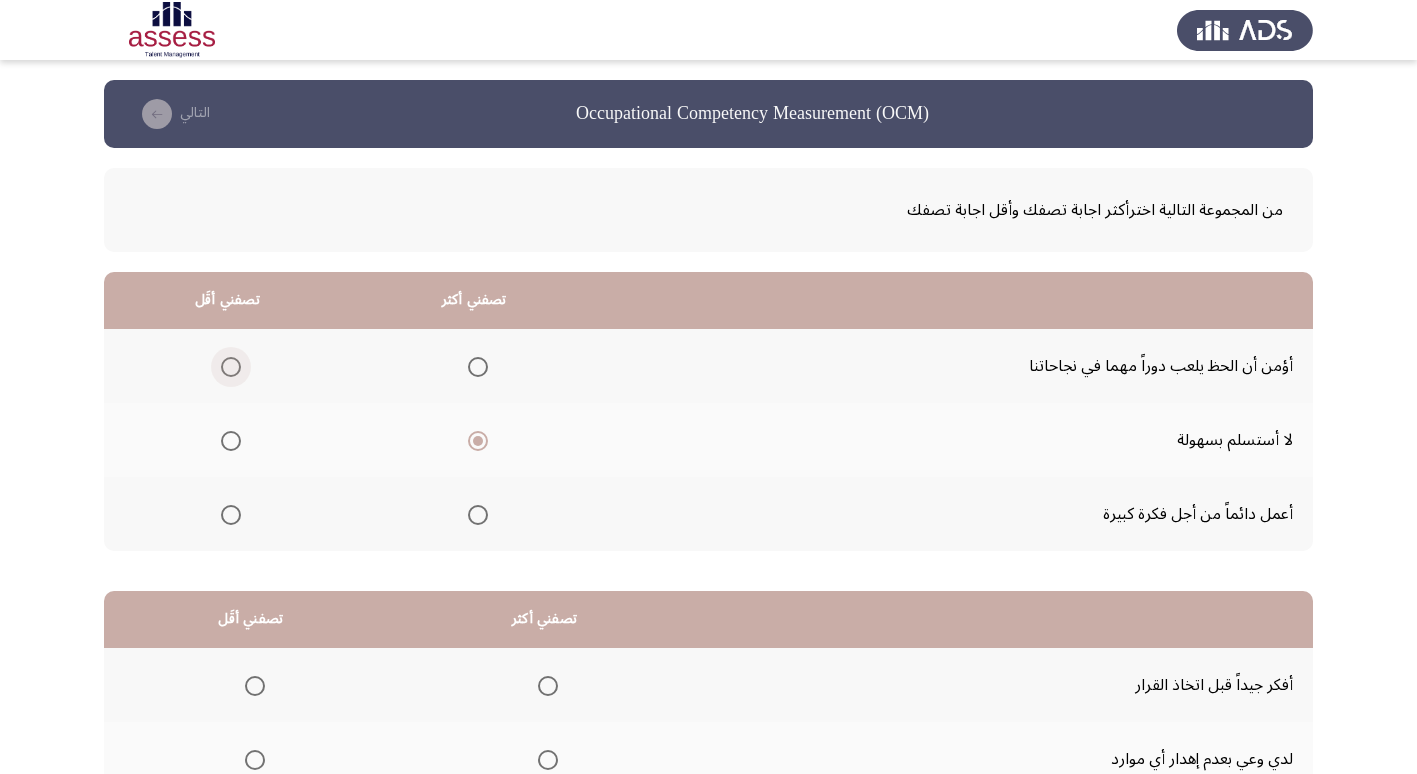 click at bounding box center (231, 367) 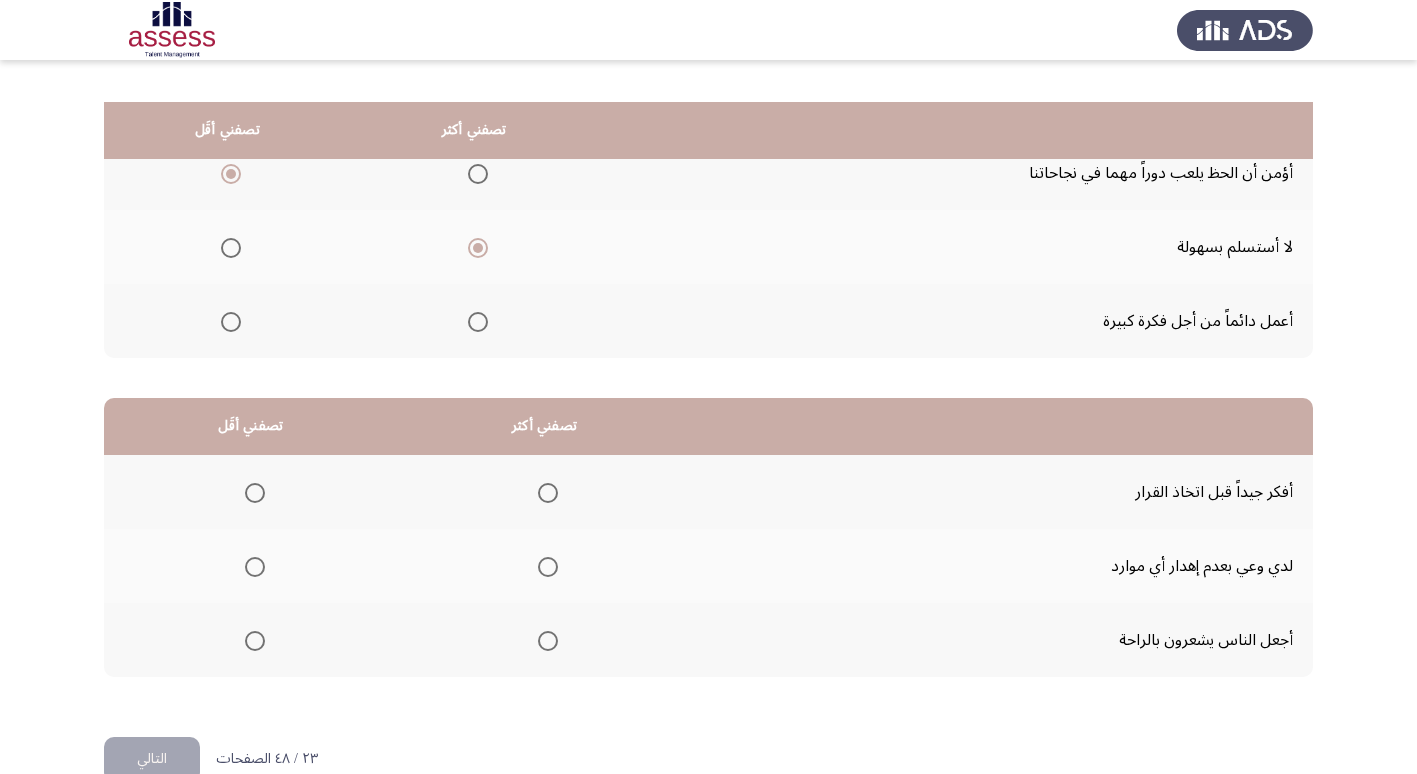 scroll, scrollTop: 236, scrollLeft: 0, axis: vertical 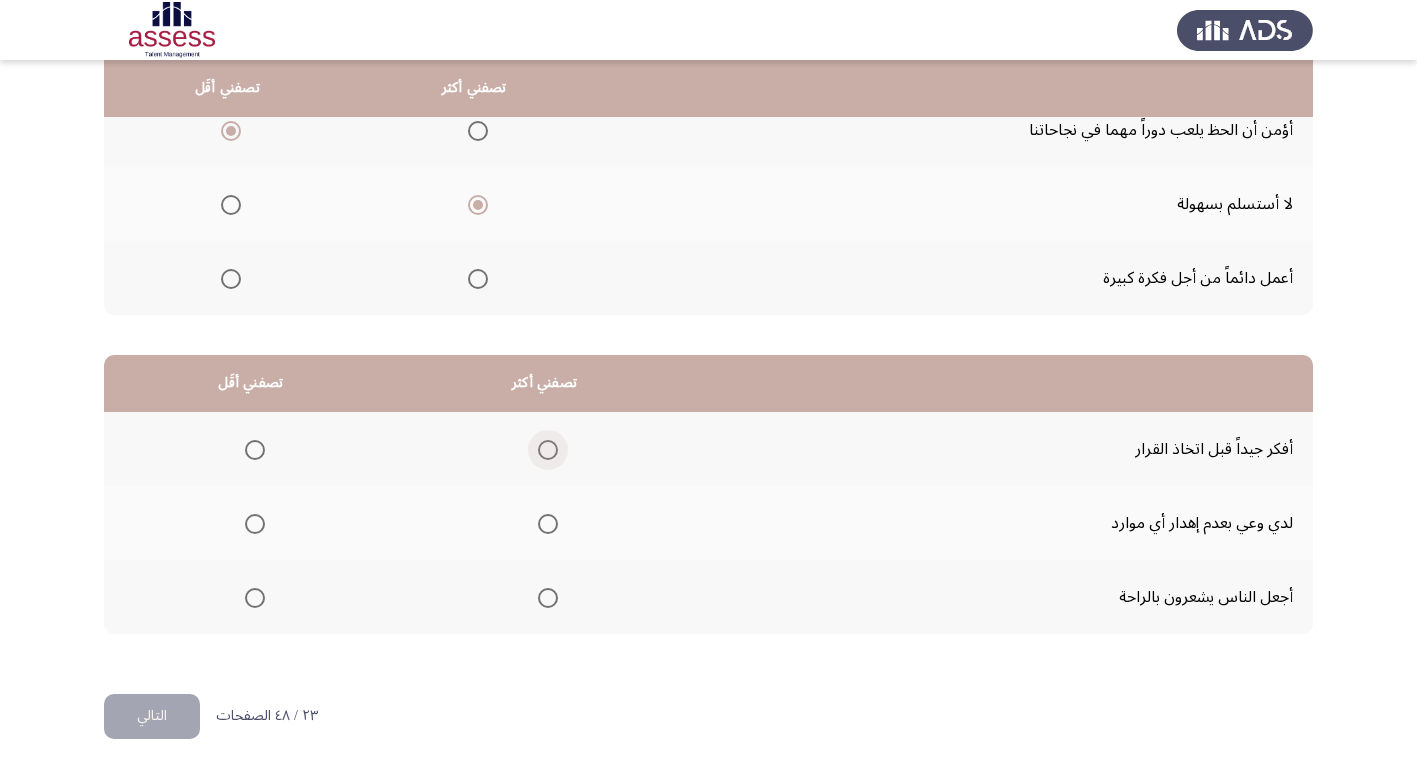 click at bounding box center (548, 450) 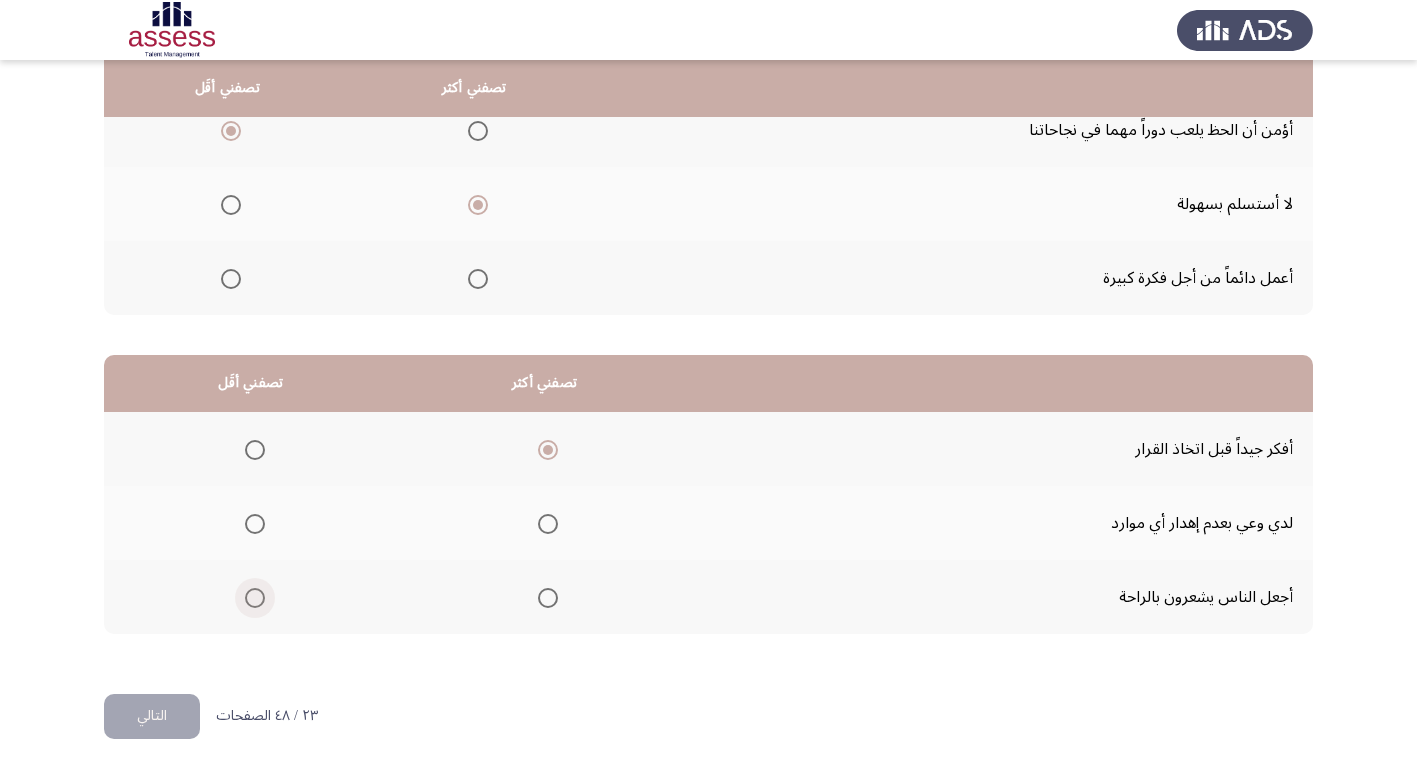 click at bounding box center [255, 598] 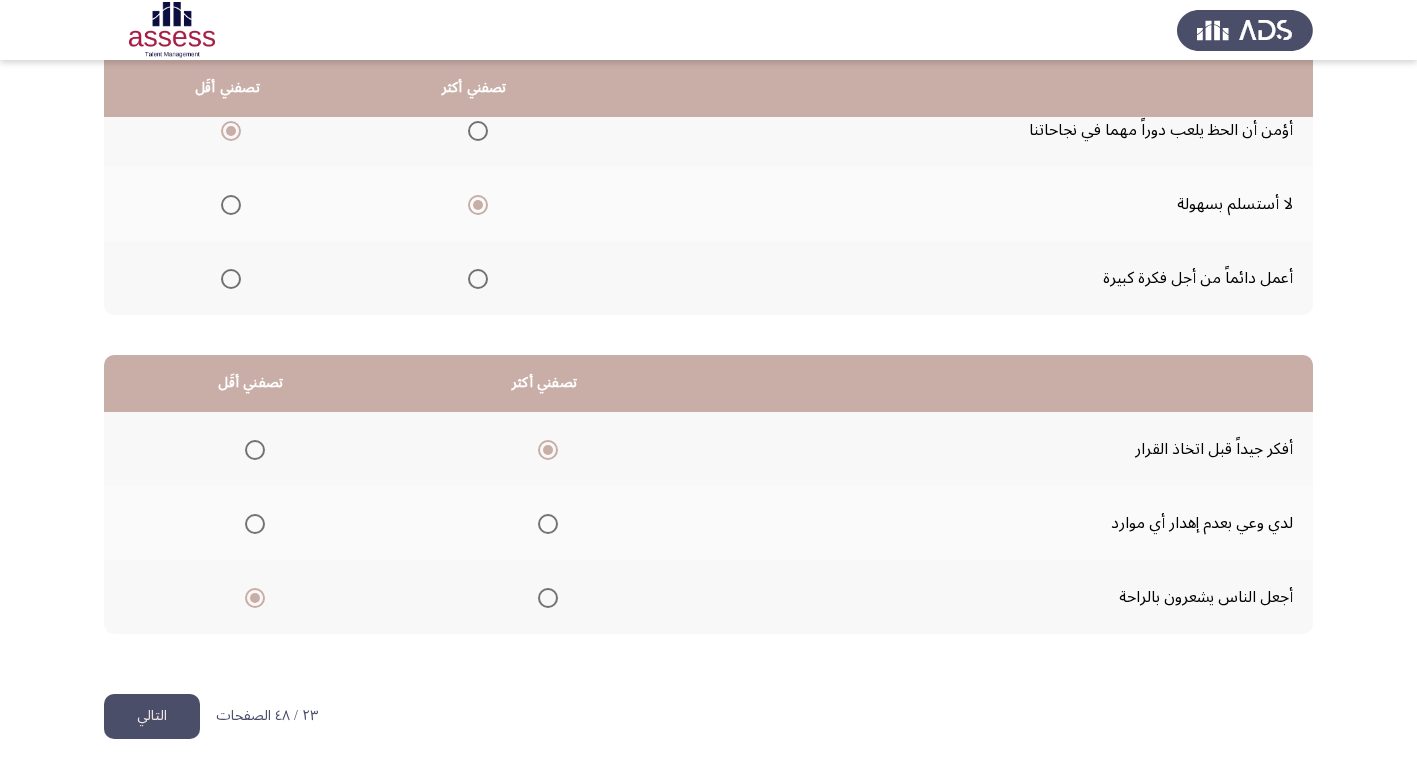 click on "التالي" 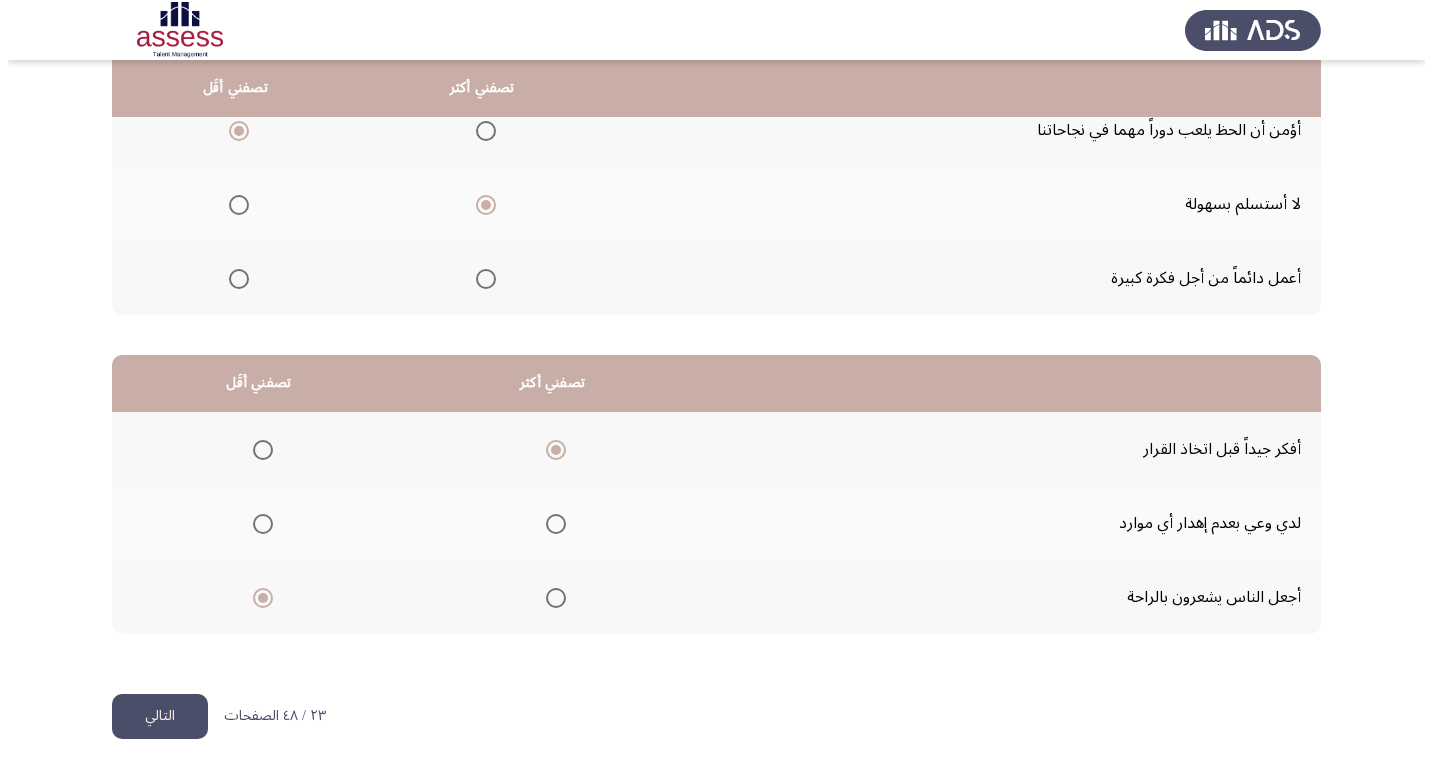 scroll, scrollTop: 0, scrollLeft: 0, axis: both 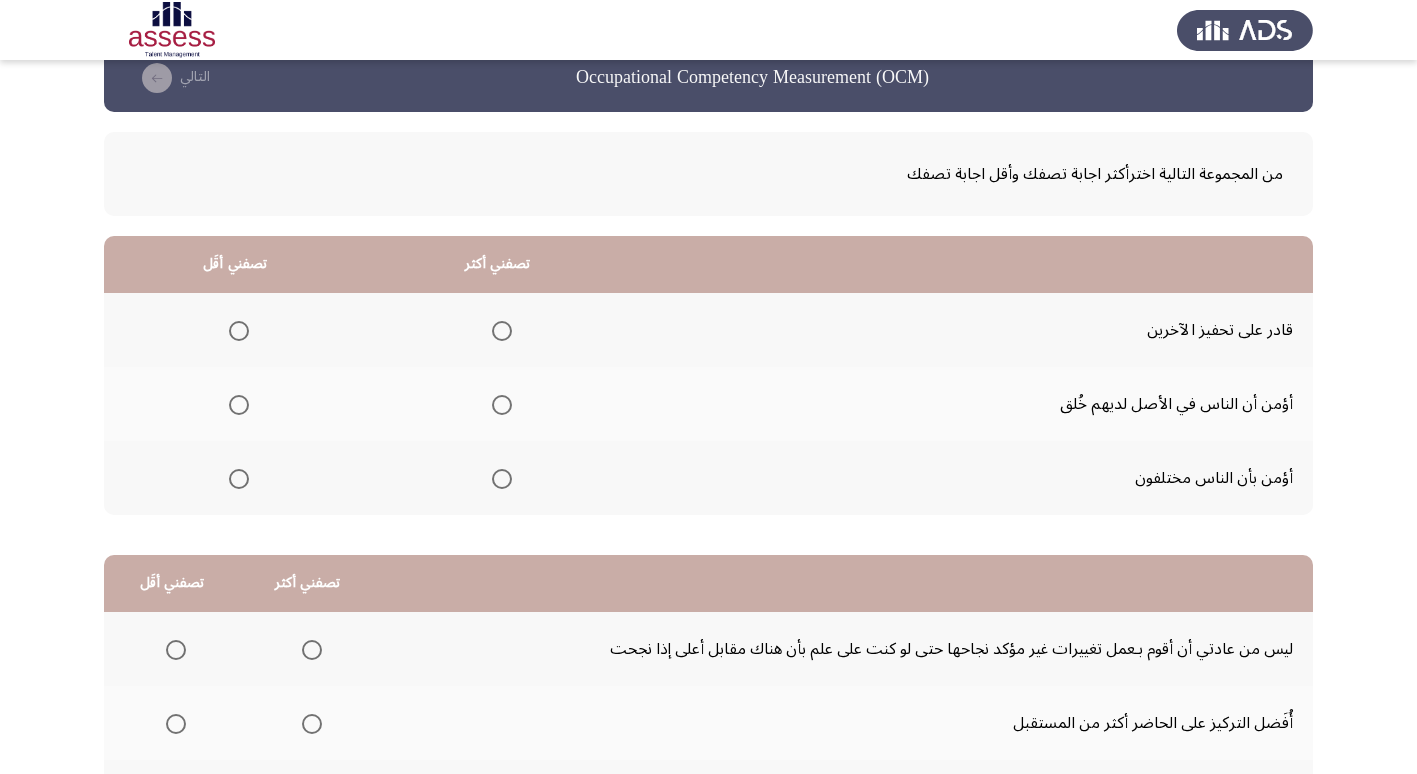 click at bounding box center [502, 331] 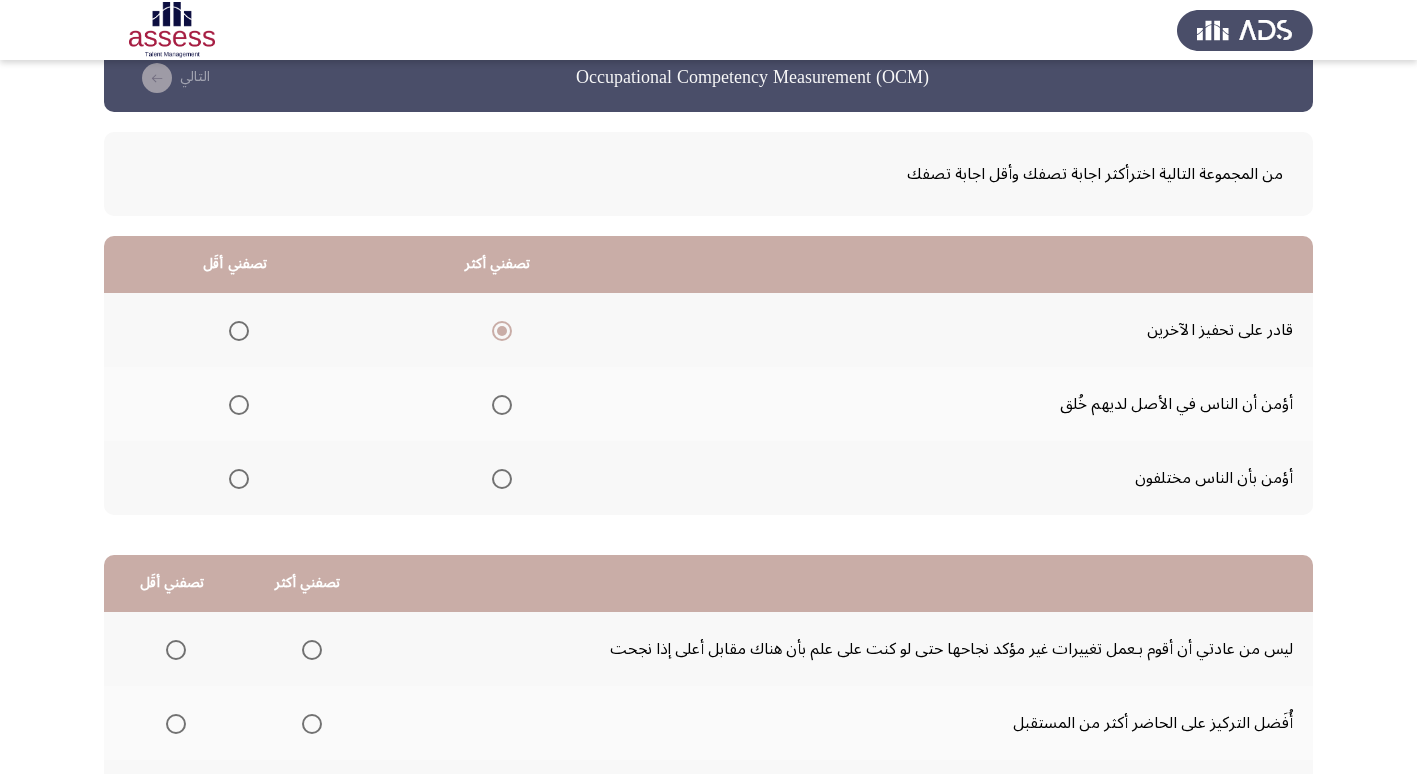 click at bounding box center (239, 479) 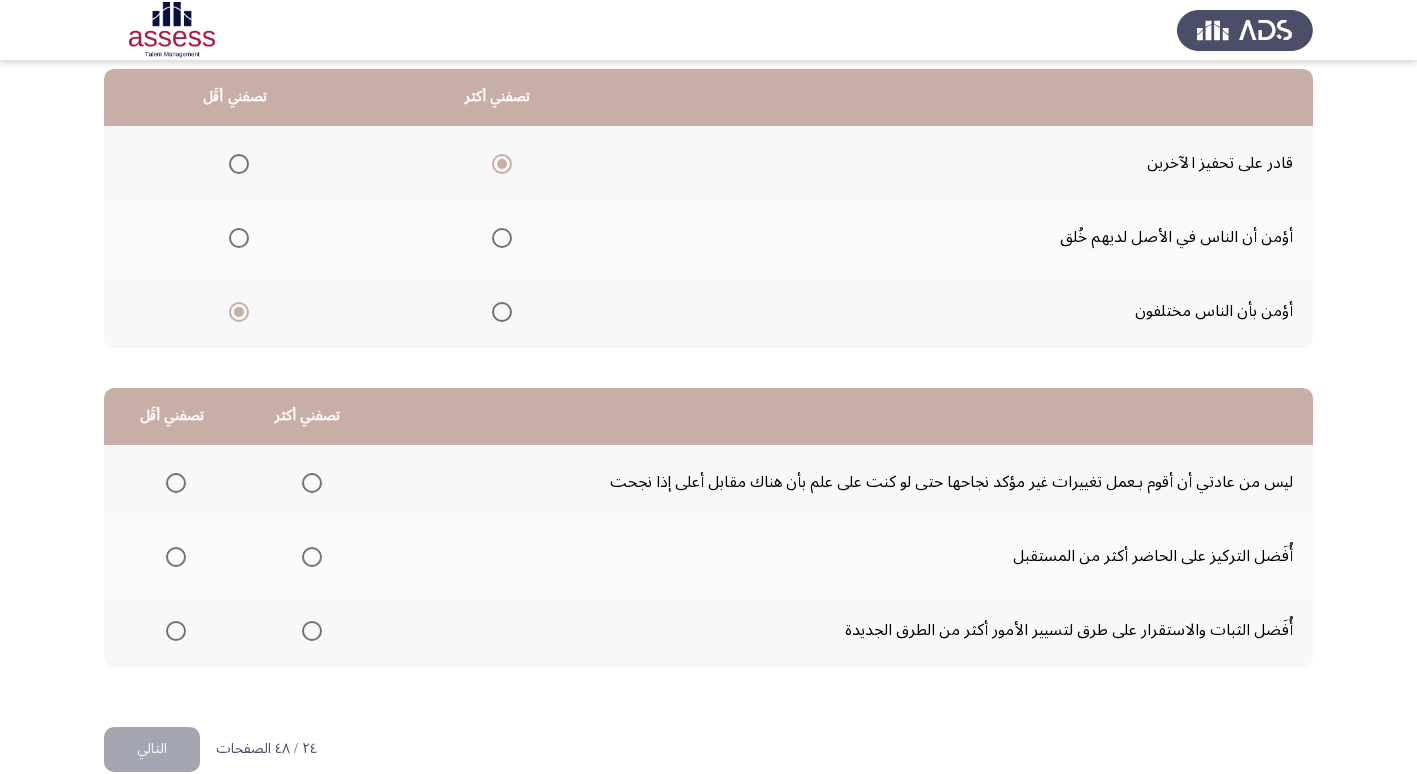 scroll, scrollTop: 236, scrollLeft: 0, axis: vertical 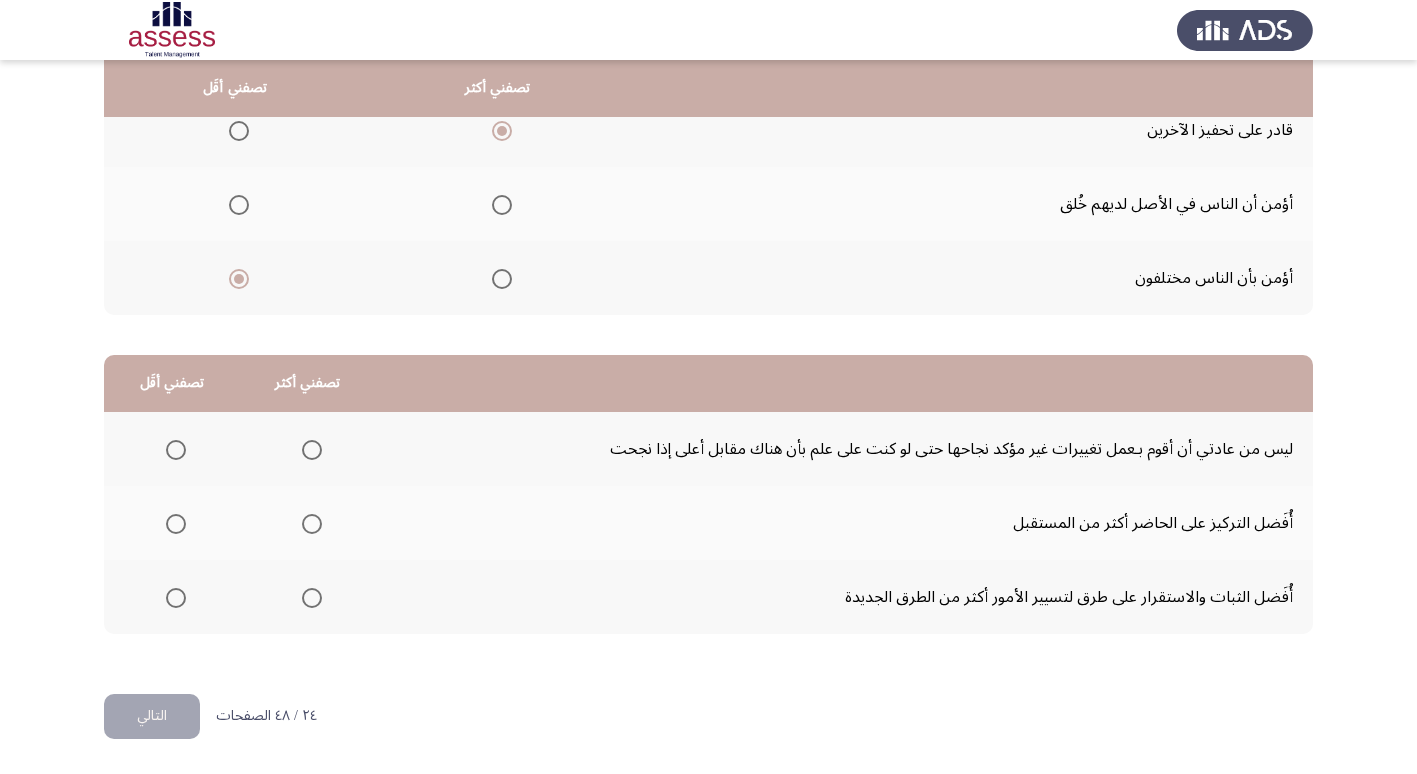 drag, startPoint x: 1209, startPoint y: 444, endPoint x: 1027, endPoint y: 448, distance: 182.04395 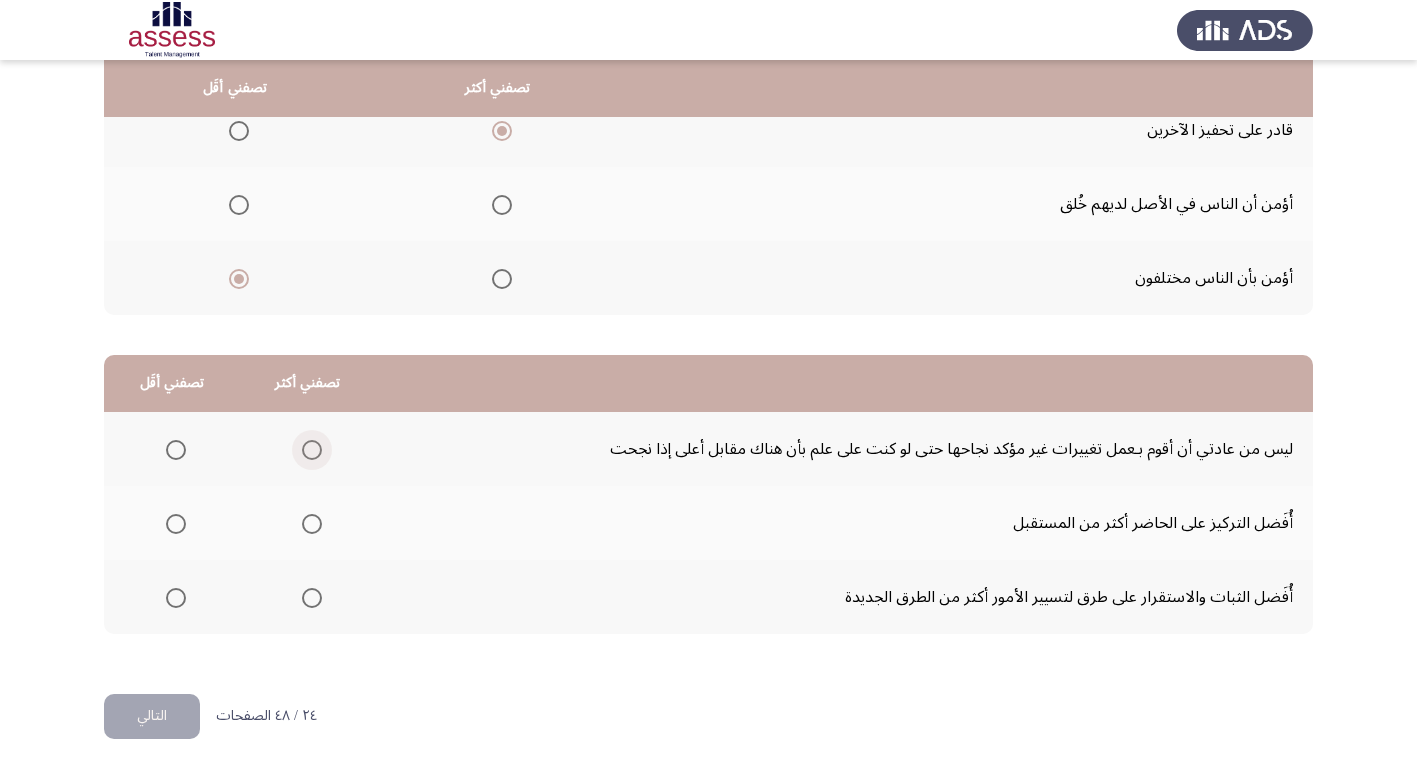 click at bounding box center [312, 450] 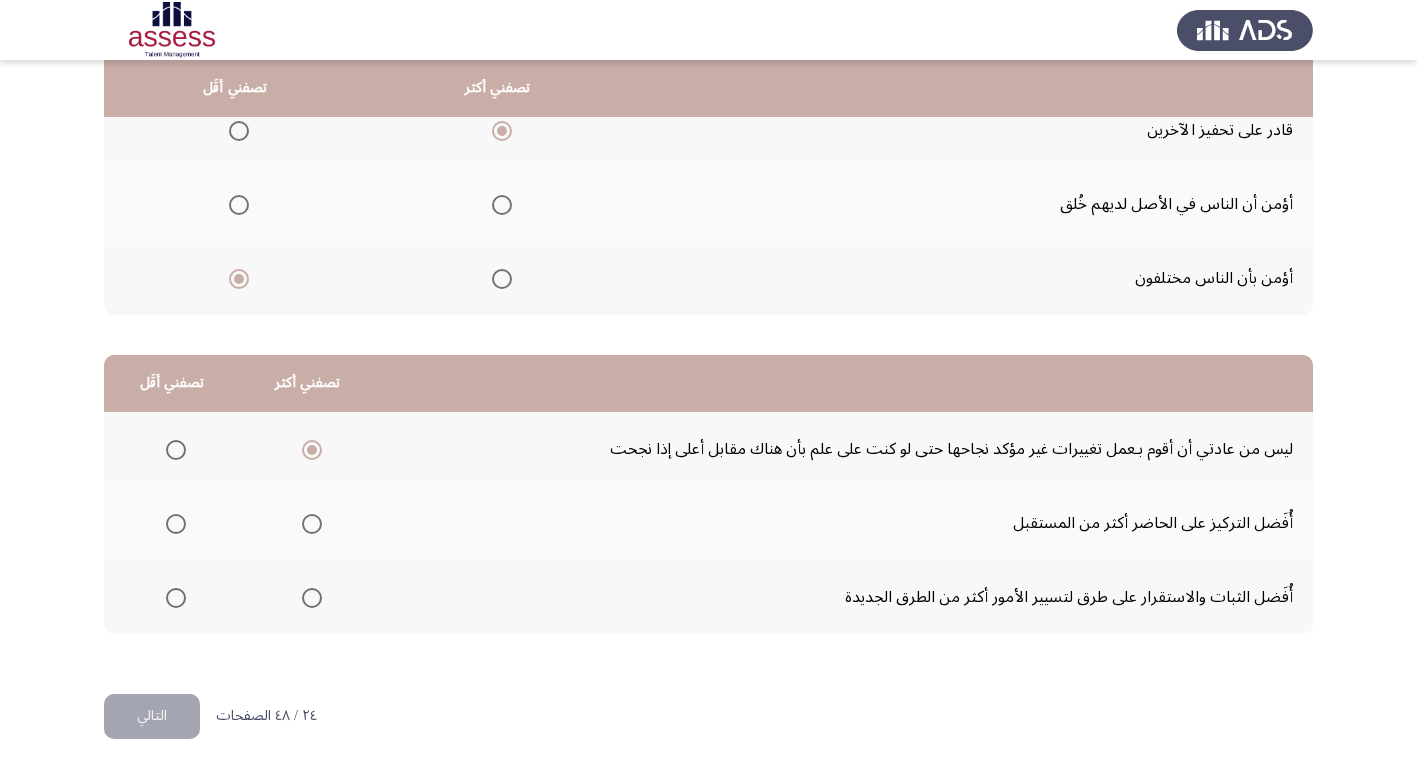 click at bounding box center (176, 598) 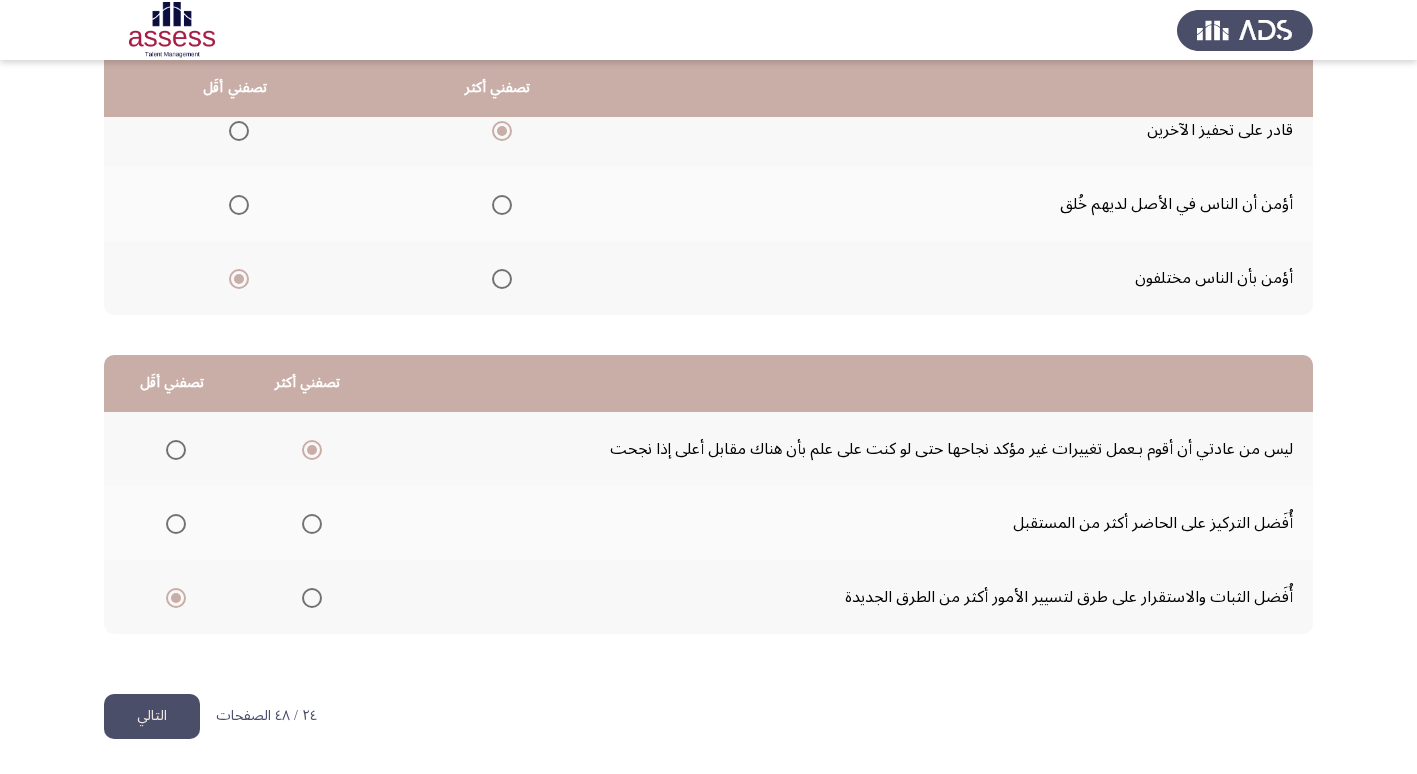 click on "التالي" 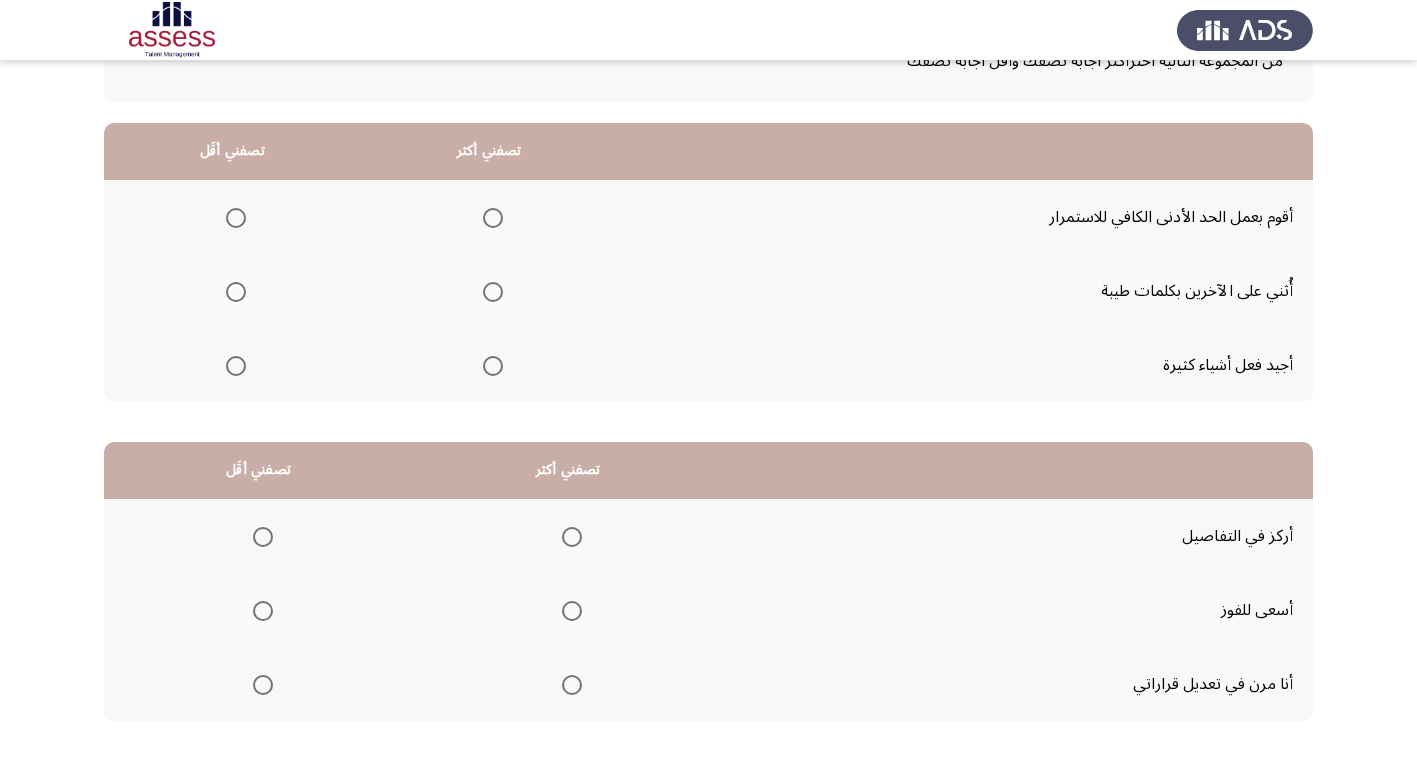 scroll, scrollTop: 100, scrollLeft: 0, axis: vertical 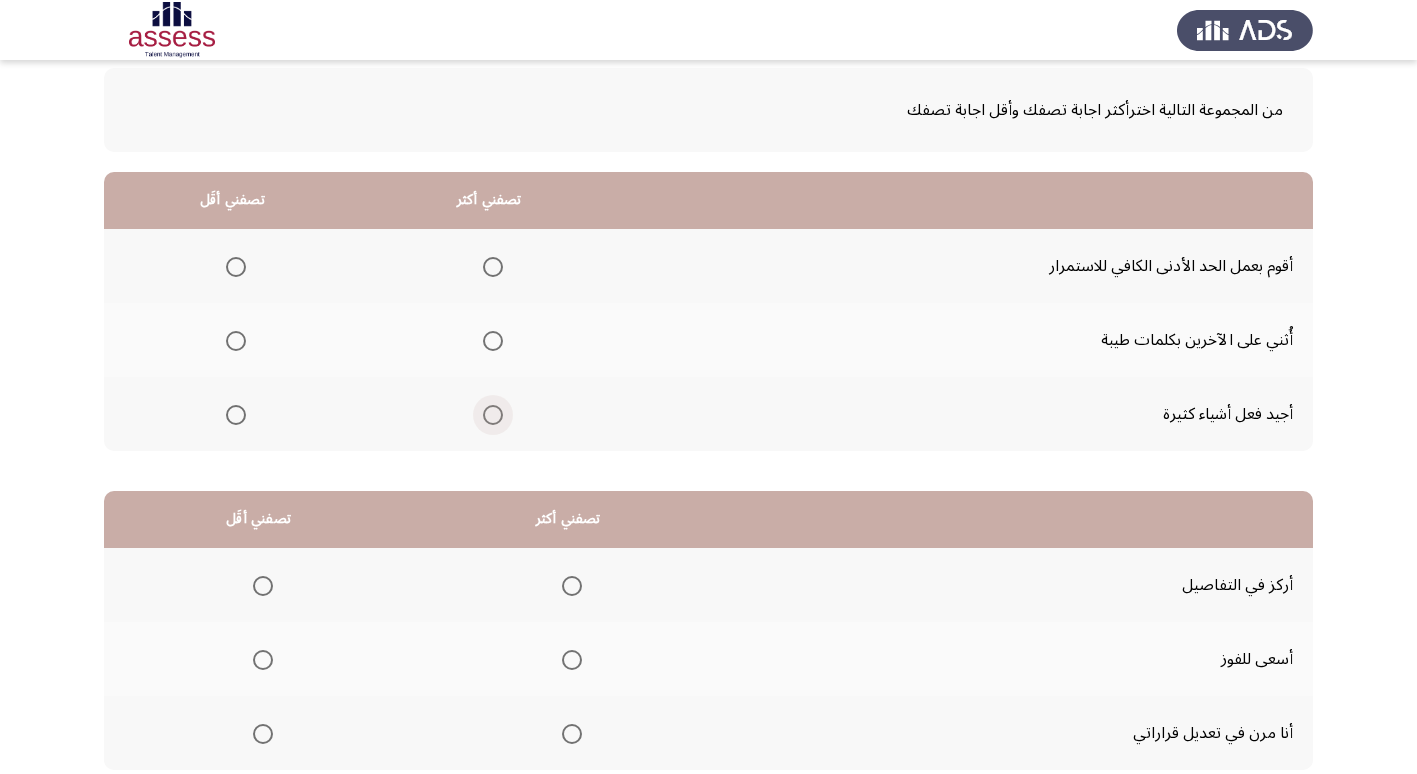 click at bounding box center [493, 415] 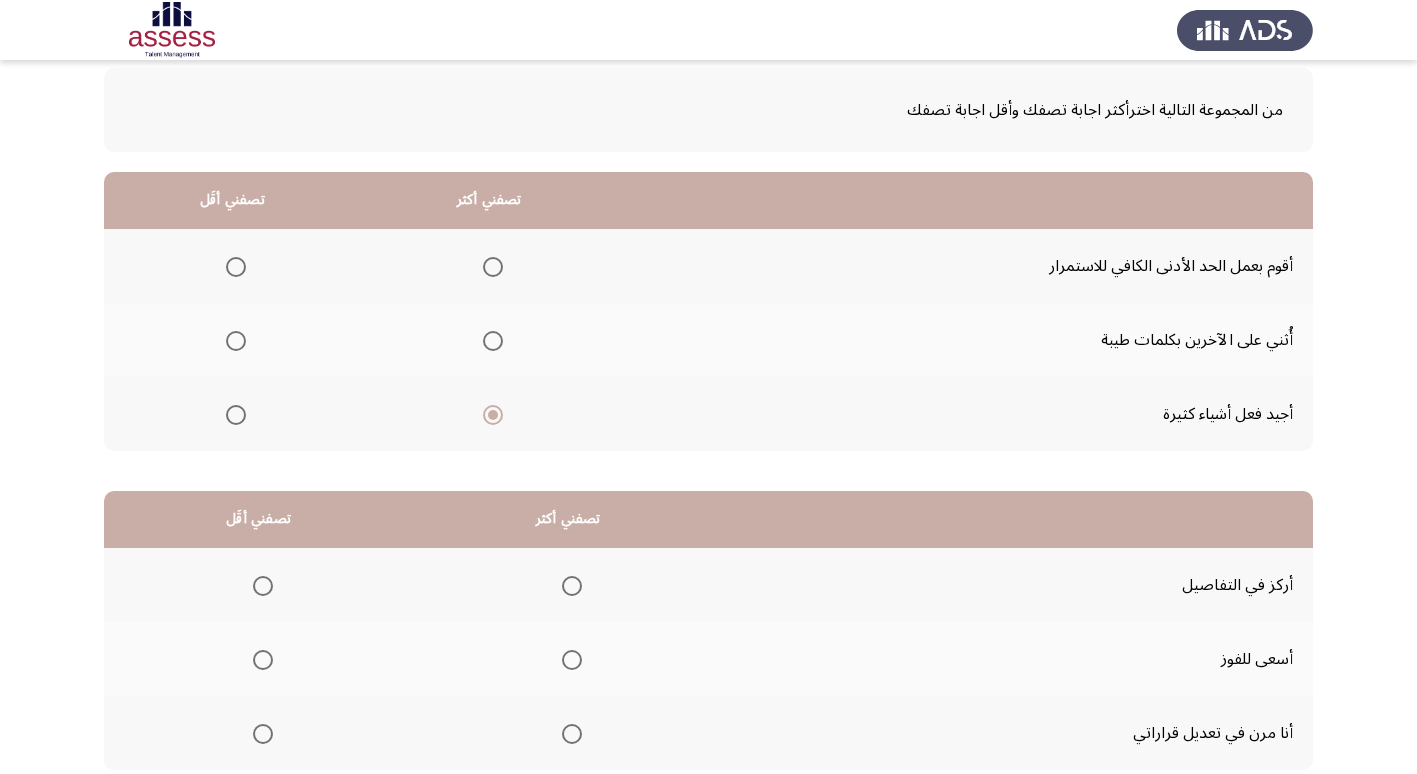 click at bounding box center (236, 267) 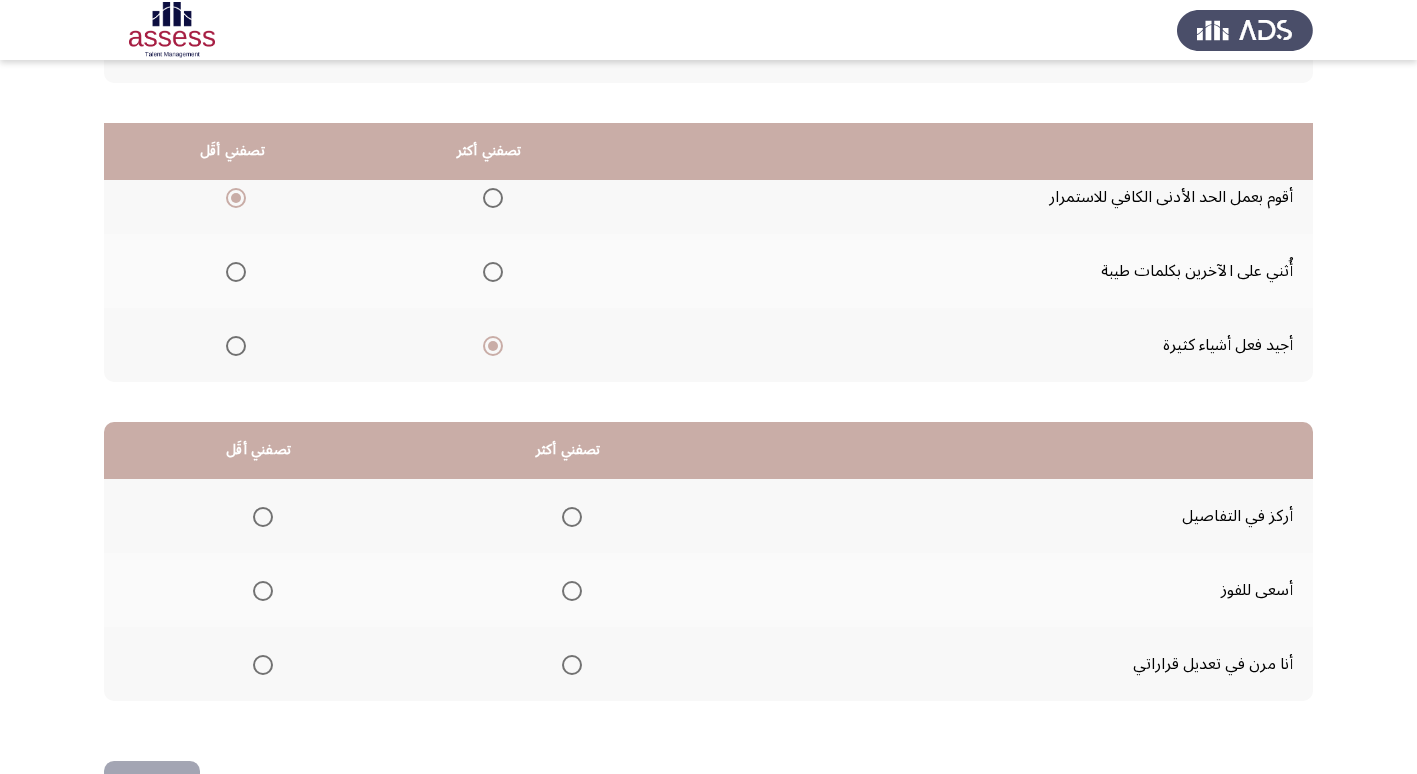 scroll, scrollTop: 236, scrollLeft: 0, axis: vertical 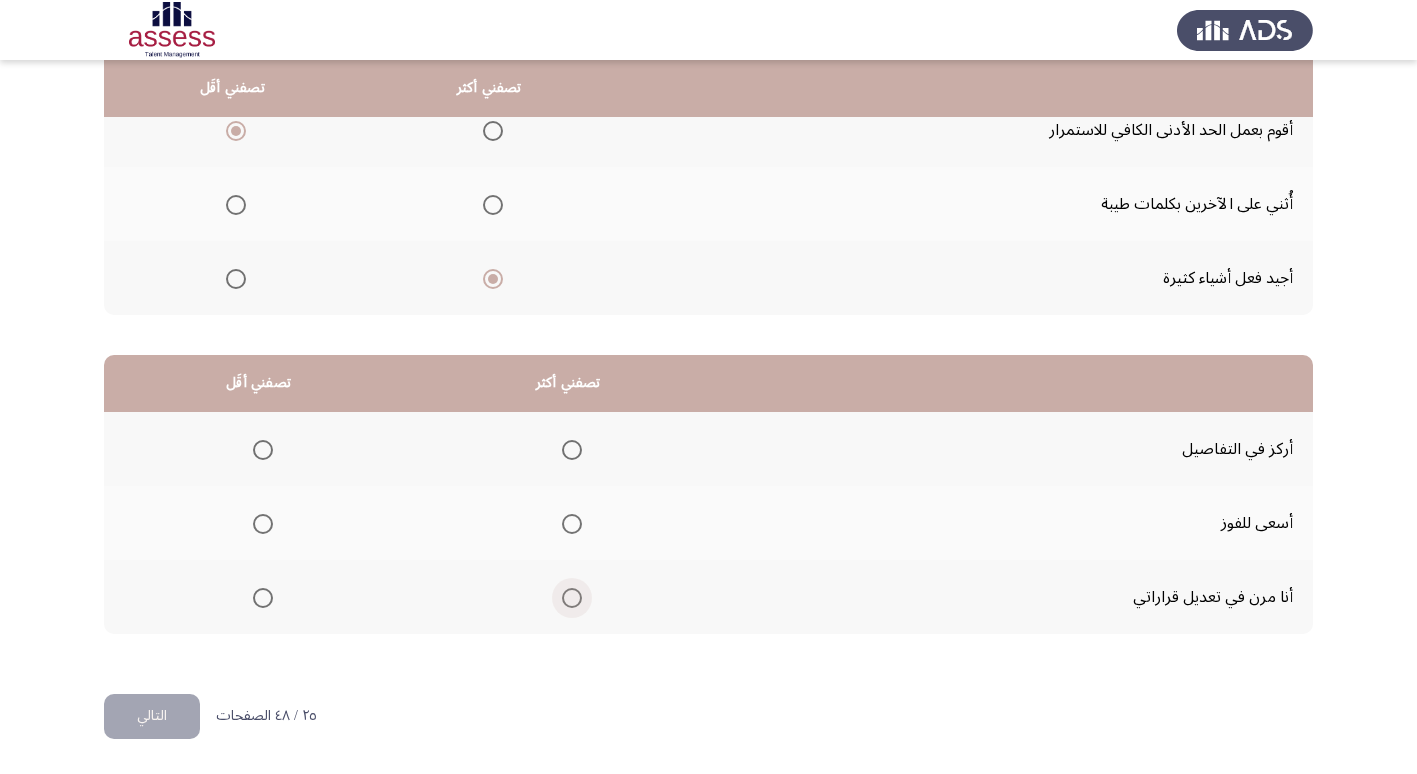 click at bounding box center (572, 598) 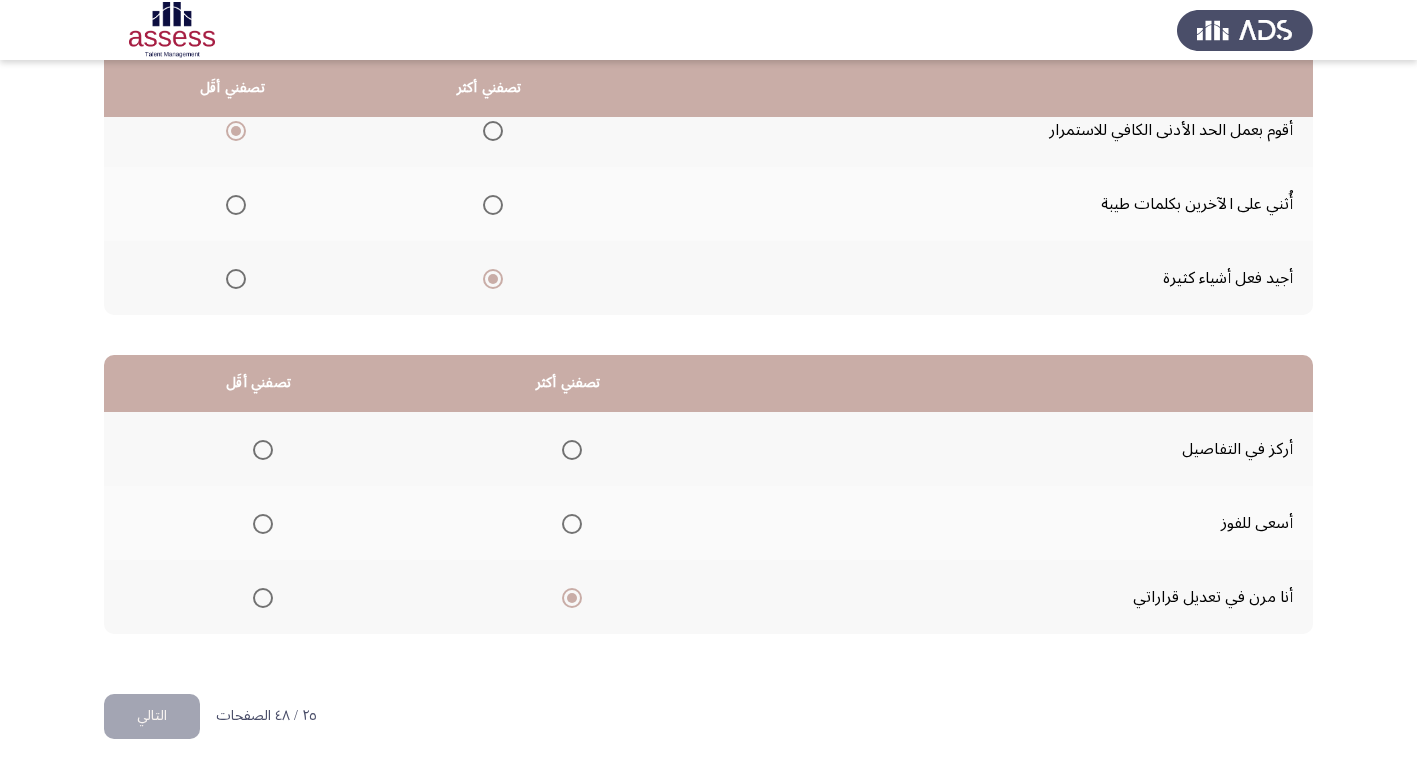 click at bounding box center [263, 450] 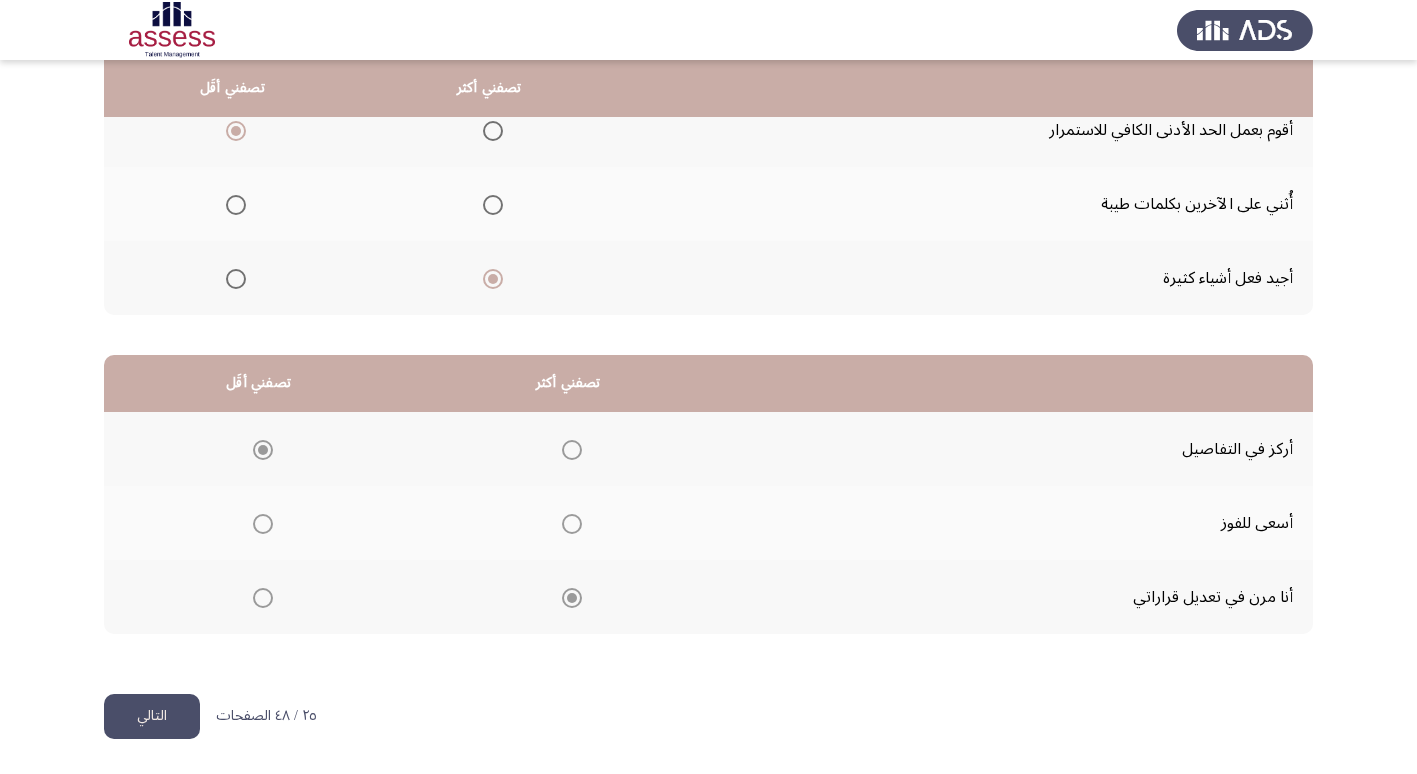 click on "التالي" 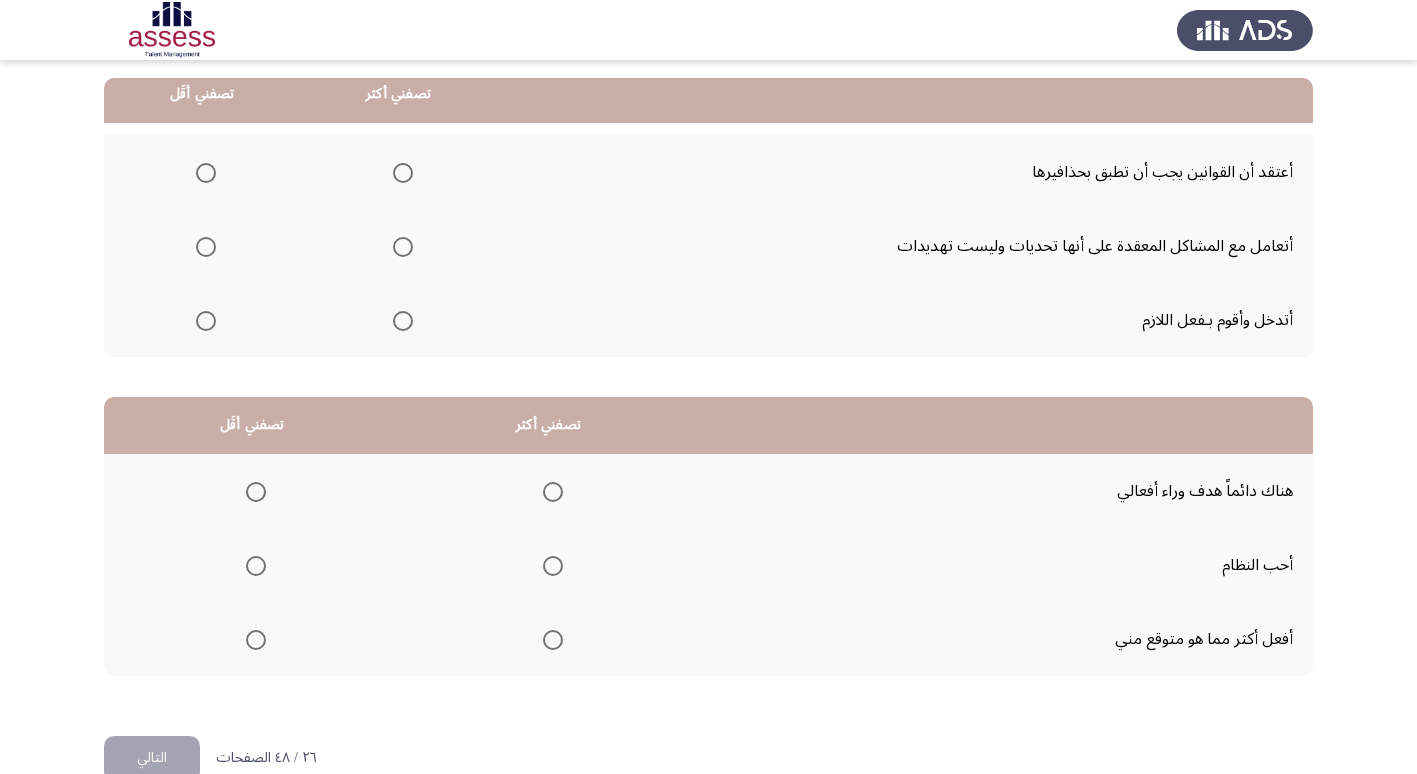 scroll, scrollTop: 200, scrollLeft: 0, axis: vertical 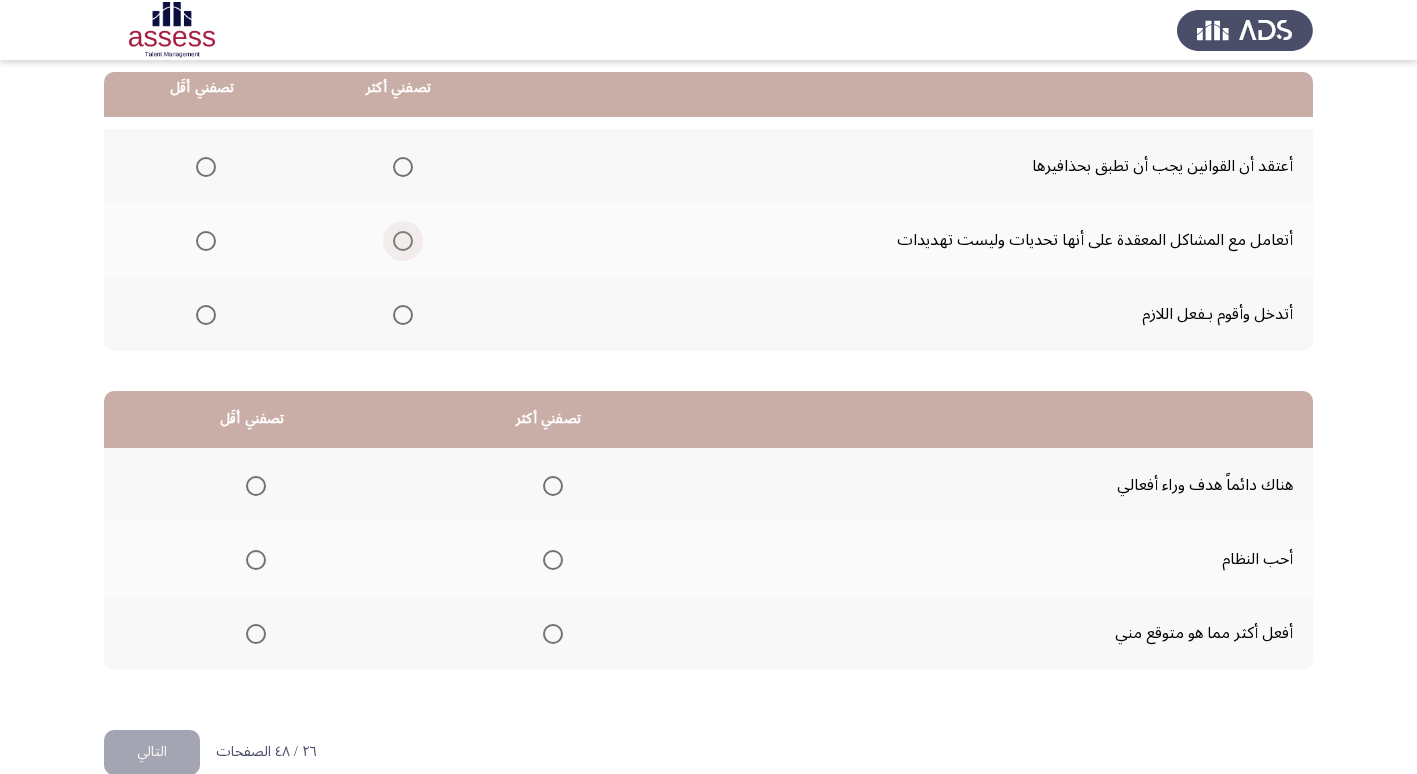 click at bounding box center (403, 241) 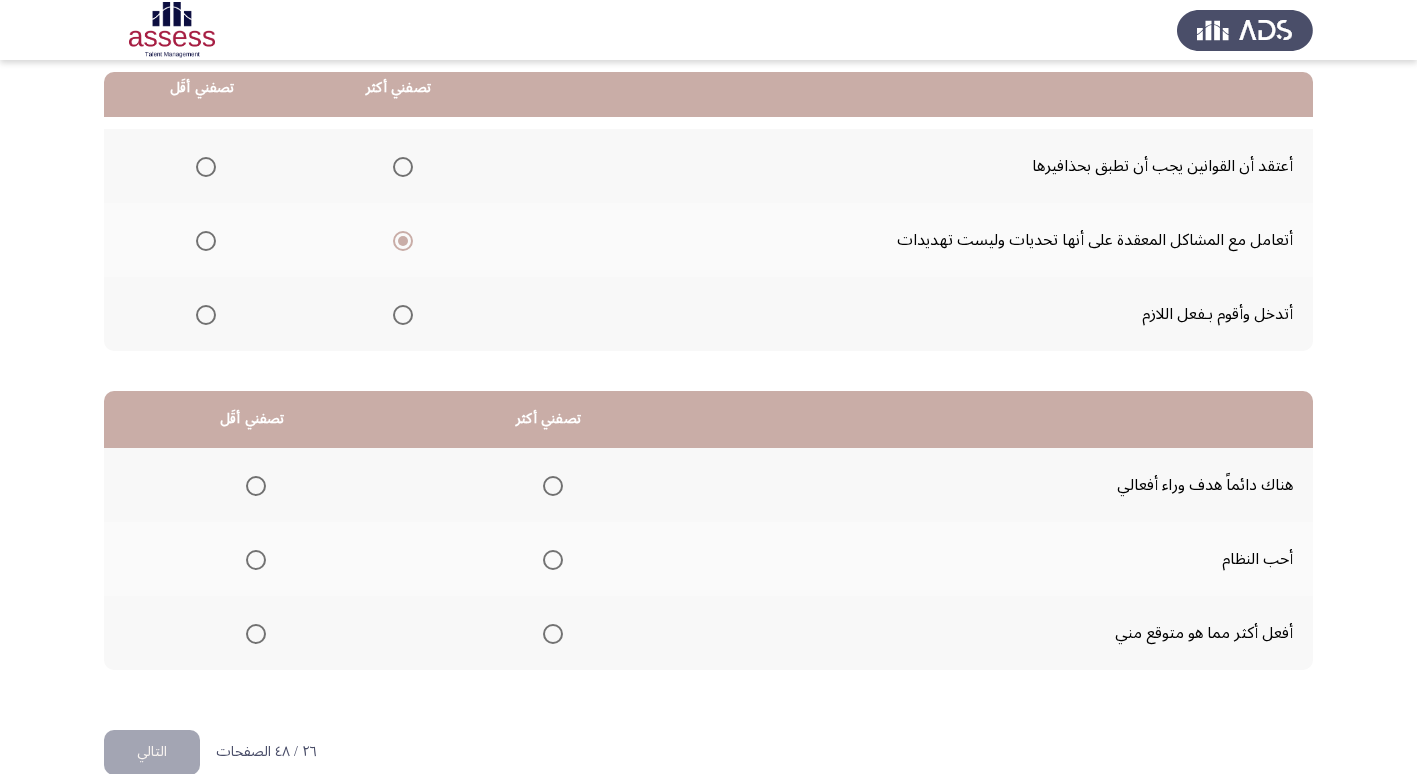 click at bounding box center [206, 167] 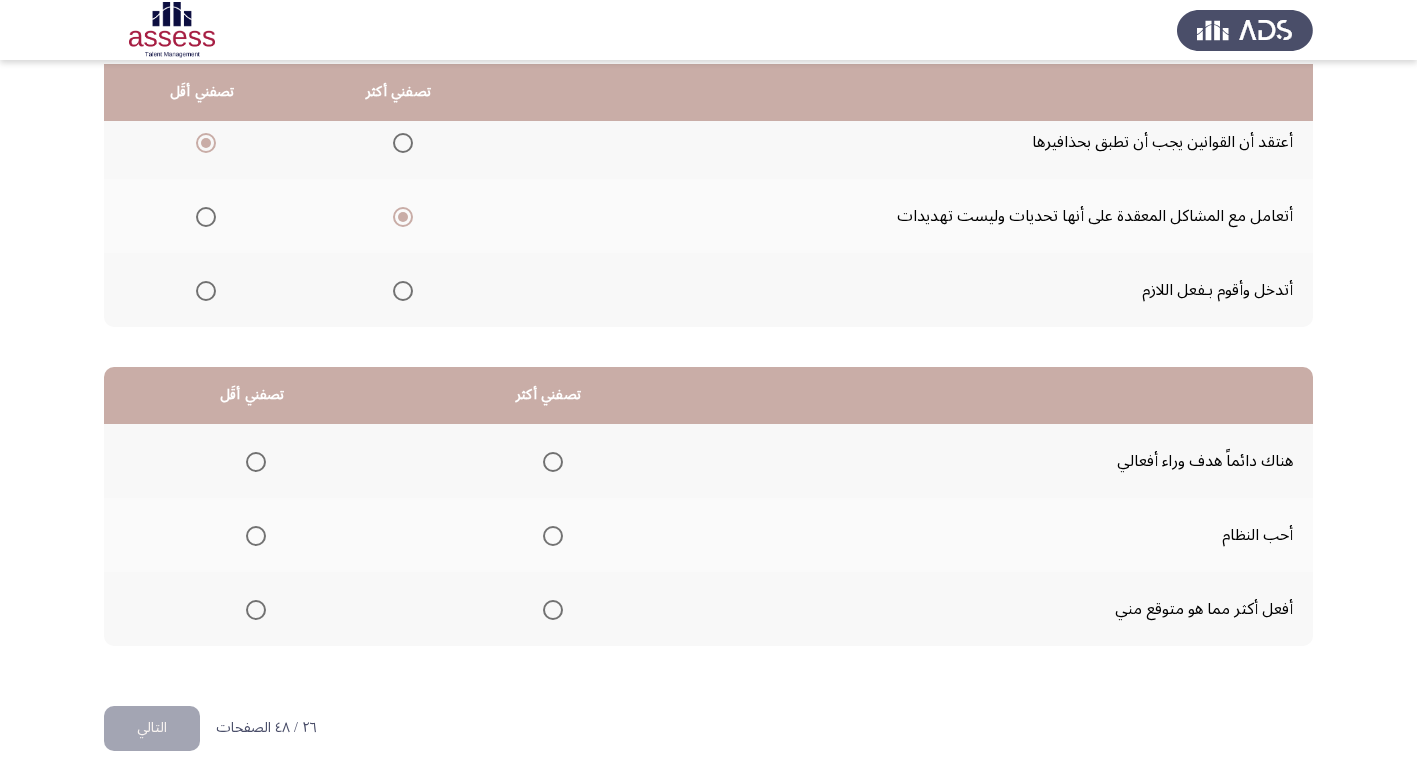 scroll, scrollTop: 236, scrollLeft: 0, axis: vertical 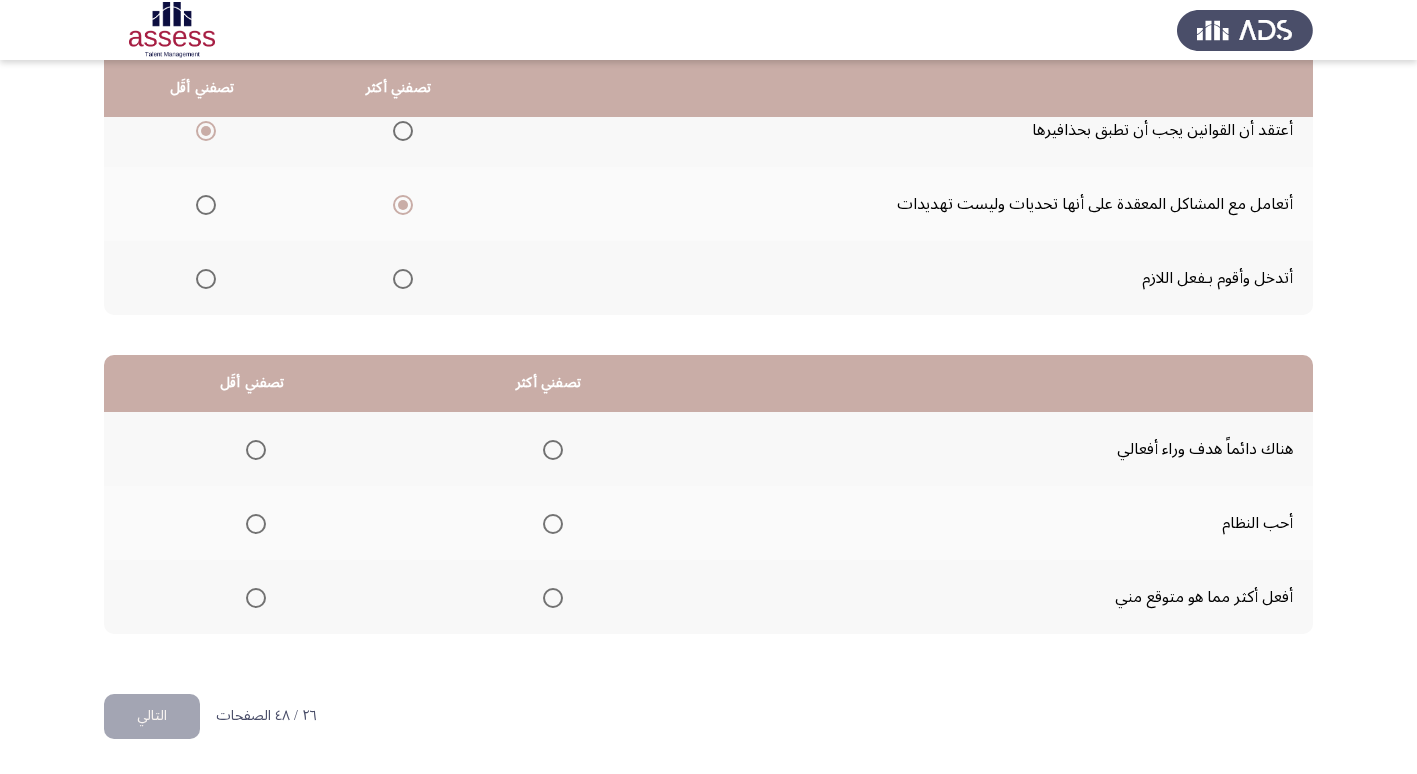 click at bounding box center [553, 524] 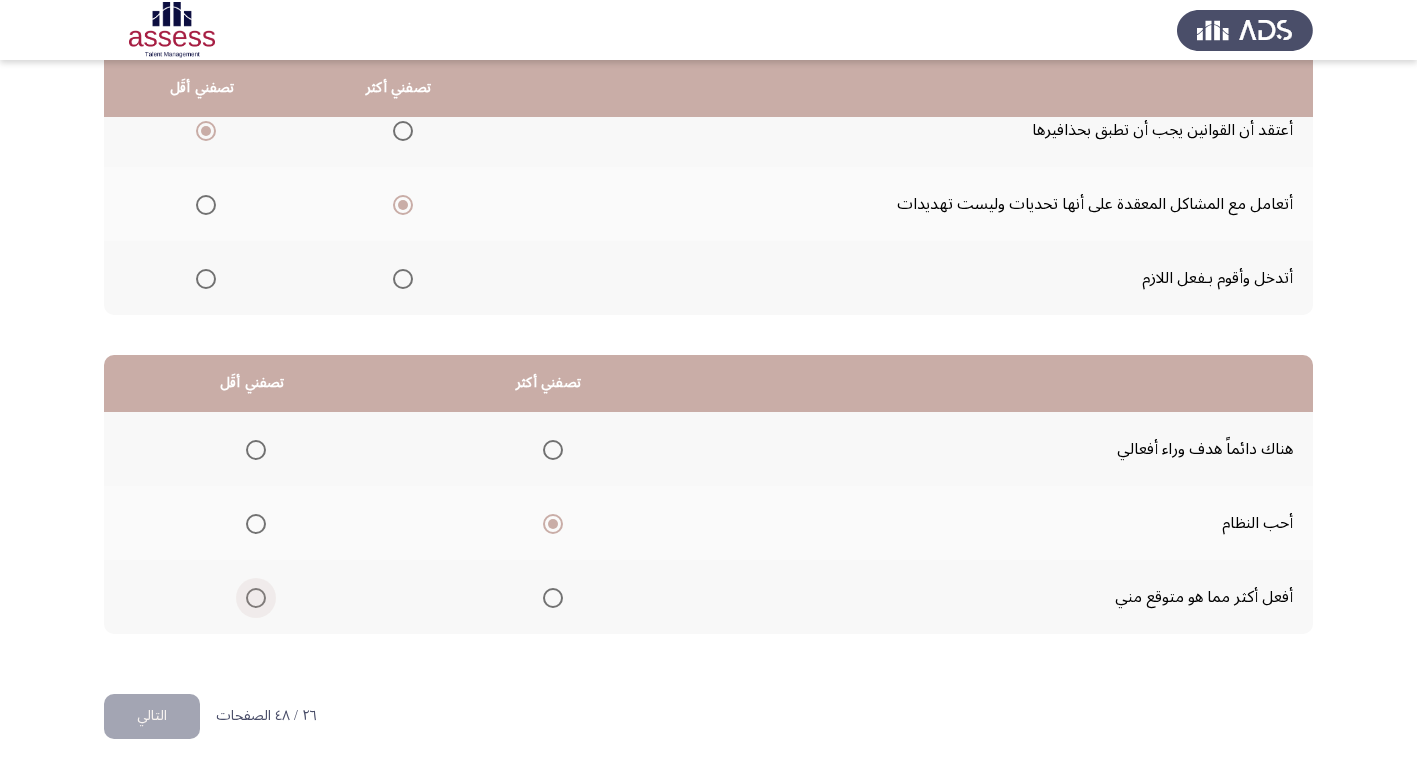 click at bounding box center (256, 598) 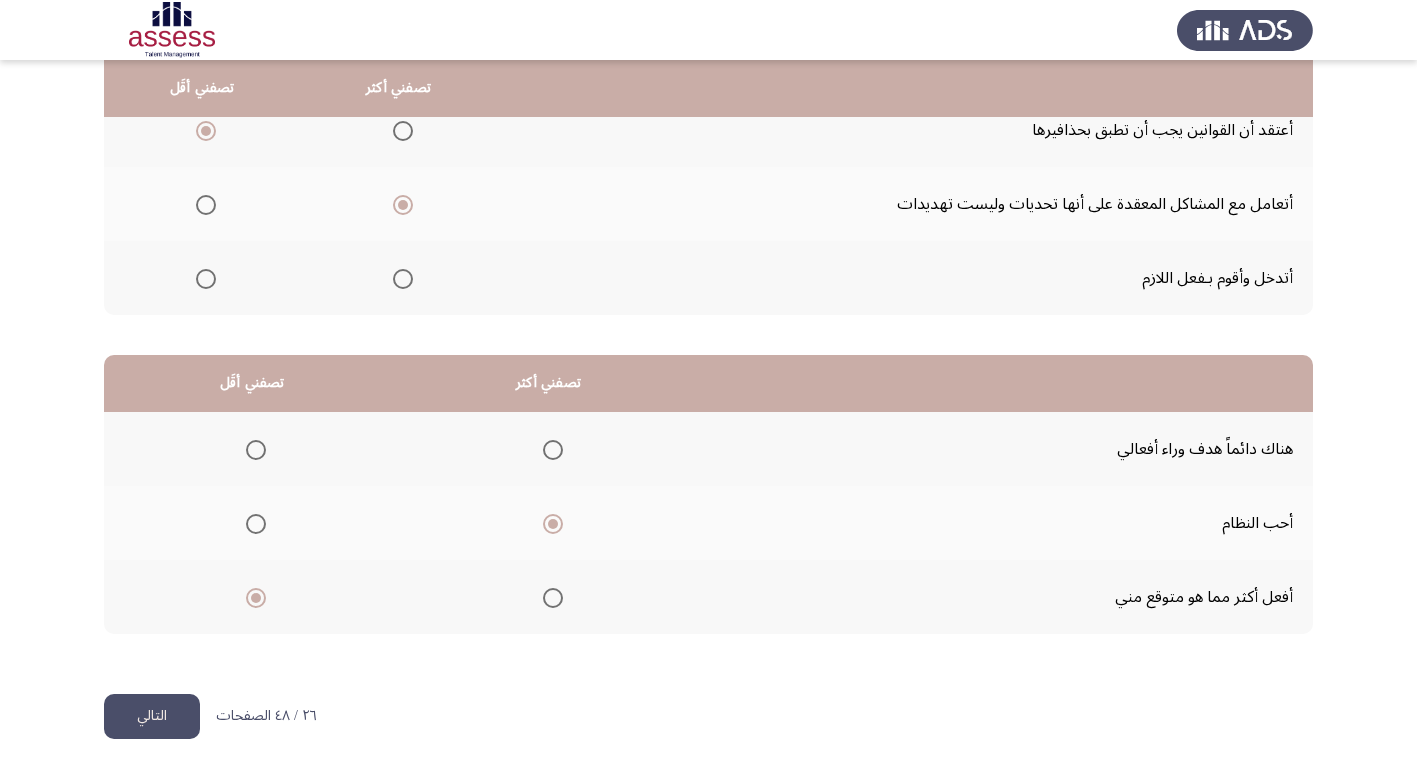click on "Occupational Competency Measurement (OCM)   التالي  من المجموعة التالية اخترأكثر اجابة تصفك وأقل اجابة تصفك  تصفني أكثر   تصفني أقَل  أعتقد أن القوانين يجب أن تطبق بحذافيرها     أتعامل مع المشاكل المعقدة على أنها تحديات وليست تهديدات     أتدخل وأقوم بـفعل اللازم      تصفني أكثر   تصفني أقَل  هناك دائماً هدف وراء أفعالي     أحب النظام     أفعل أكثر مما هو متوقع مني      ٢٦ / ٤٨ الصفحات   التالي
WAITING" at bounding box center (708, 269) 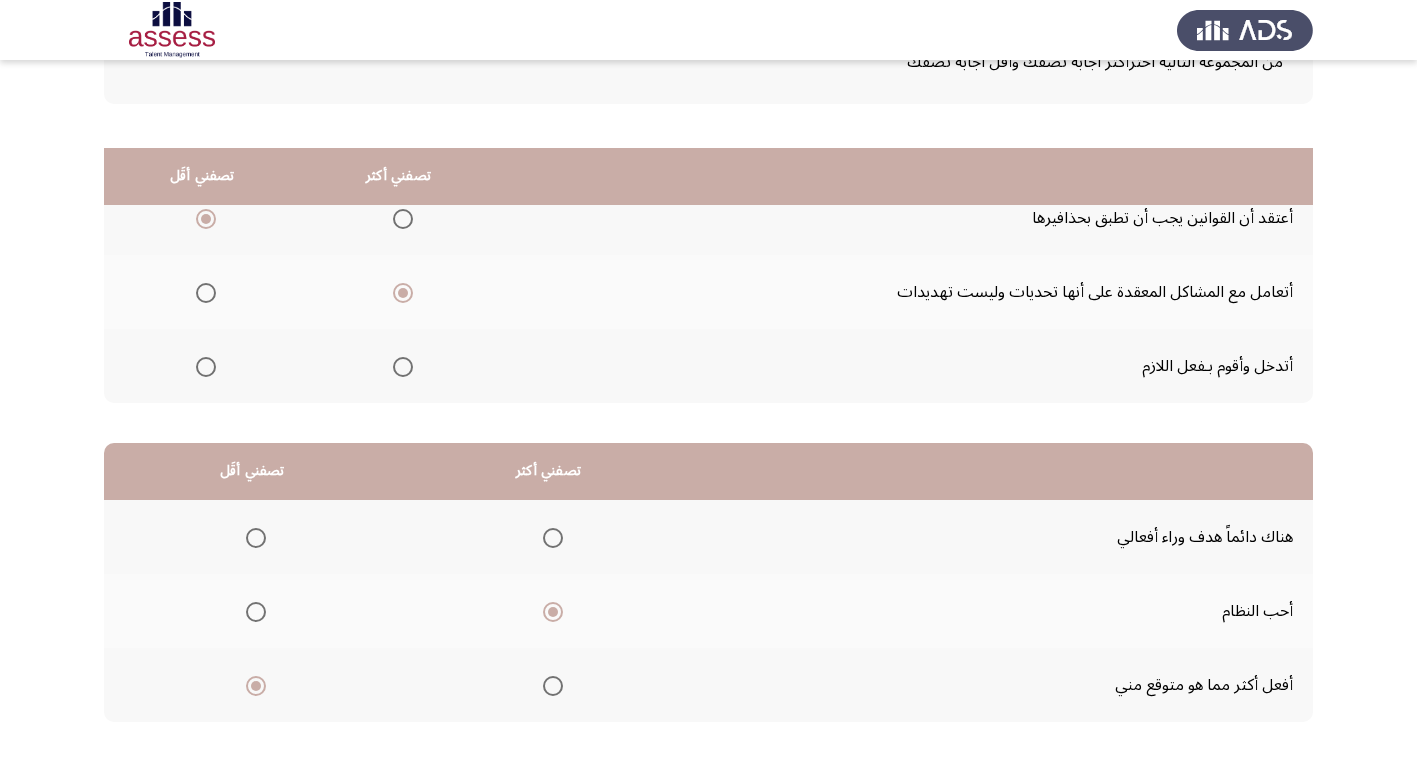 scroll, scrollTop: 236, scrollLeft: 0, axis: vertical 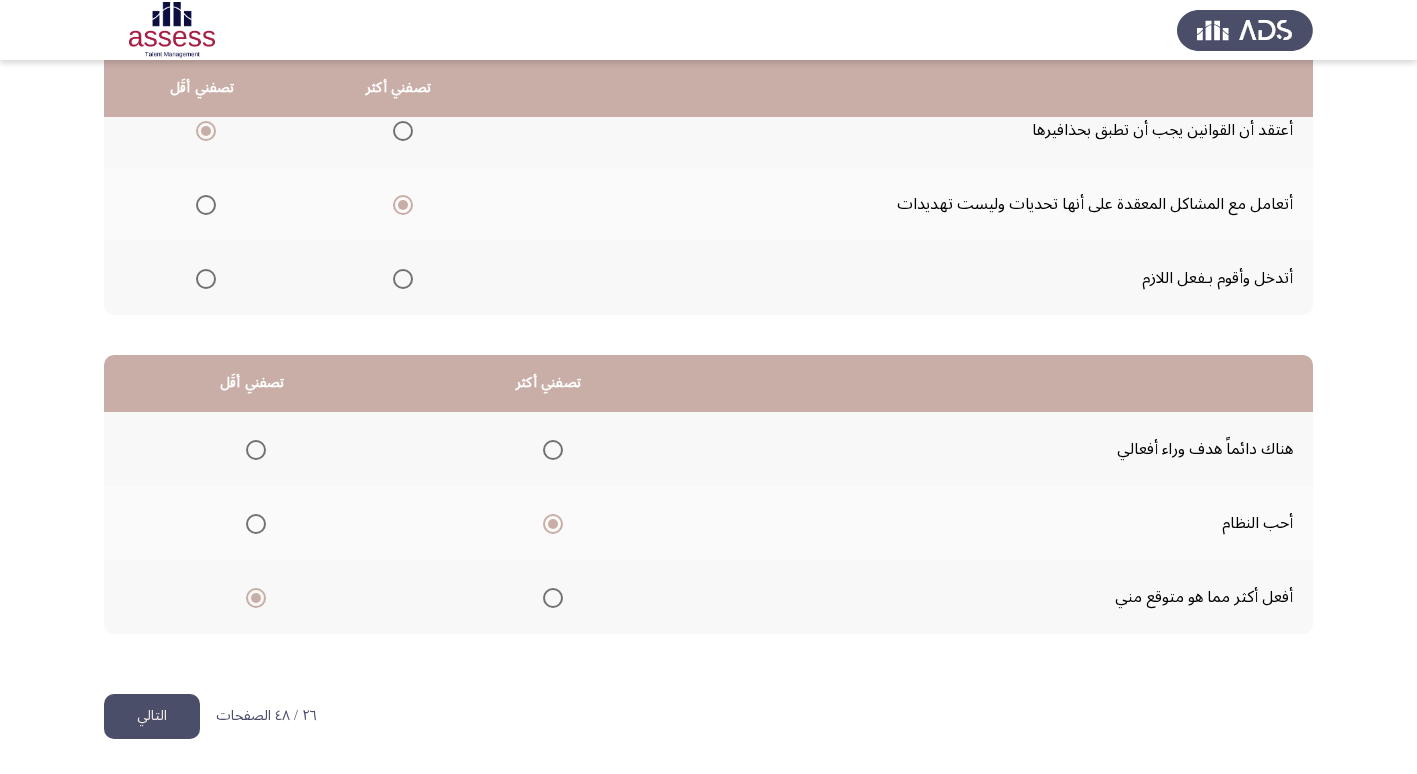 click on "التالي" 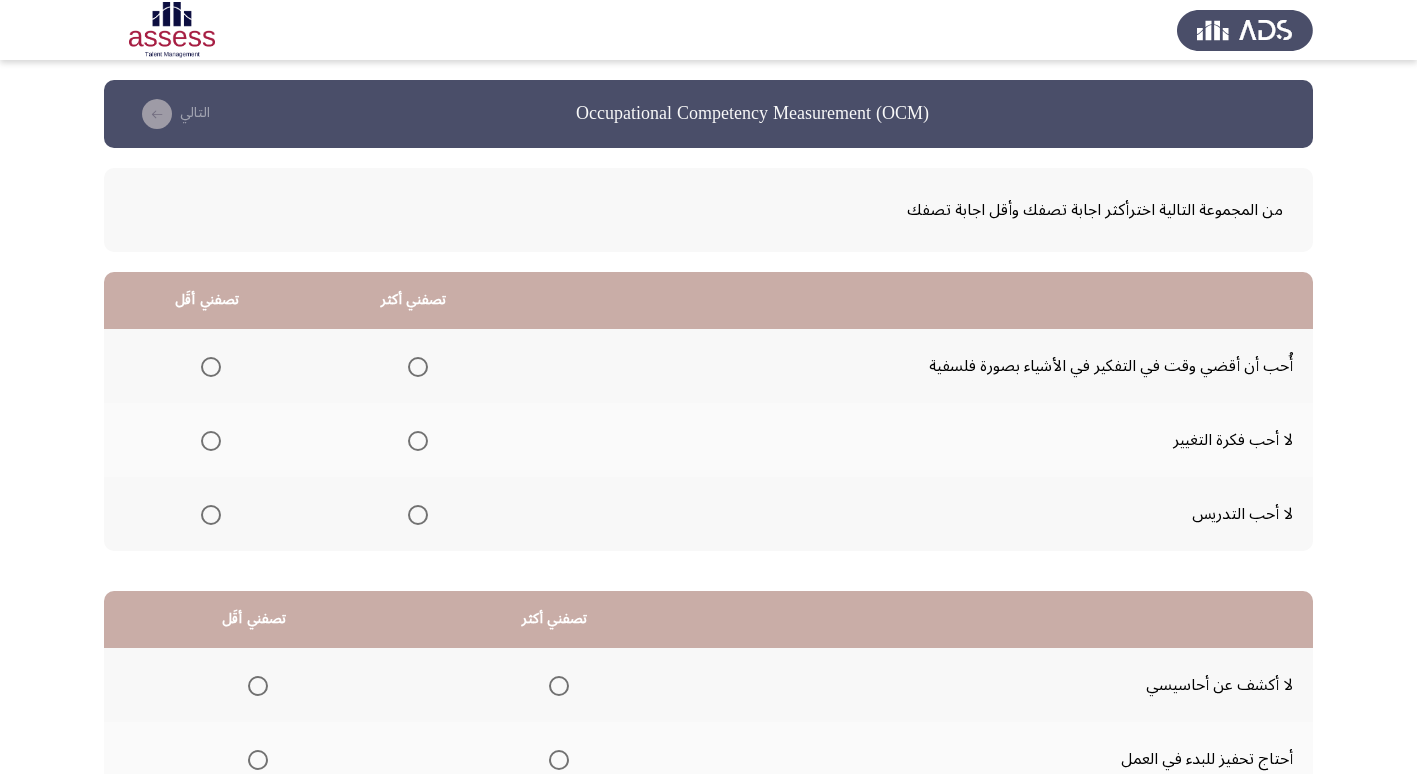 click at bounding box center (418, 367) 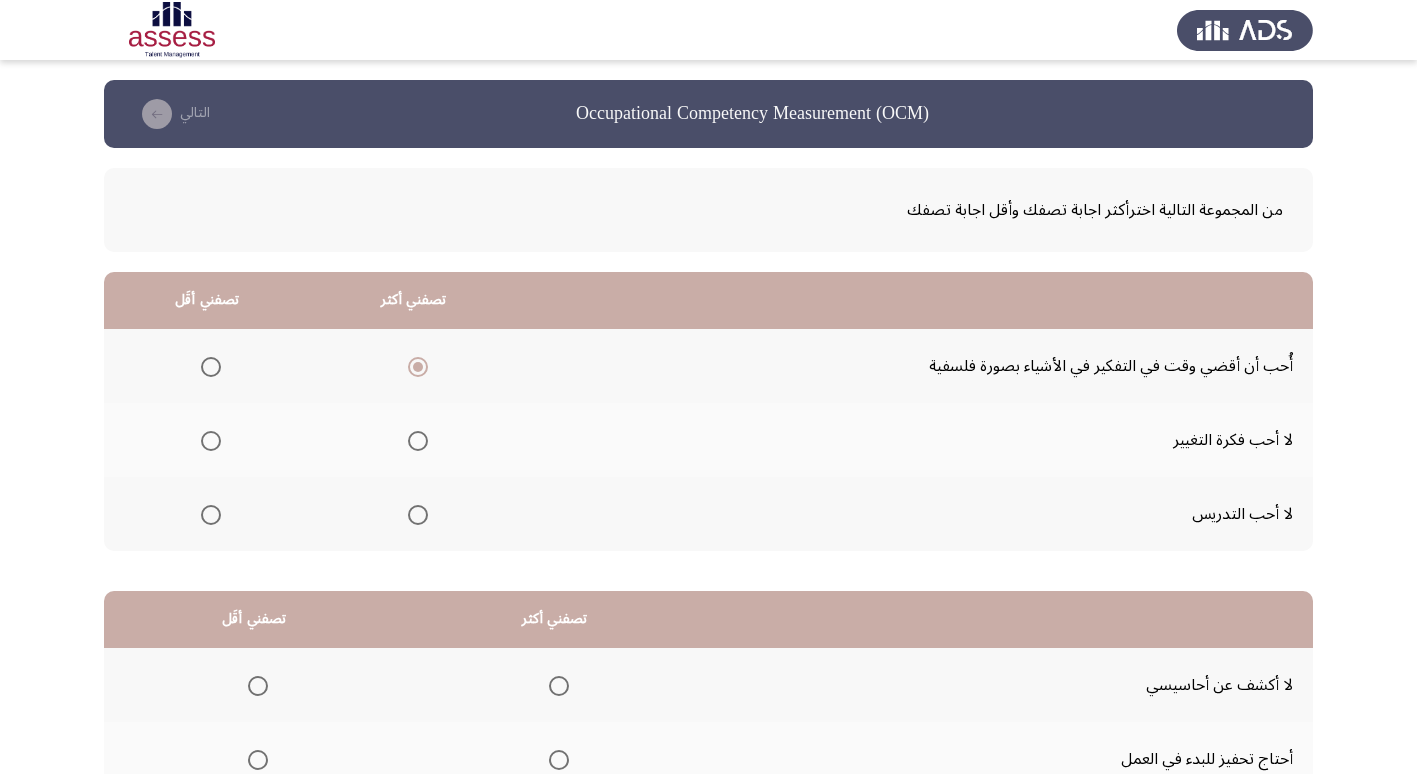 click at bounding box center (211, 515) 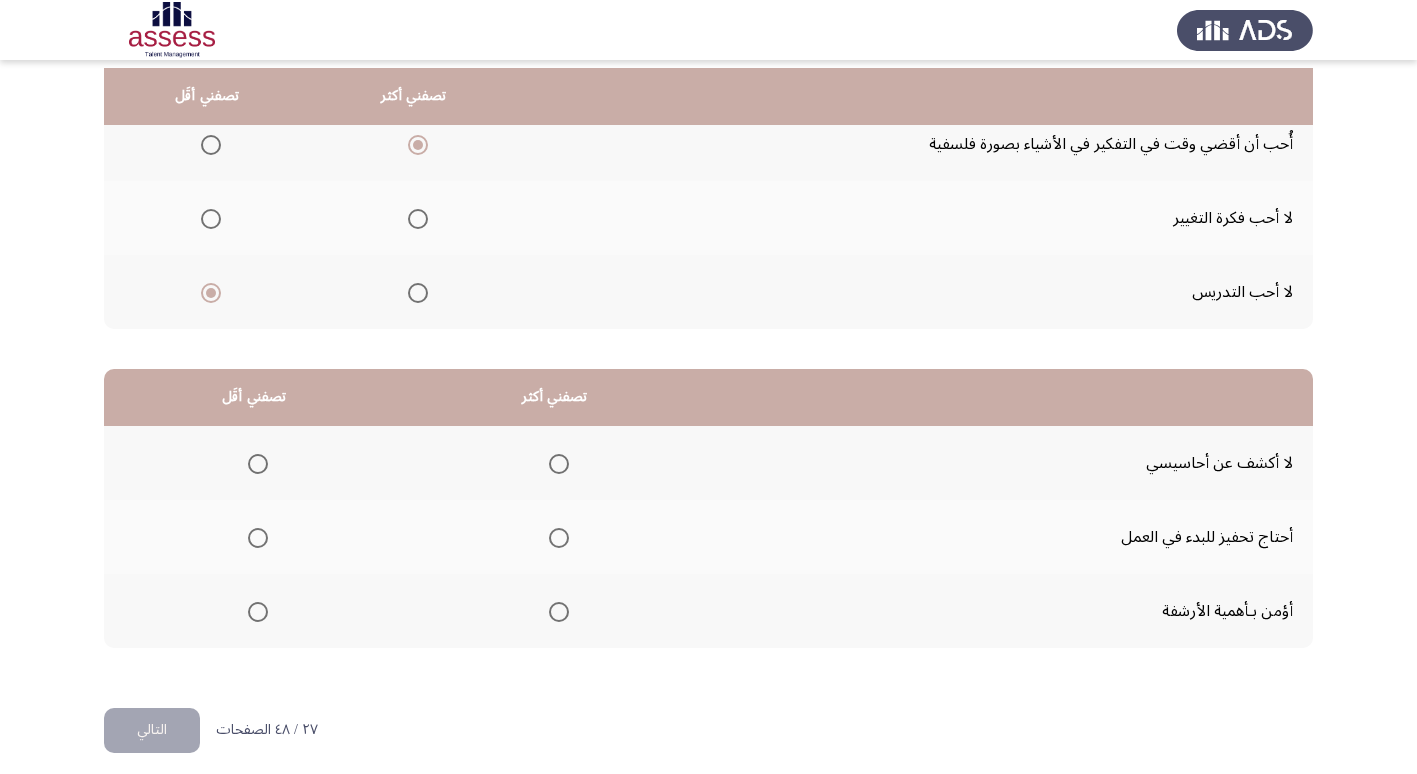 scroll, scrollTop: 236, scrollLeft: 0, axis: vertical 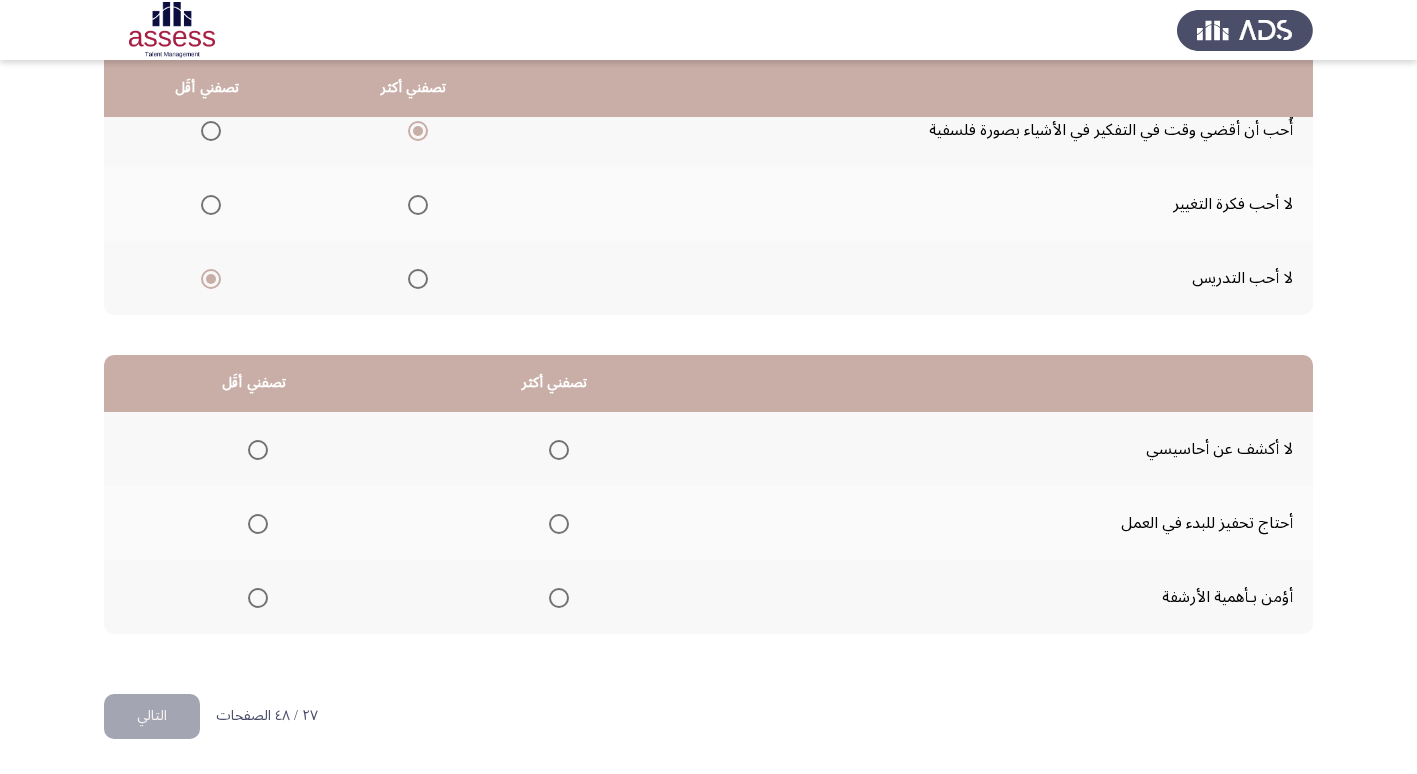 click at bounding box center (258, 450) 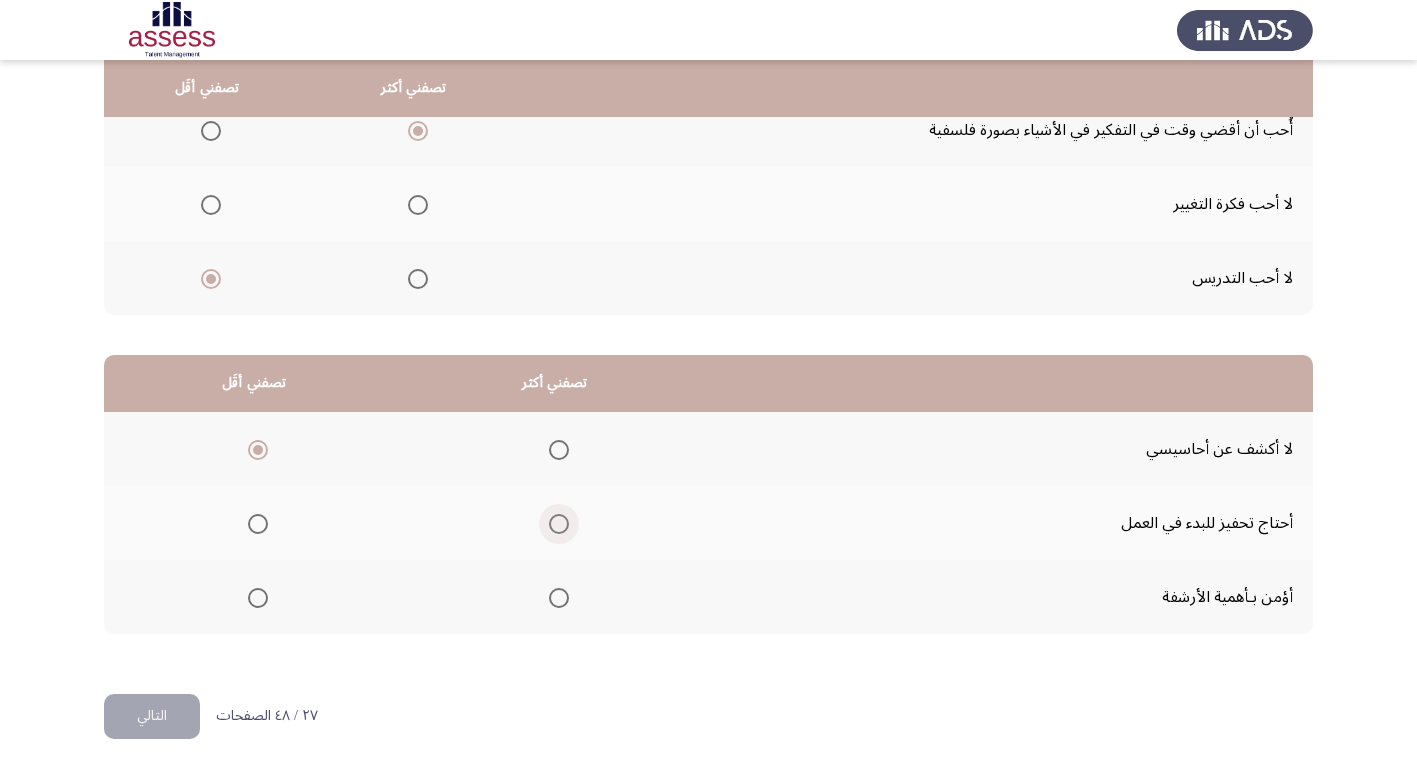 click at bounding box center [559, 524] 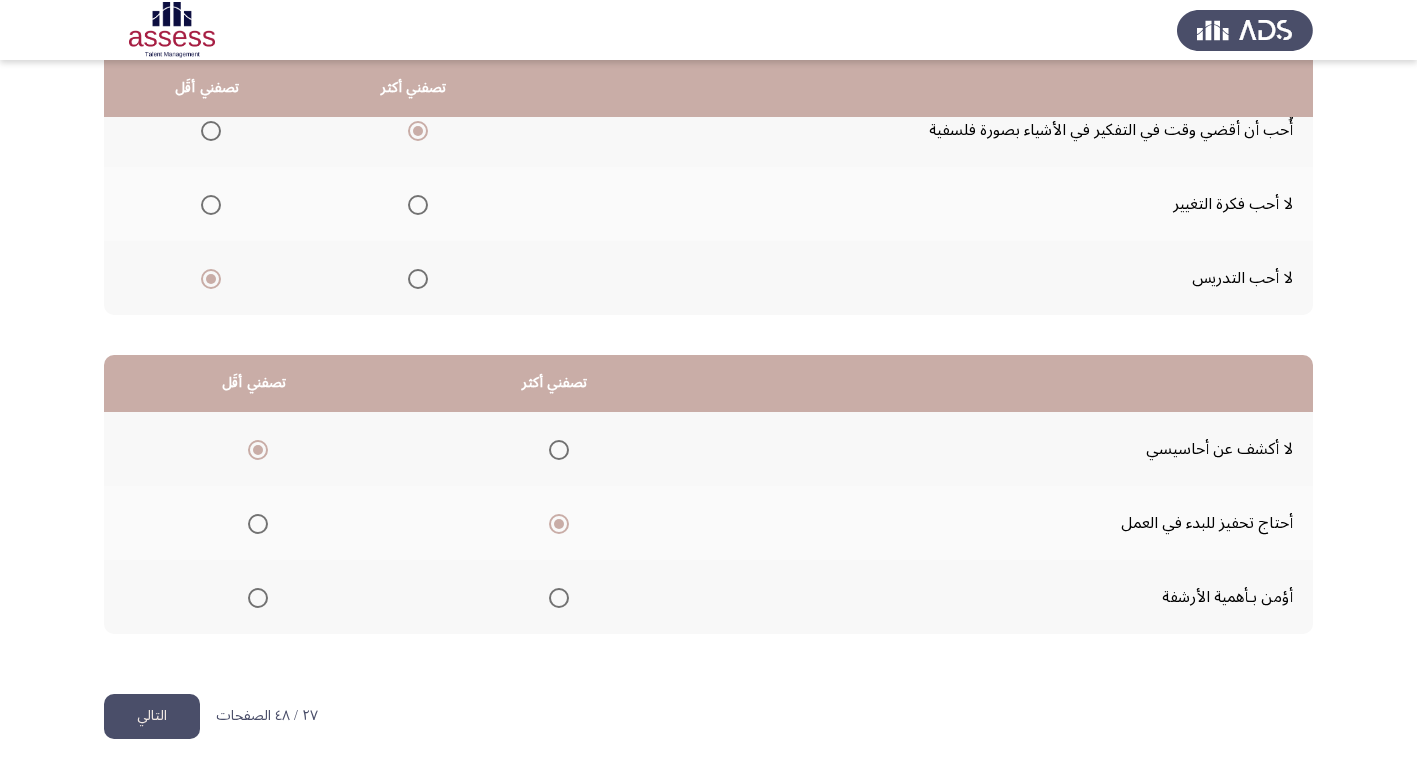 click on "التالي" 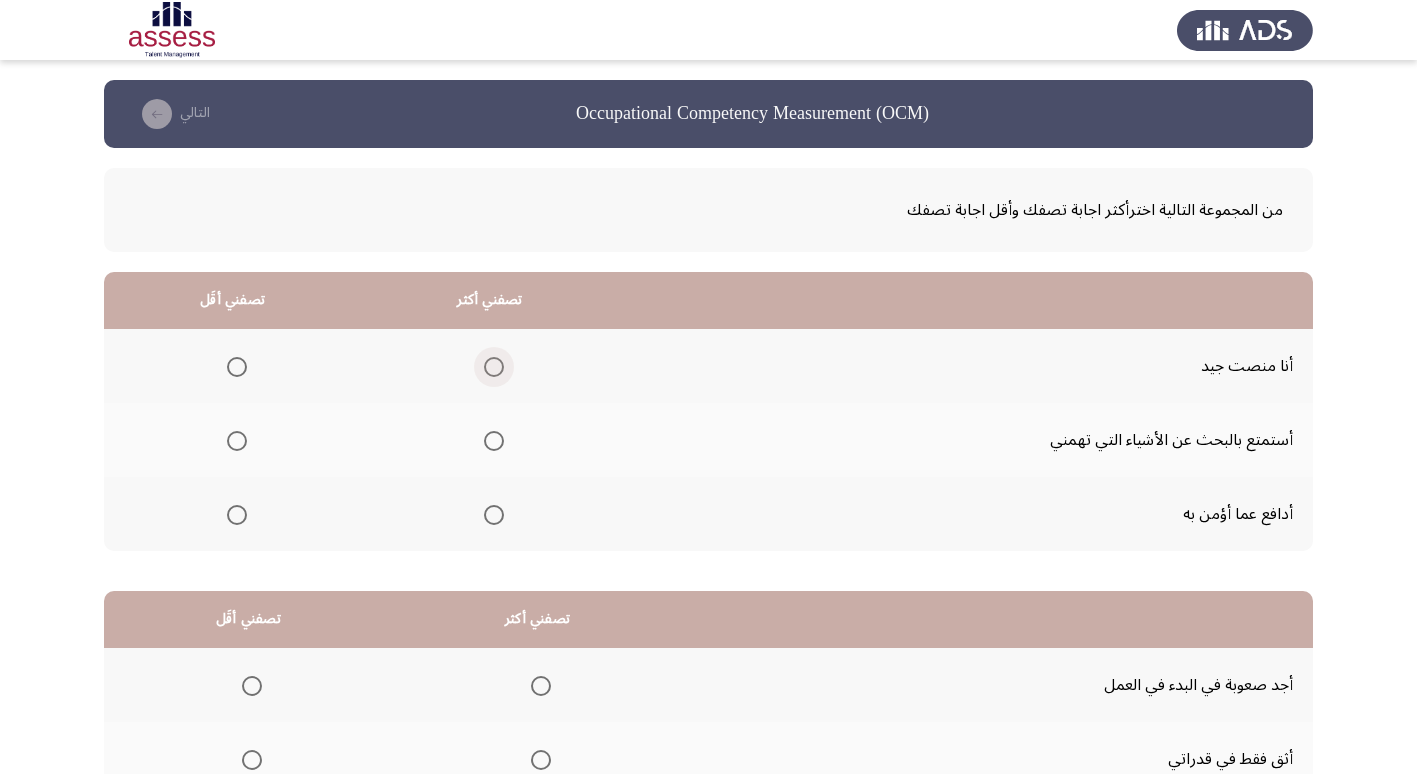 click at bounding box center (494, 367) 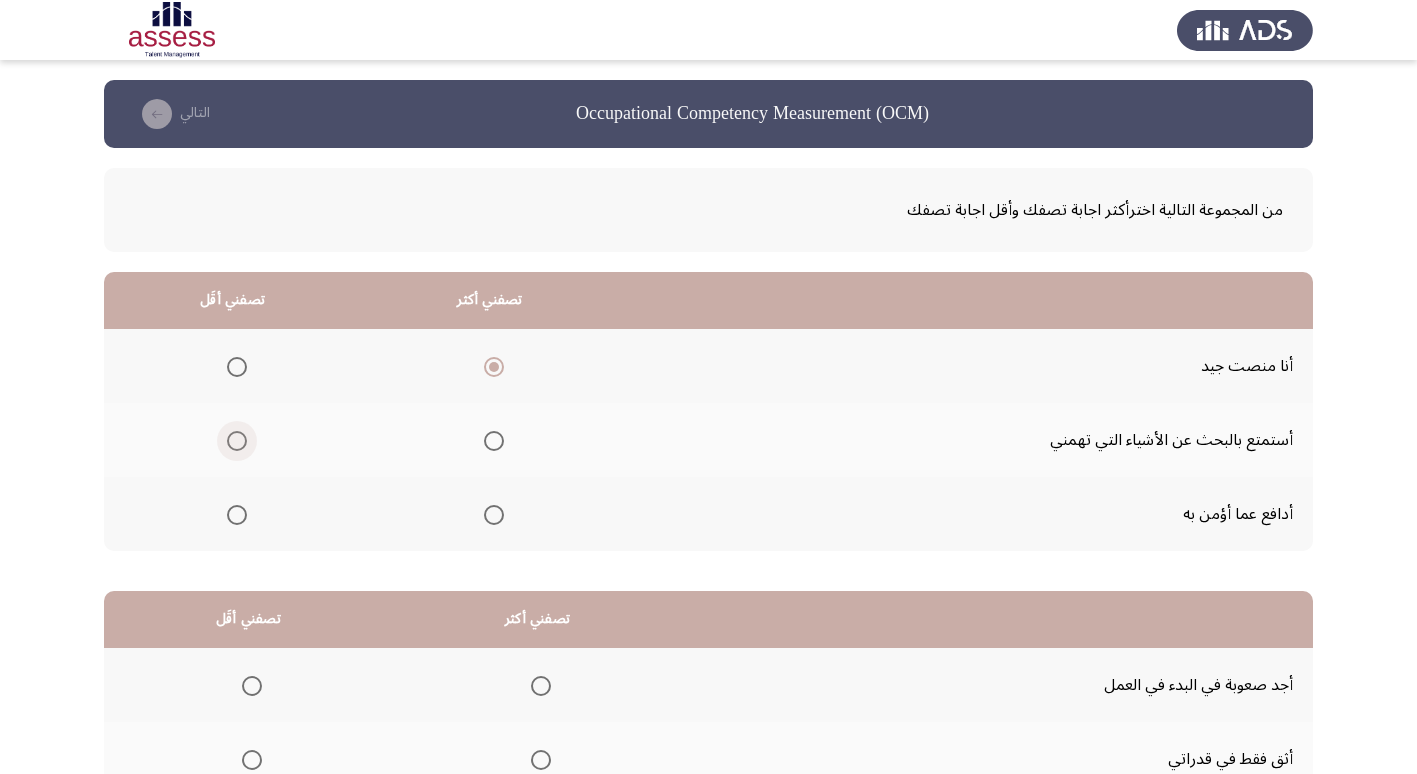 click at bounding box center (237, 441) 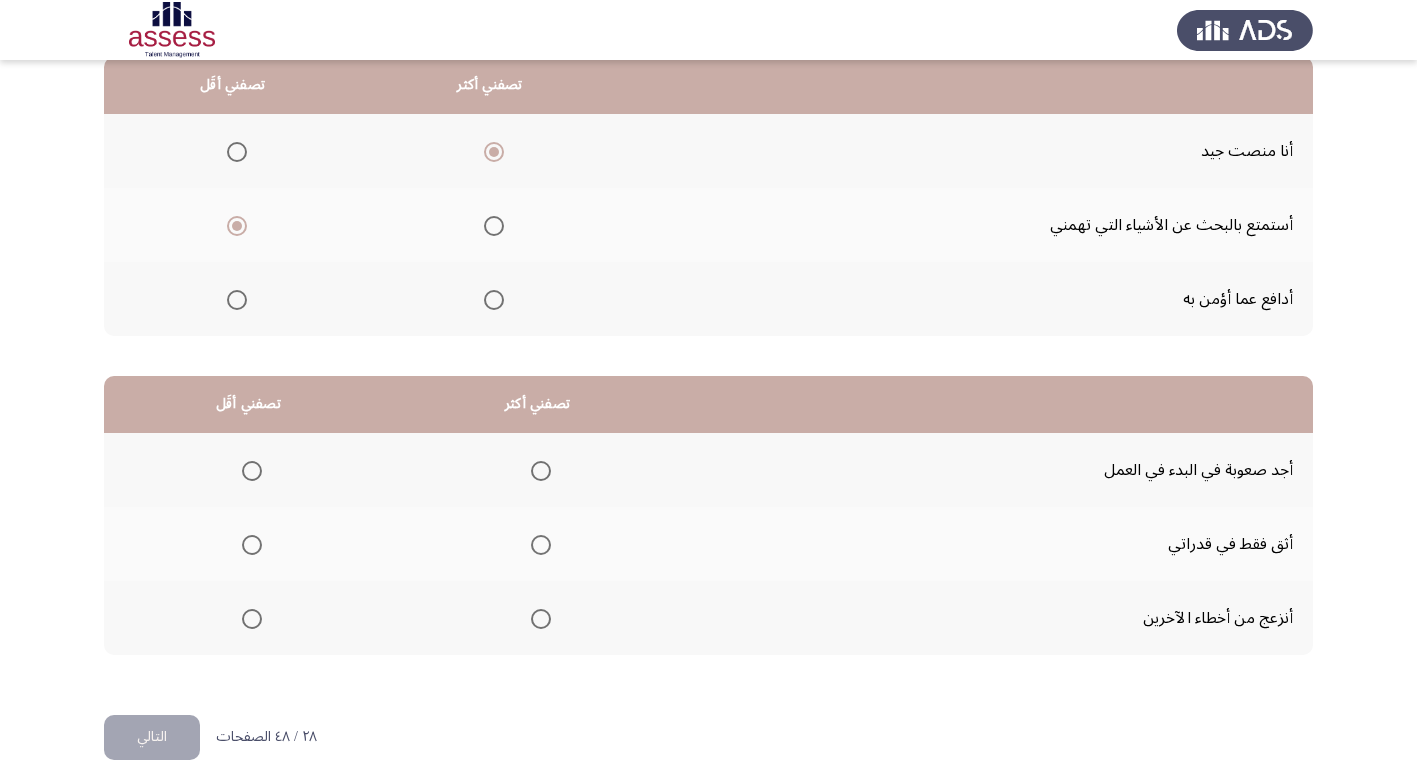 scroll, scrollTop: 236, scrollLeft: 0, axis: vertical 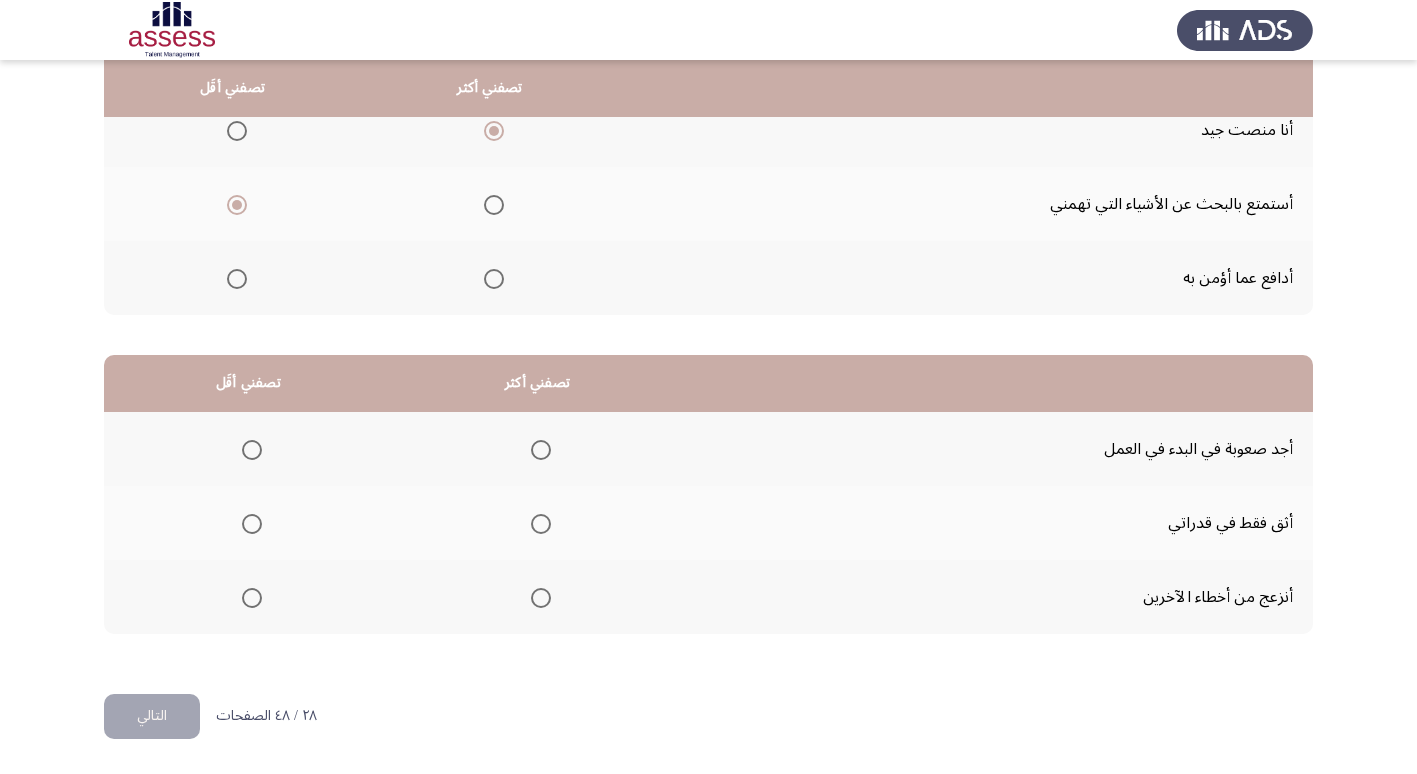 click at bounding box center [541, 598] 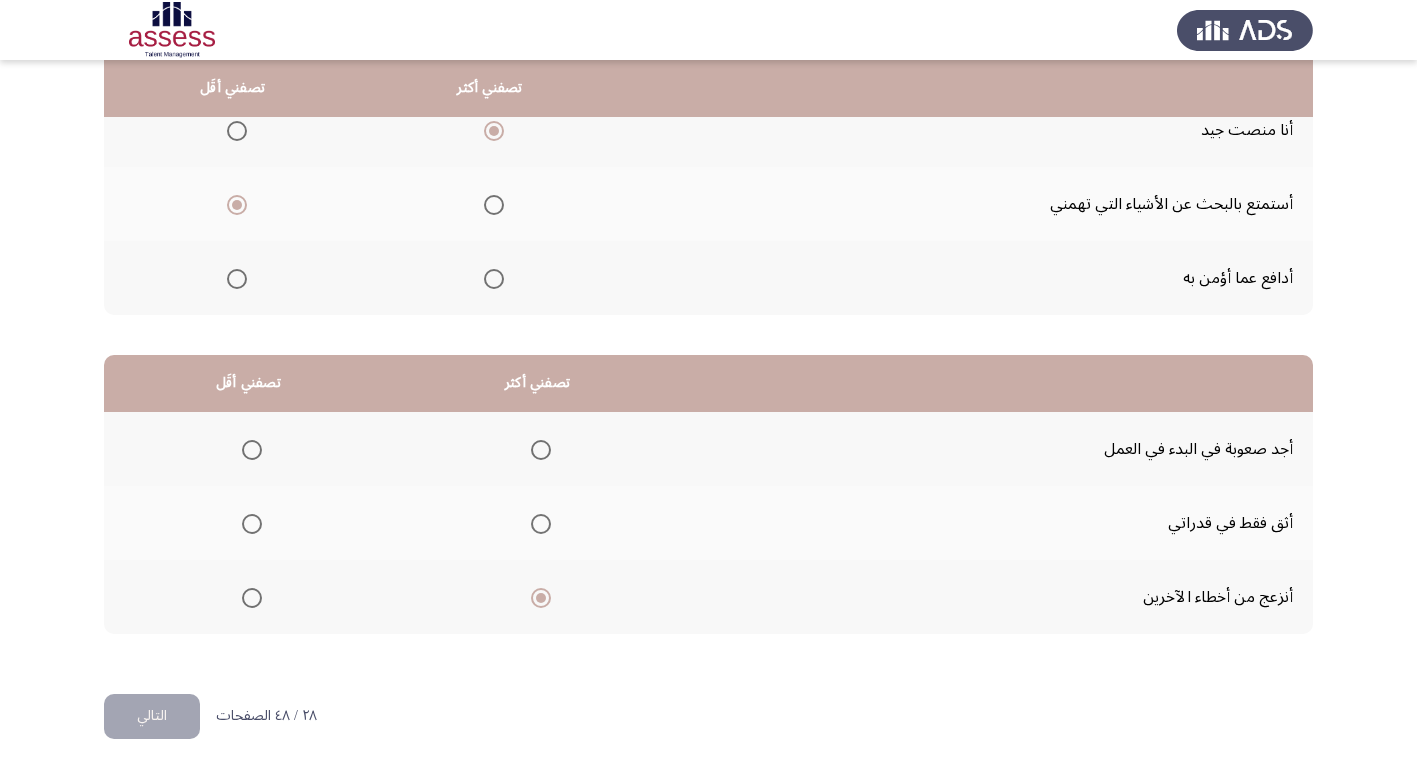 click 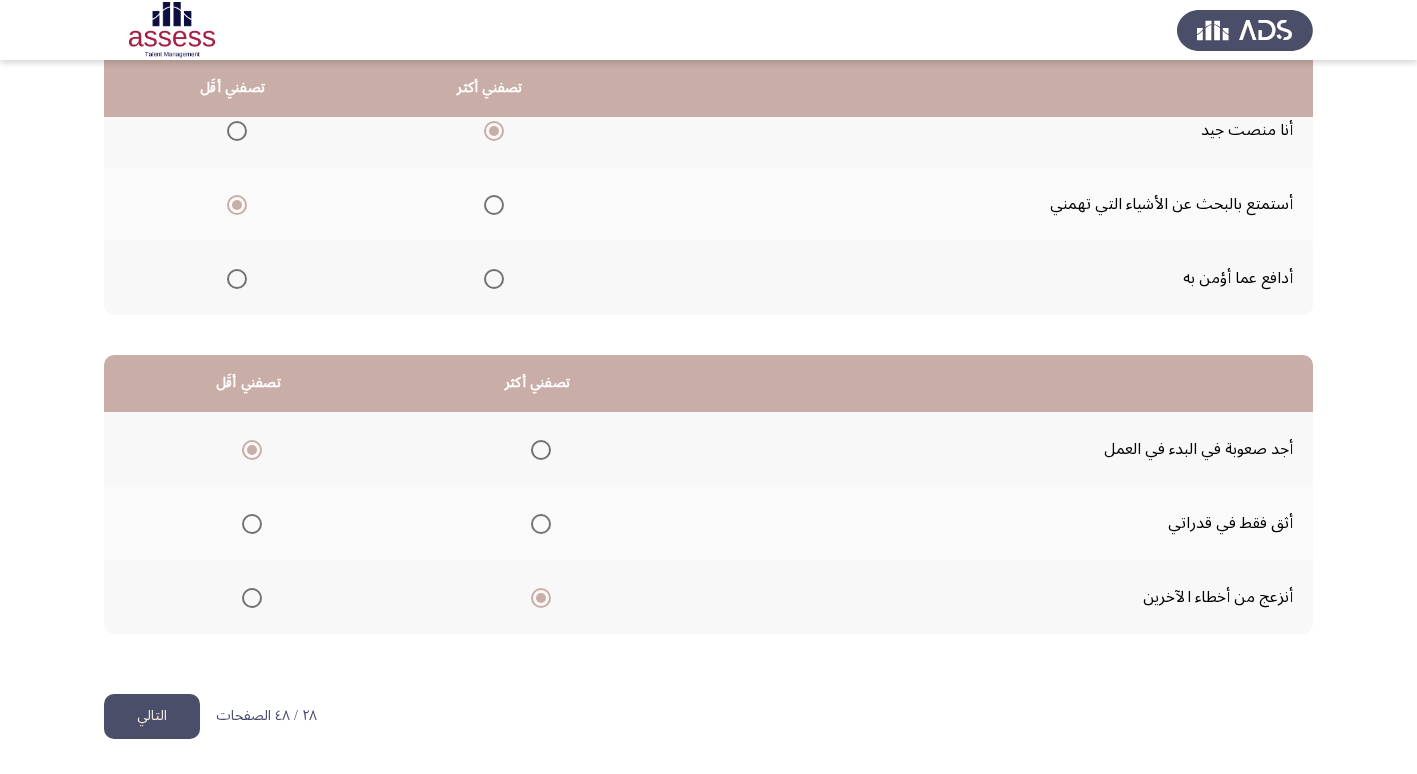 click on "التالي" 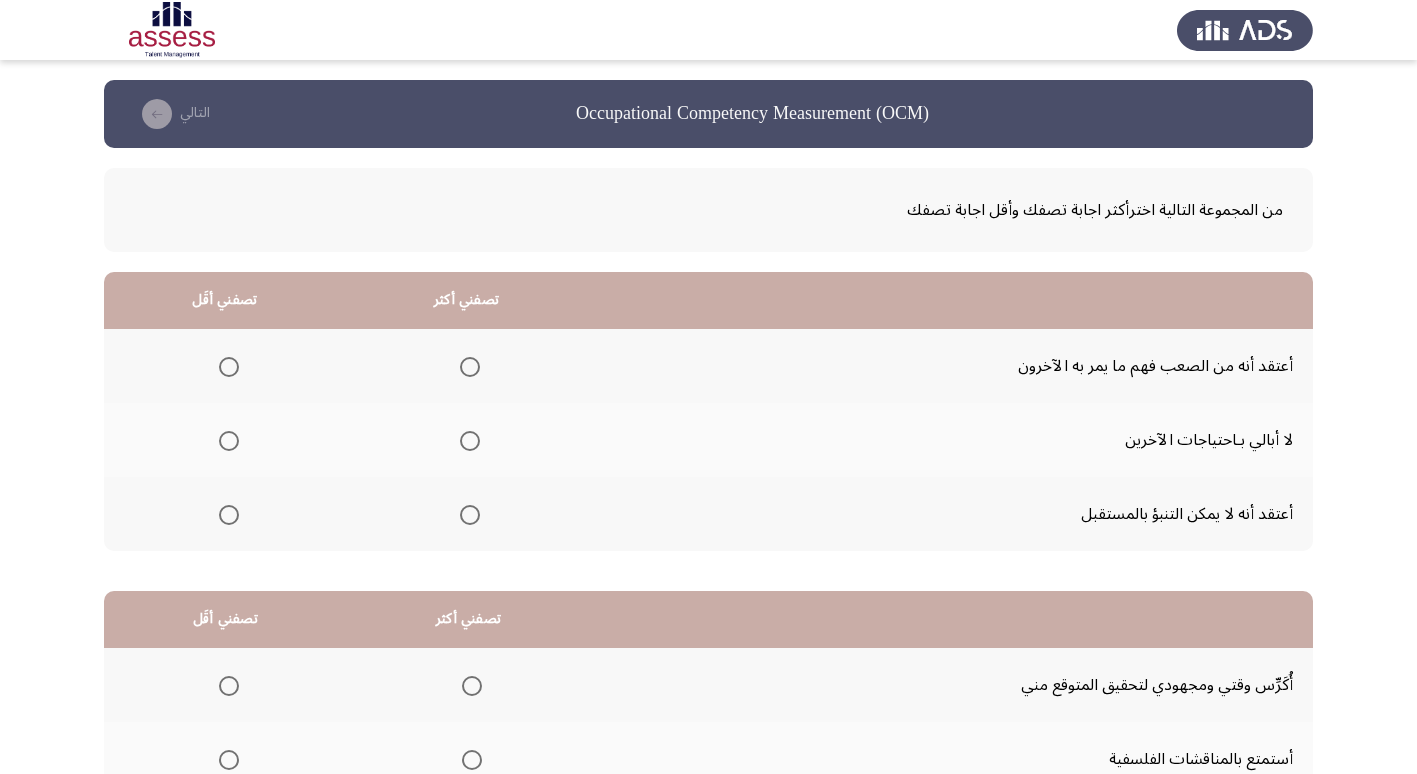click at bounding box center [229, 515] 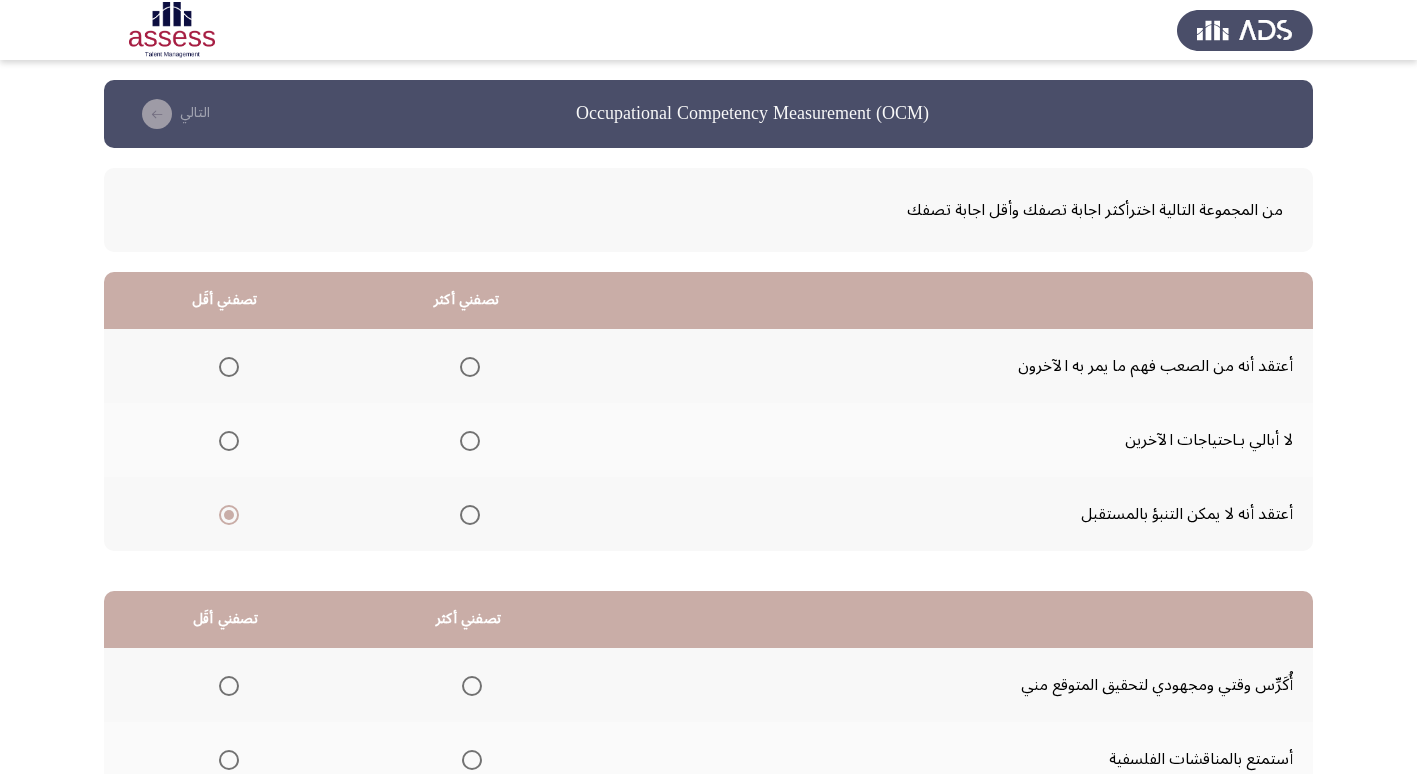 click at bounding box center (470, 367) 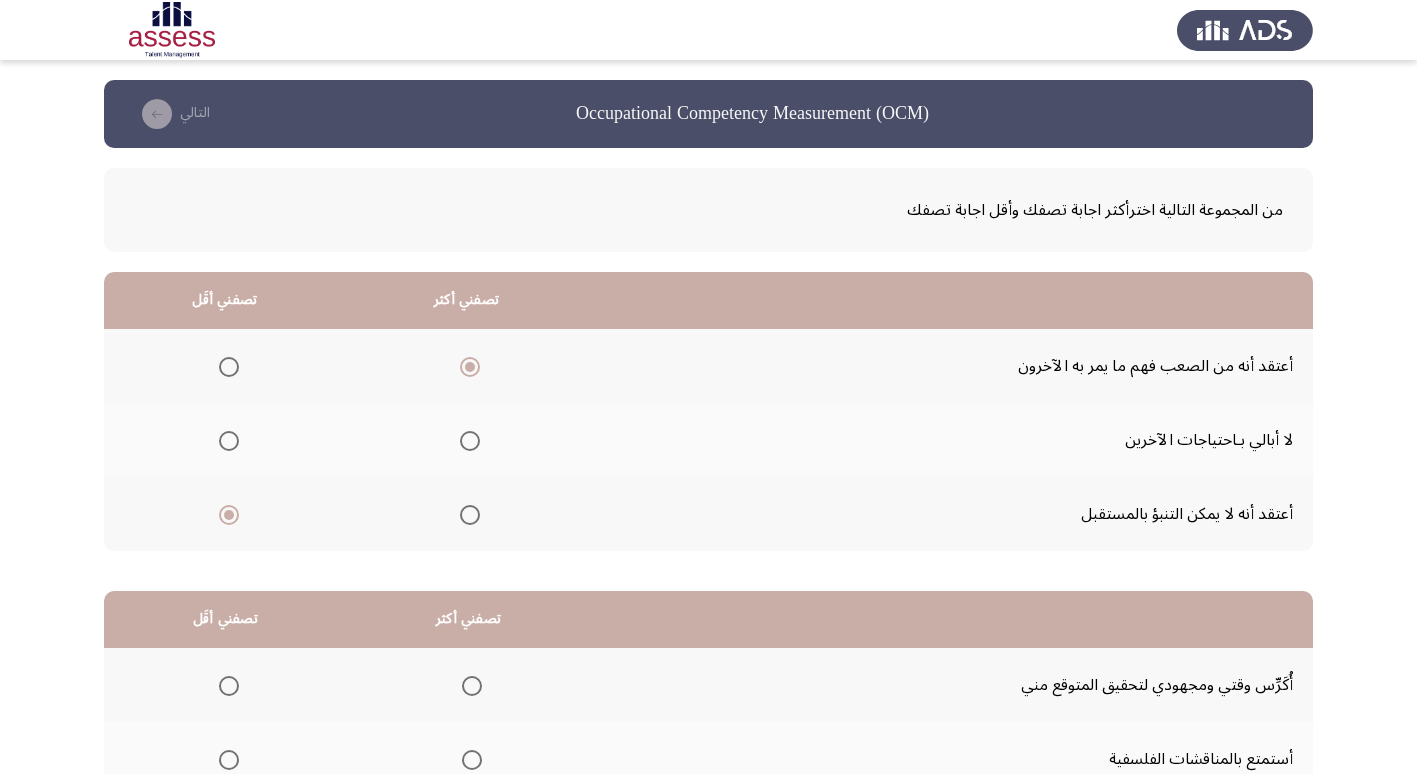 click at bounding box center (229, 441) 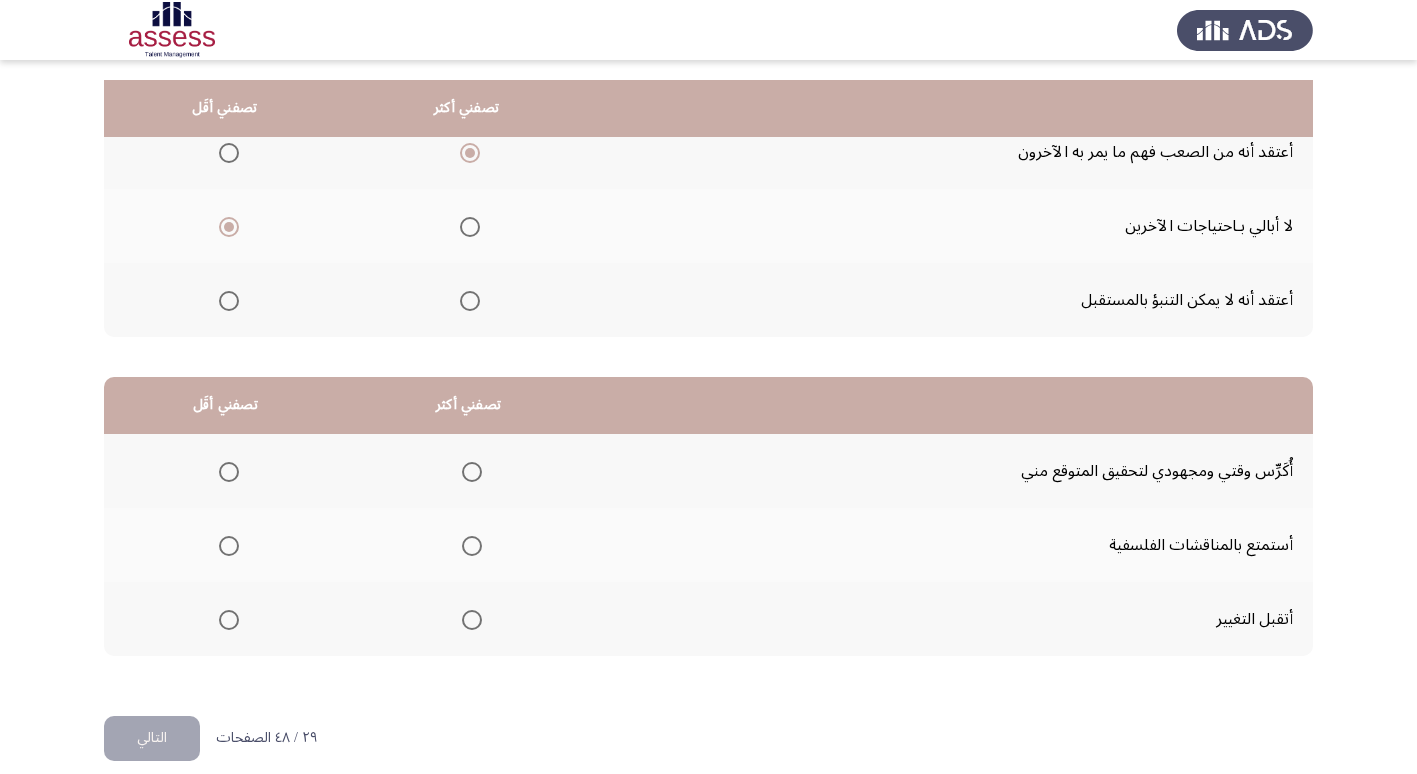 scroll, scrollTop: 236, scrollLeft: 0, axis: vertical 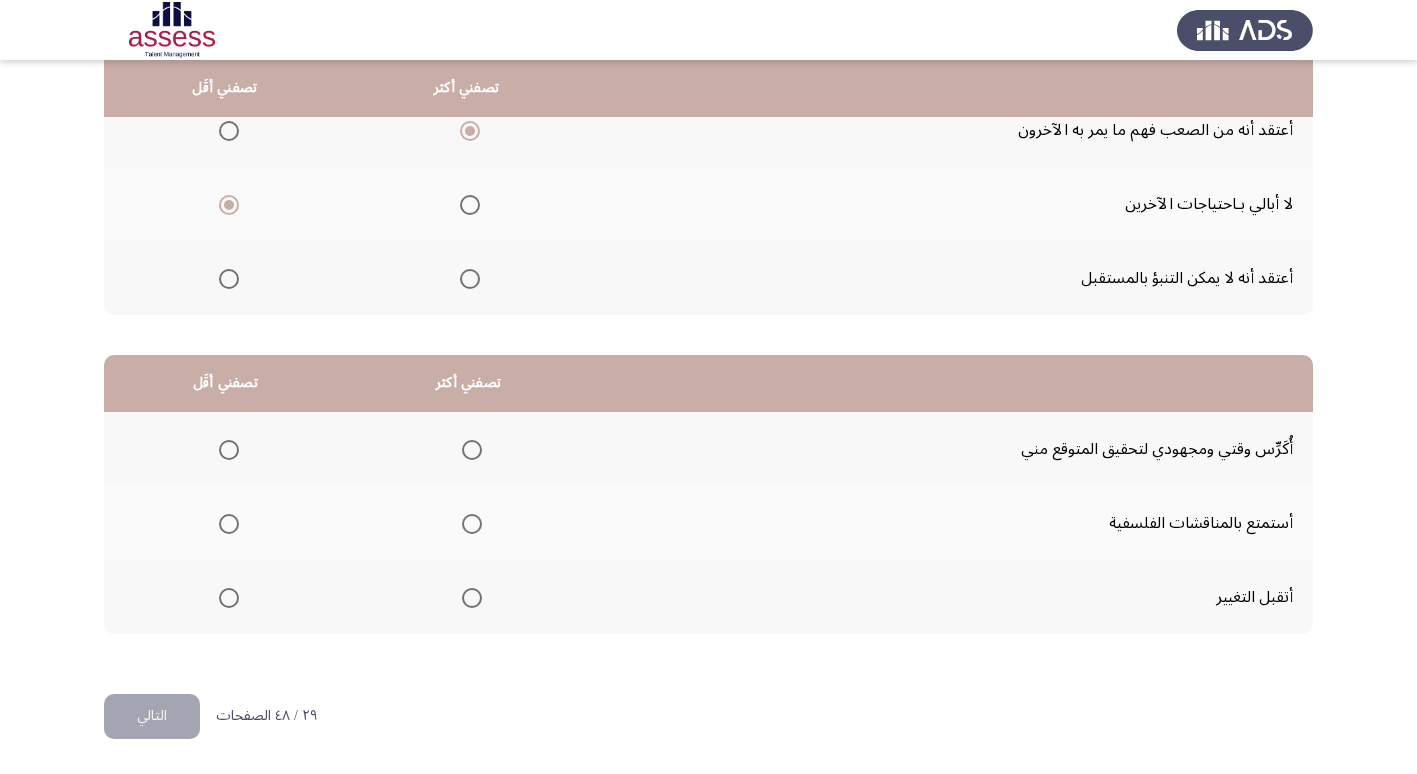 click at bounding box center (472, 450) 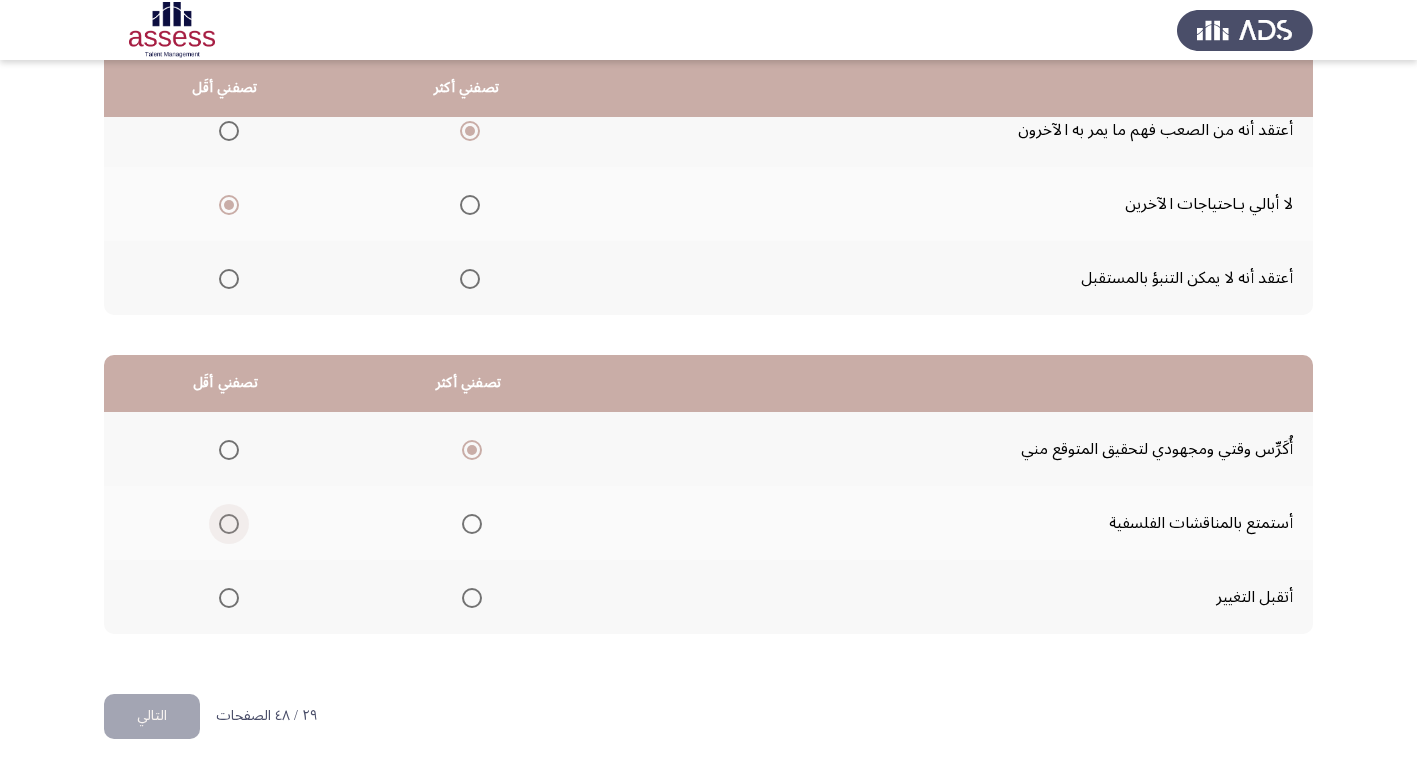 click at bounding box center [229, 524] 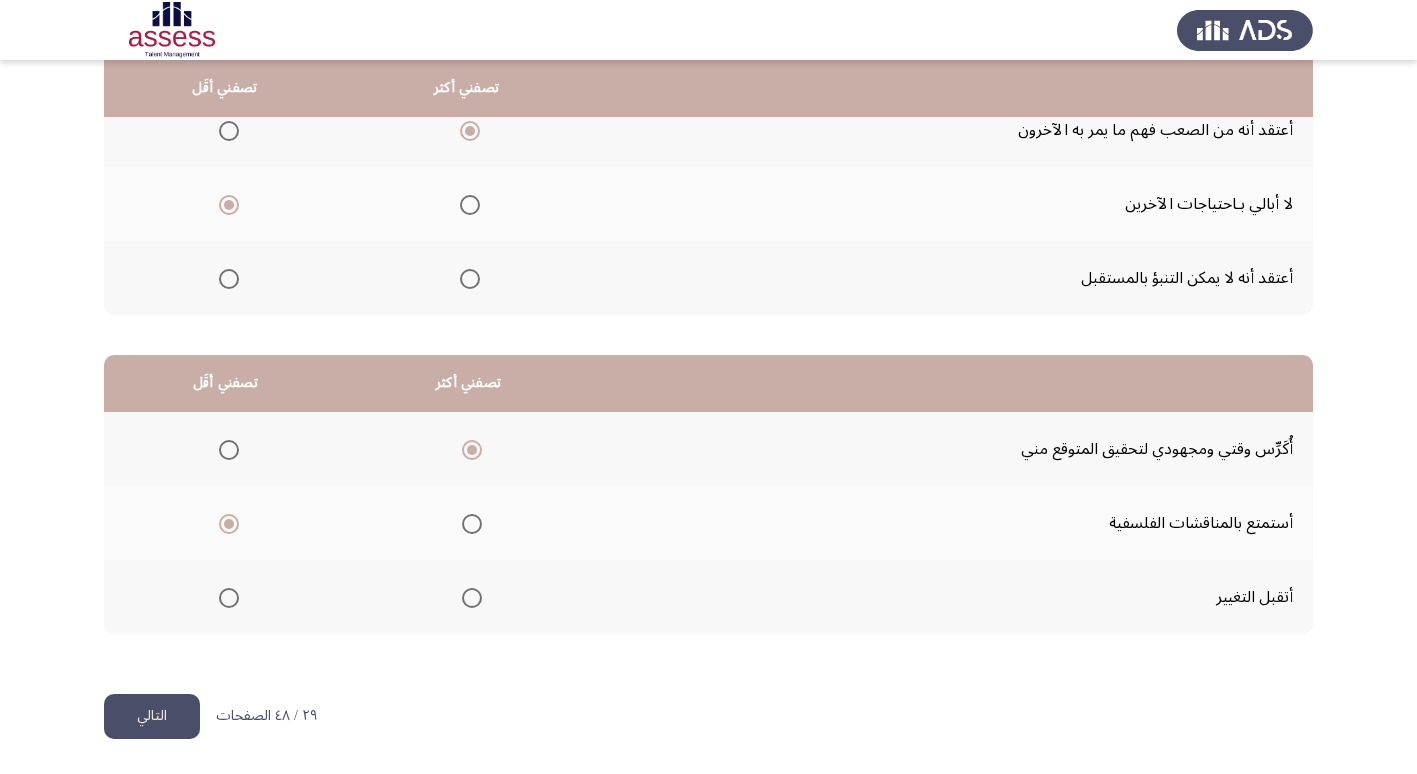 click on "التالي" 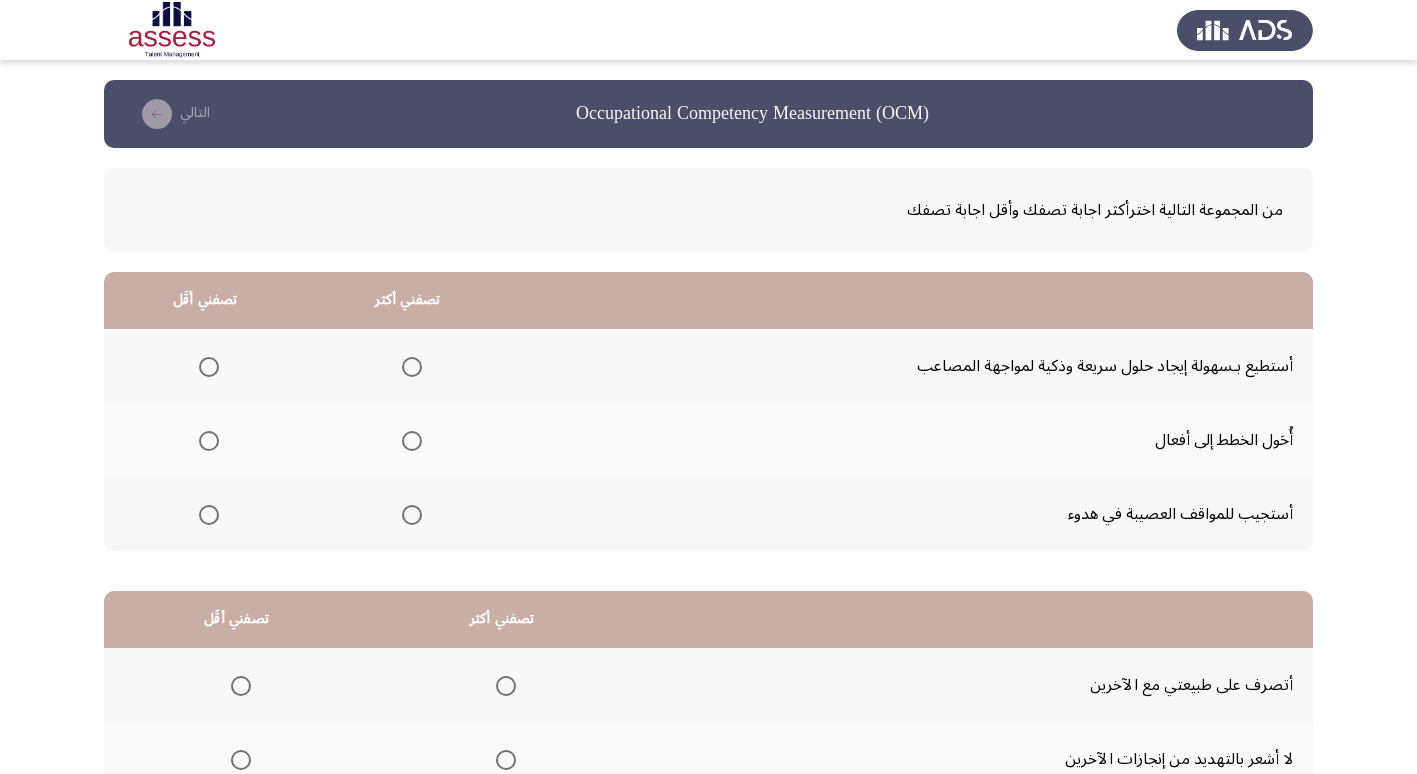 scroll, scrollTop: 100, scrollLeft: 0, axis: vertical 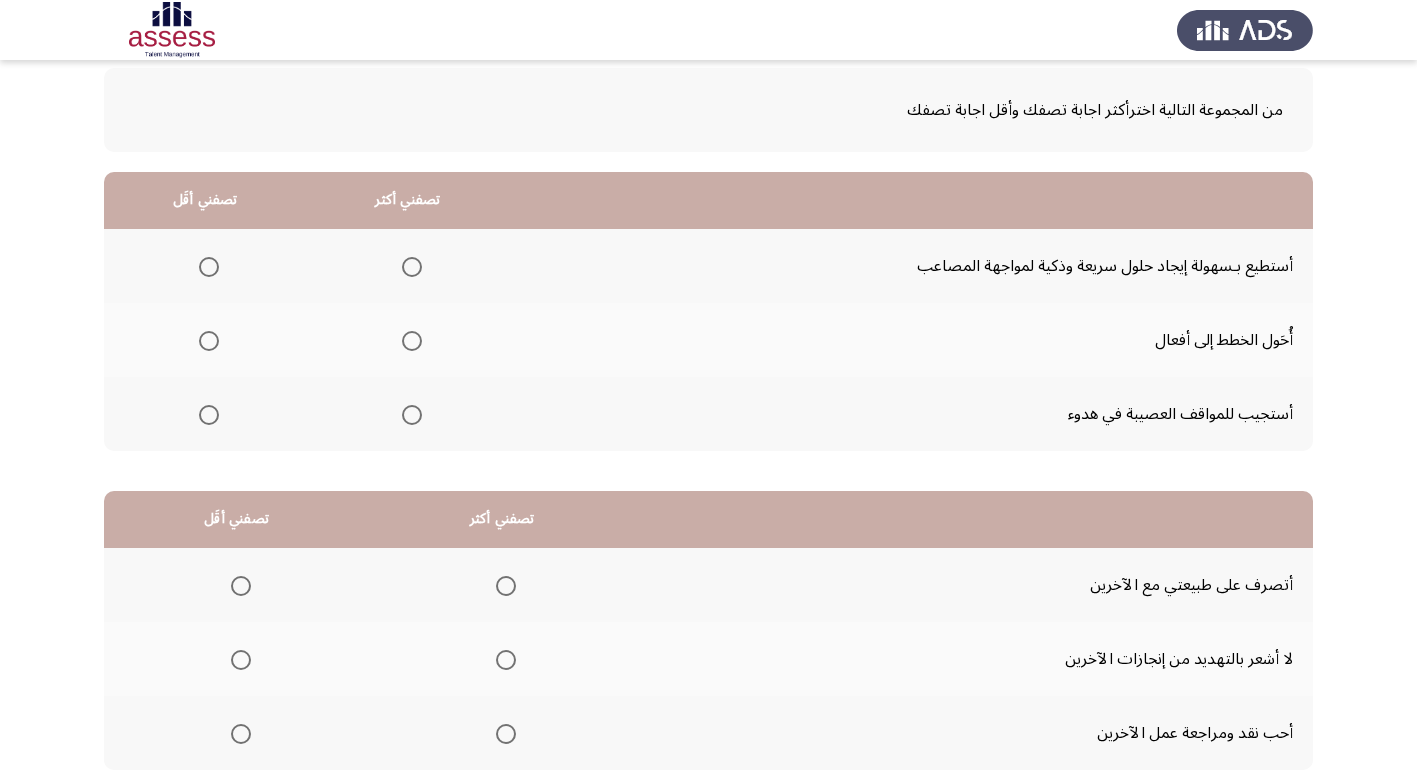 click at bounding box center [412, 341] 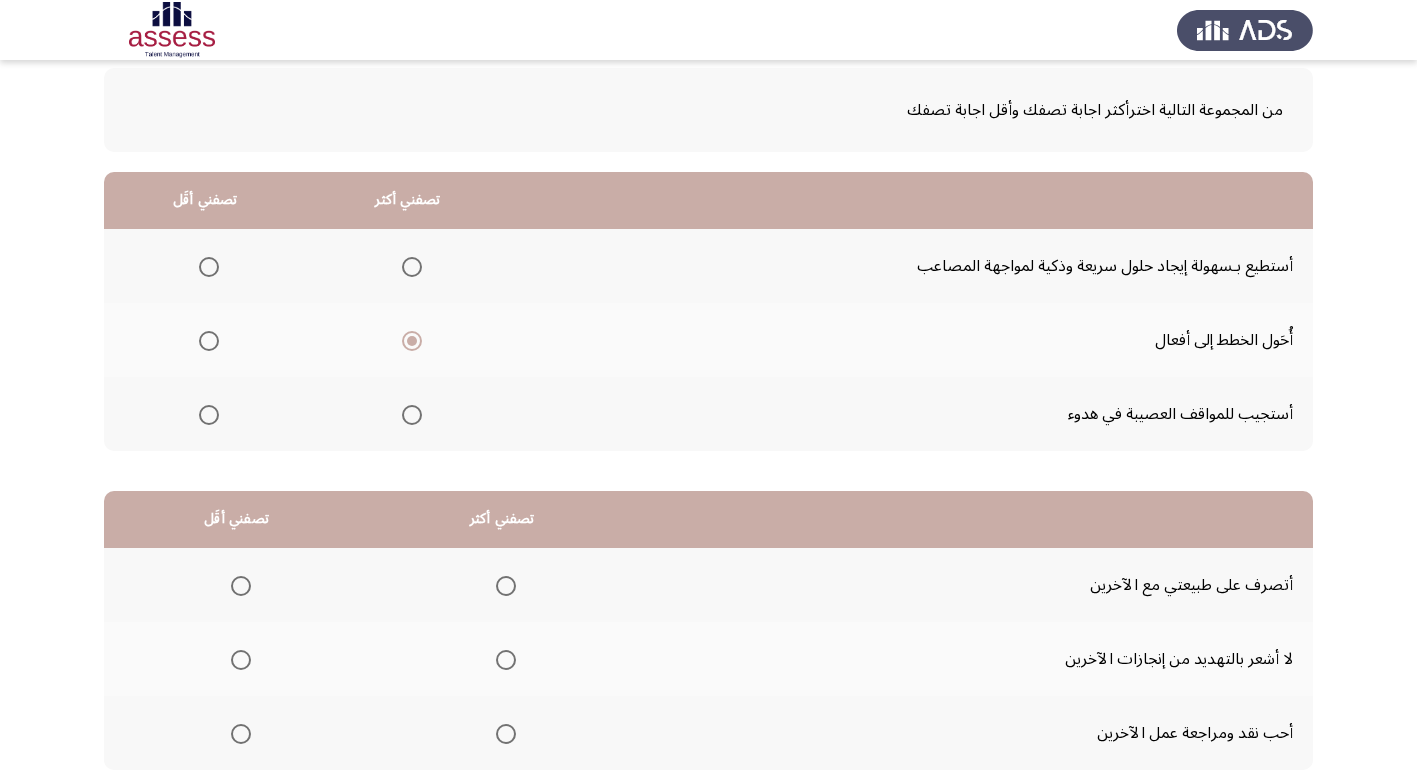 click at bounding box center [209, 415] 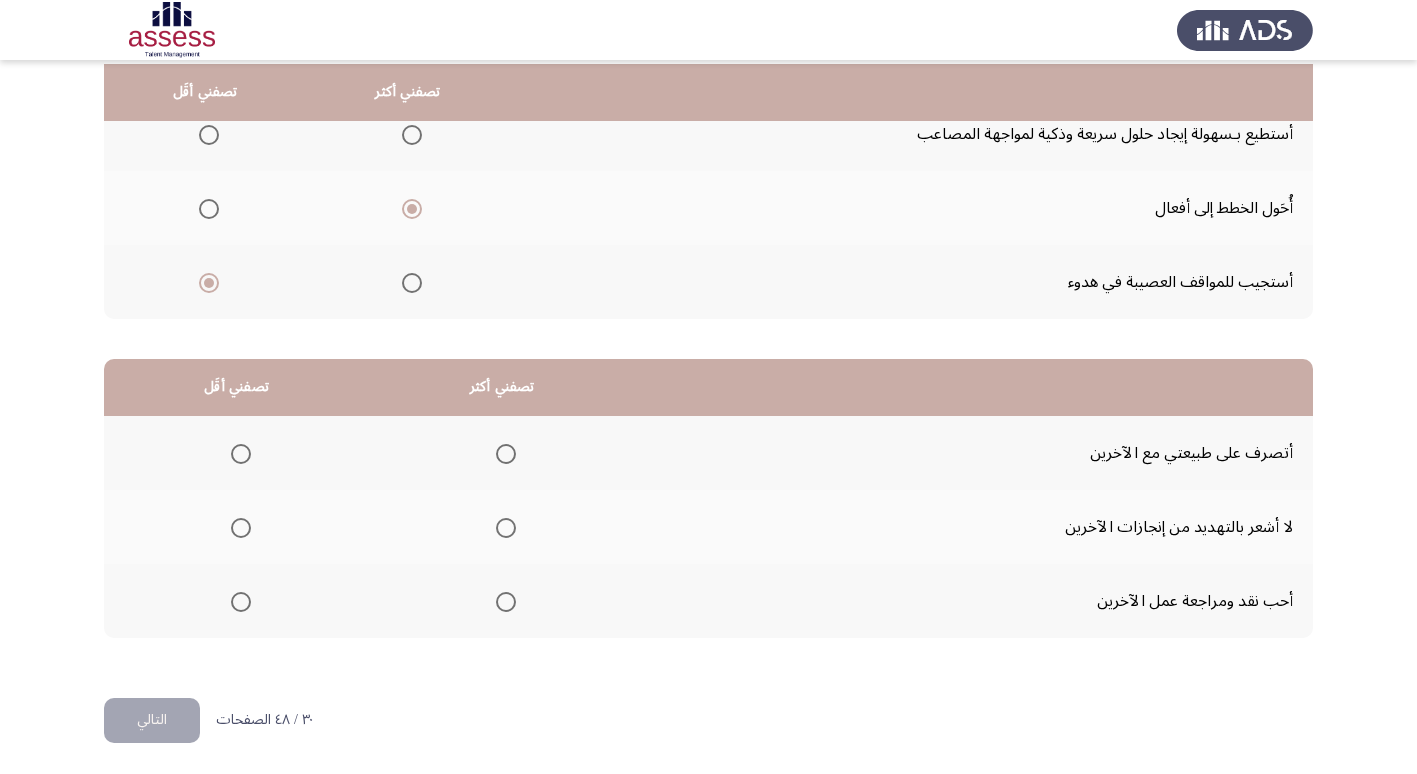 scroll, scrollTop: 236, scrollLeft: 0, axis: vertical 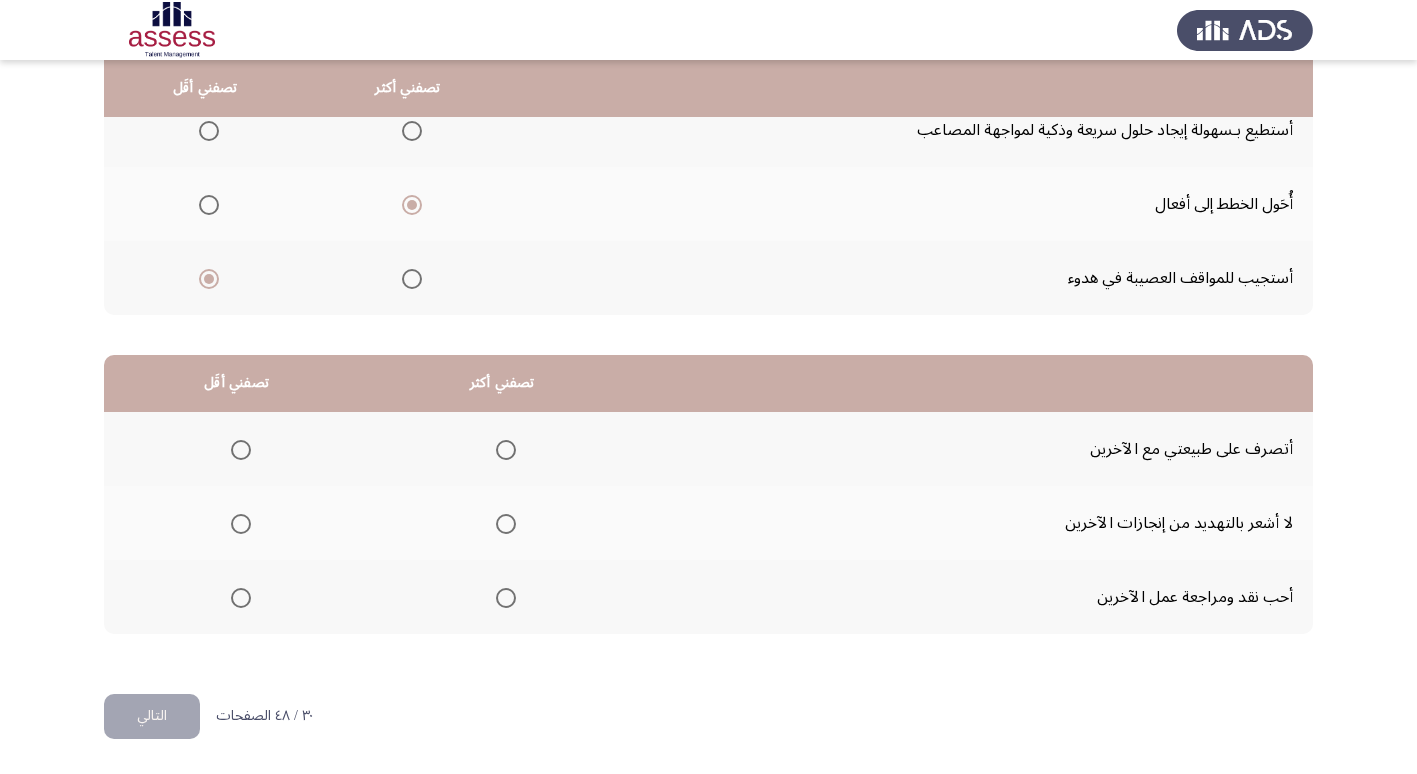 click at bounding box center [506, 450] 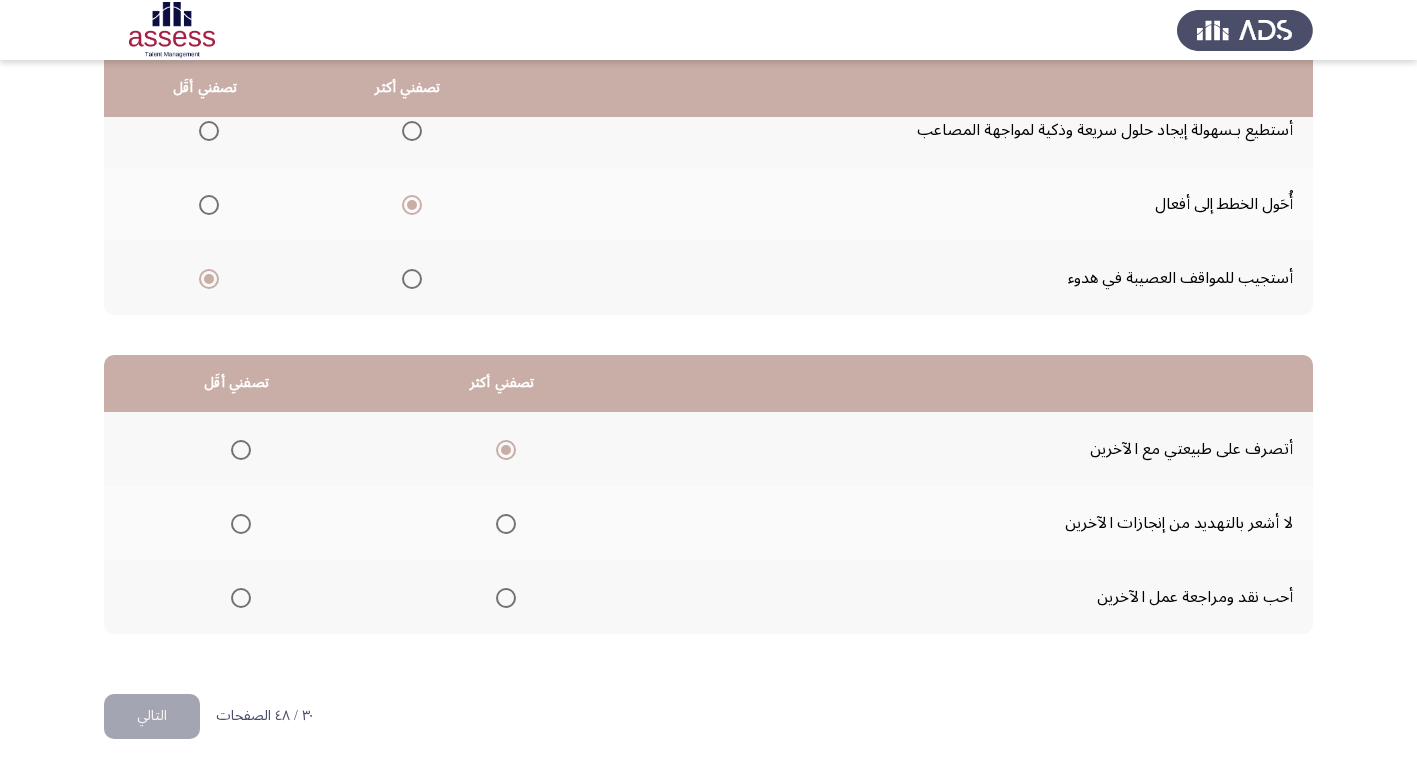 click at bounding box center (241, 524) 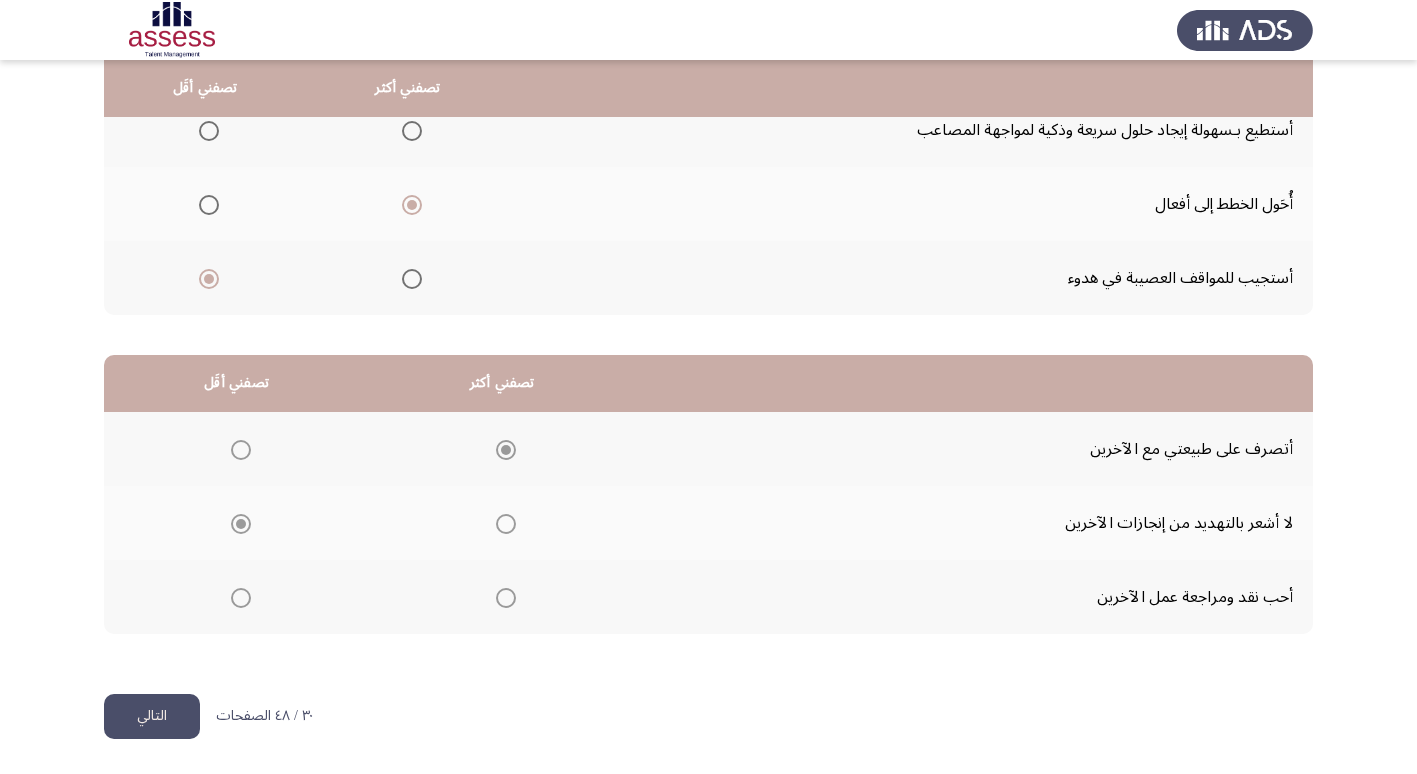 click on "التالي" 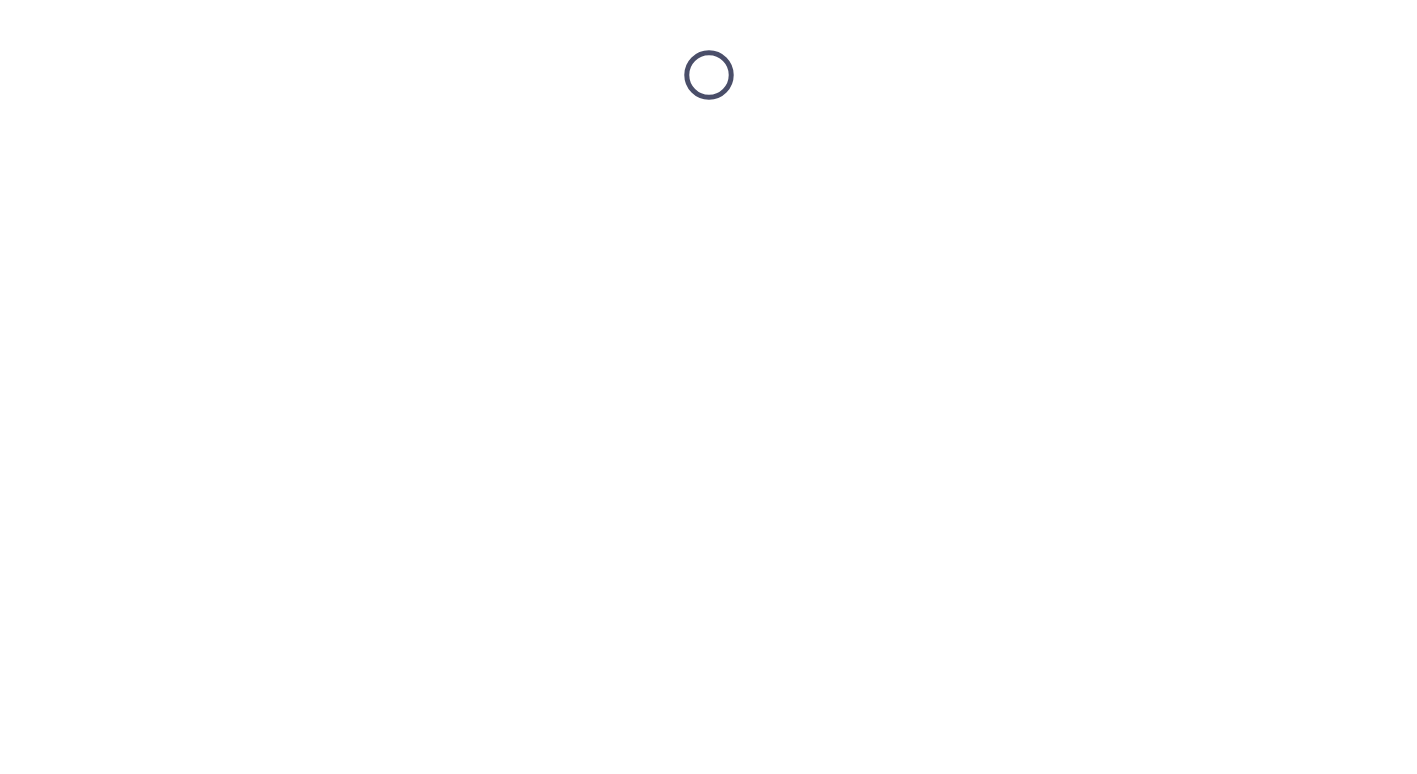 scroll, scrollTop: 0, scrollLeft: 0, axis: both 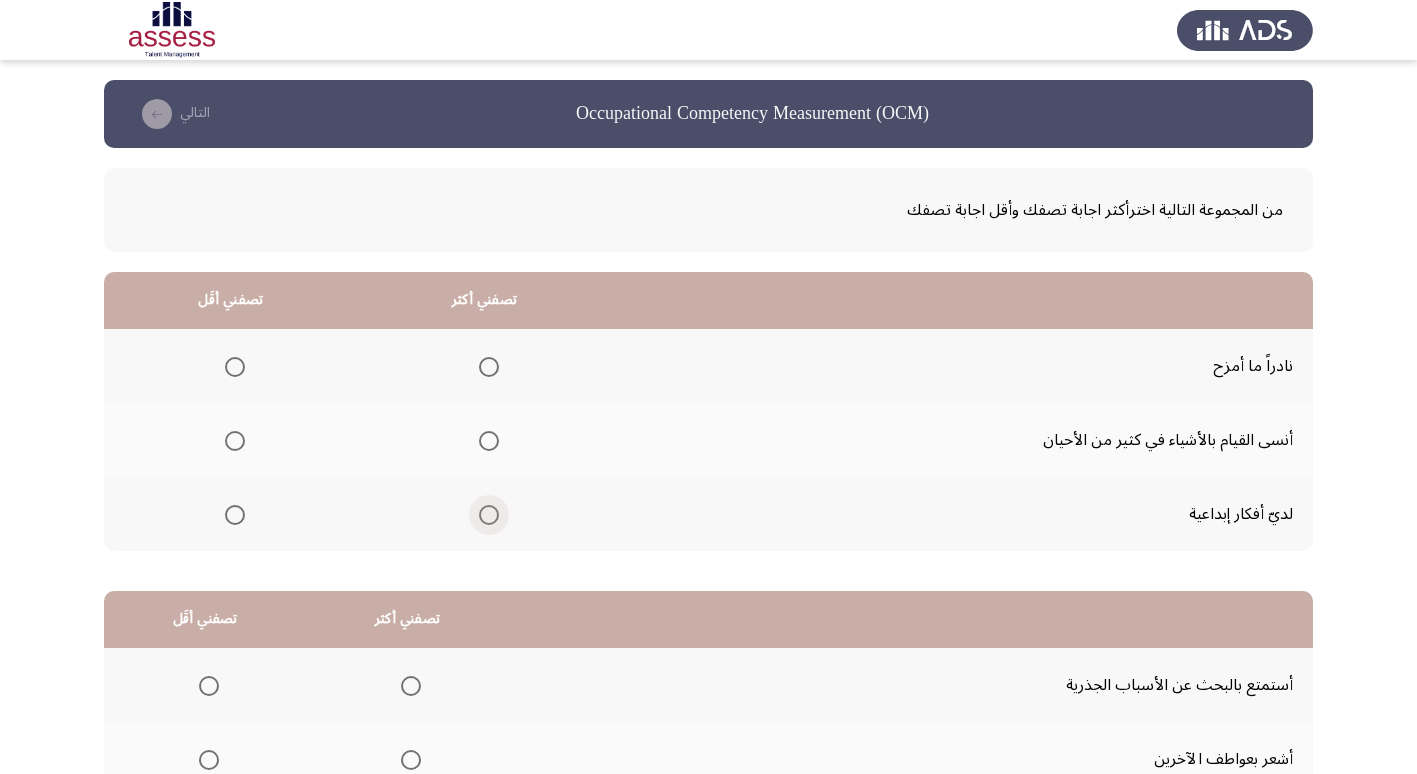 click at bounding box center [489, 515] 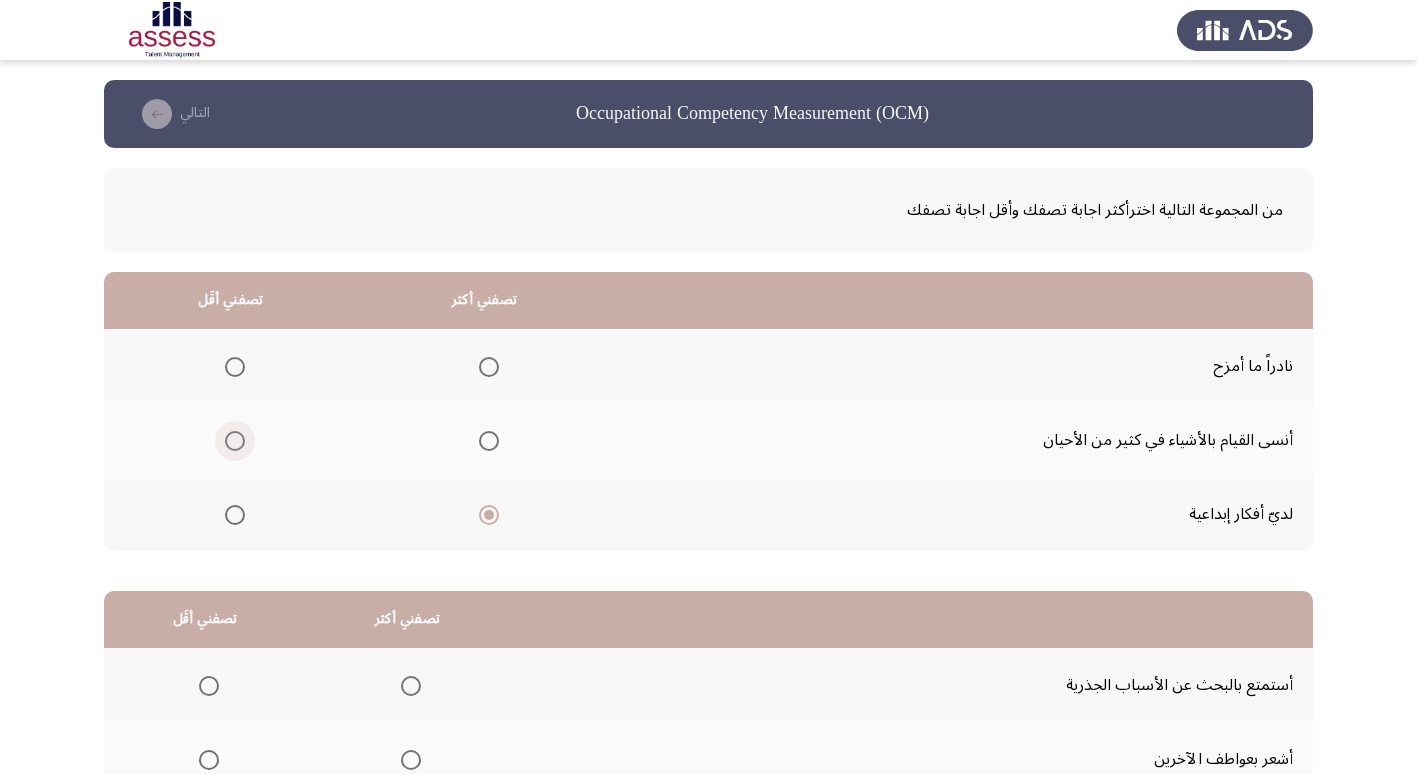 click at bounding box center [235, 441] 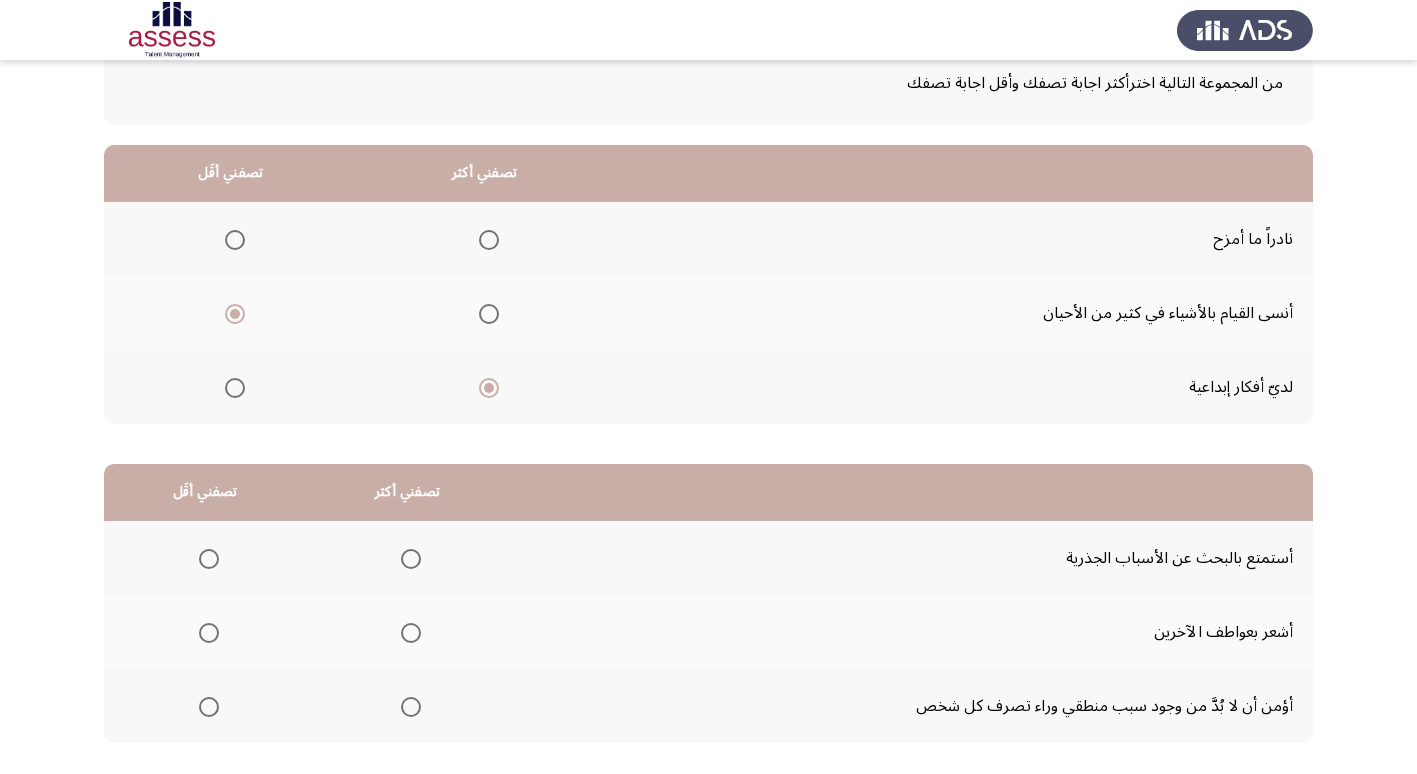 scroll, scrollTop: 236, scrollLeft: 0, axis: vertical 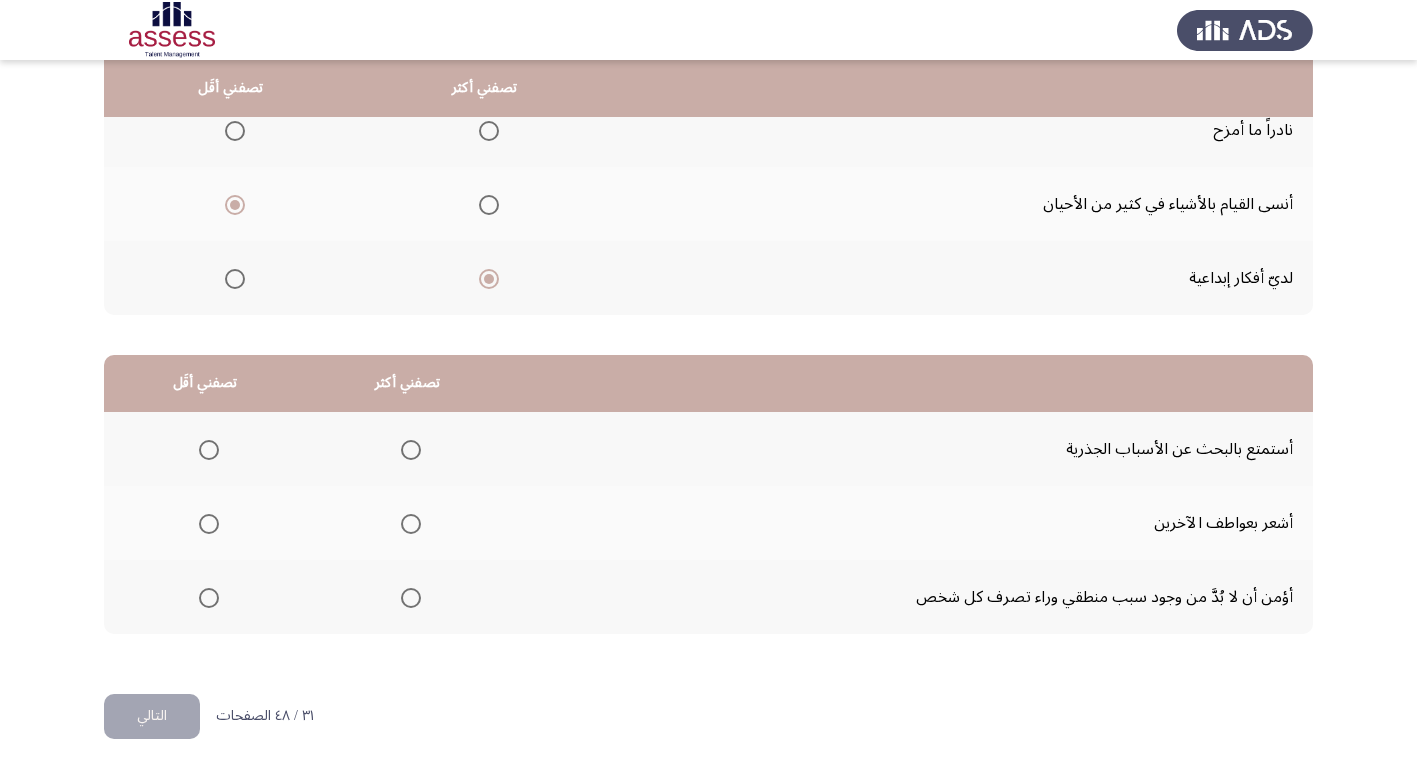 click at bounding box center [411, 450] 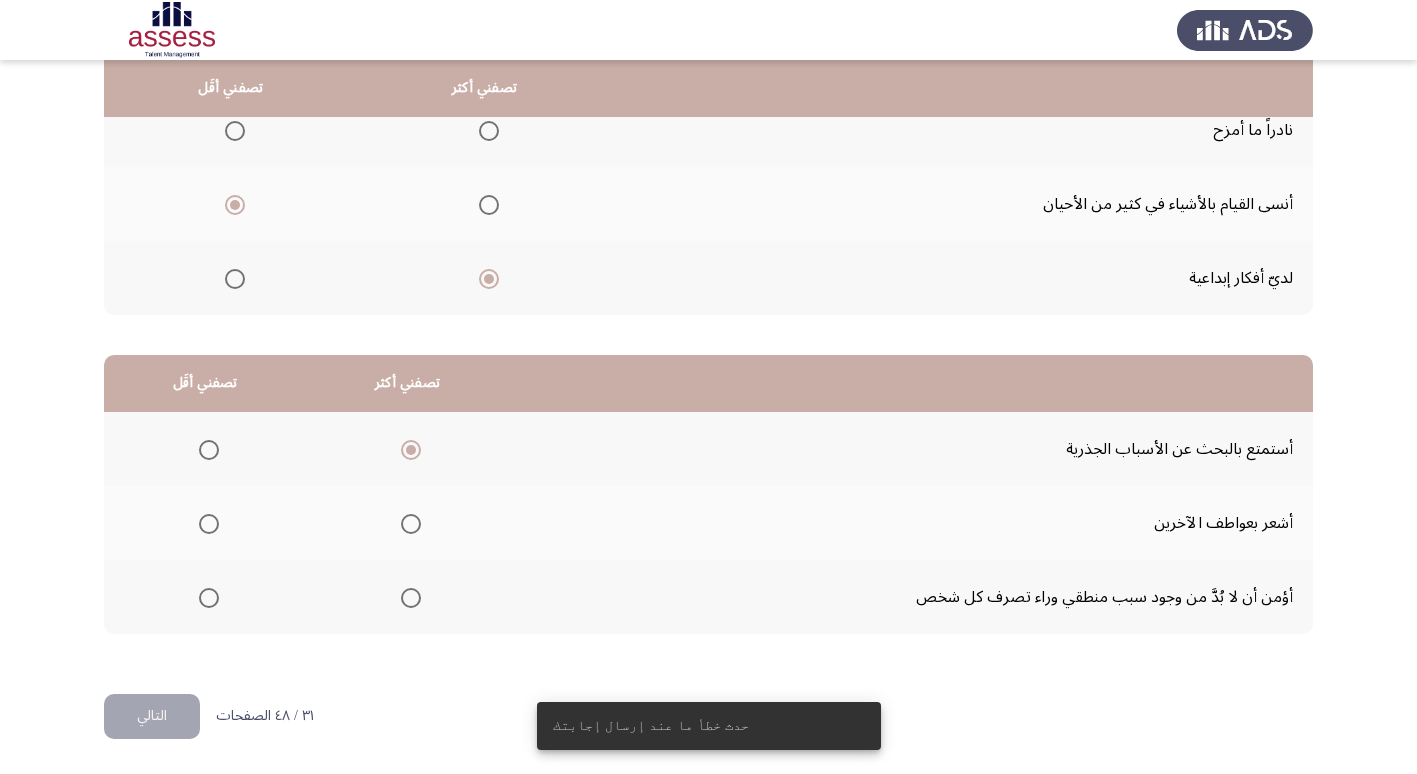 click at bounding box center (209, 524) 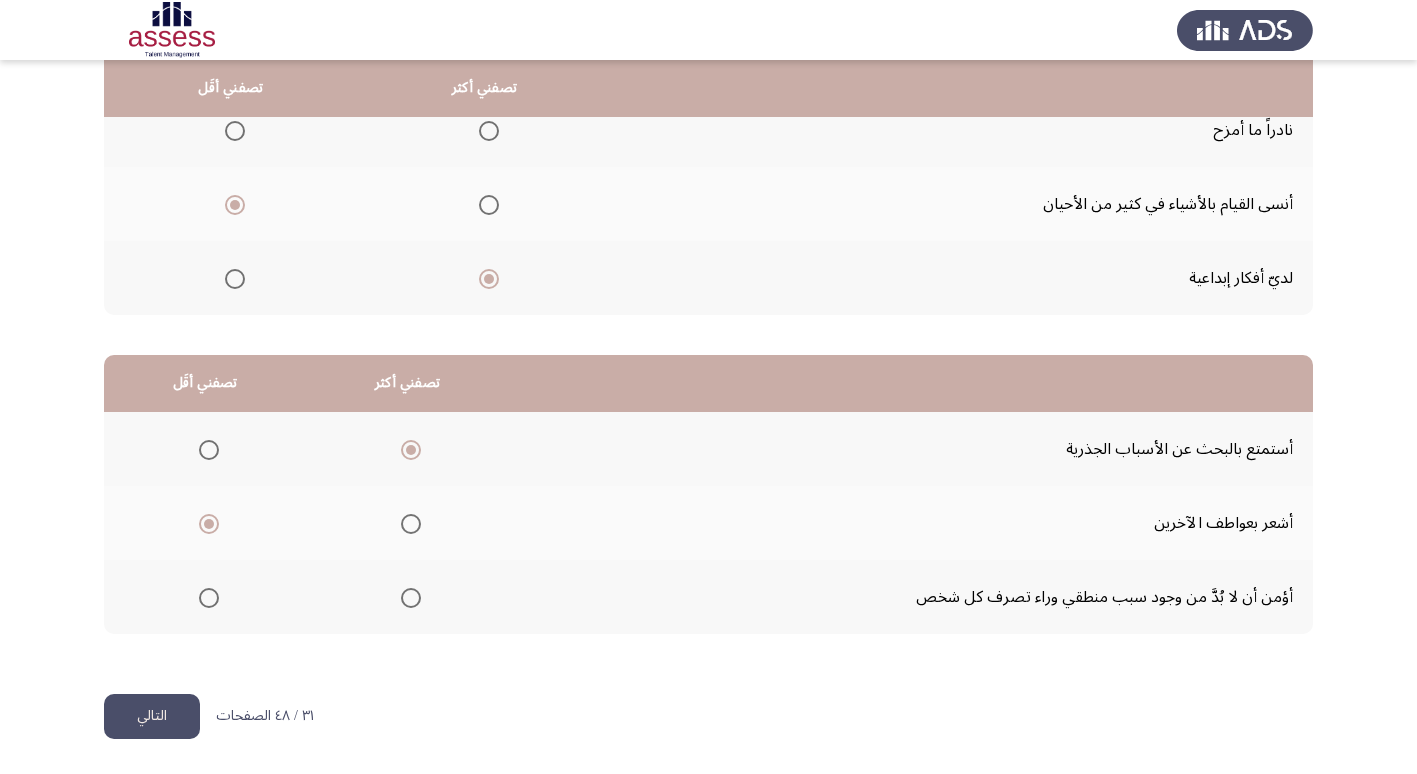 click on "التالي" 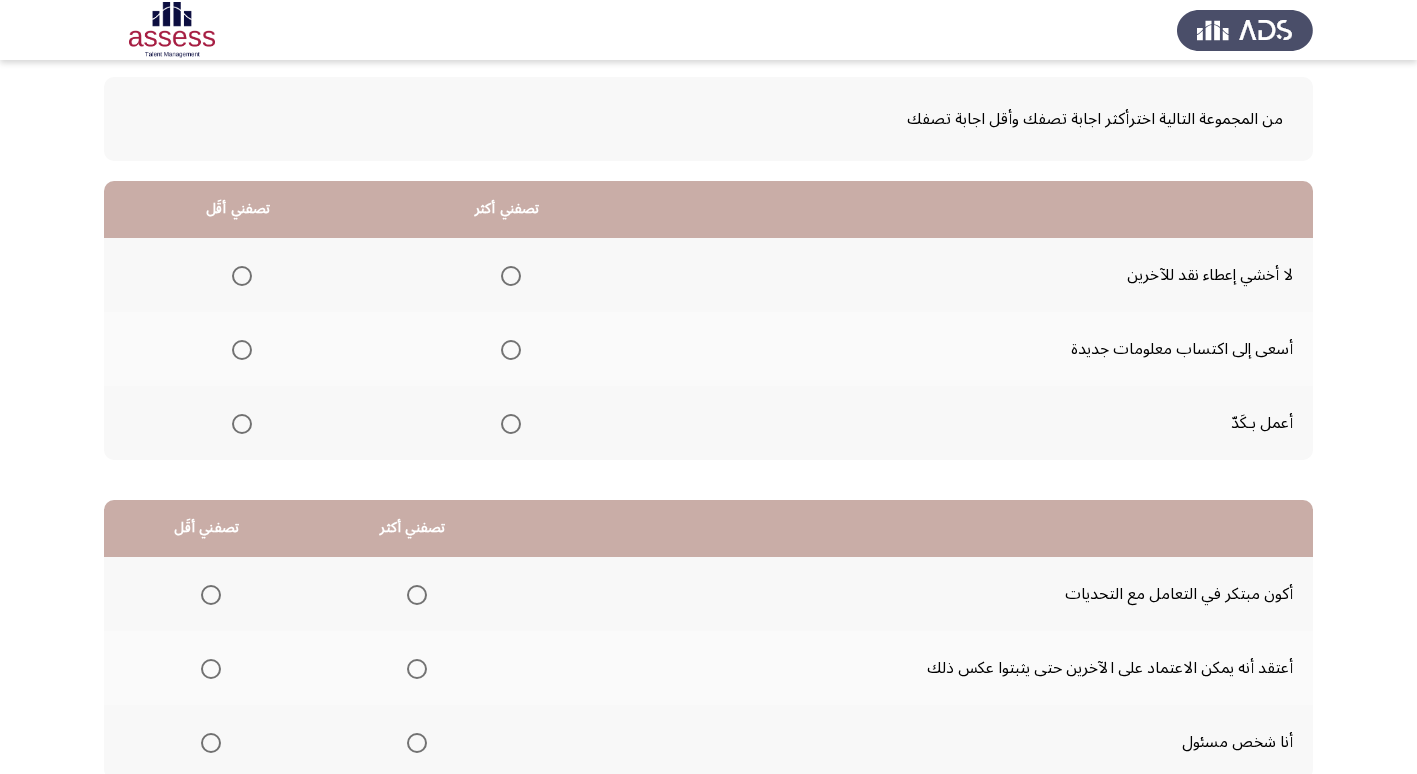 scroll, scrollTop: 36, scrollLeft: 0, axis: vertical 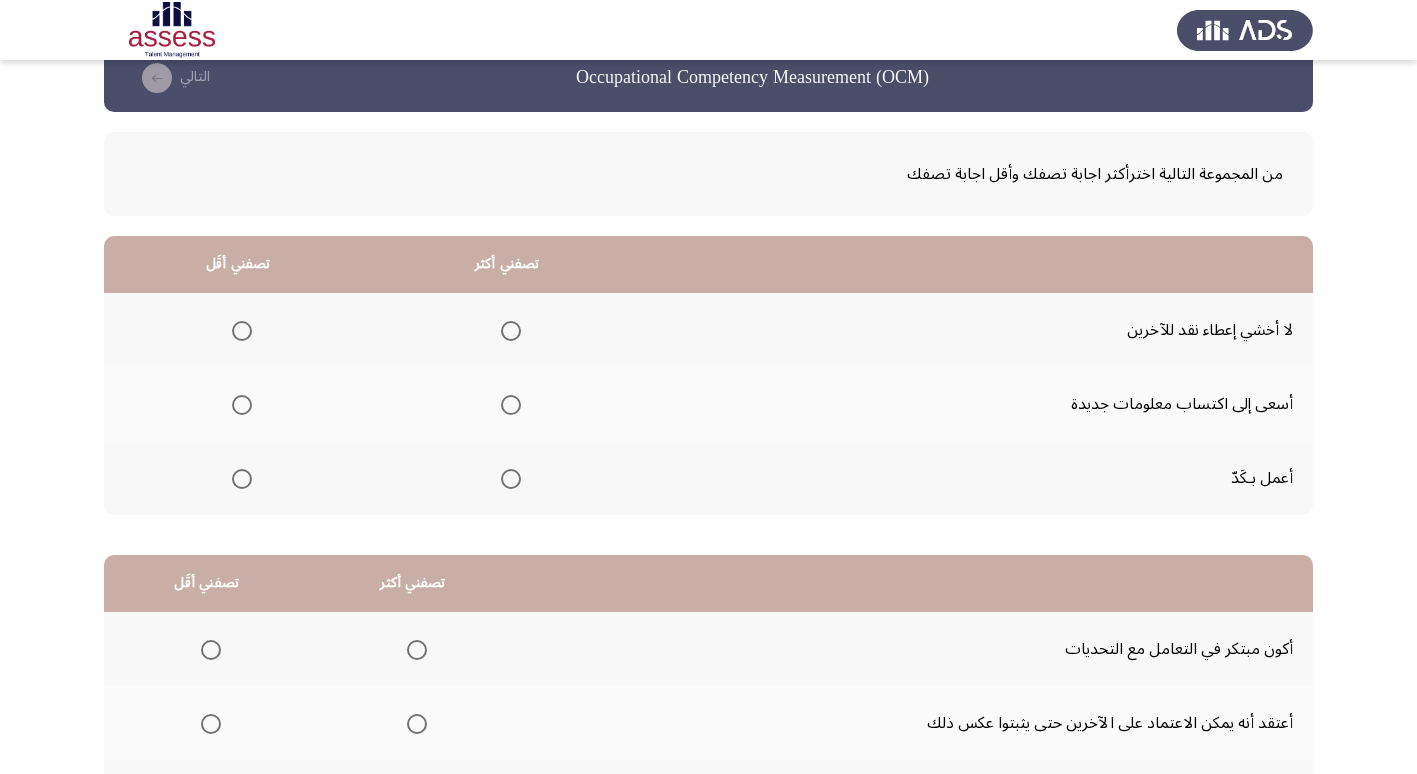 click at bounding box center (242, 331) 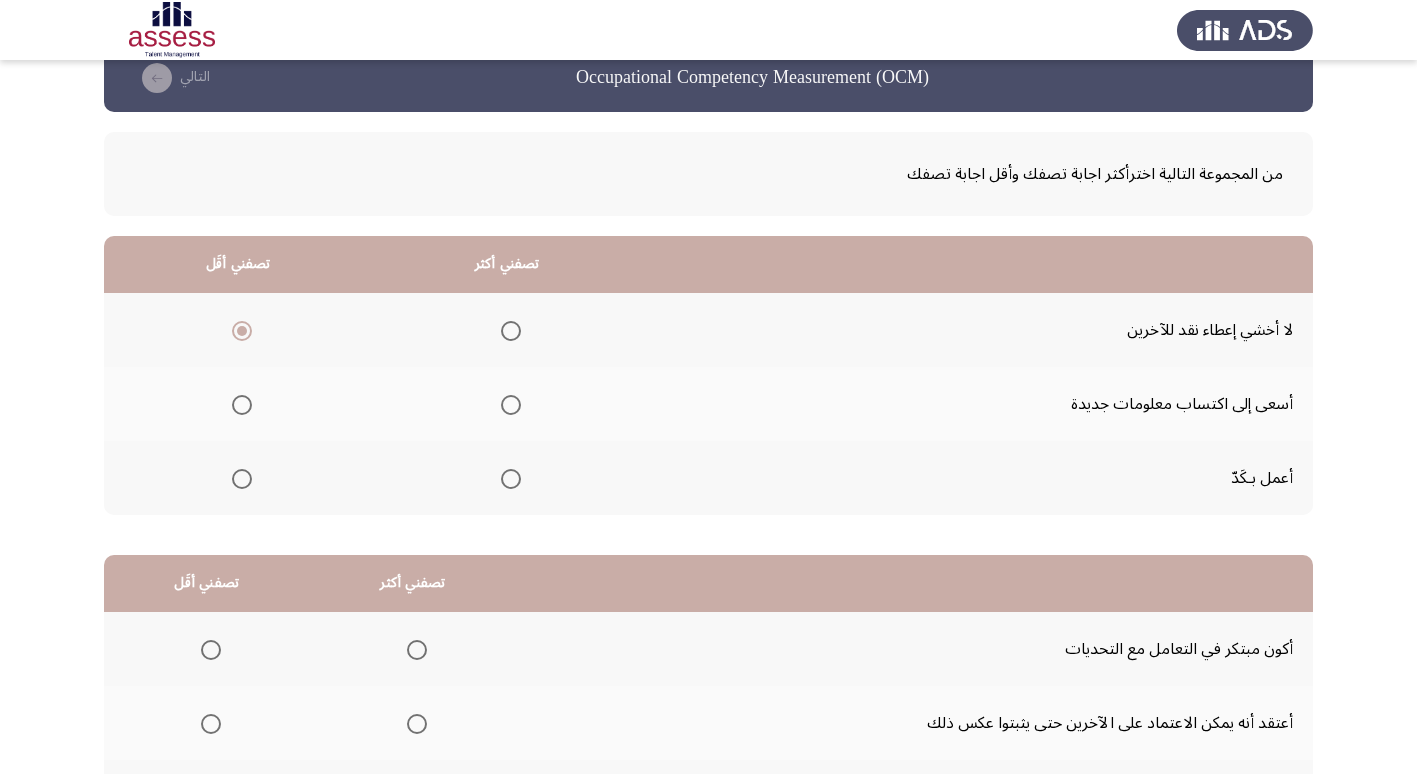 click at bounding box center [511, 479] 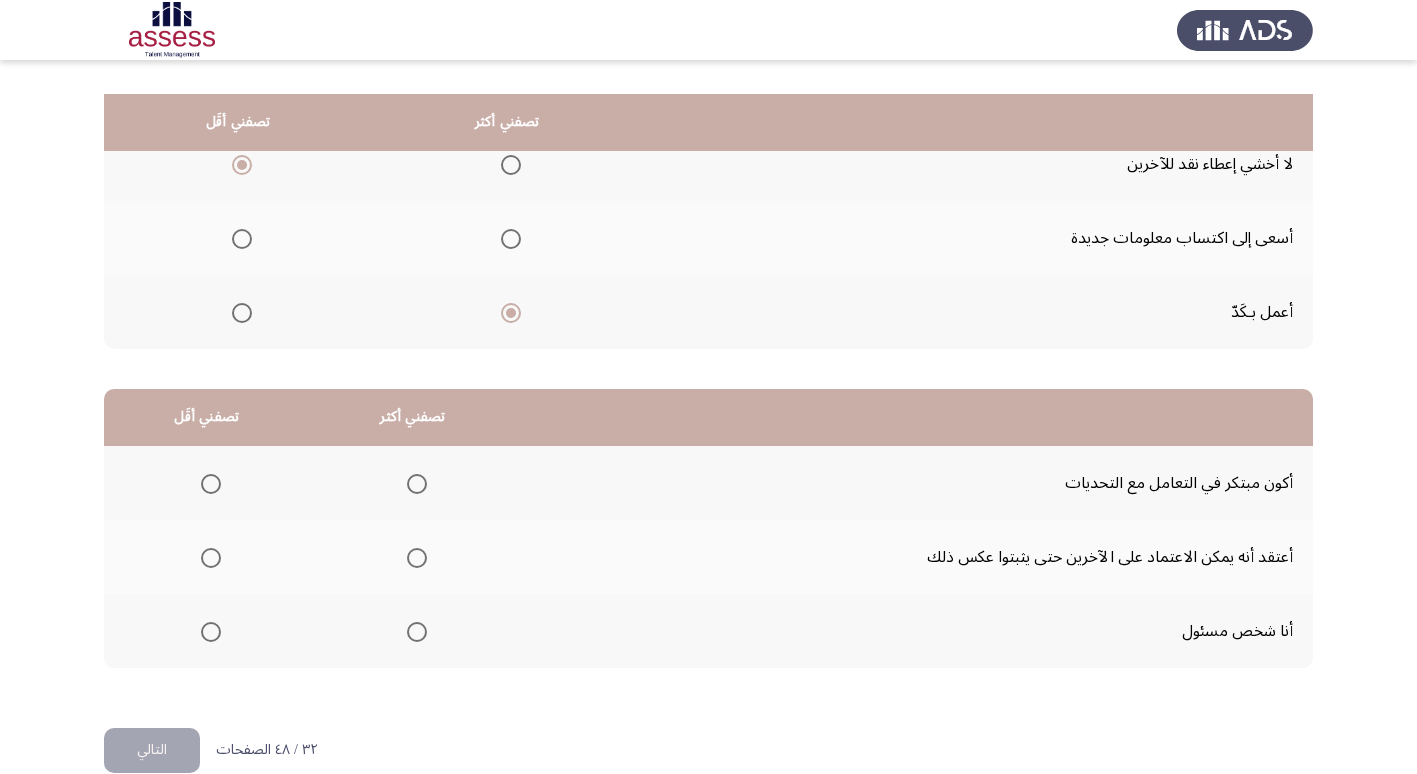 scroll, scrollTop: 236, scrollLeft: 0, axis: vertical 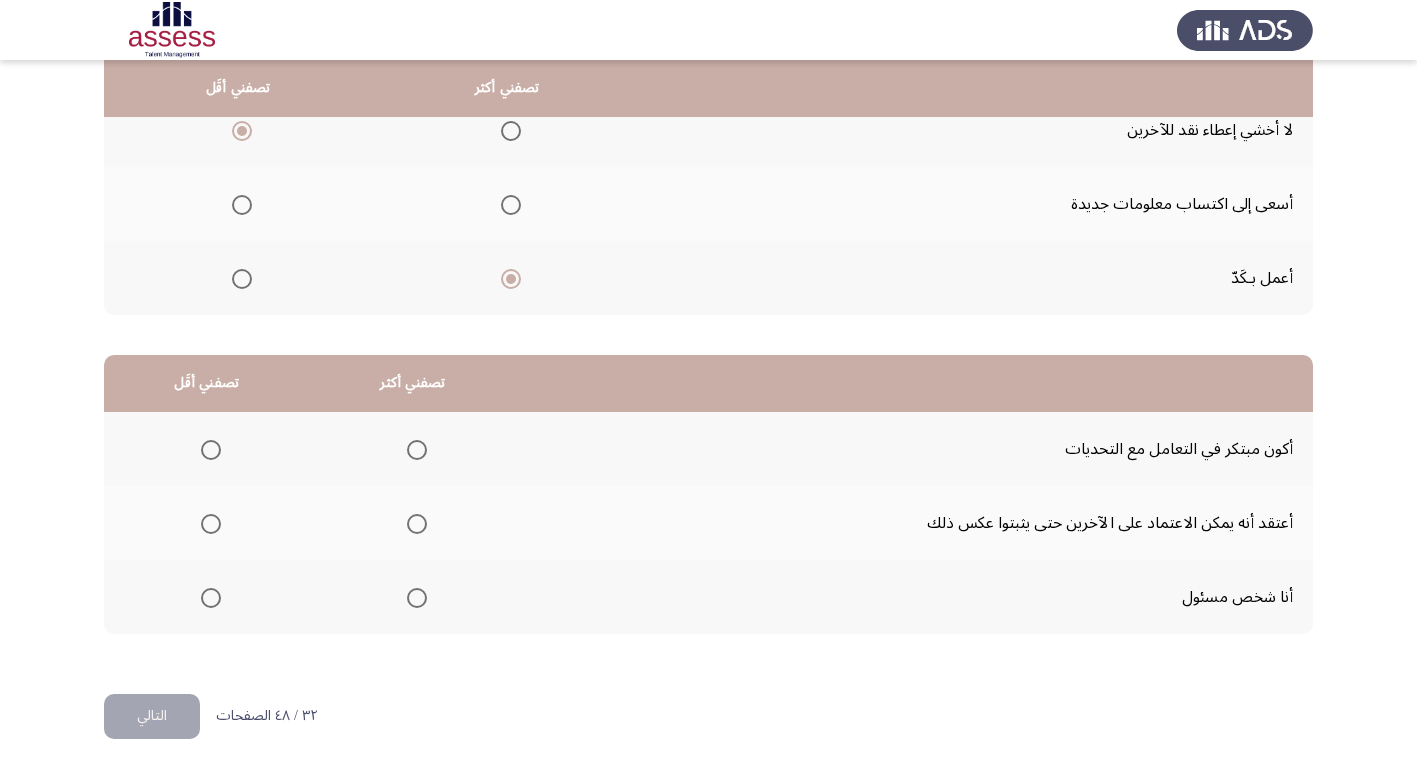 click at bounding box center (417, 598) 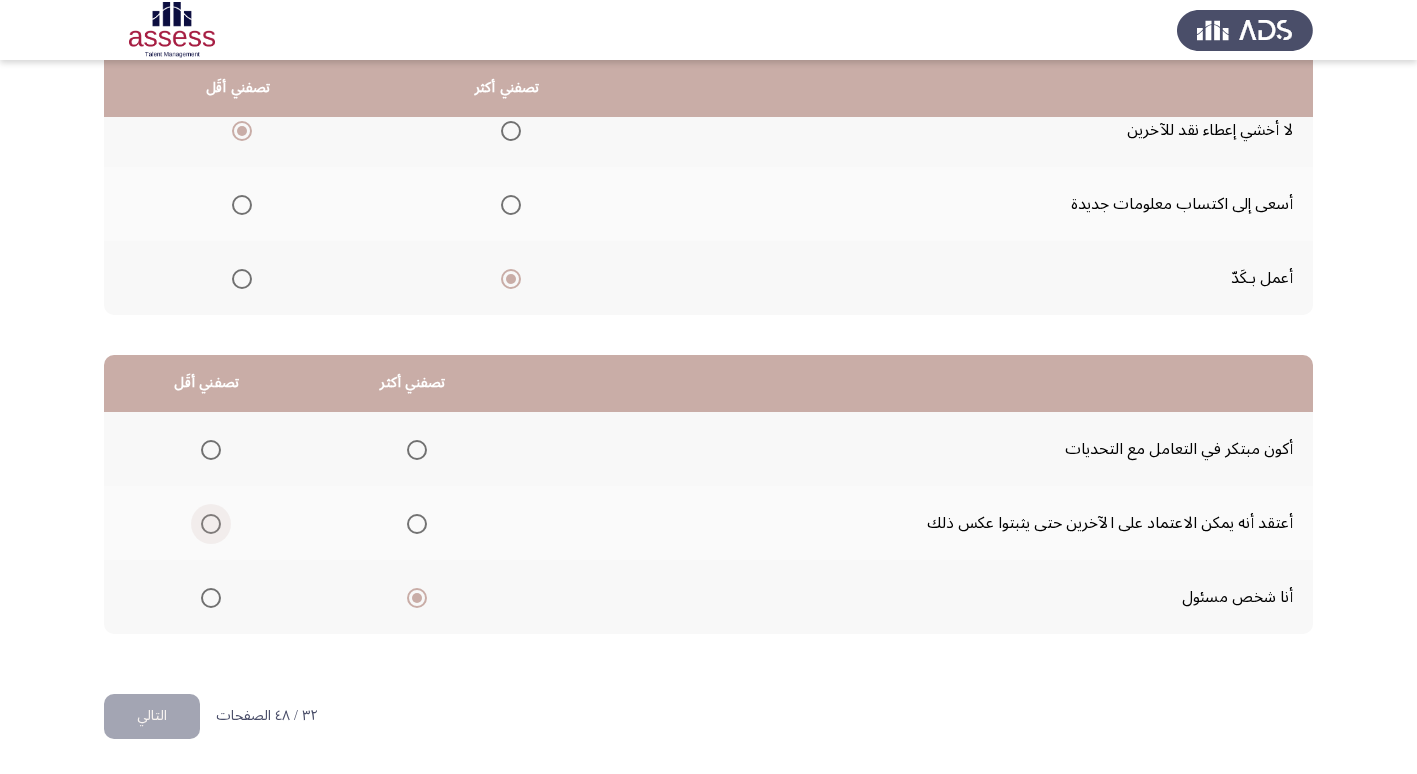 click at bounding box center [211, 524] 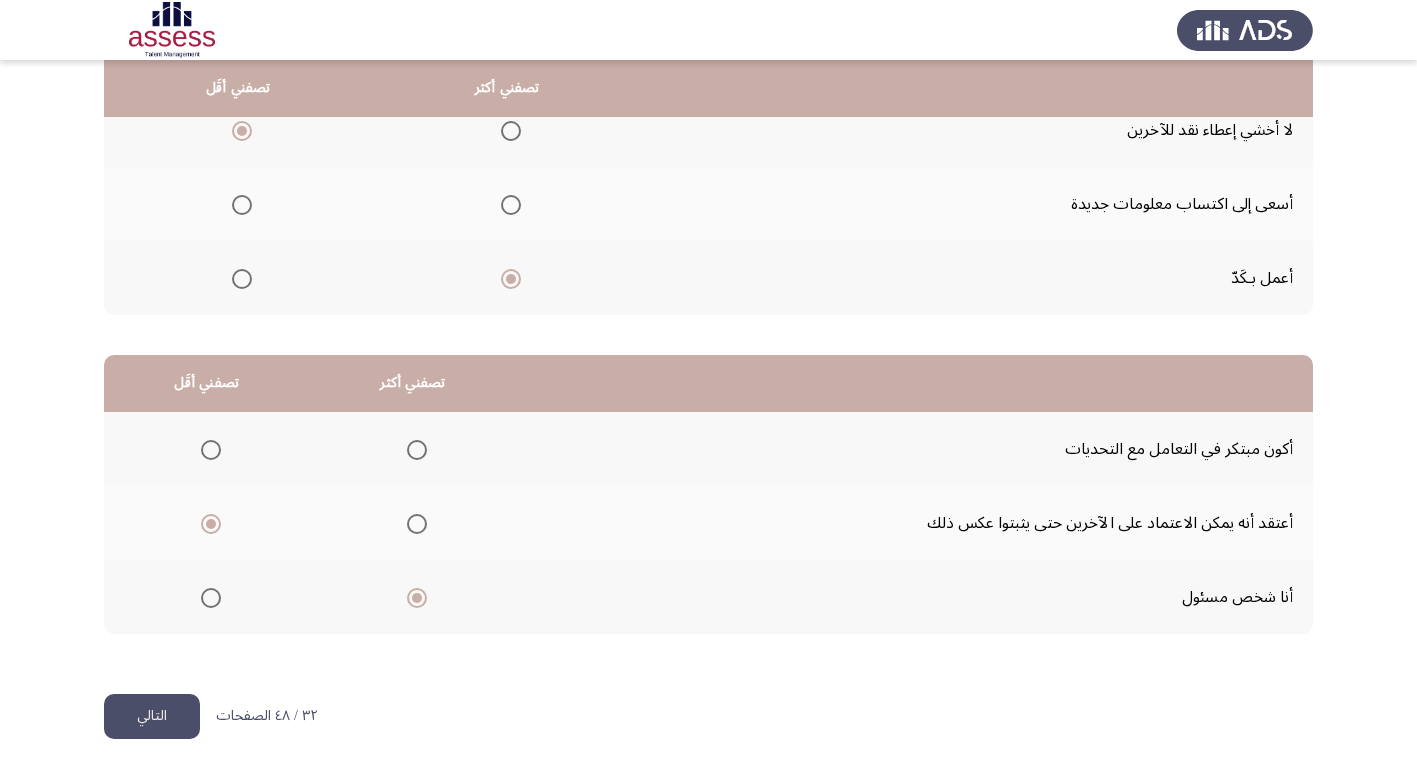 click on "التالي" 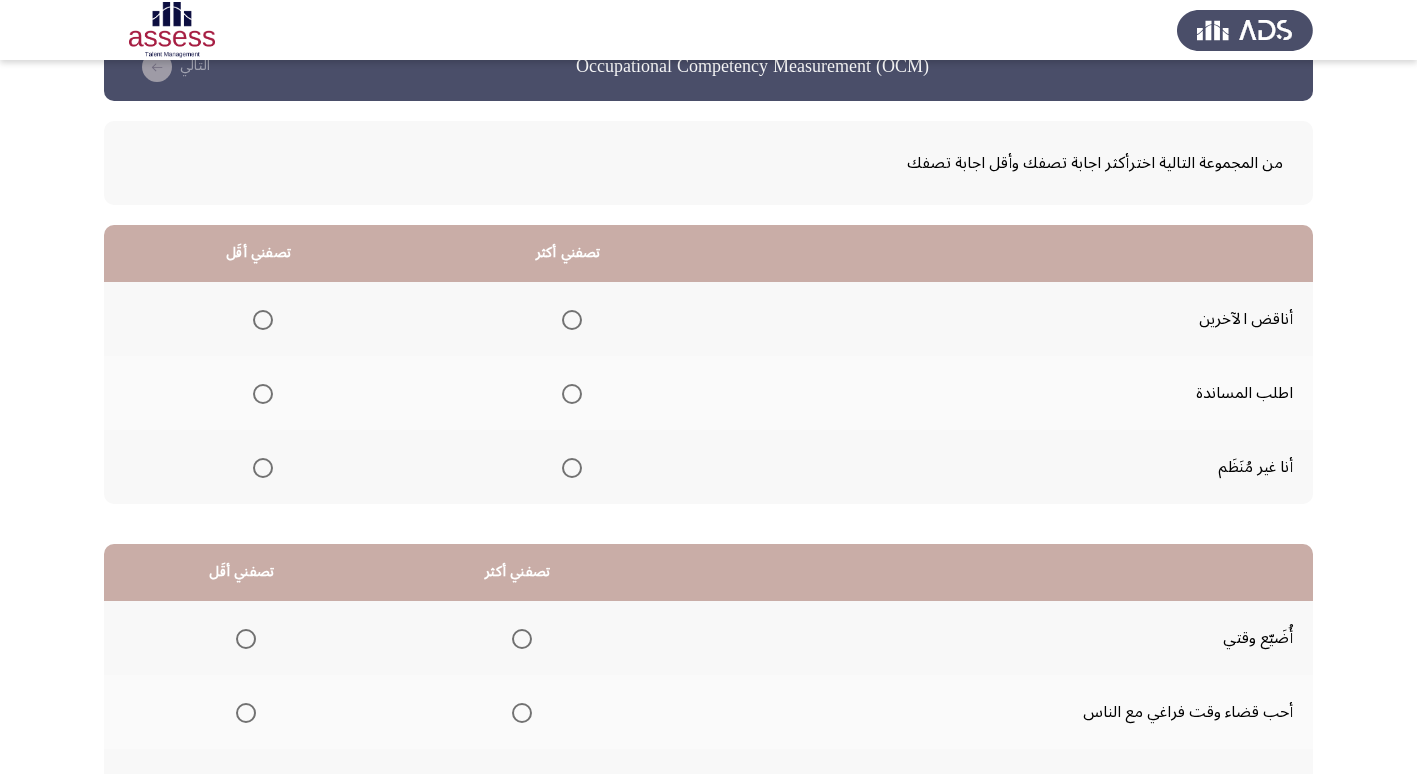 scroll, scrollTop: 36, scrollLeft: 0, axis: vertical 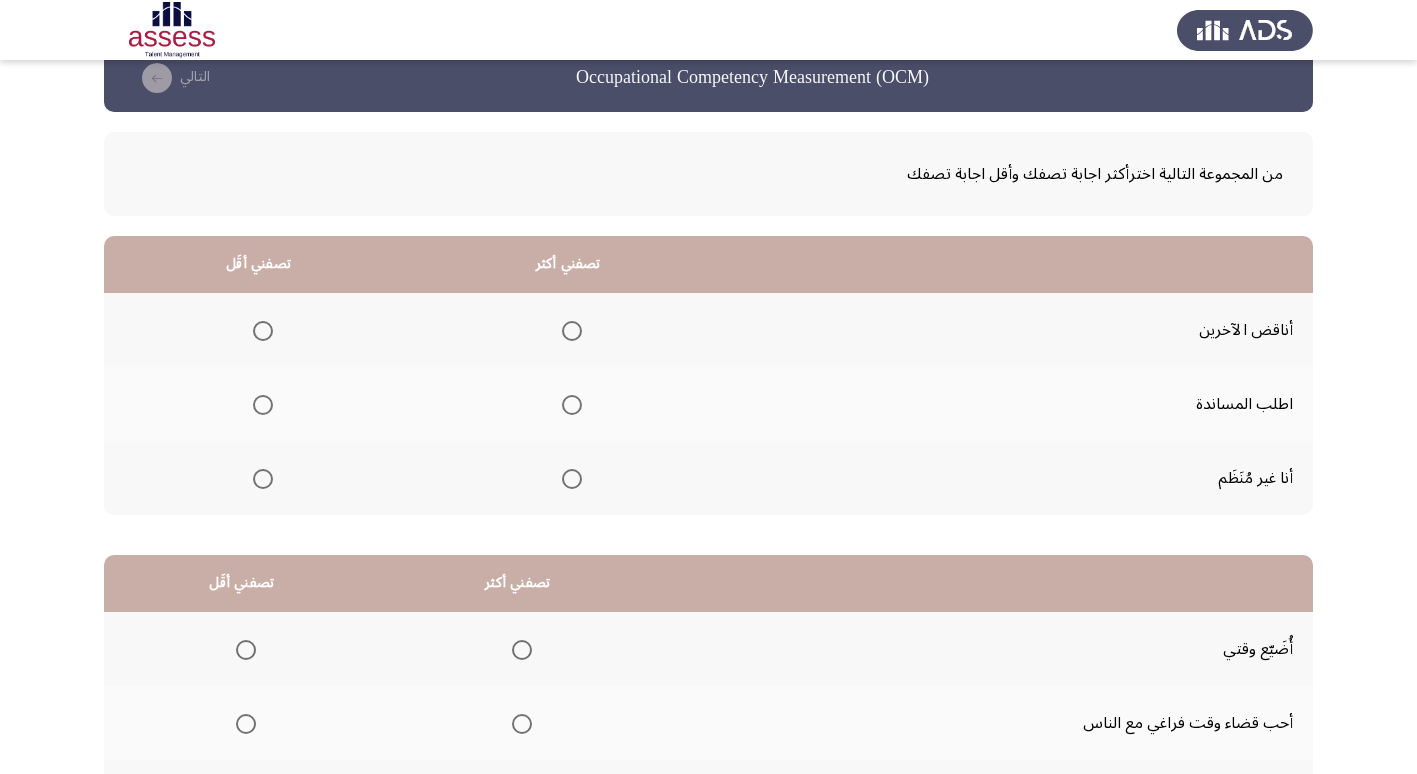 click at bounding box center [263, 479] 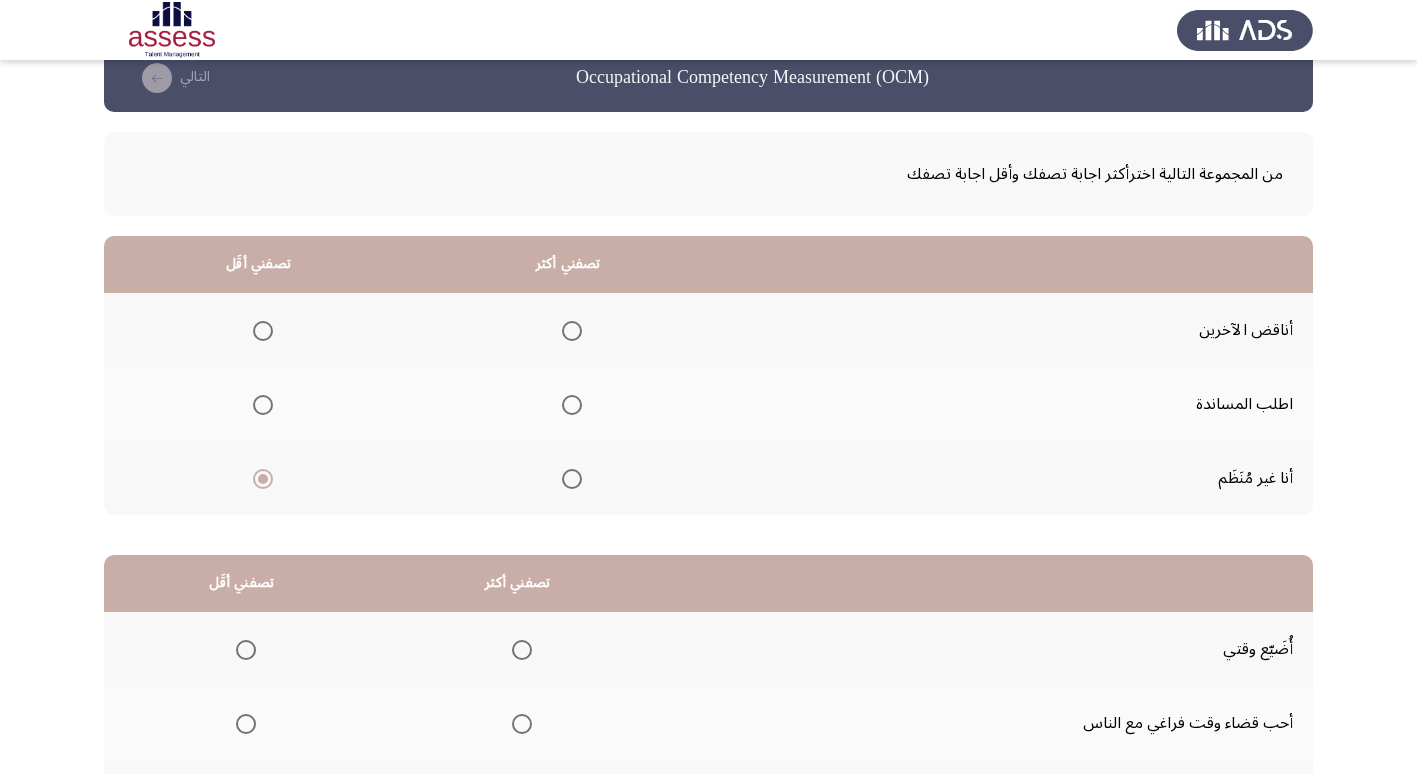 click at bounding box center [572, 405] 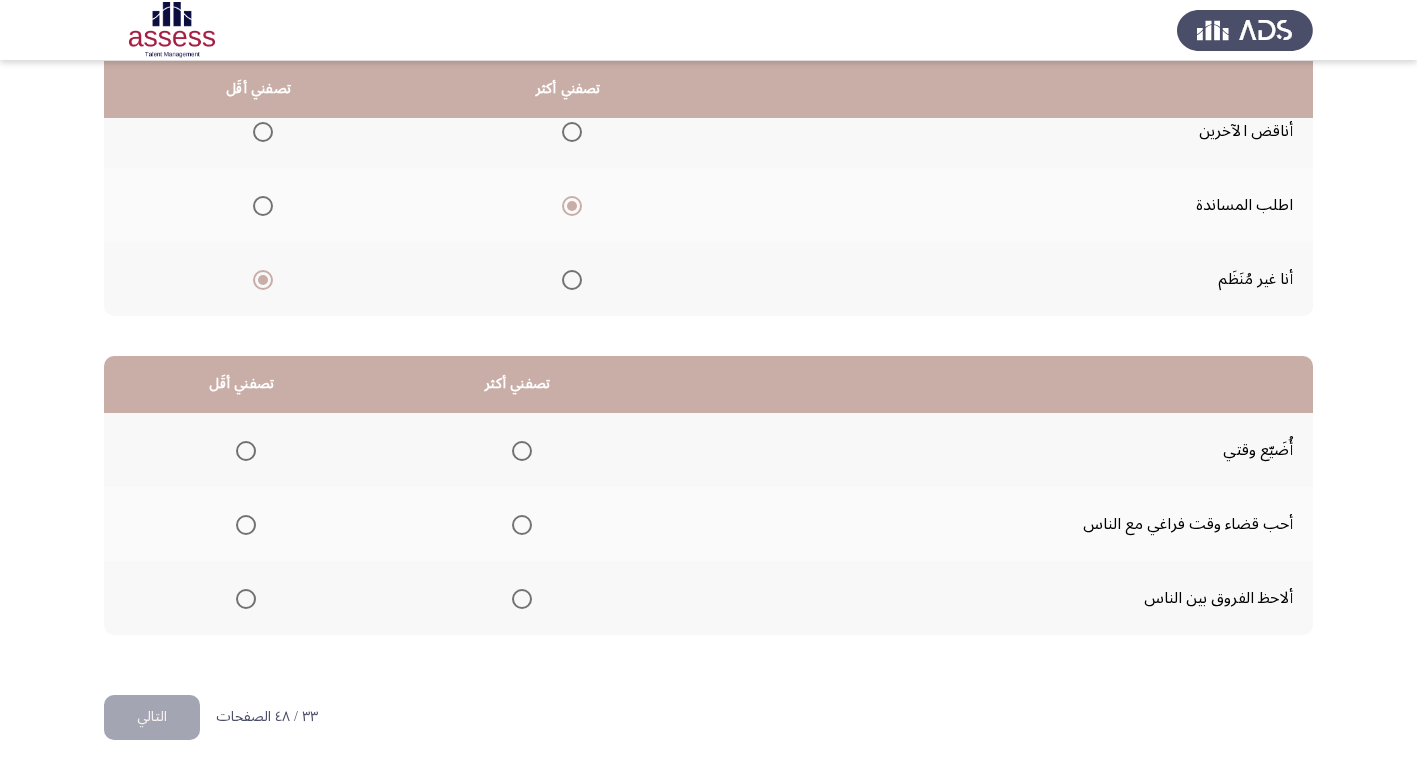 scroll, scrollTop: 236, scrollLeft: 0, axis: vertical 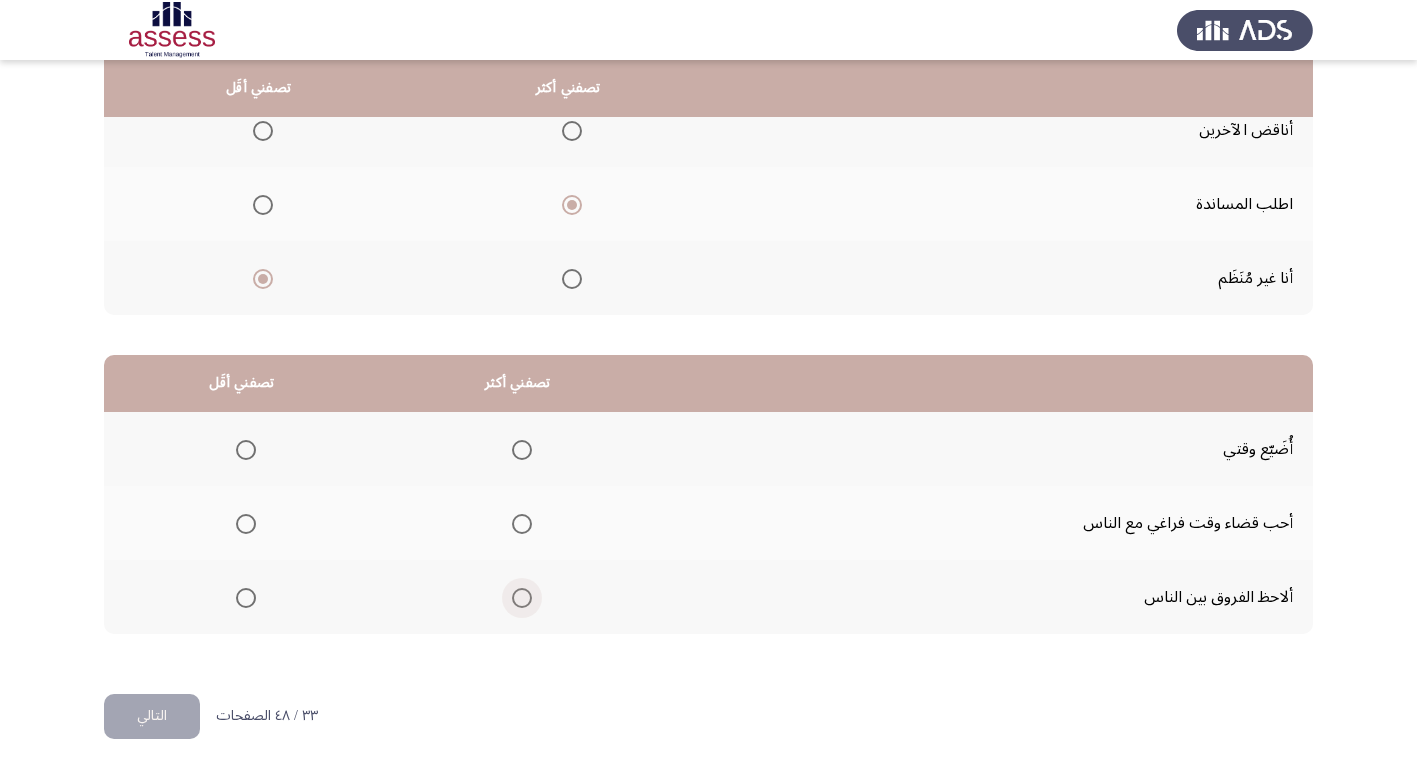 click at bounding box center [522, 598] 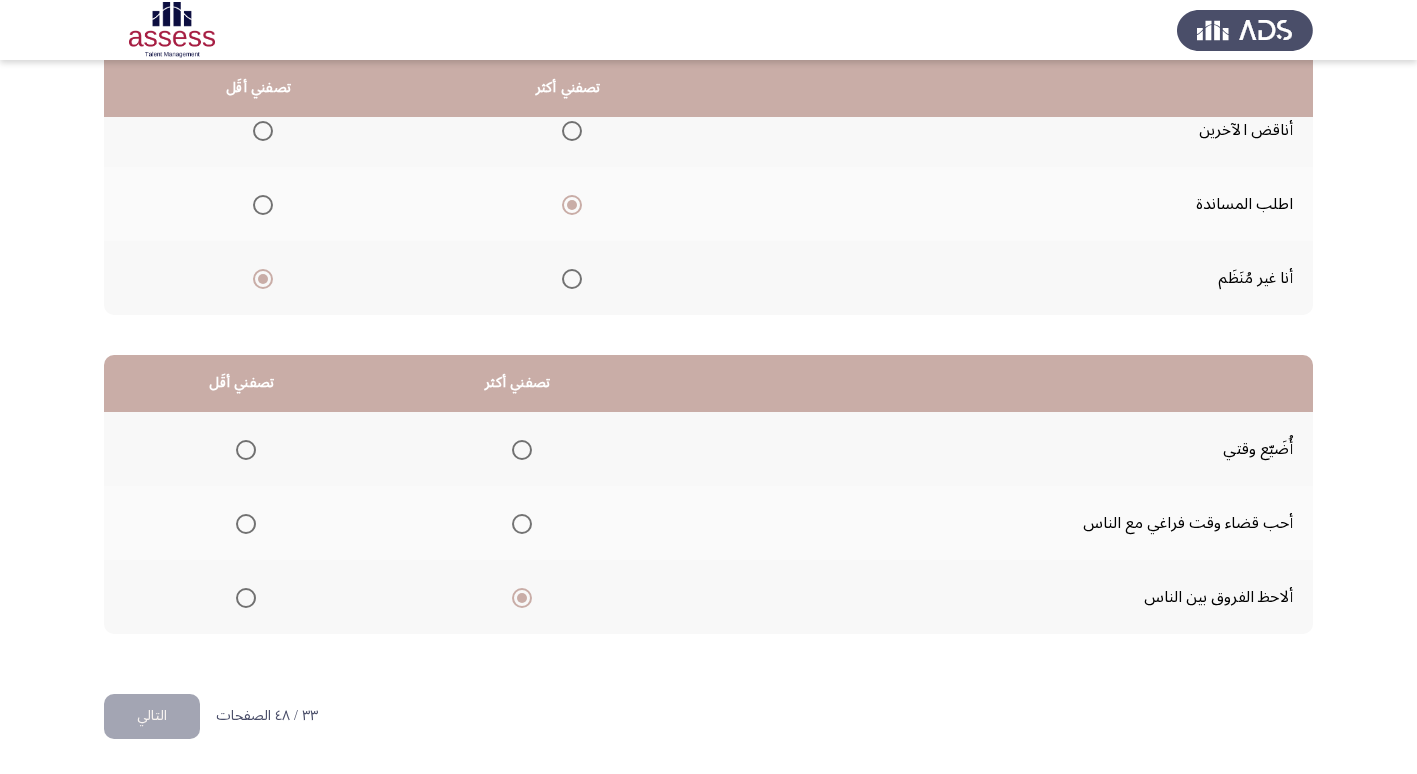 click at bounding box center (246, 450) 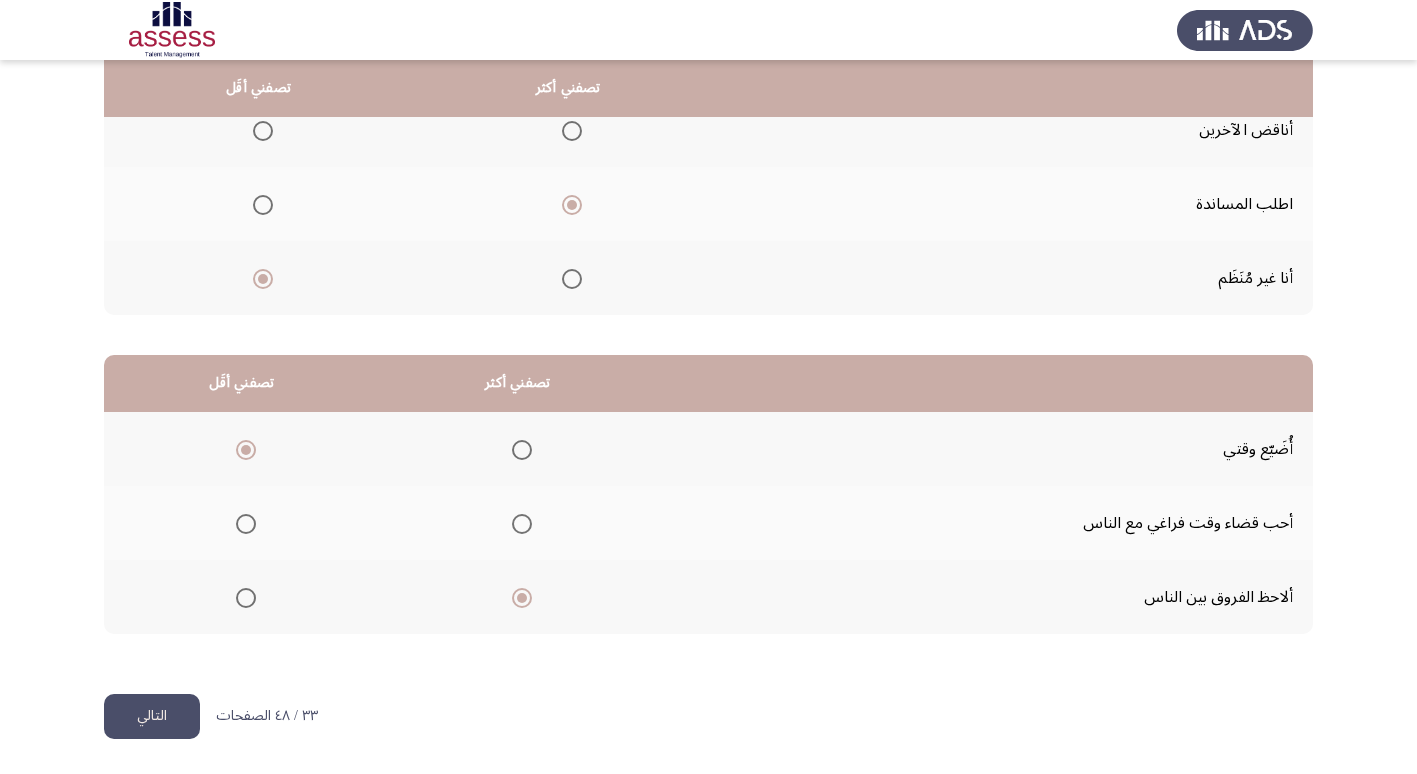 click on "التالي" 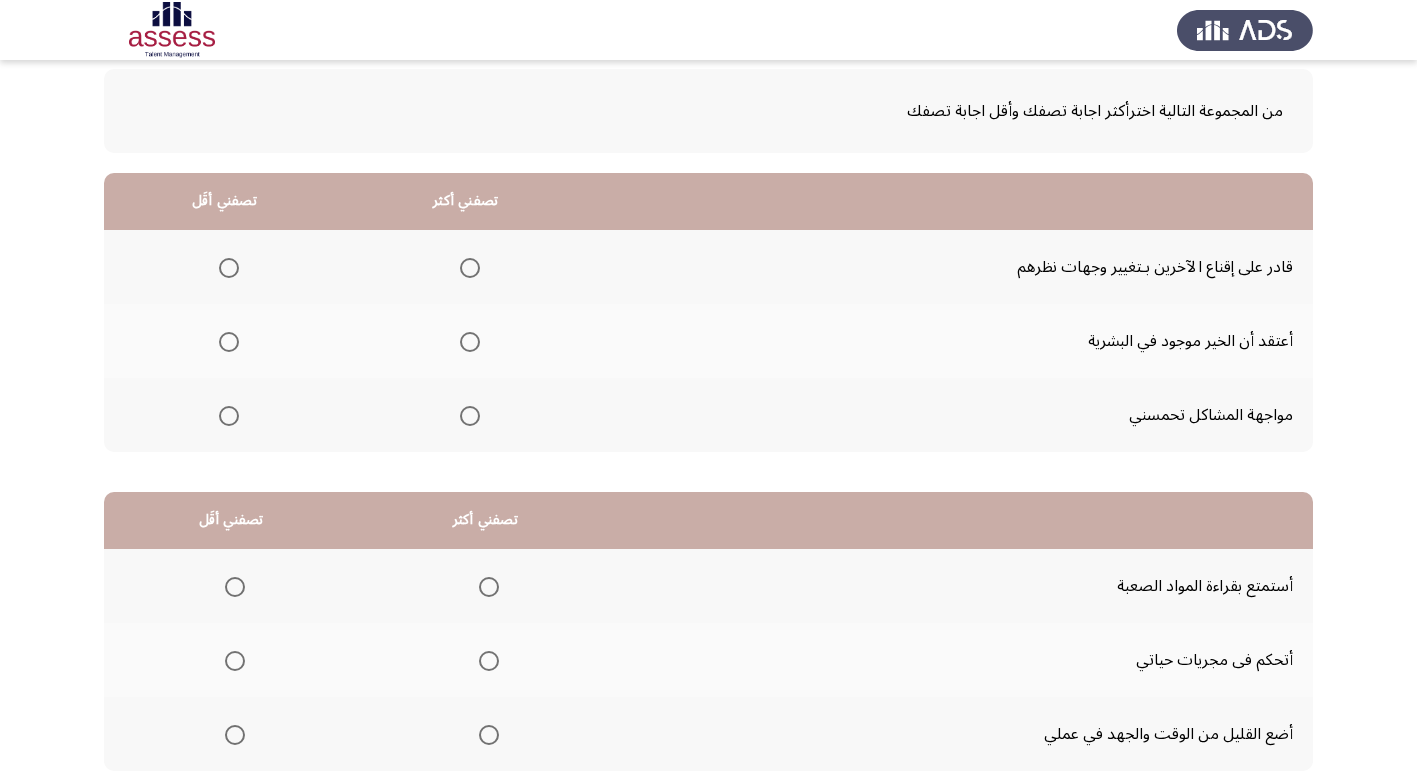 scroll, scrollTop: 236, scrollLeft: 0, axis: vertical 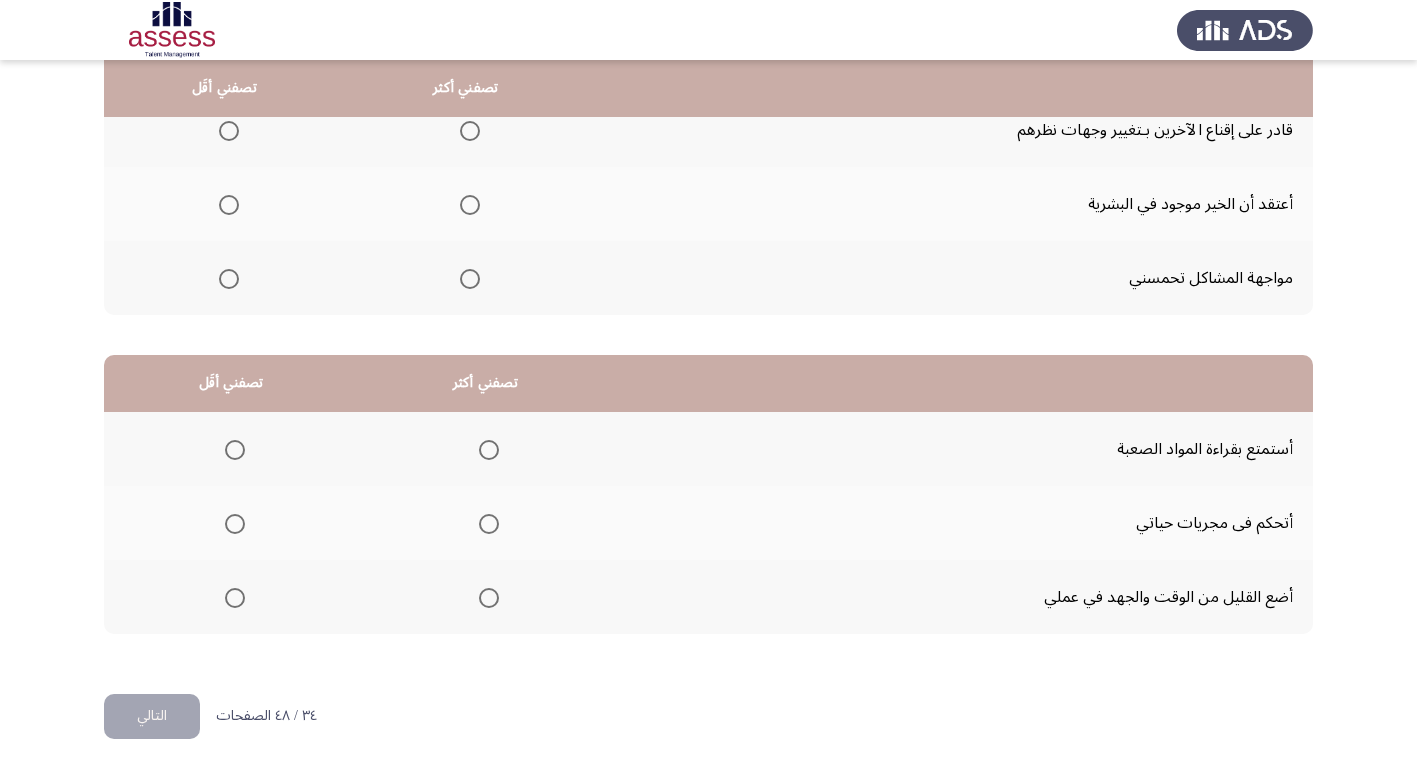 click at bounding box center (470, 279) 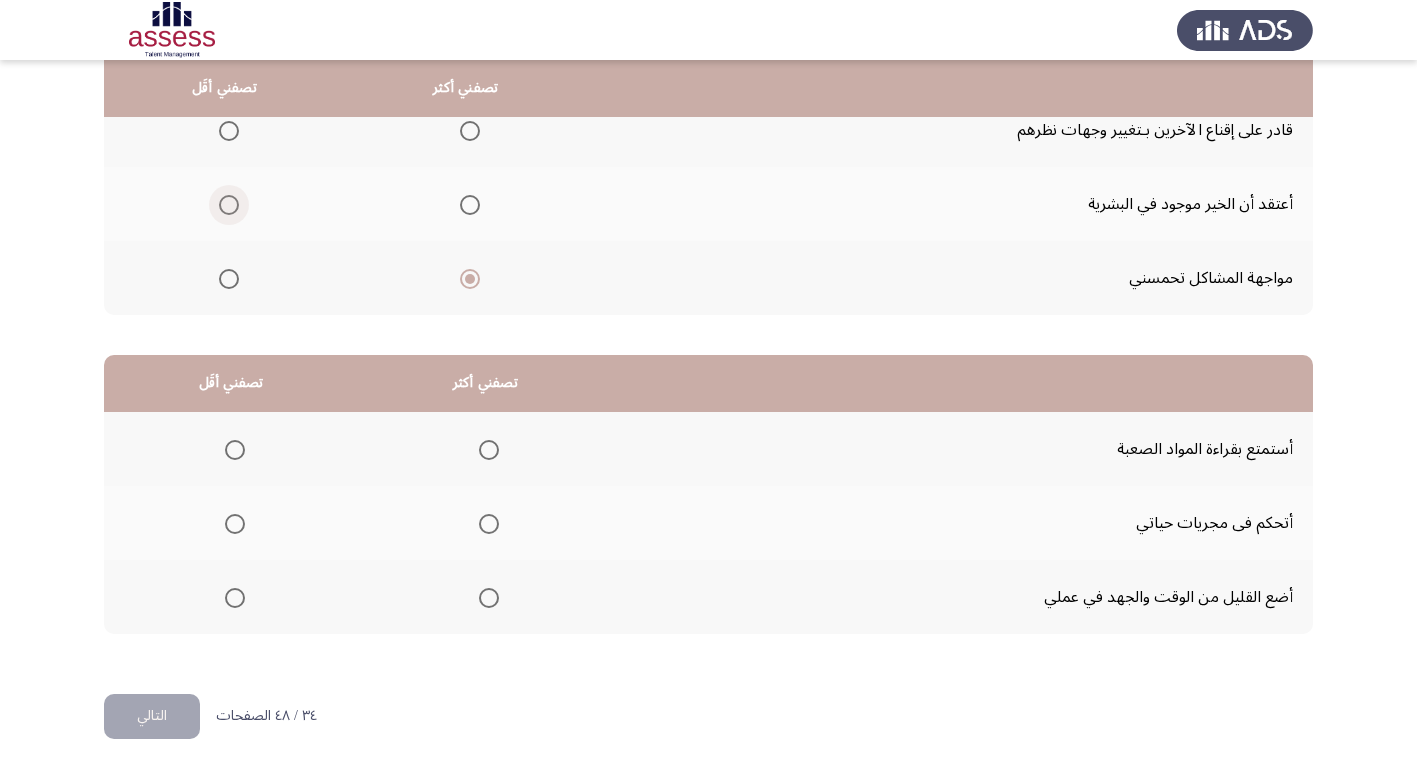 click at bounding box center [229, 205] 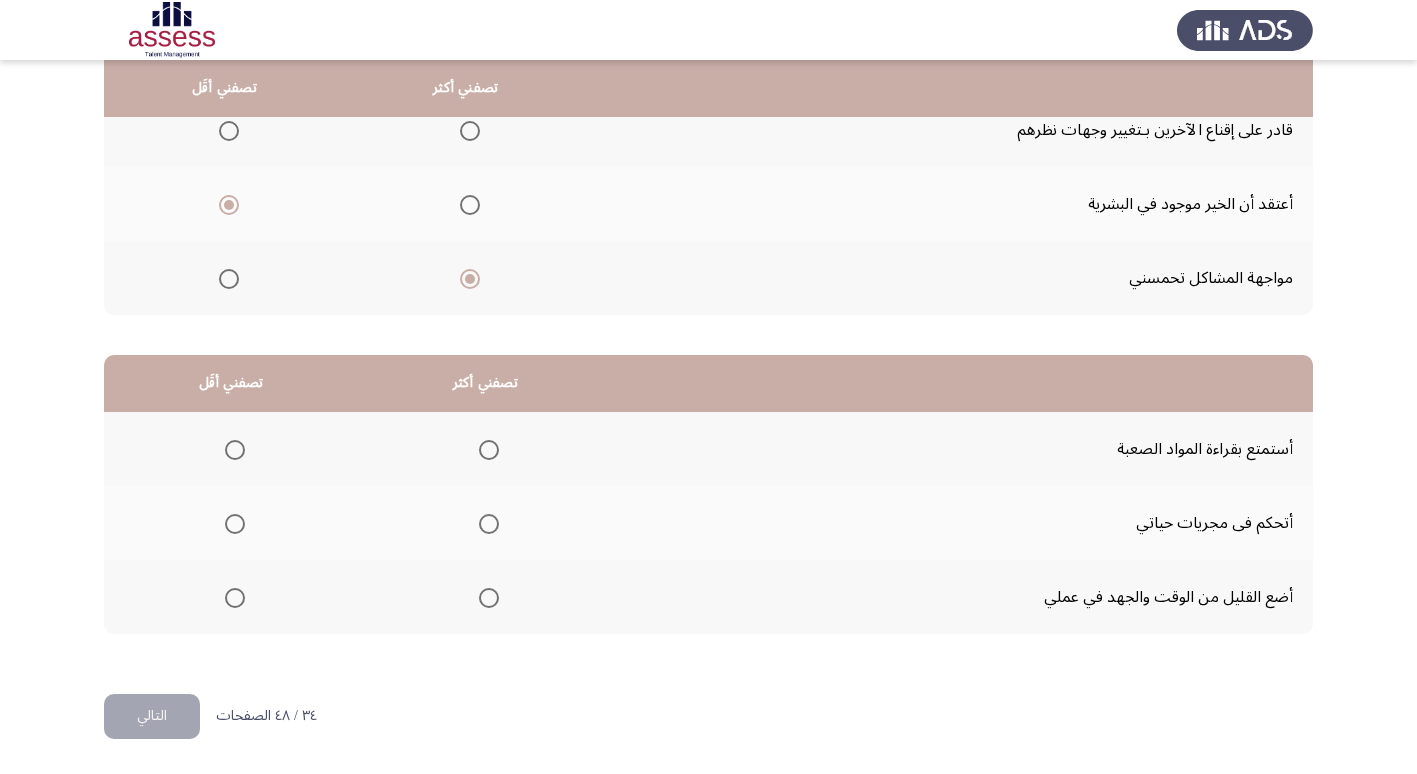 click at bounding box center [489, 450] 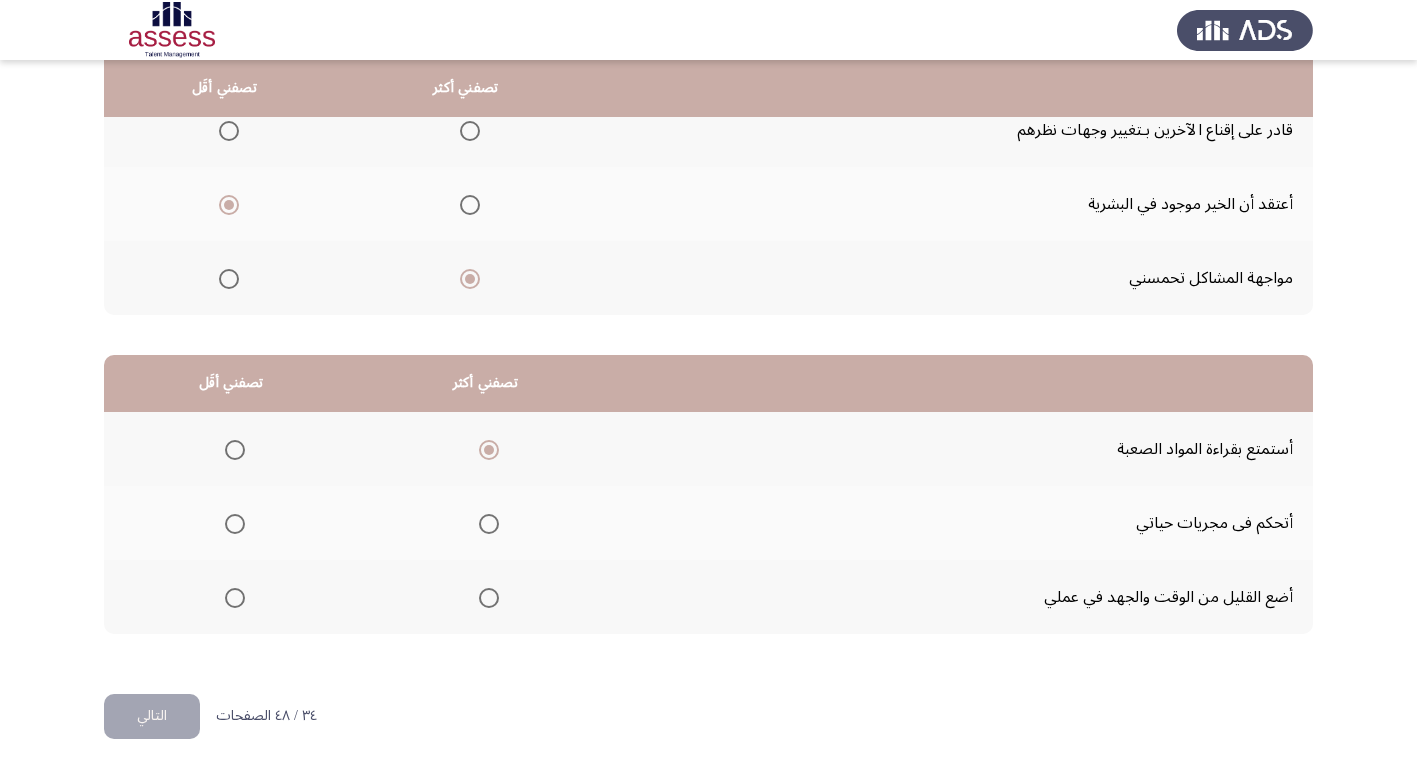 click at bounding box center [235, 524] 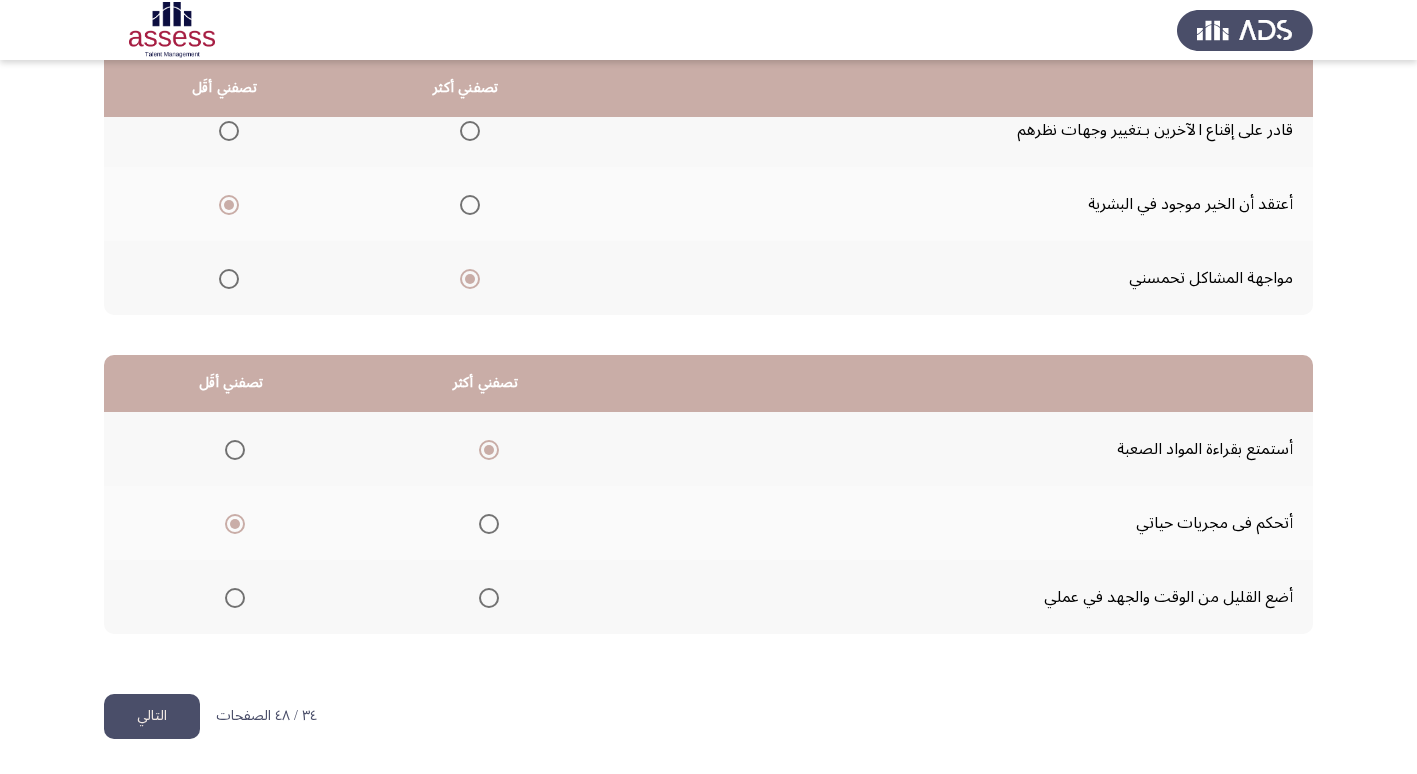 click on "التالي" 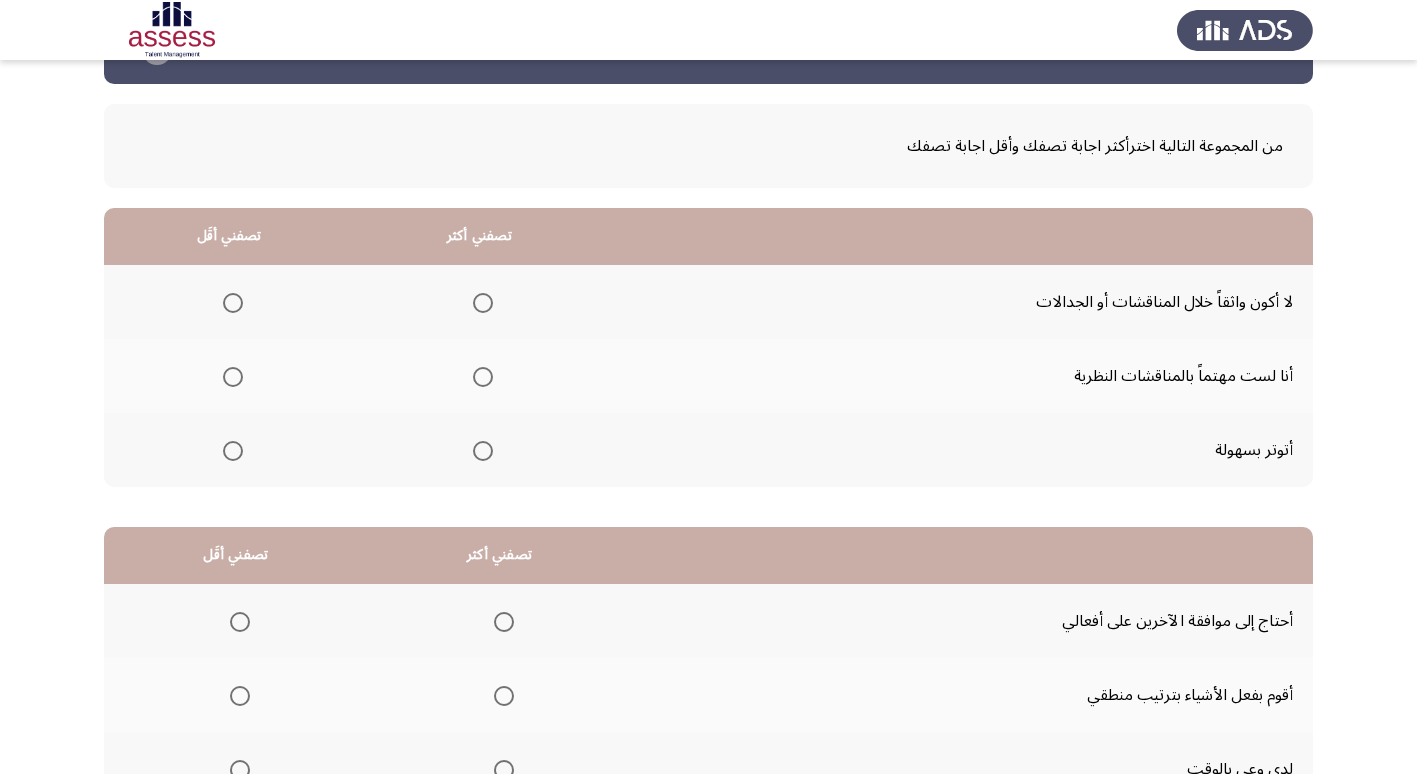 scroll, scrollTop: 36, scrollLeft: 0, axis: vertical 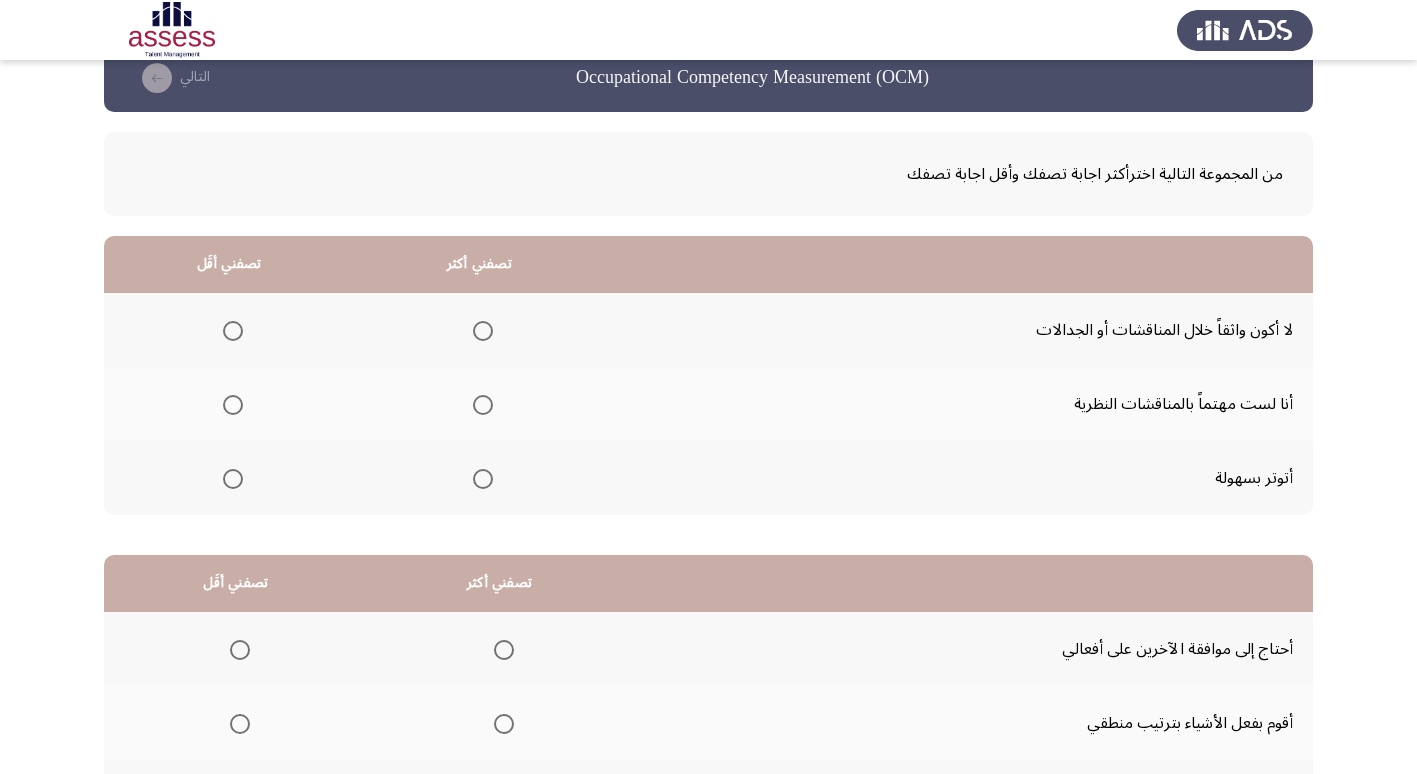 click at bounding box center (233, 479) 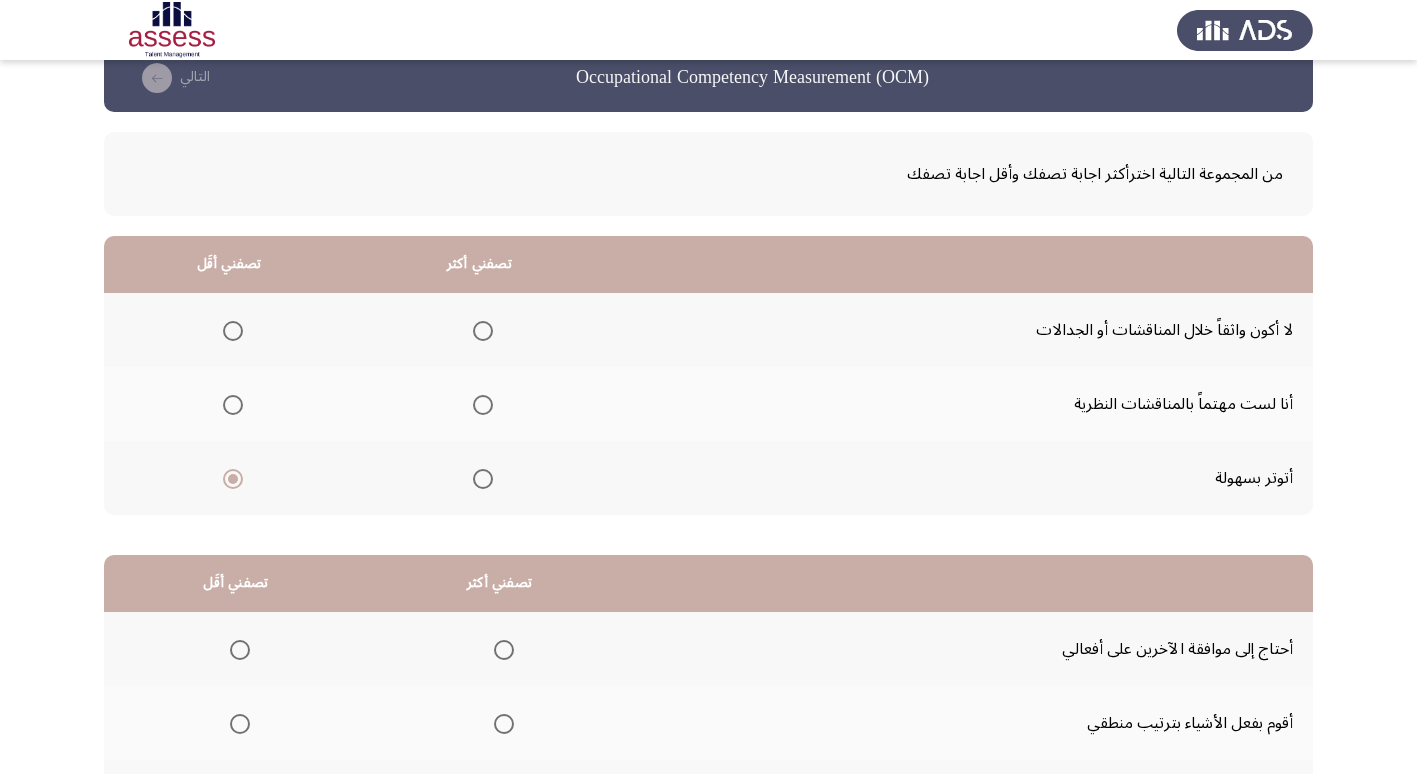 click at bounding box center (483, 479) 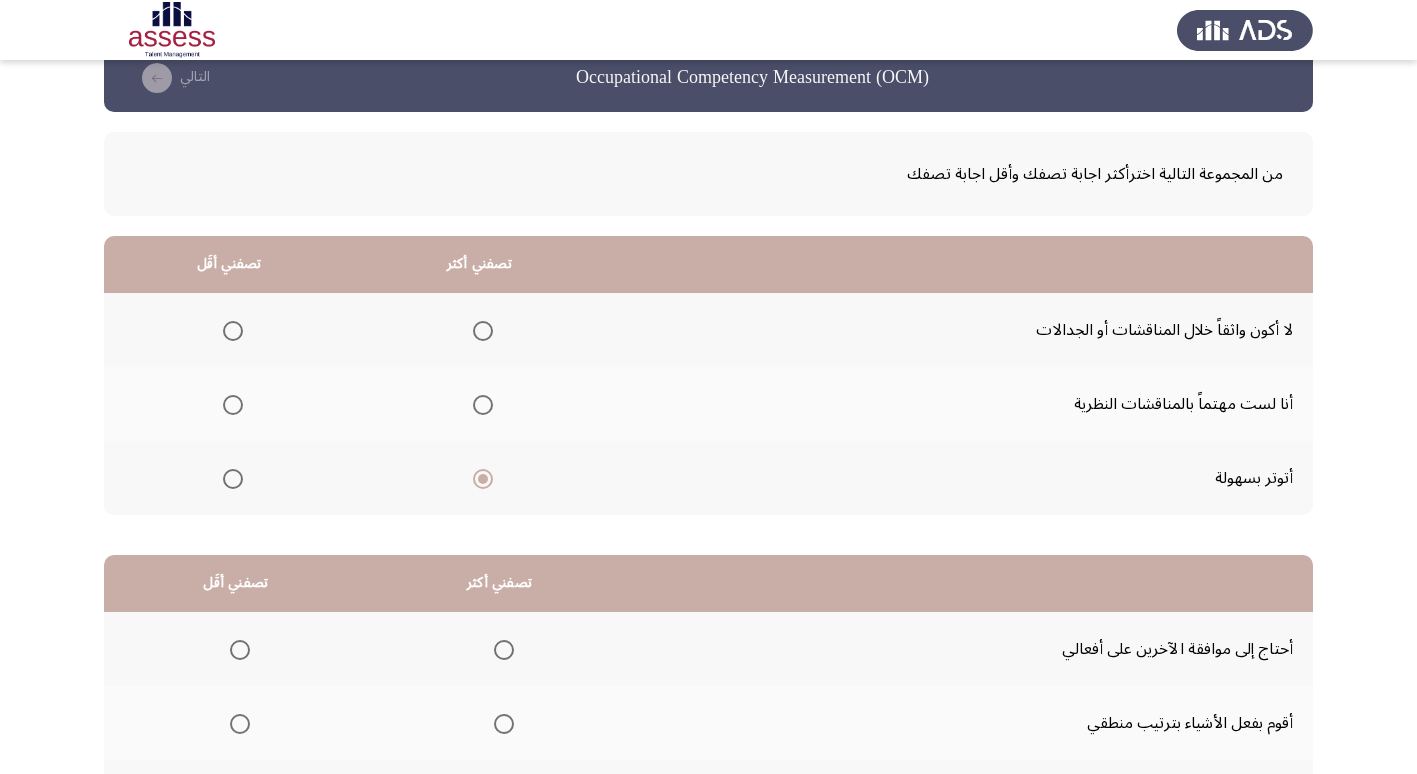 click at bounding box center [233, 405] 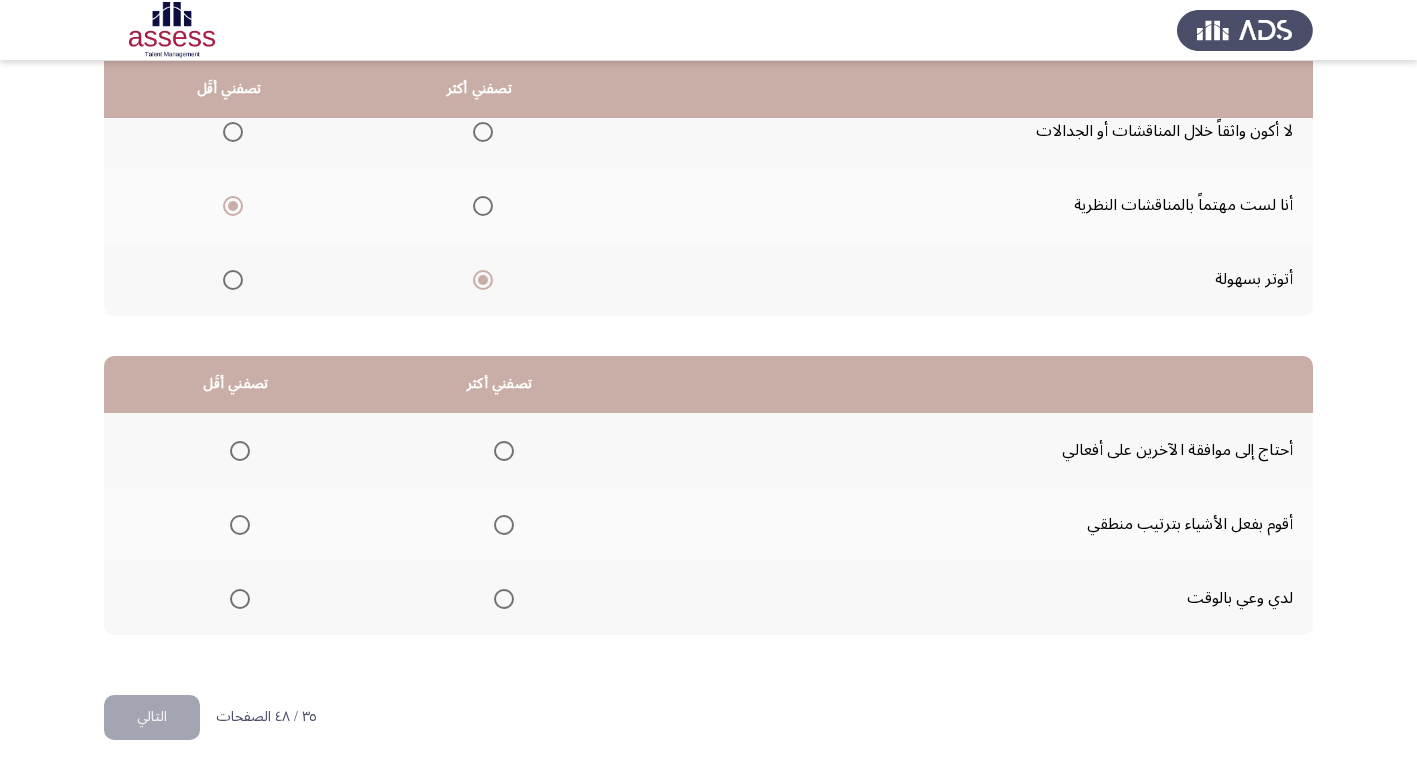 scroll, scrollTop: 236, scrollLeft: 0, axis: vertical 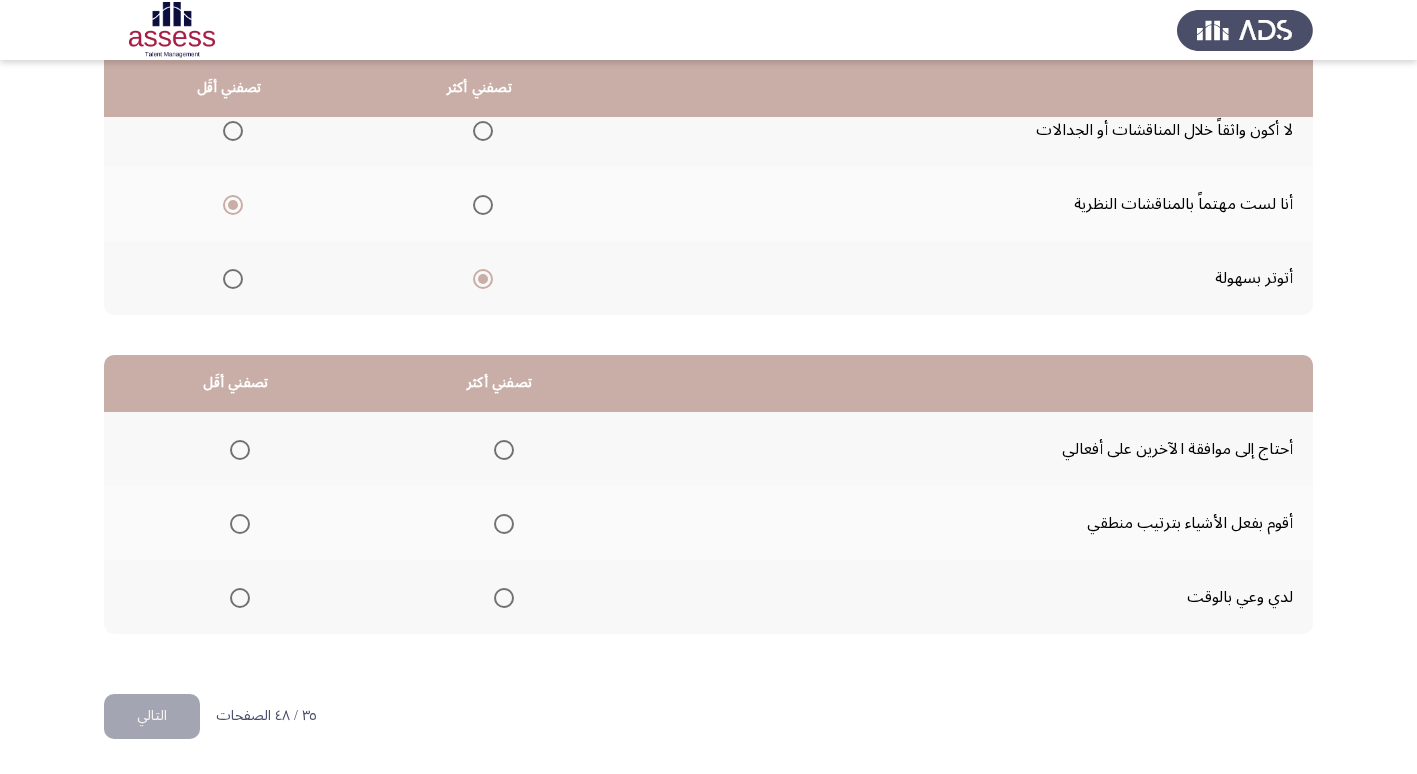 click at bounding box center (504, 598) 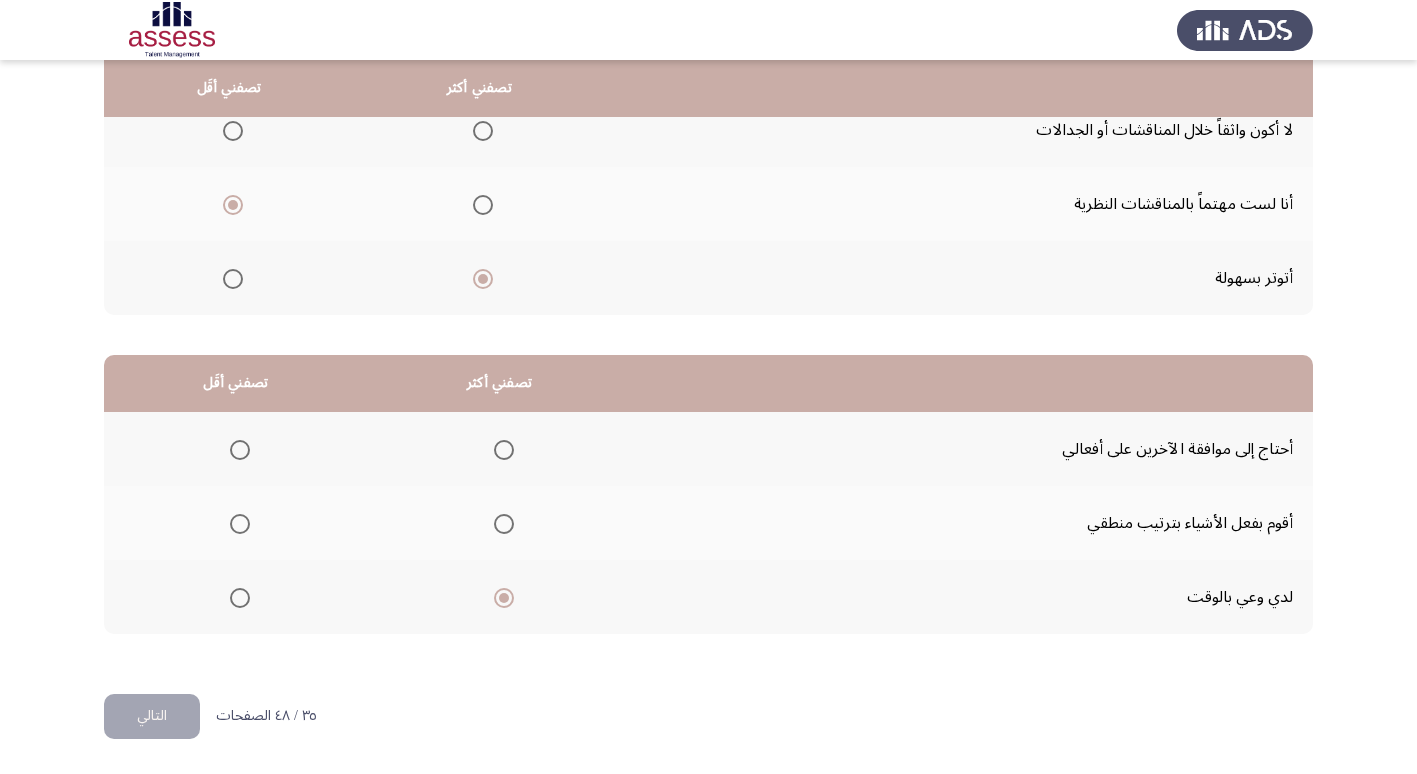 click at bounding box center [240, 450] 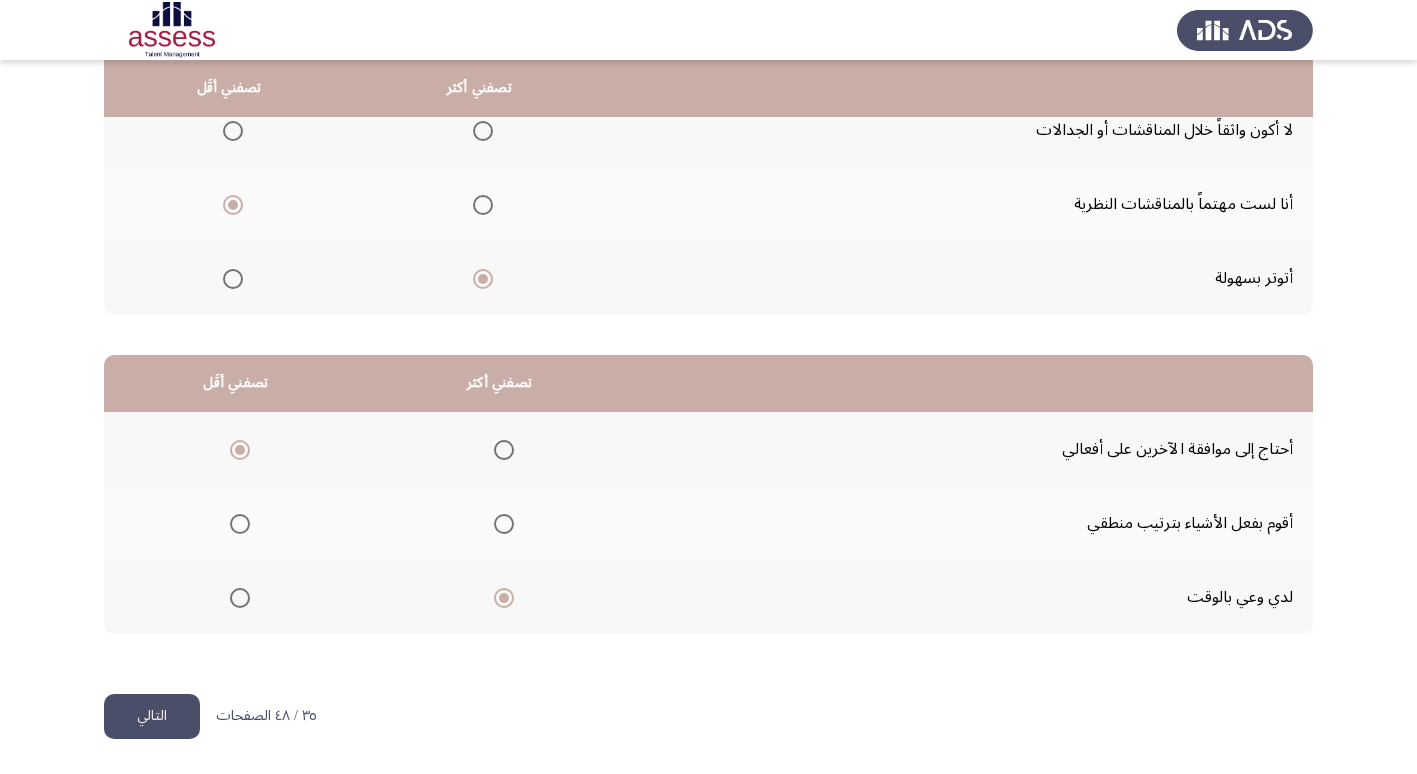 click on "التالي" 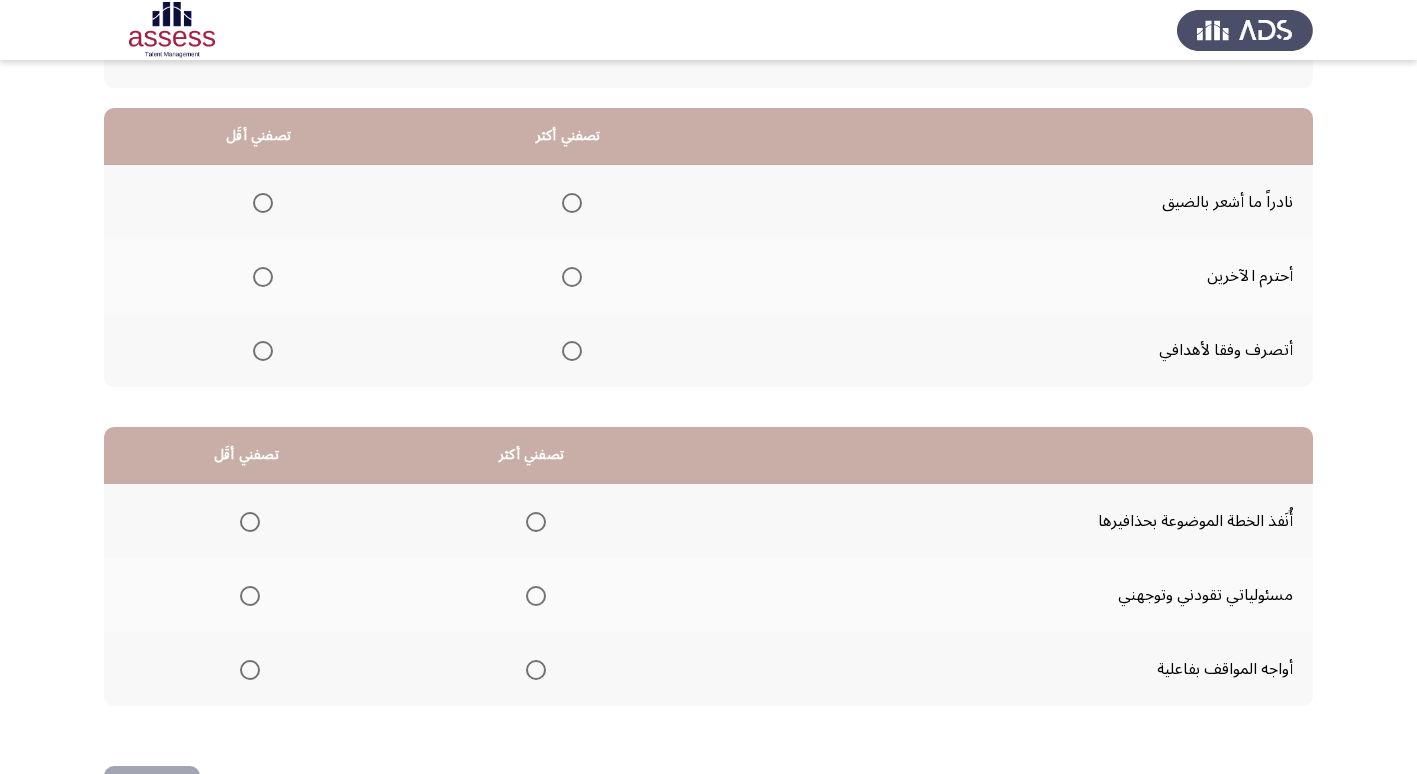 scroll, scrollTop: 0, scrollLeft: 0, axis: both 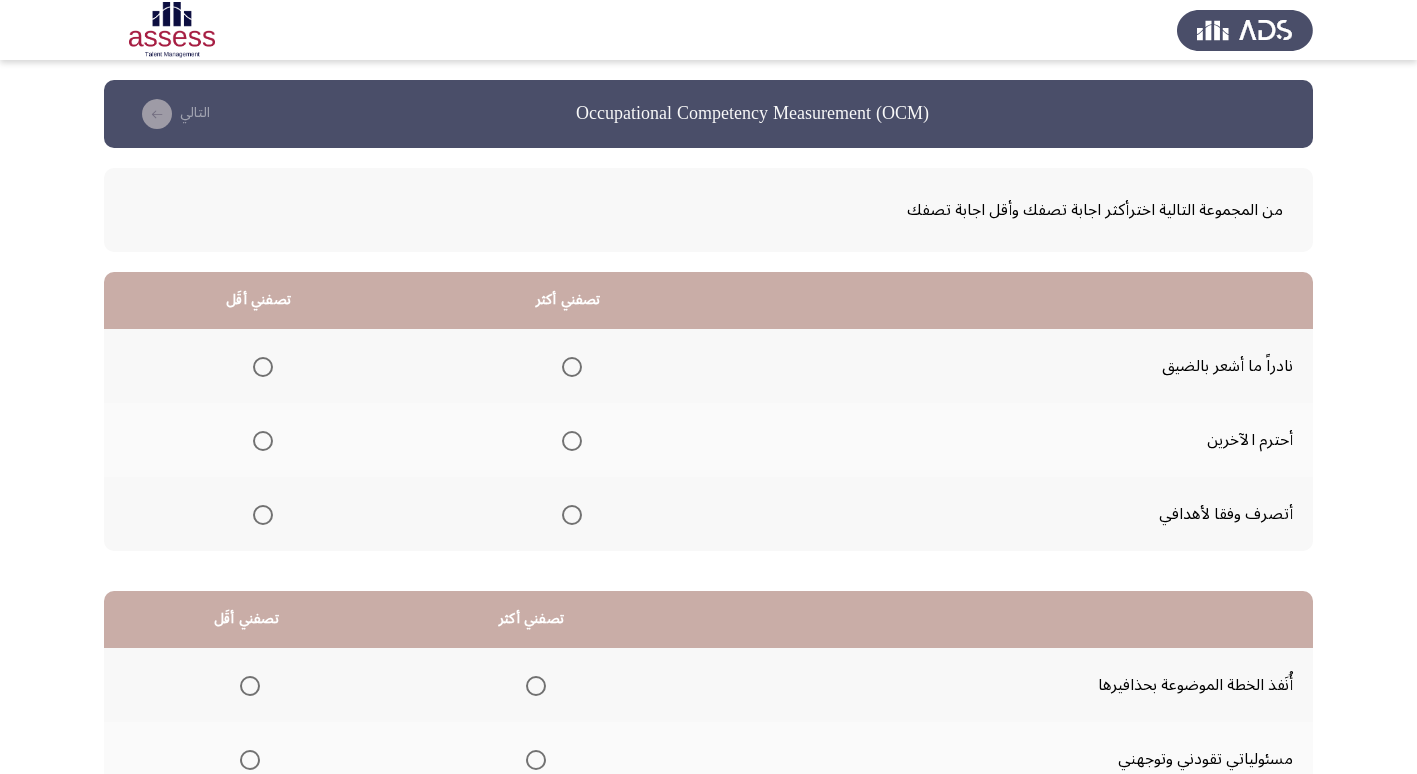 click at bounding box center (572, 441) 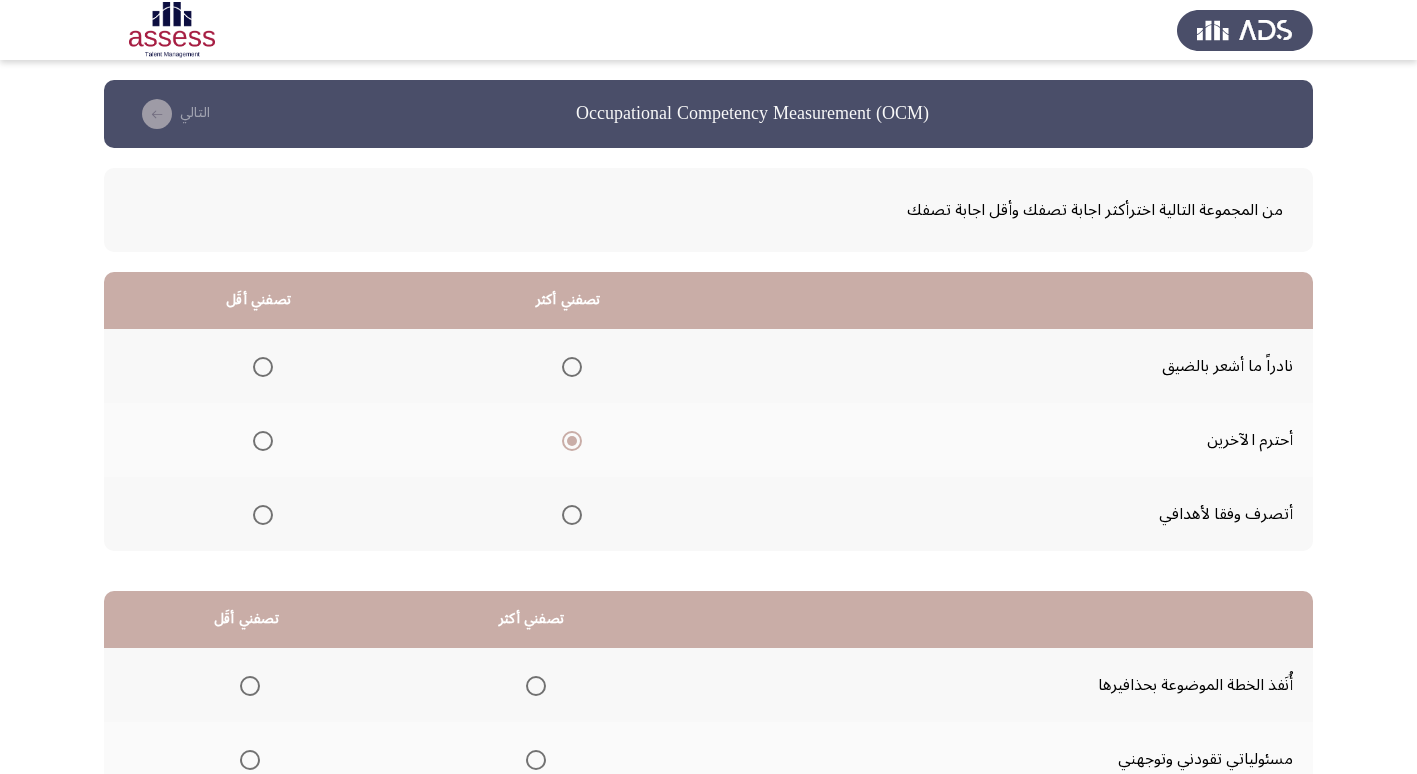 click at bounding box center [263, 367] 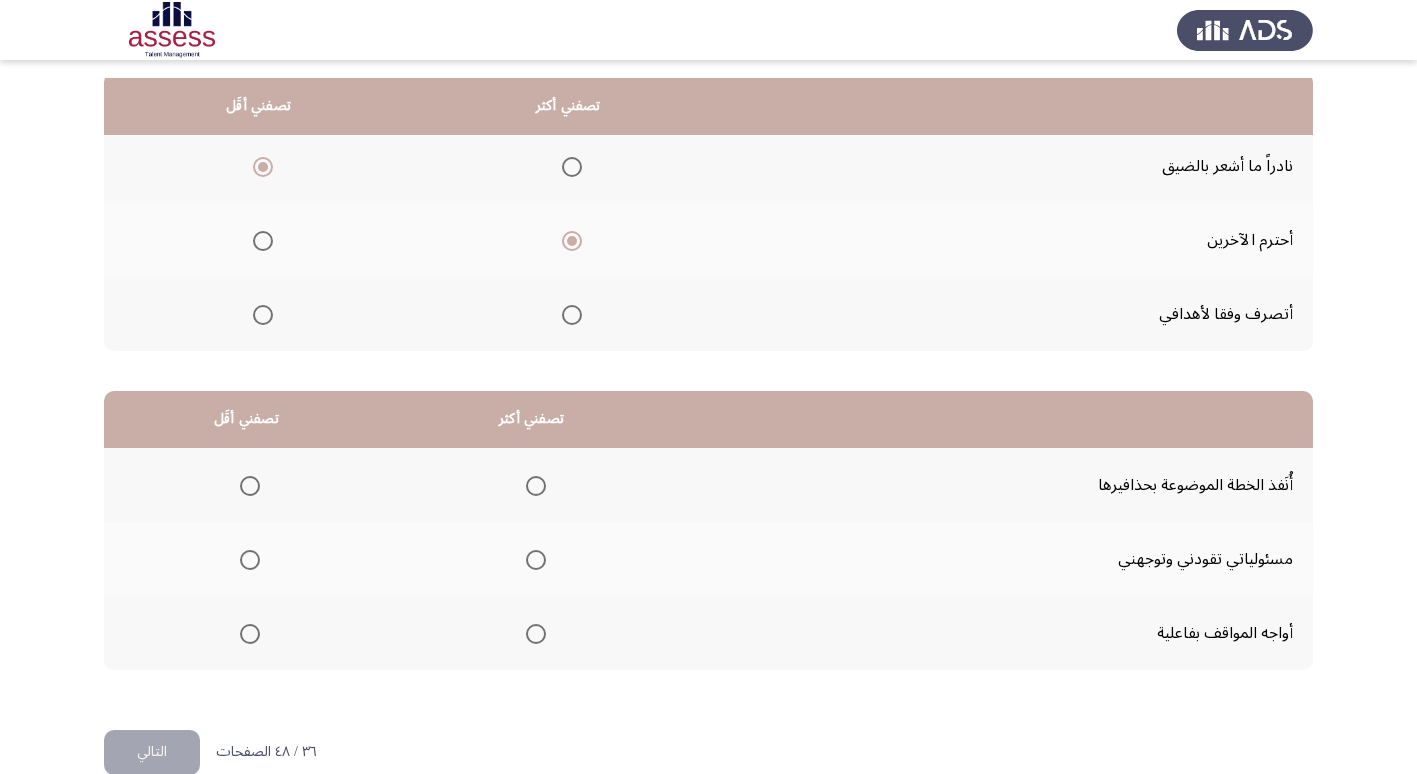 scroll, scrollTop: 236, scrollLeft: 0, axis: vertical 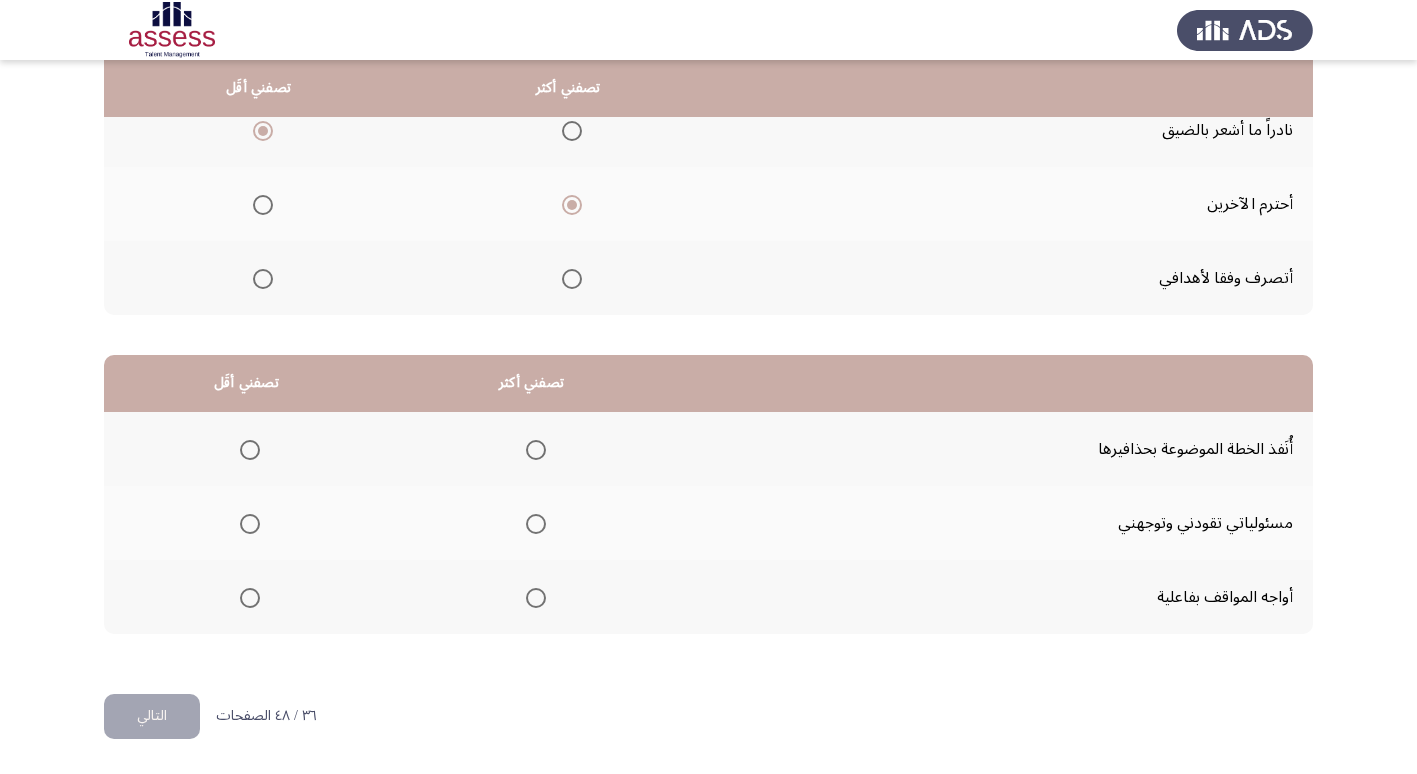click at bounding box center (536, 524) 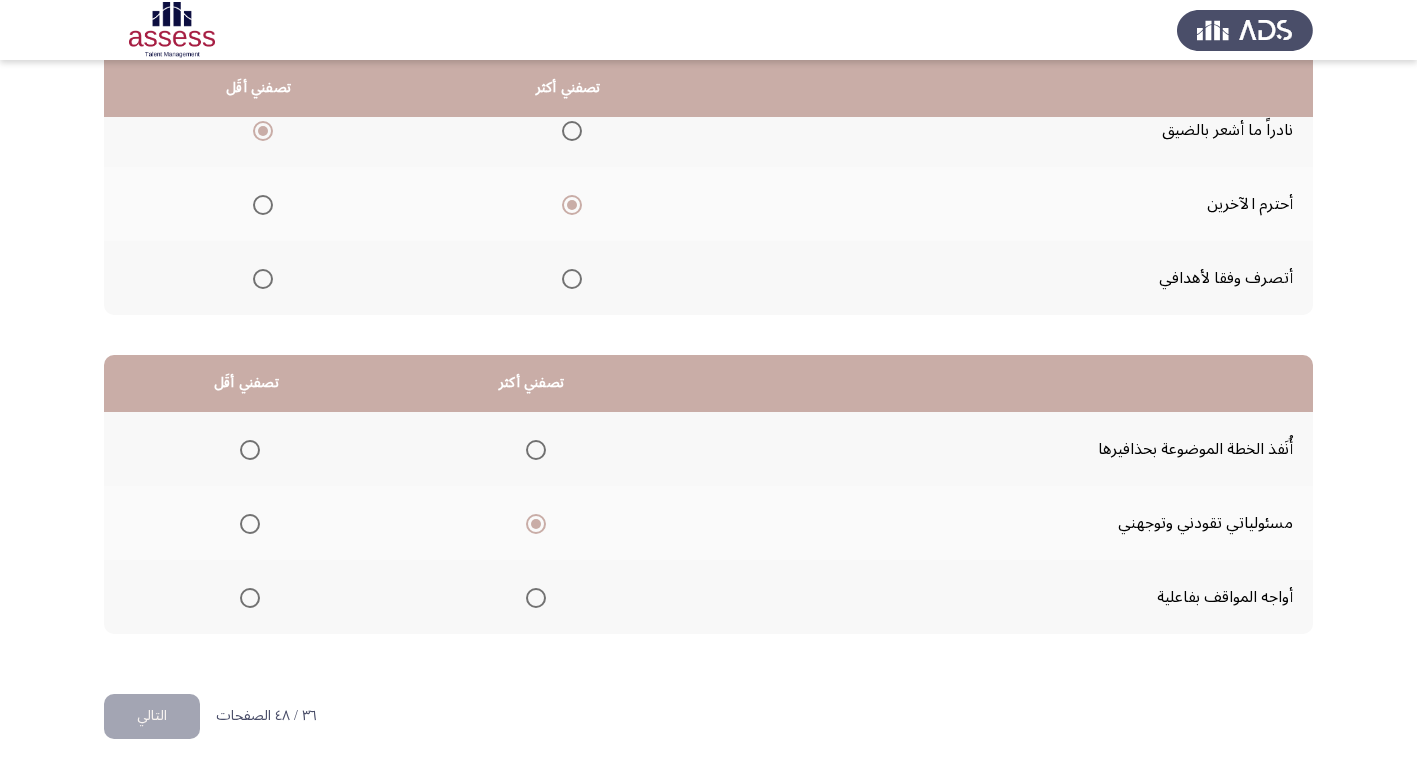 click at bounding box center [250, 450] 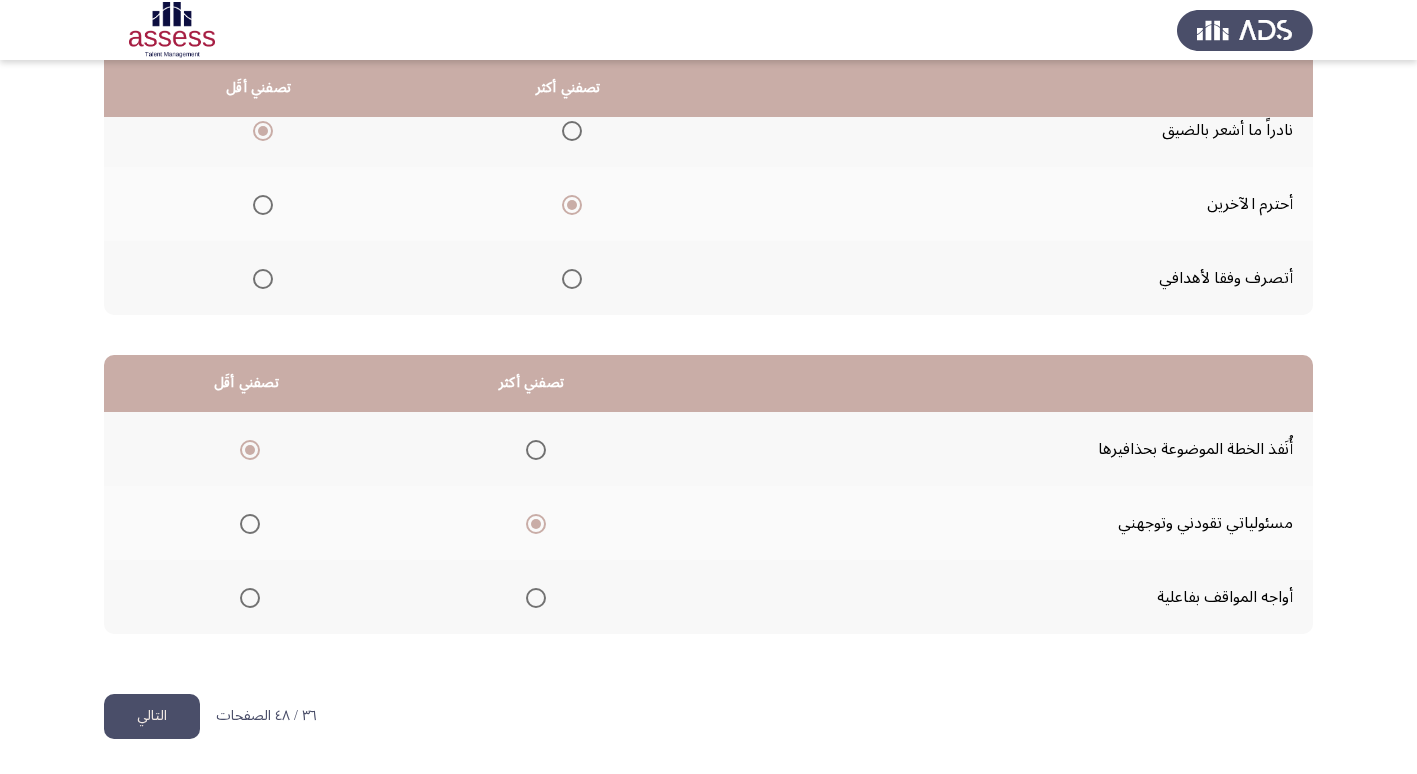 click on "التالي" 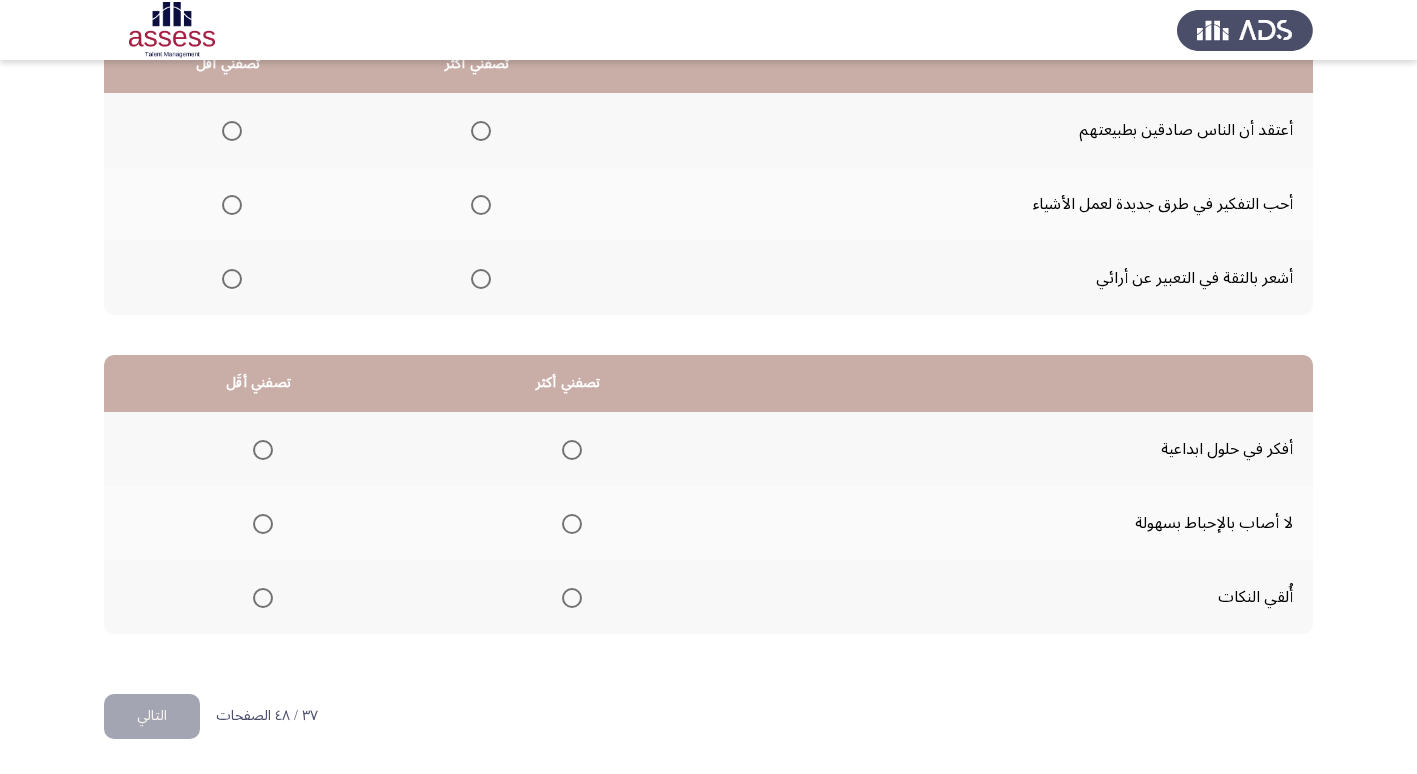 scroll, scrollTop: 136, scrollLeft: 0, axis: vertical 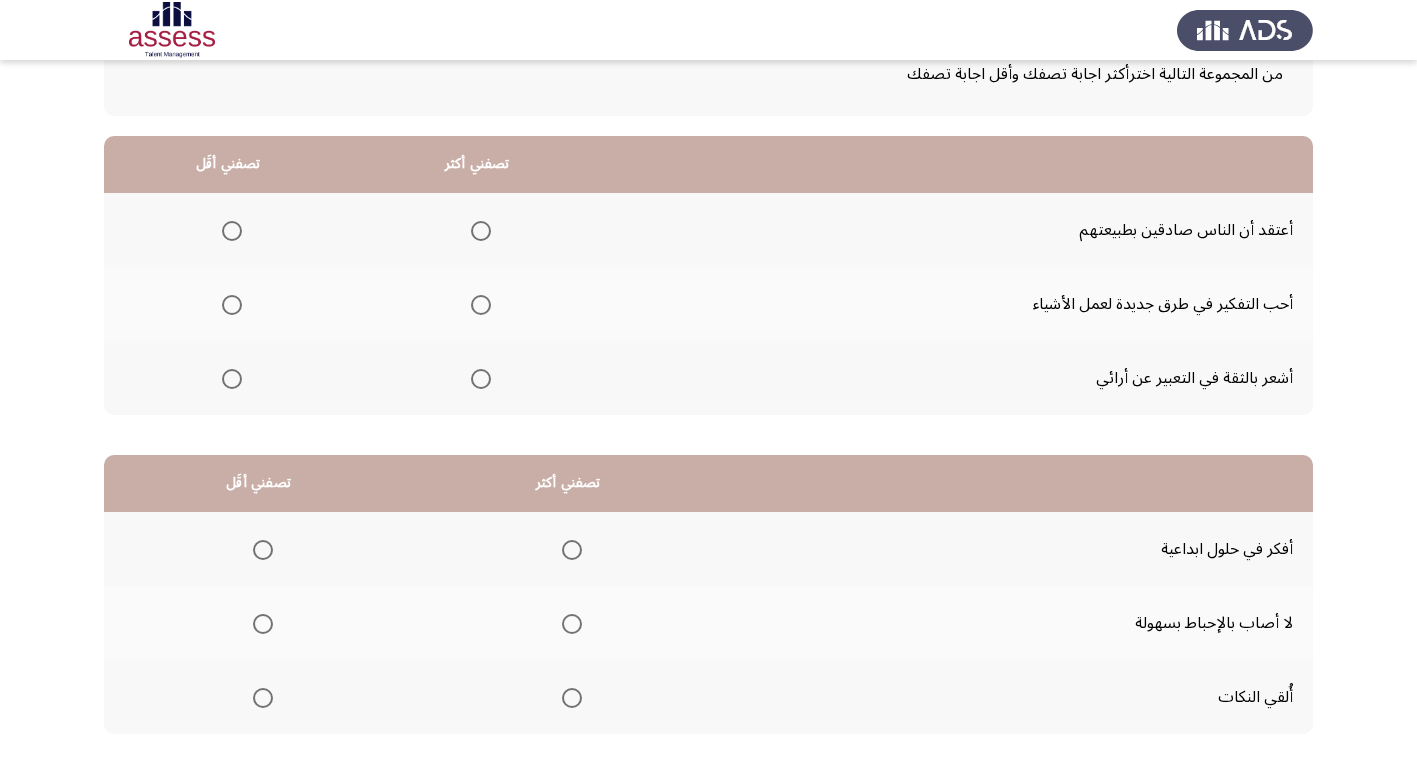 click at bounding box center (481, 379) 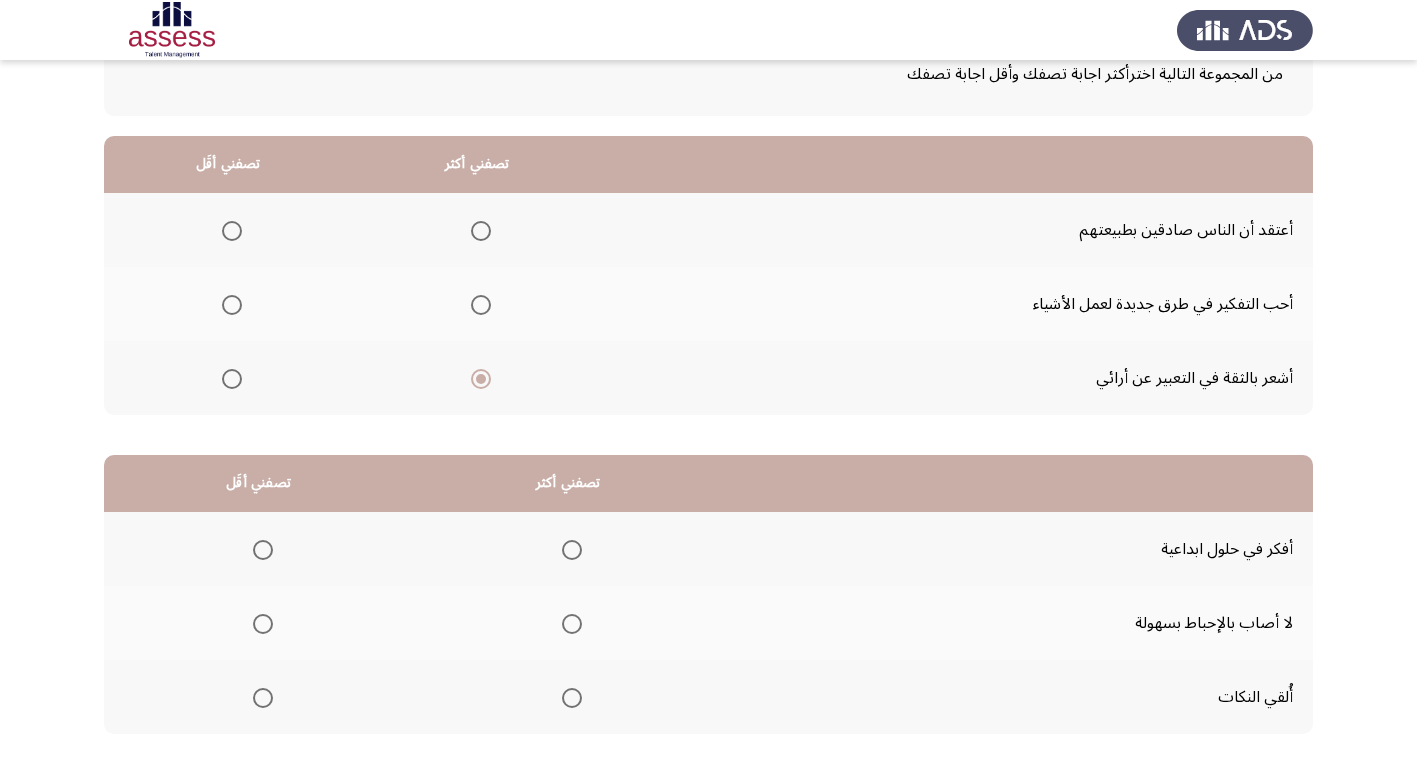click at bounding box center (232, 231) 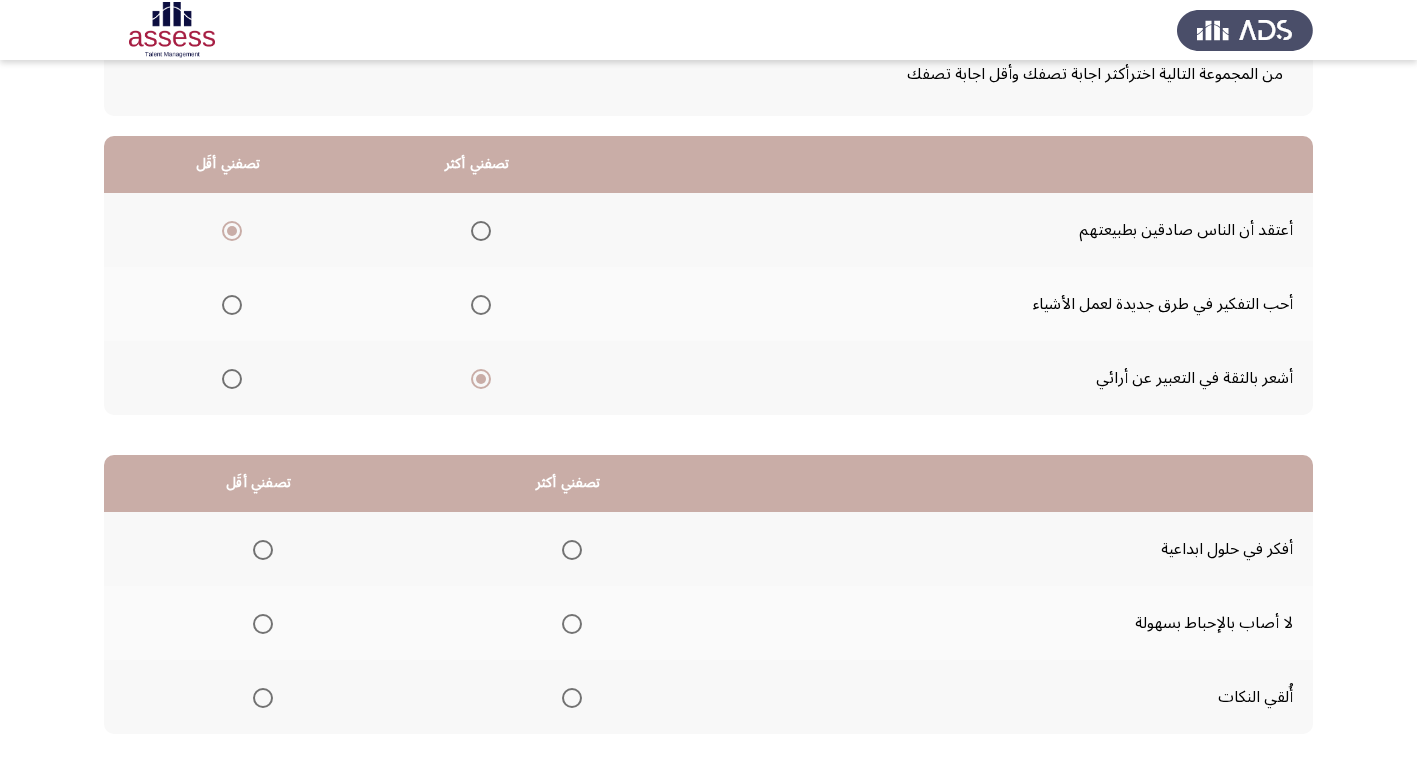 scroll, scrollTop: 236, scrollLeft: 0, axis: vertical 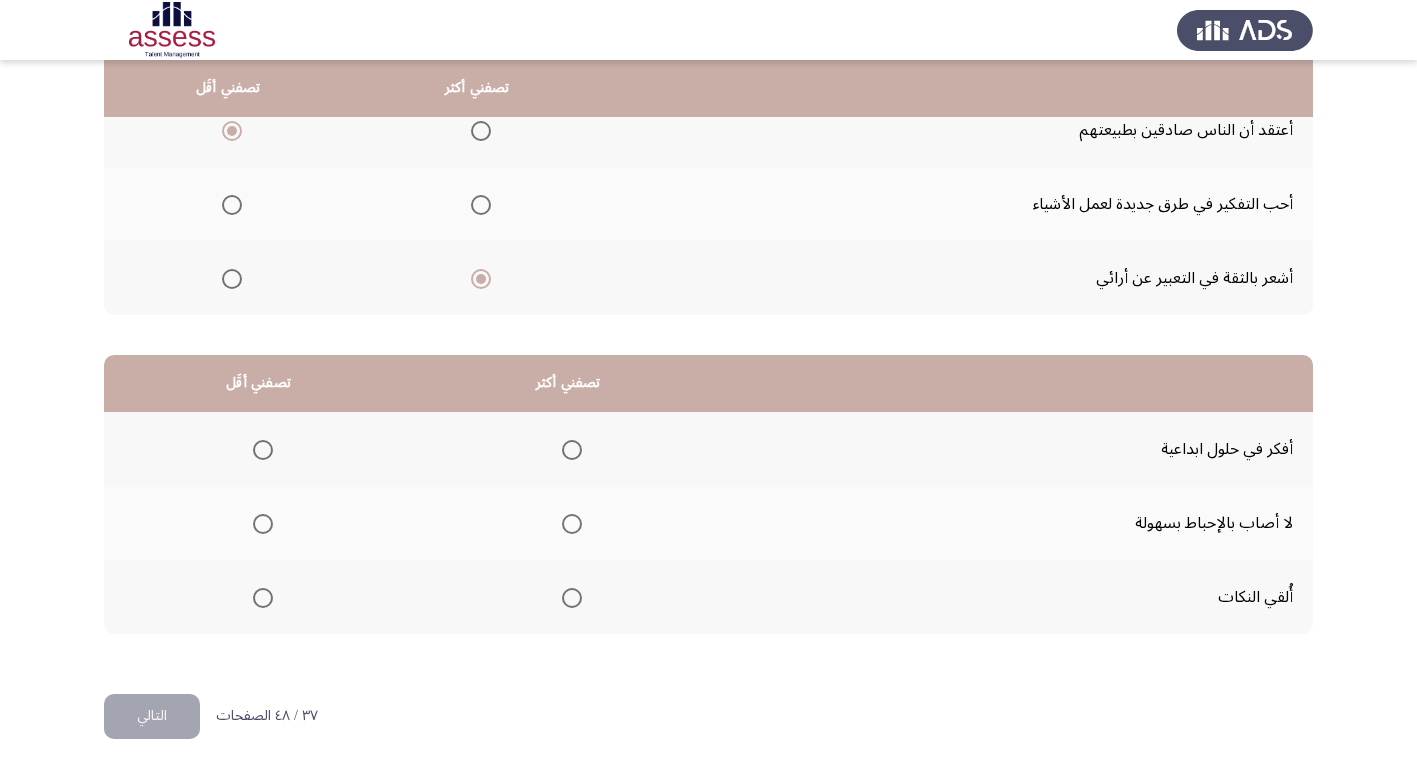 click at bounding box center (572, 450) 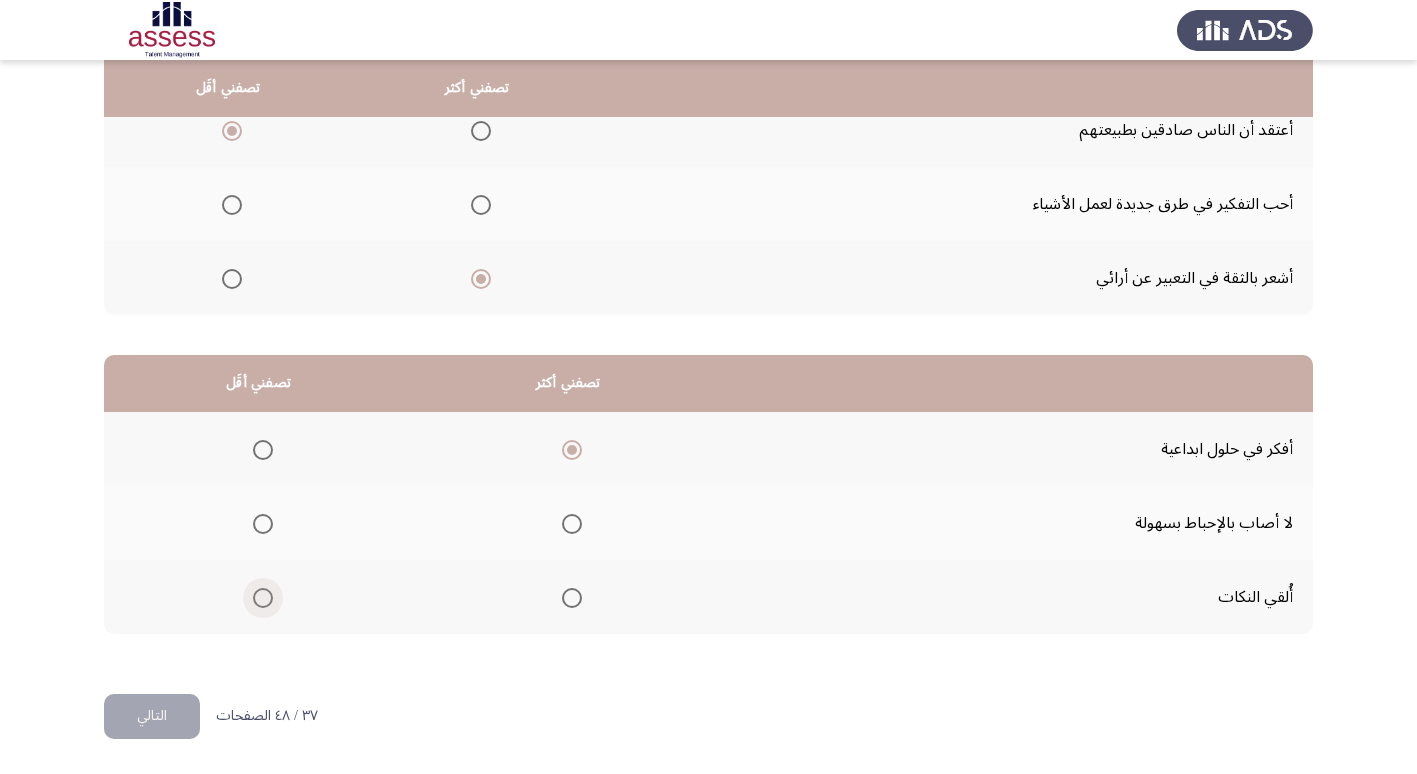 click at bounding box center (263, 598) 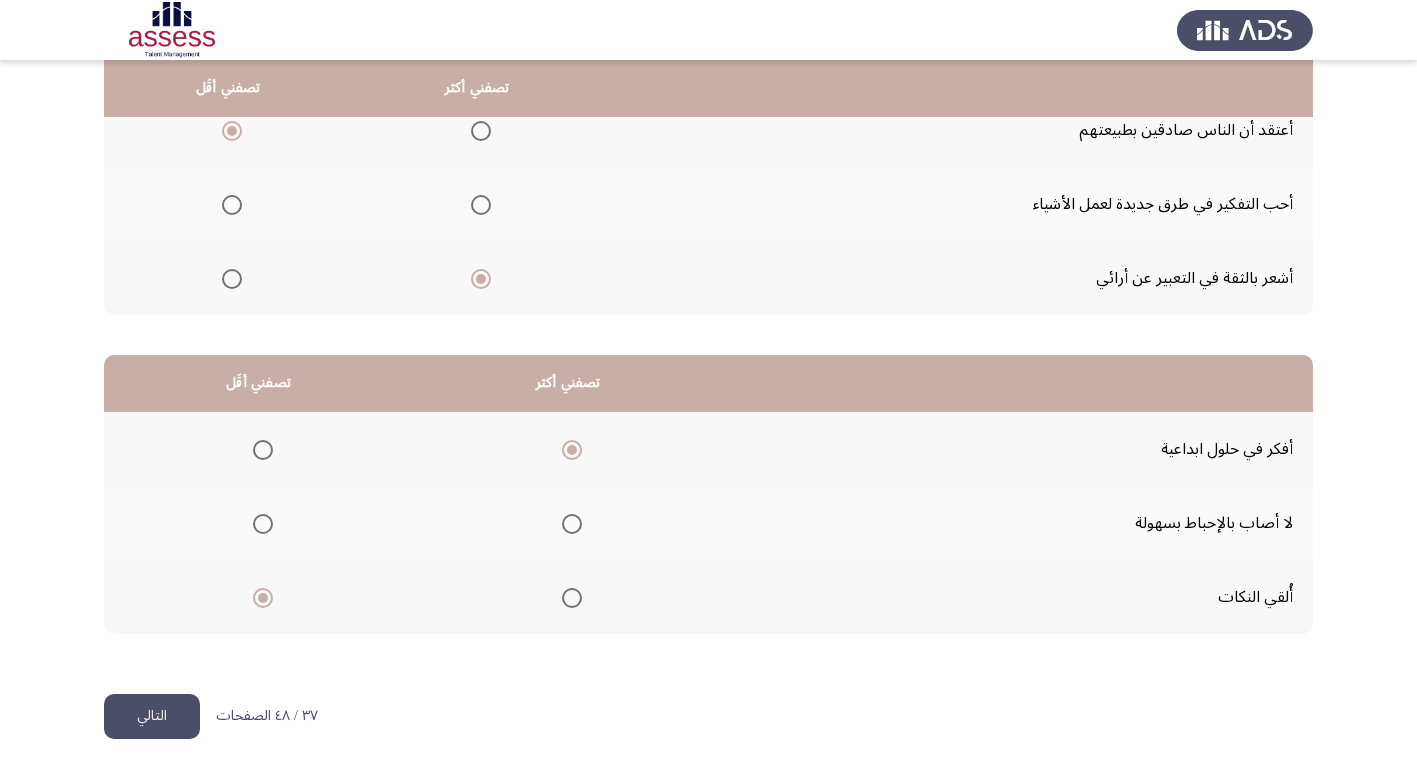 click on "التالي" 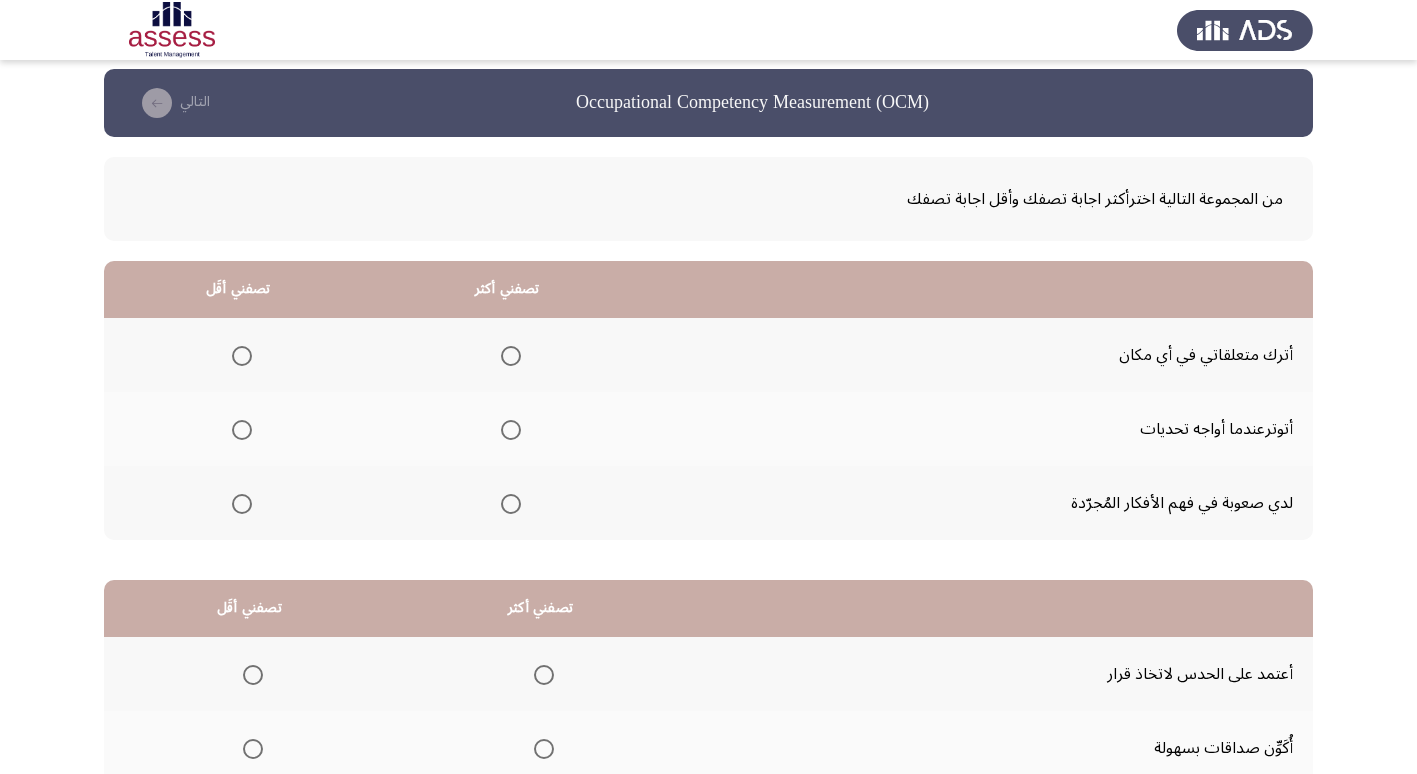 scroll, scrollTop: 0, scrollLeft: 0, axis: both 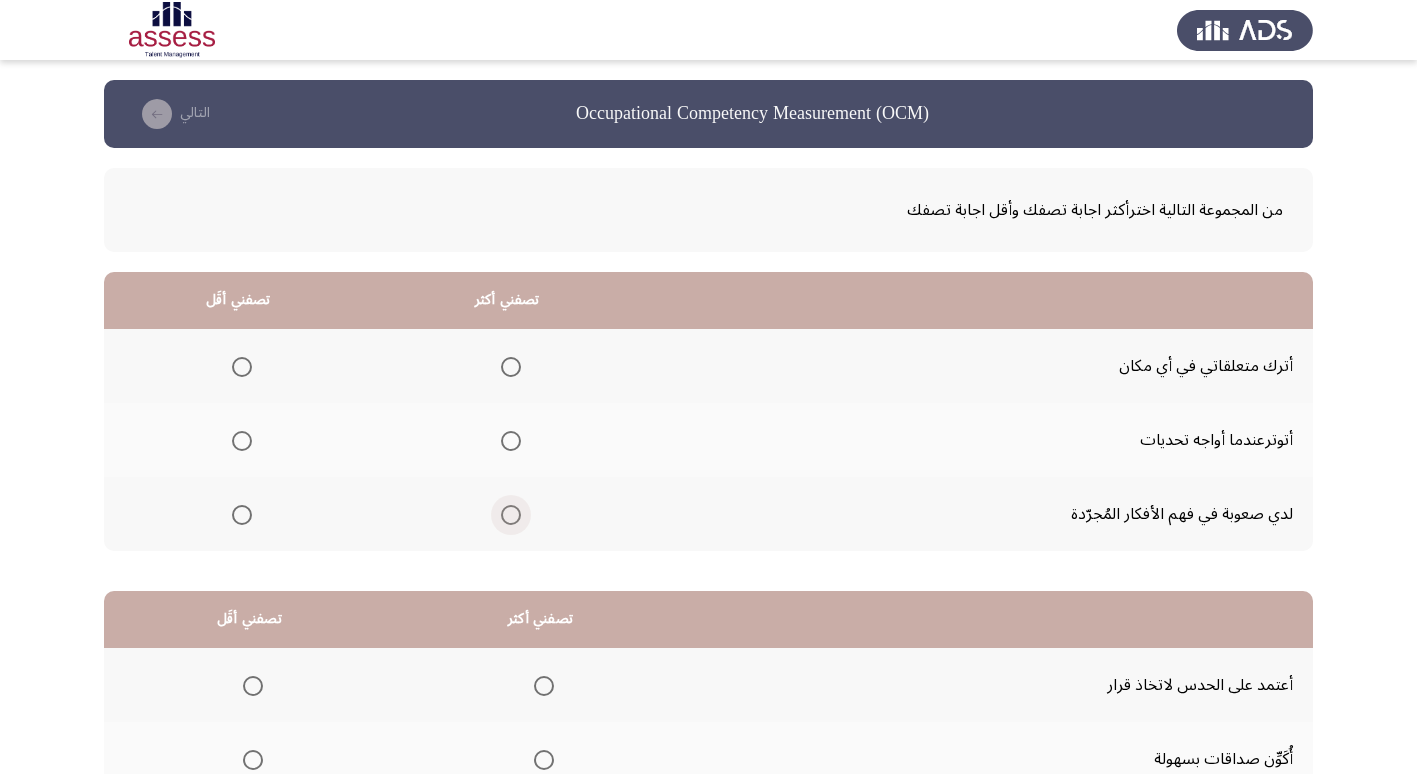 click at bounding box center (511, 515) 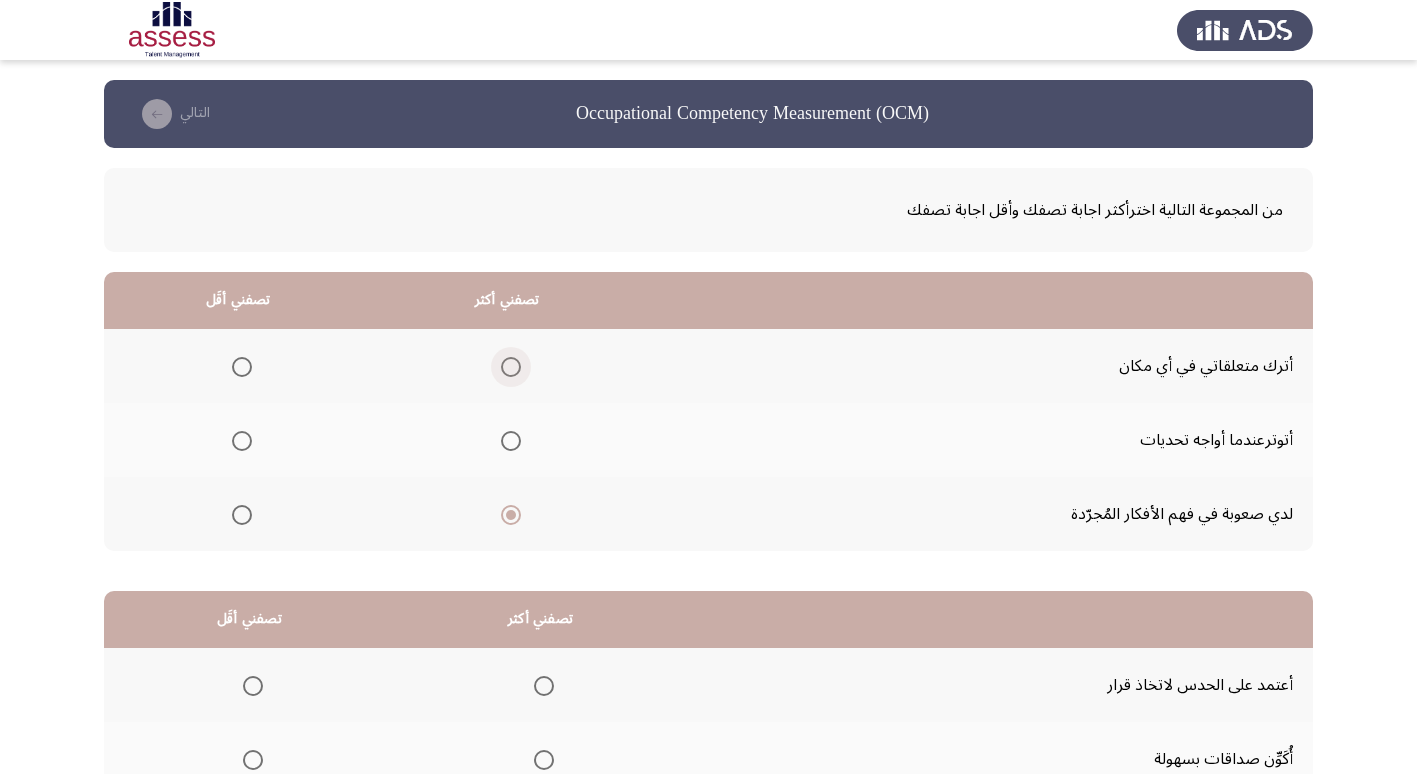 click at bounding box center (511, 367) 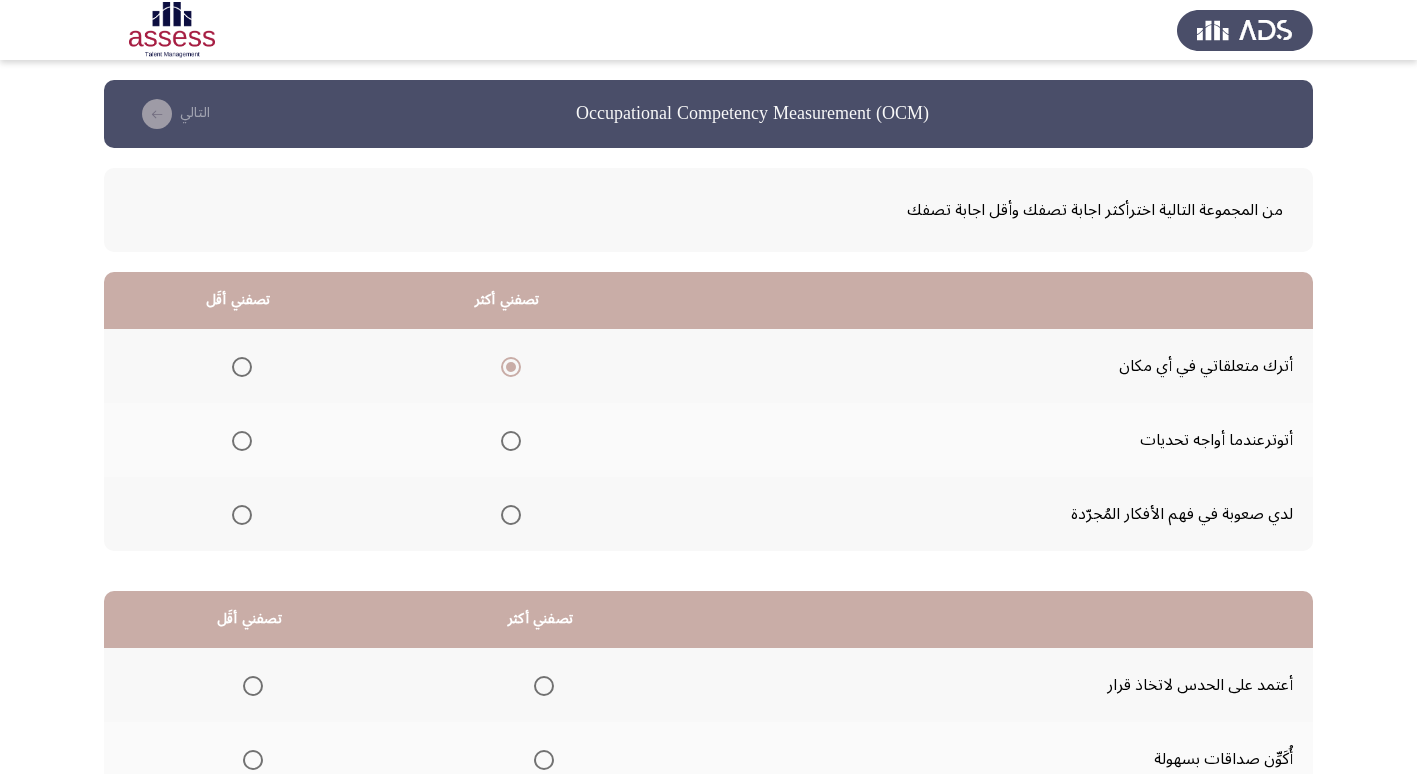 click at bounding box center [242, 515] 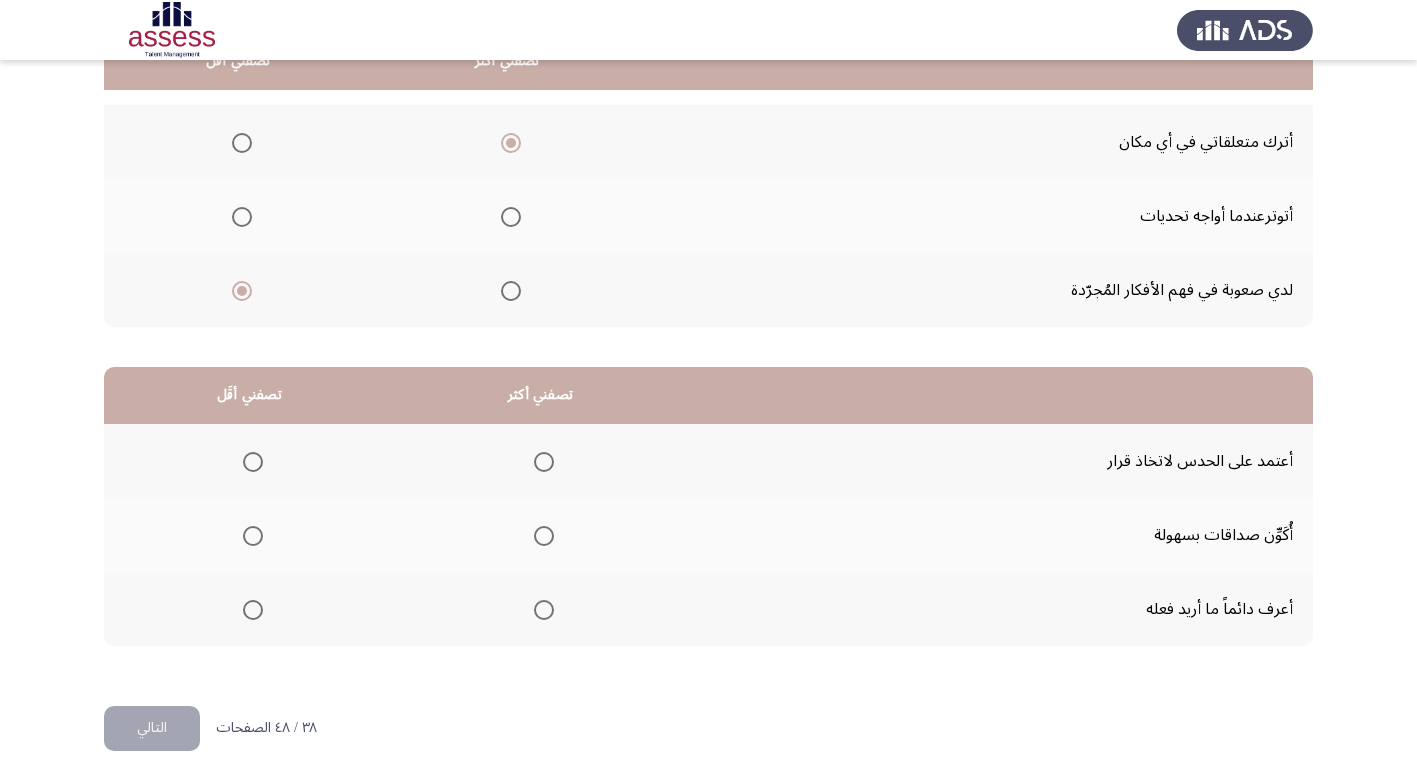 scroll, scrollTop: 236, scrollLeft: 0, axis: vertical 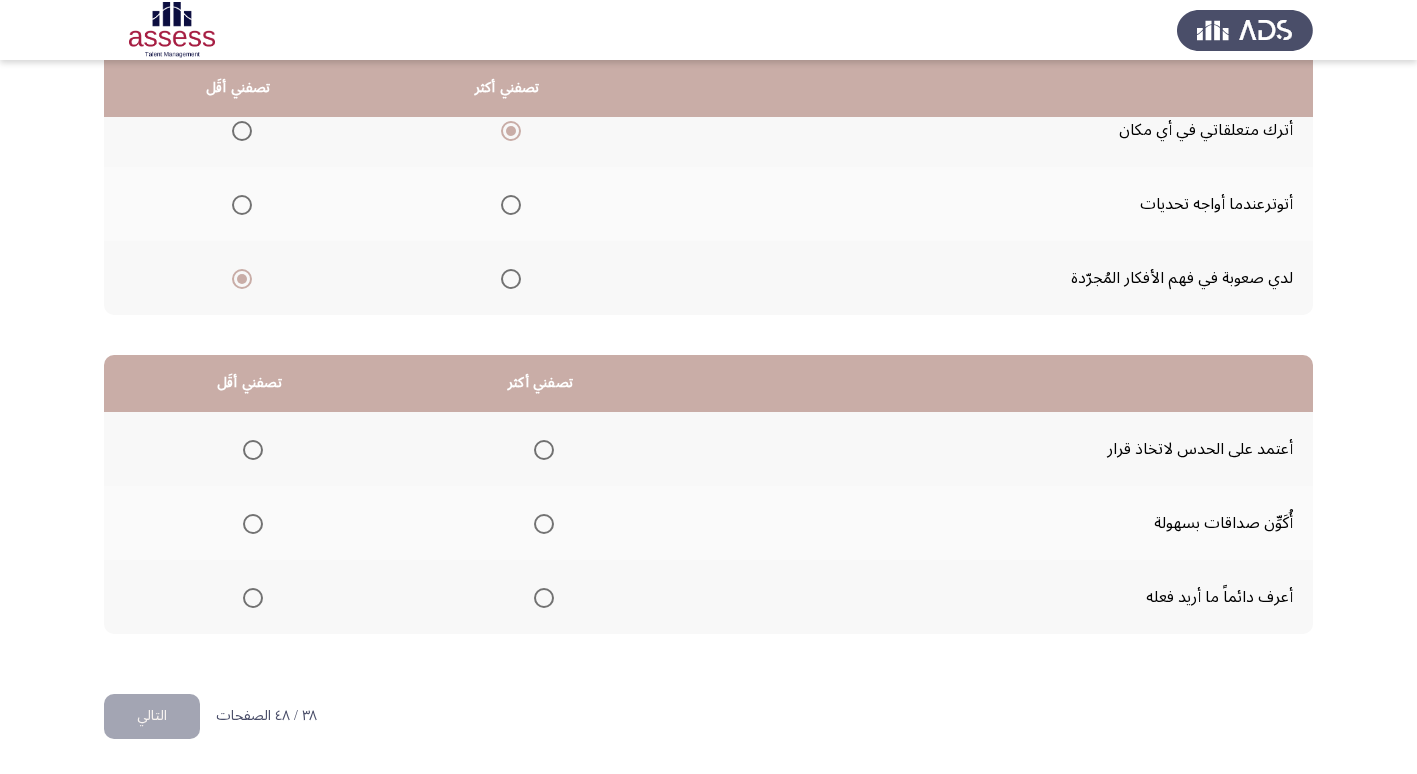 click at bounding box center [253, 524] 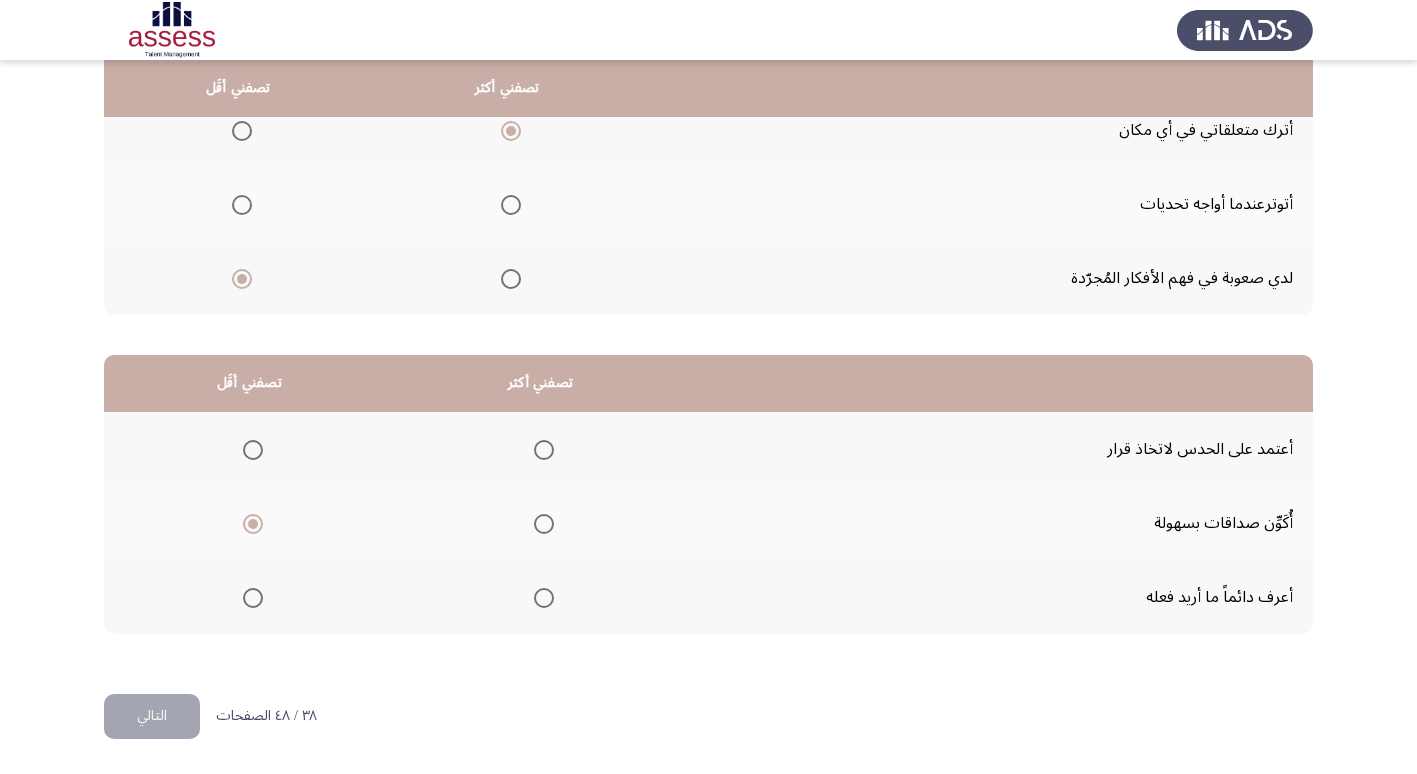 click at bounding box center (544, 450) 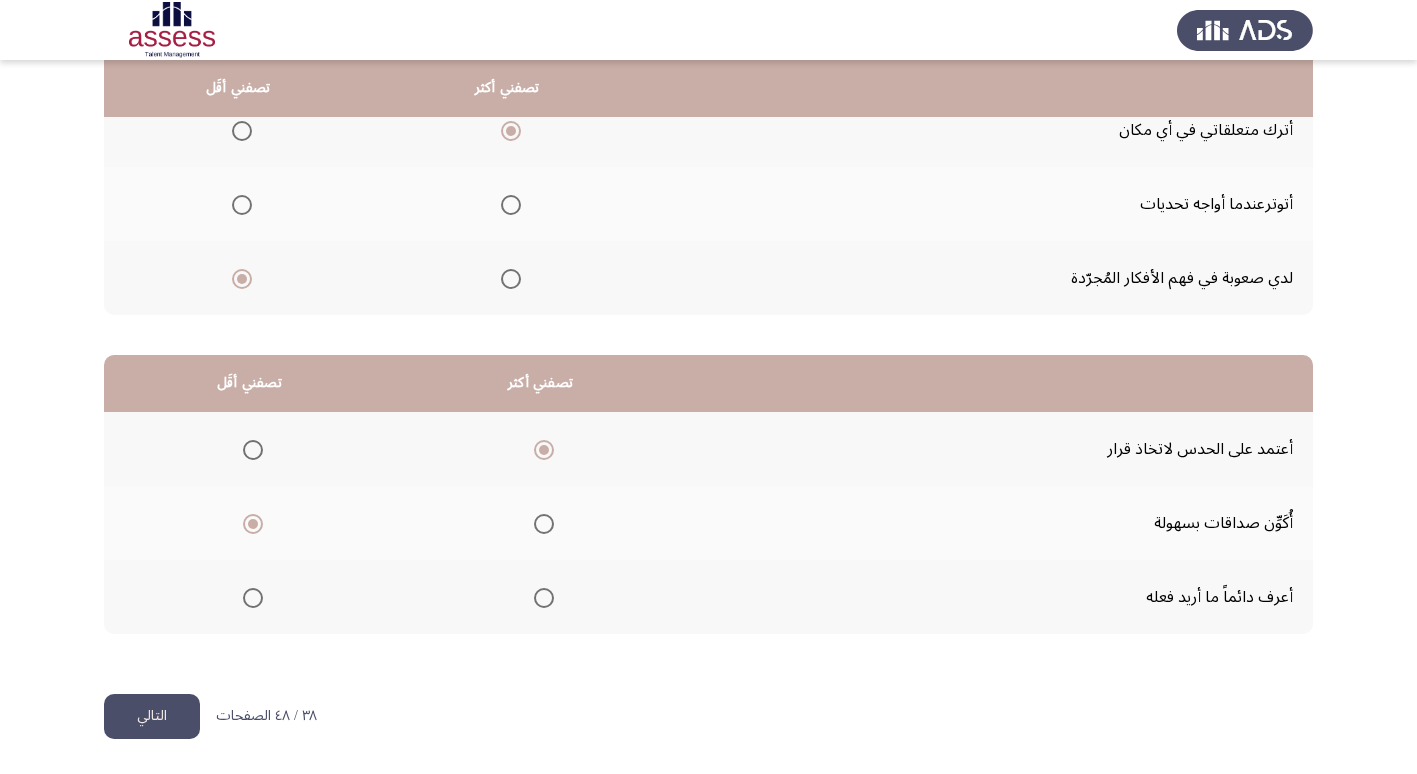 click on "التالي" 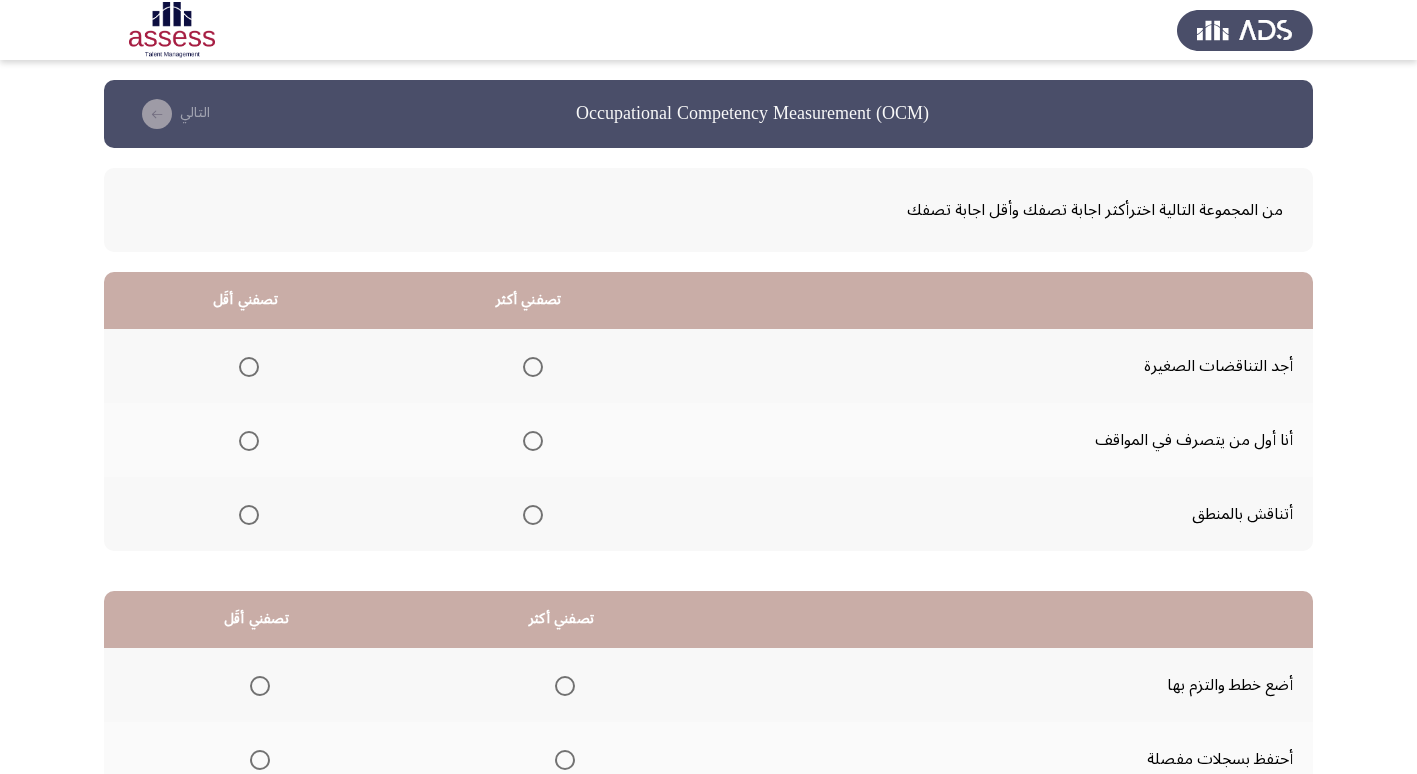 scroll, scrollTop: 100, scrollLeft: 0, axis: vertical 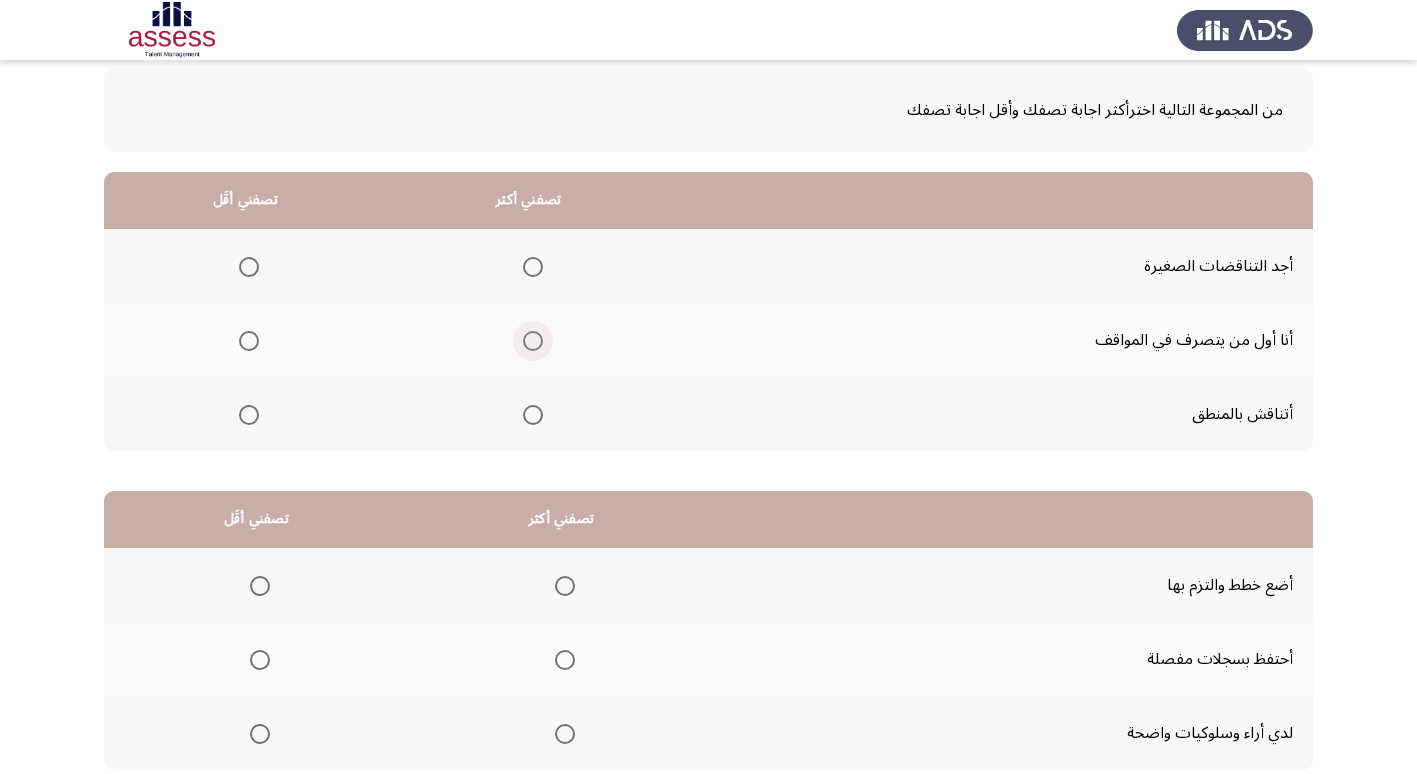 click at bounding box center [533, 341] 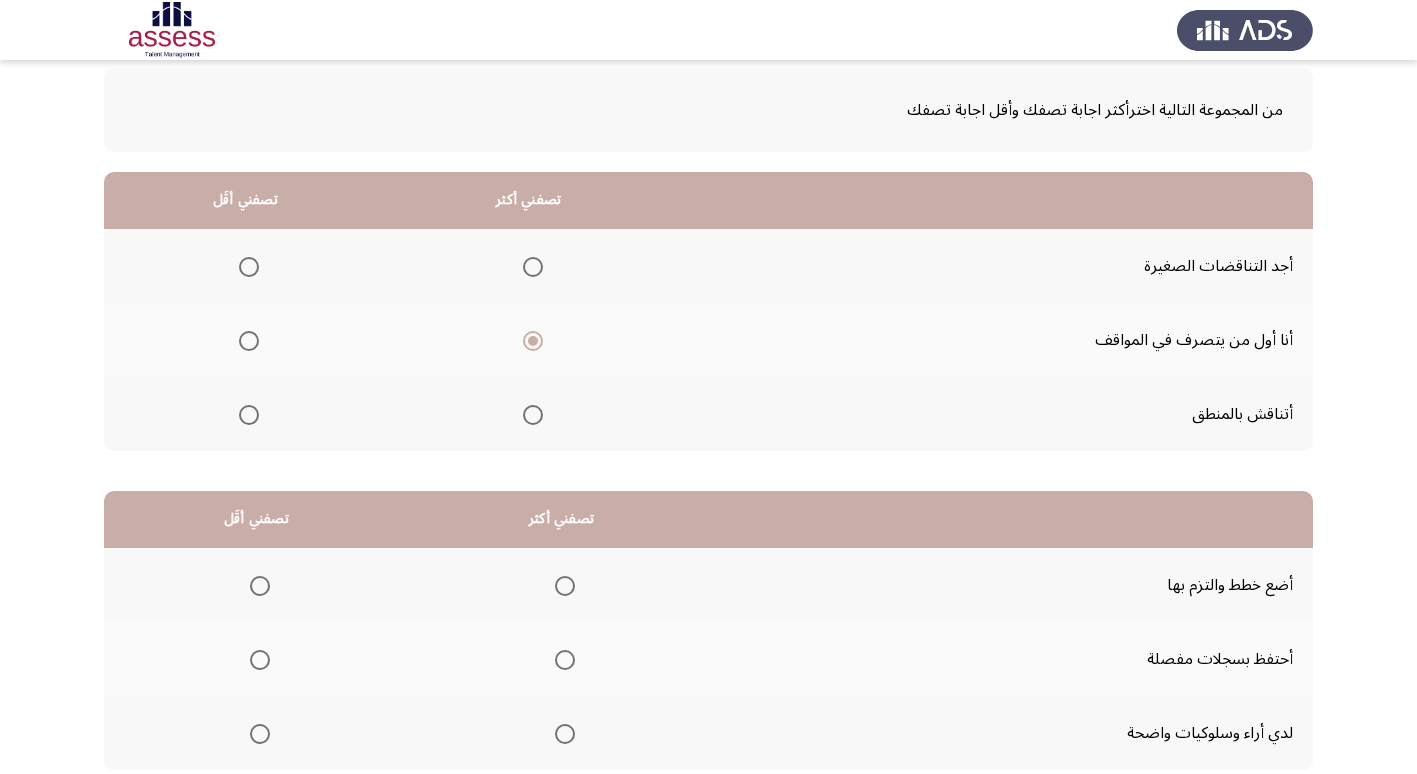 click at bounding box center [249, 267] 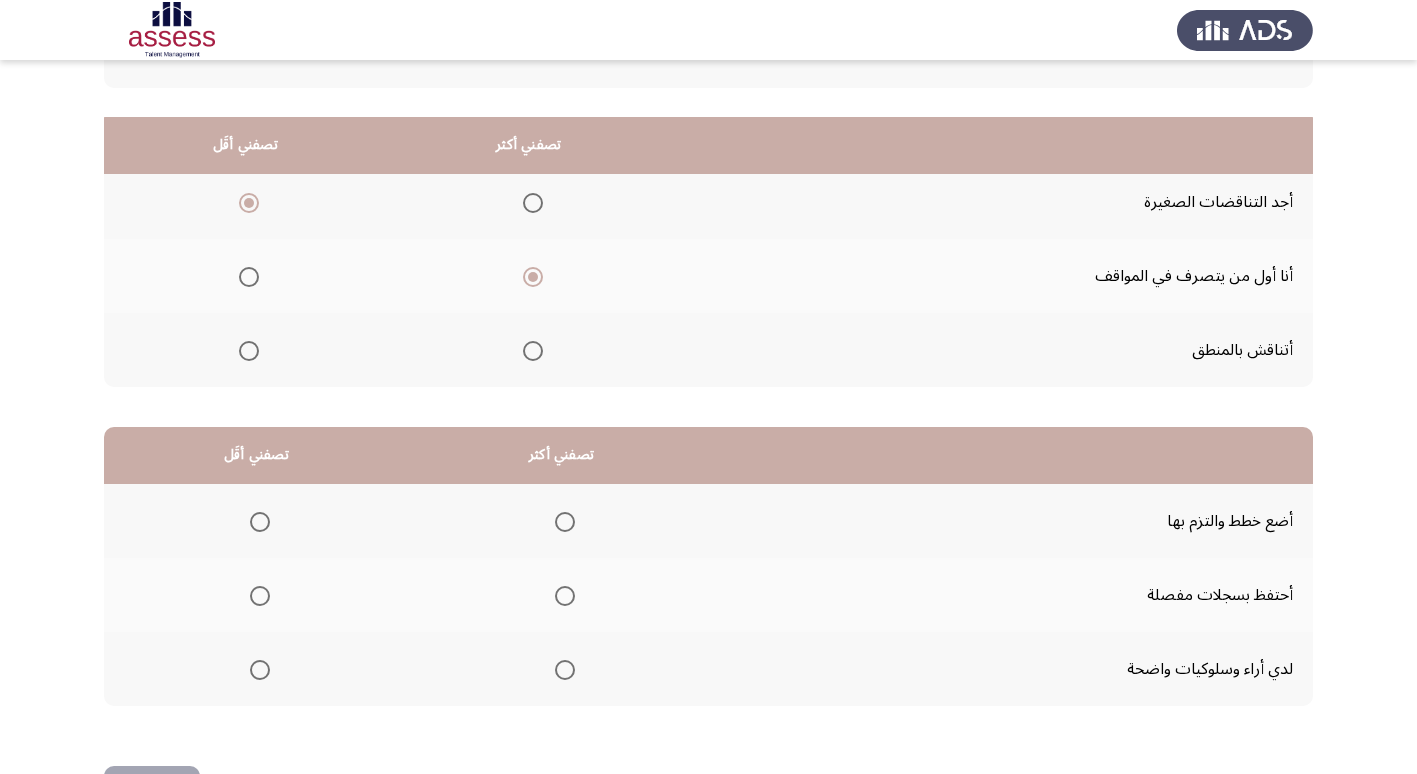 scroll, scrollTop: 236, scrollLeft: 0, axis: vertical 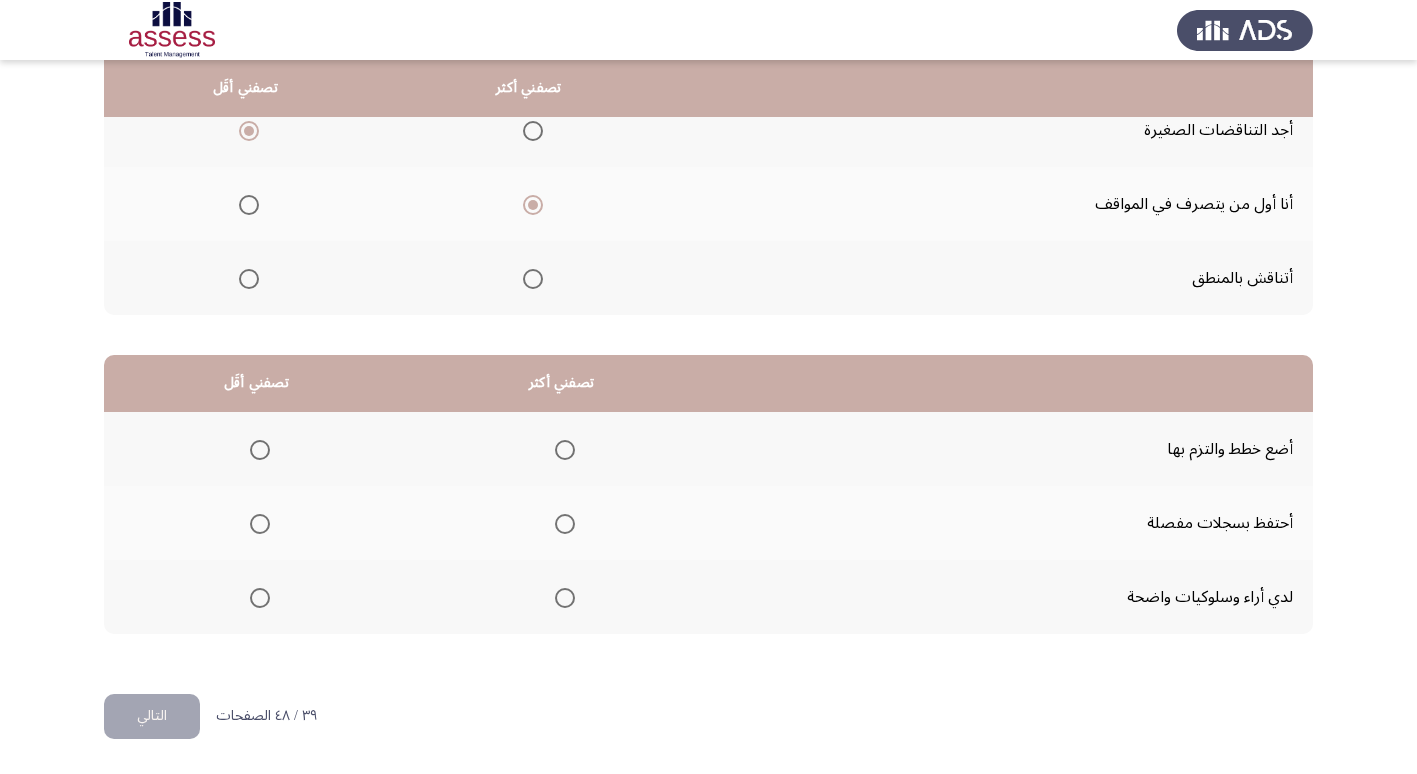 click at bounding box center [565, 450] 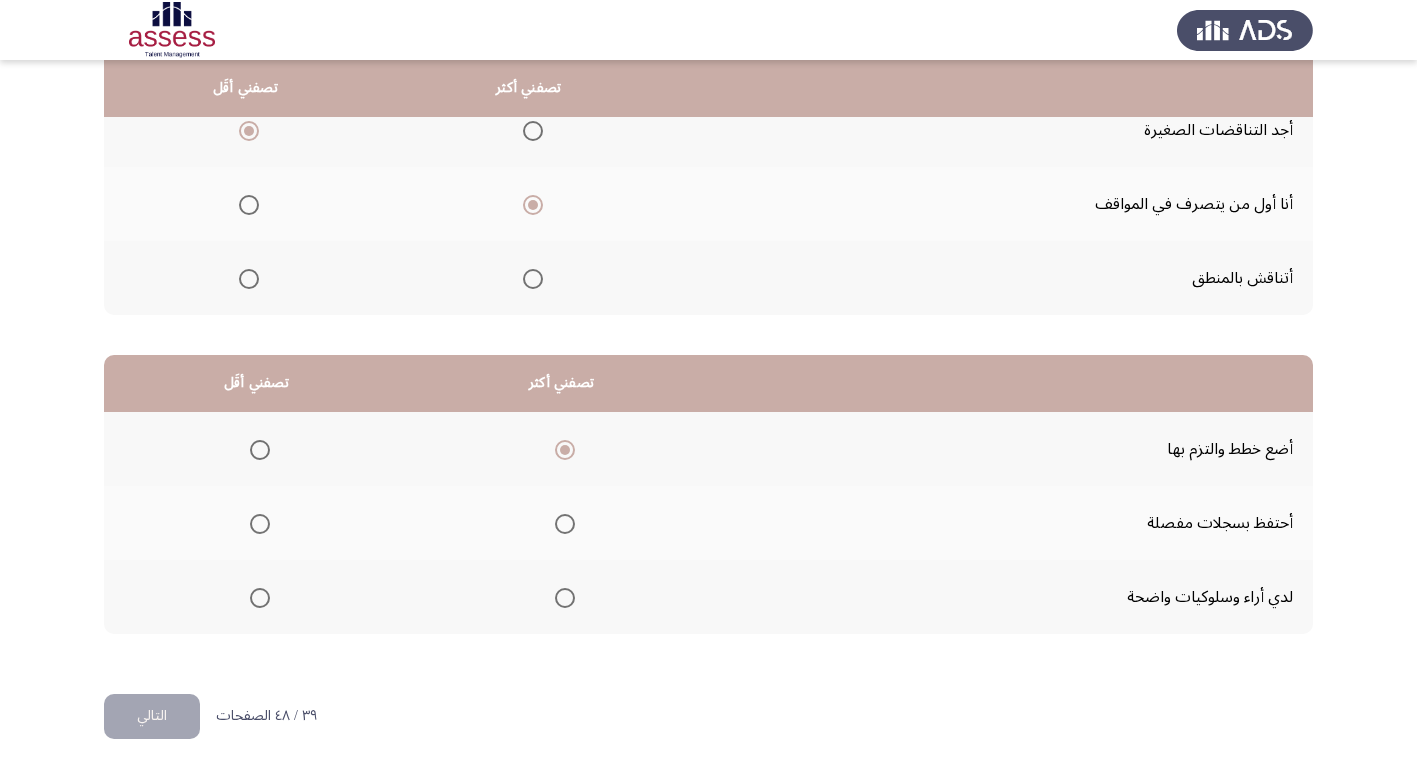 click at bounding box center [260, 524] 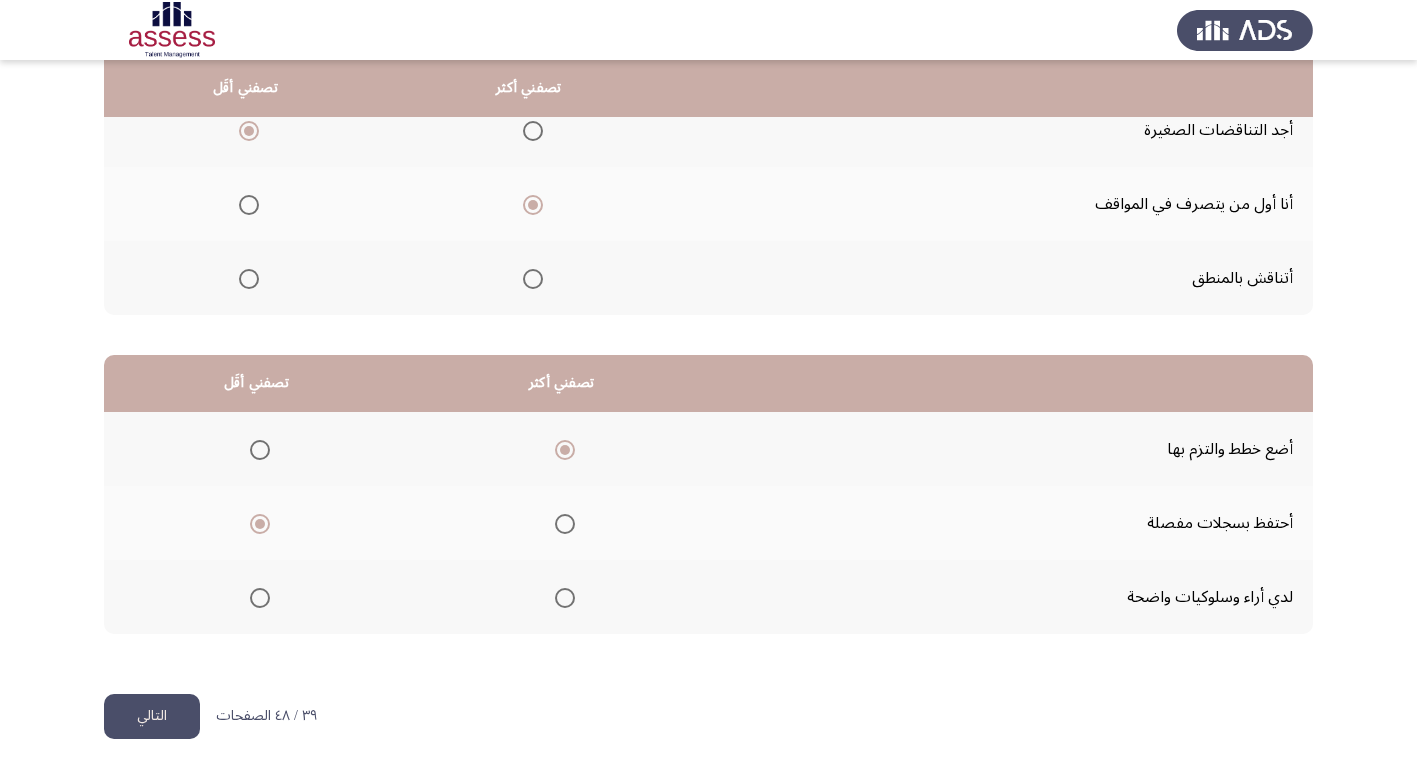 click on "التالي" 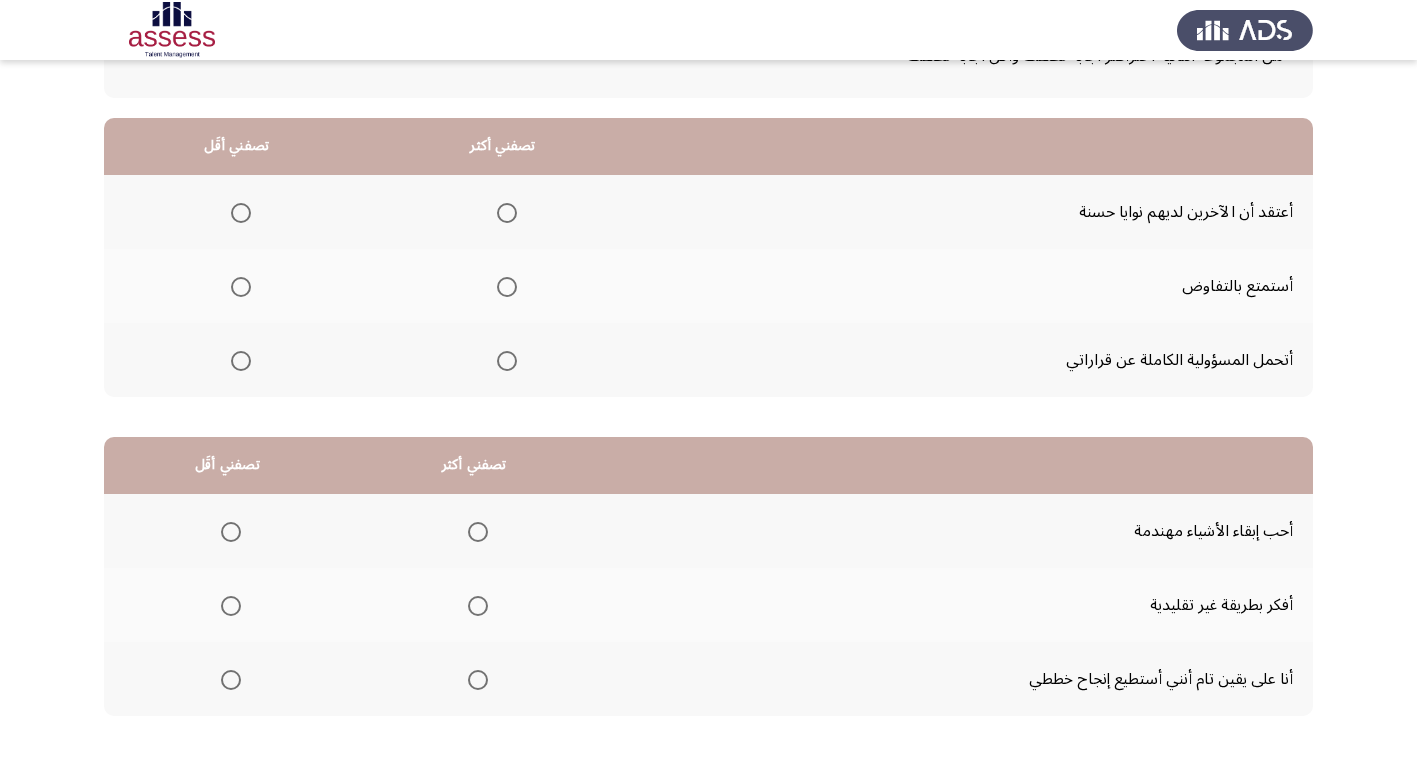 scroll, scrollTop: 200, scrollLeft: 0, axis: vertical 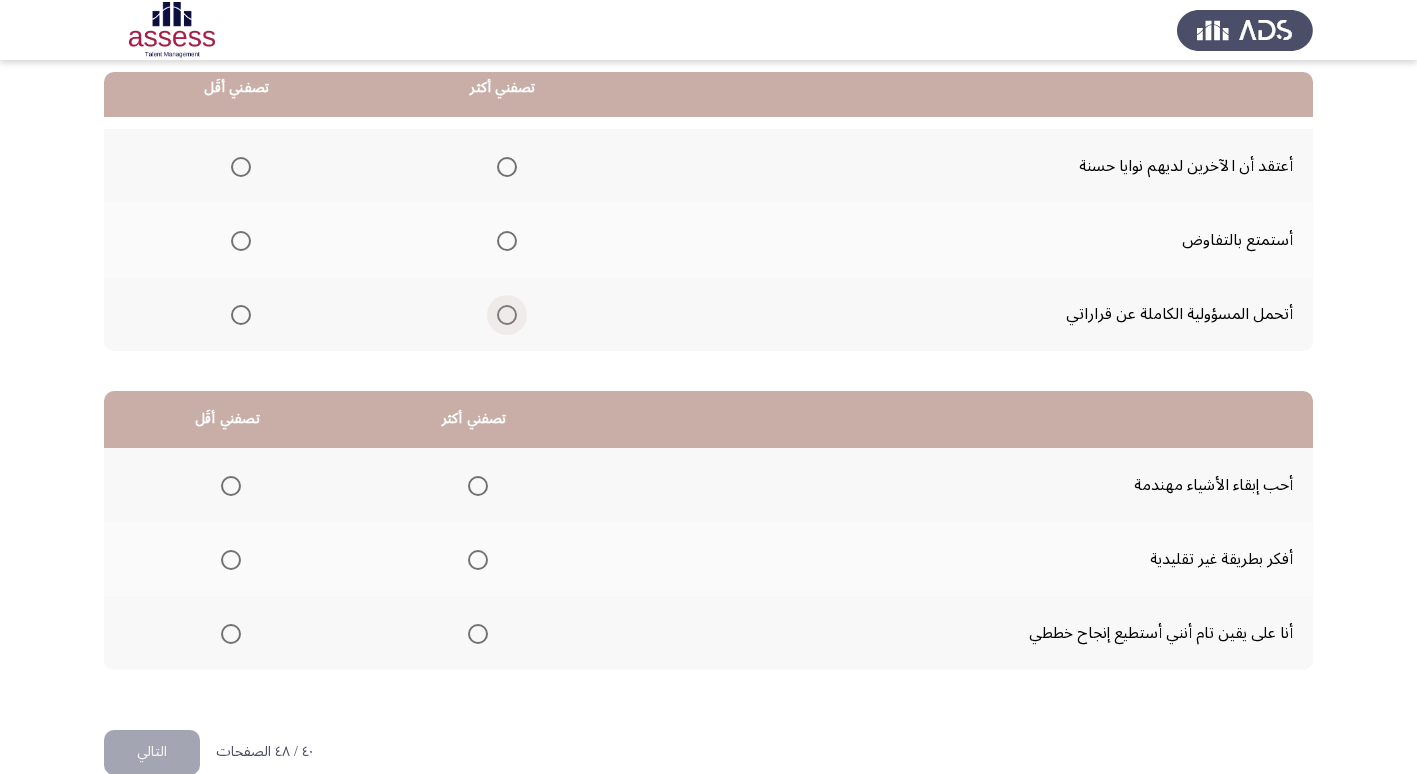 click at bounding box center (507, 315) 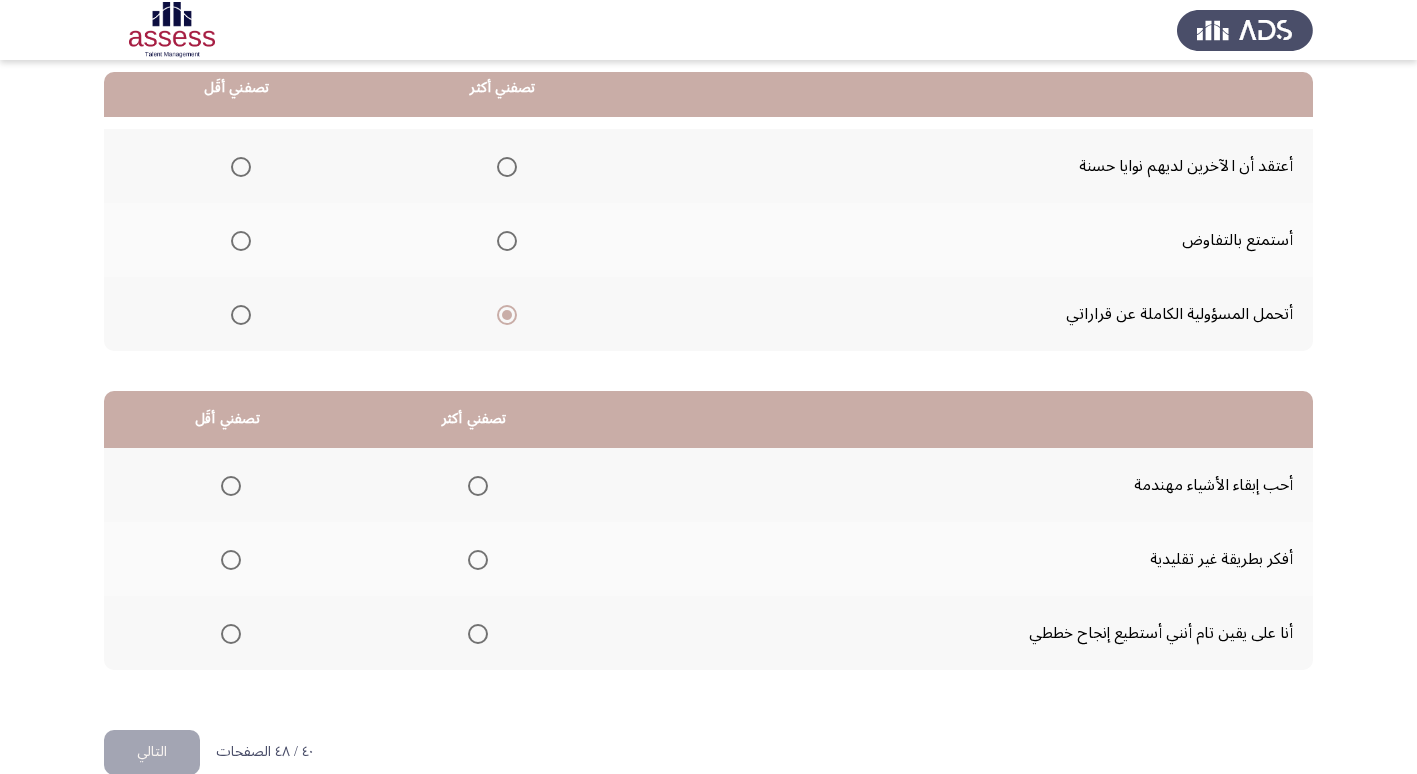 click at bounding box center (241, 241) 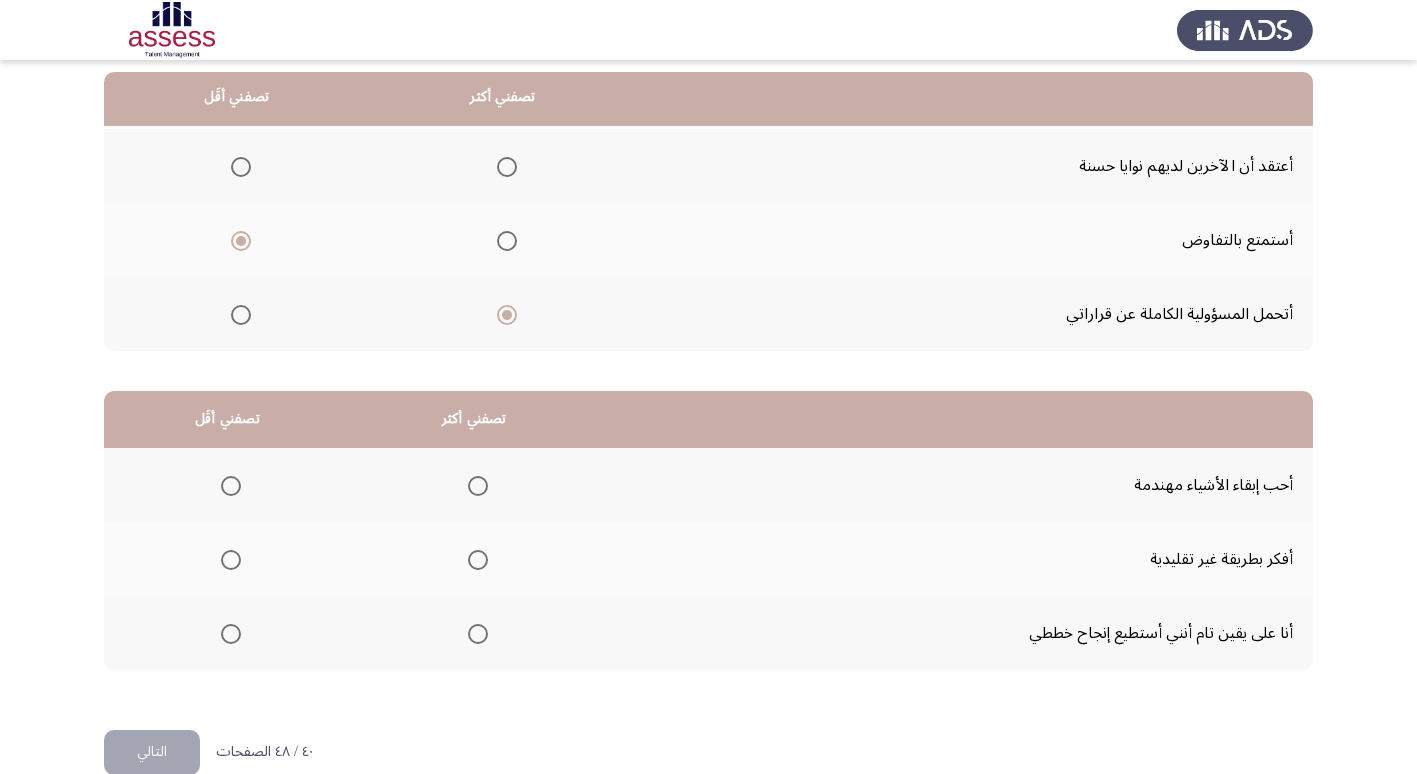 scroll, scrollTop: 236, scrollLeft: 0, axis: vertical 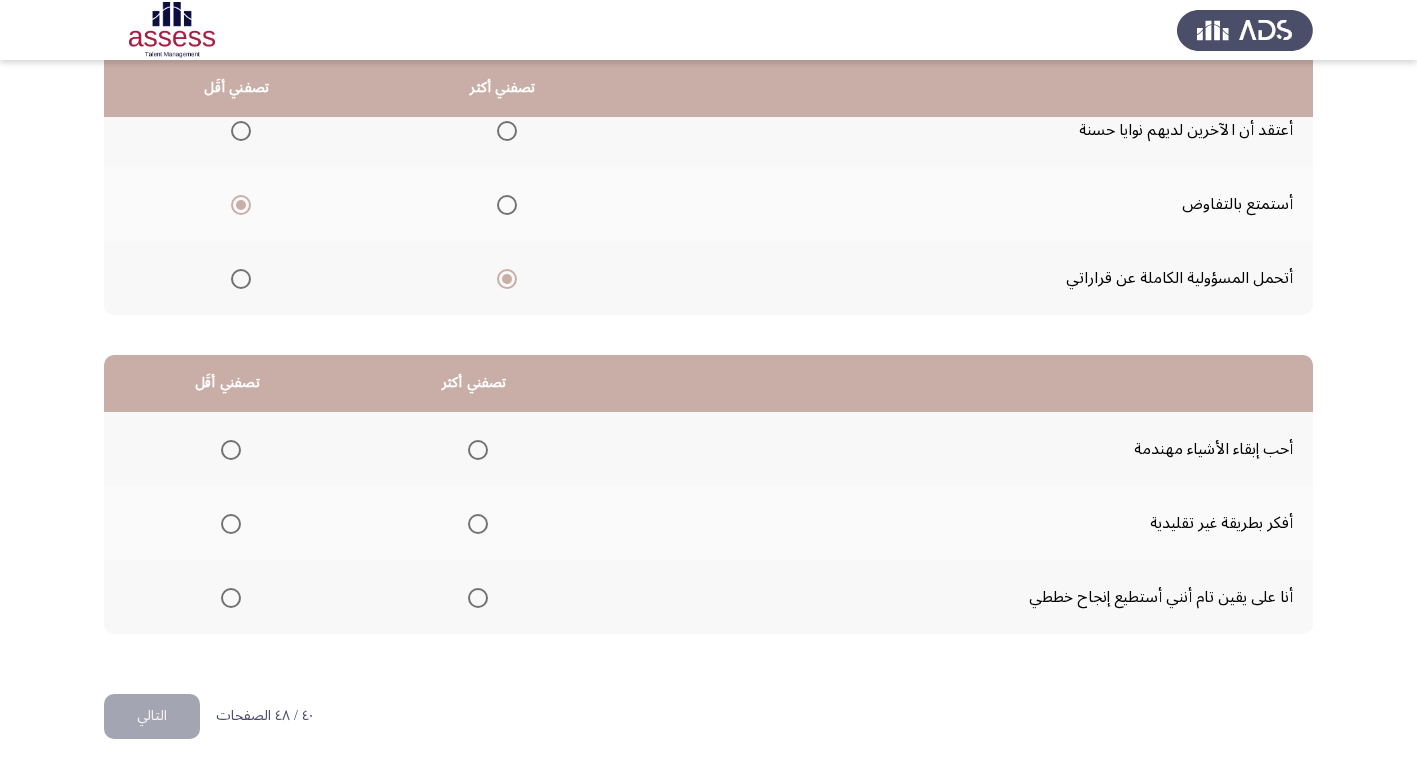 click at bounding box center [478, 598] 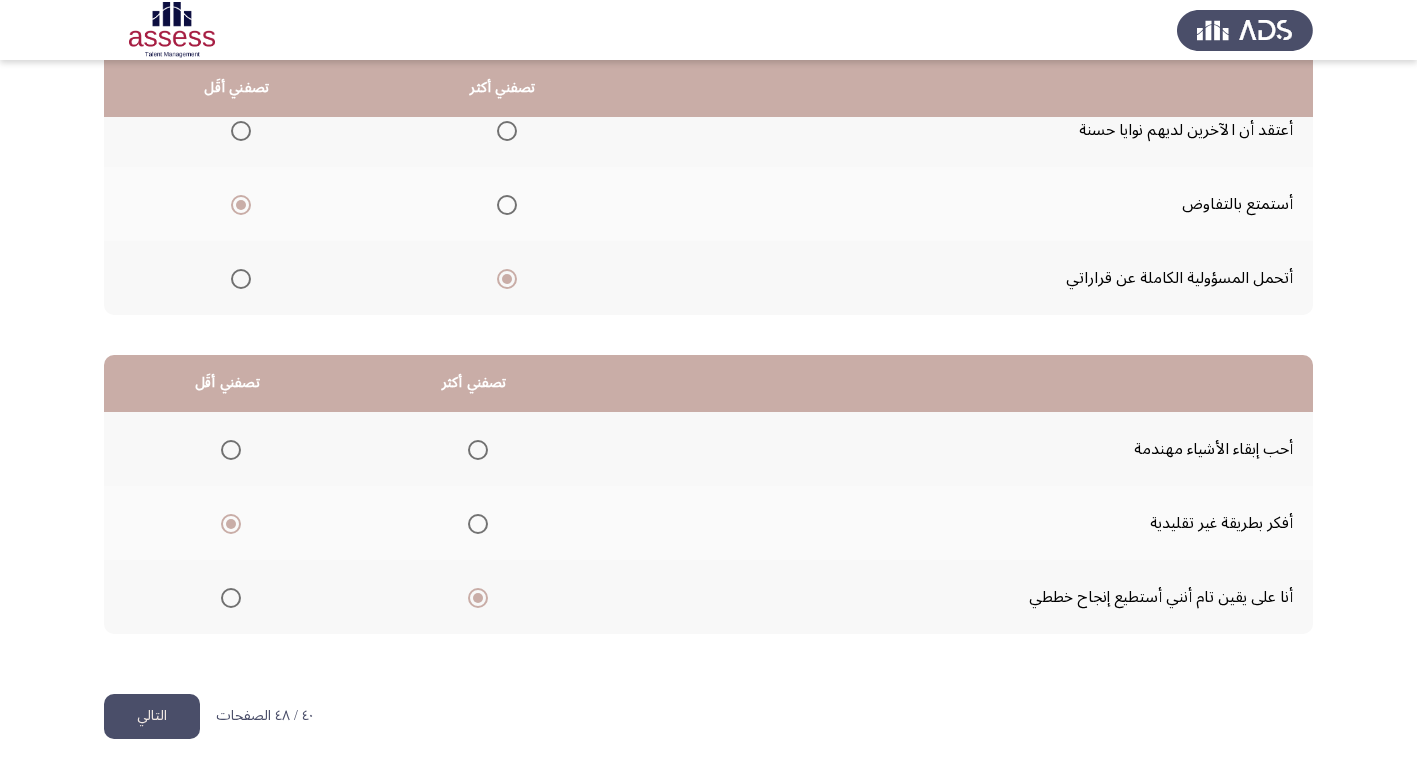 click on "التالي" 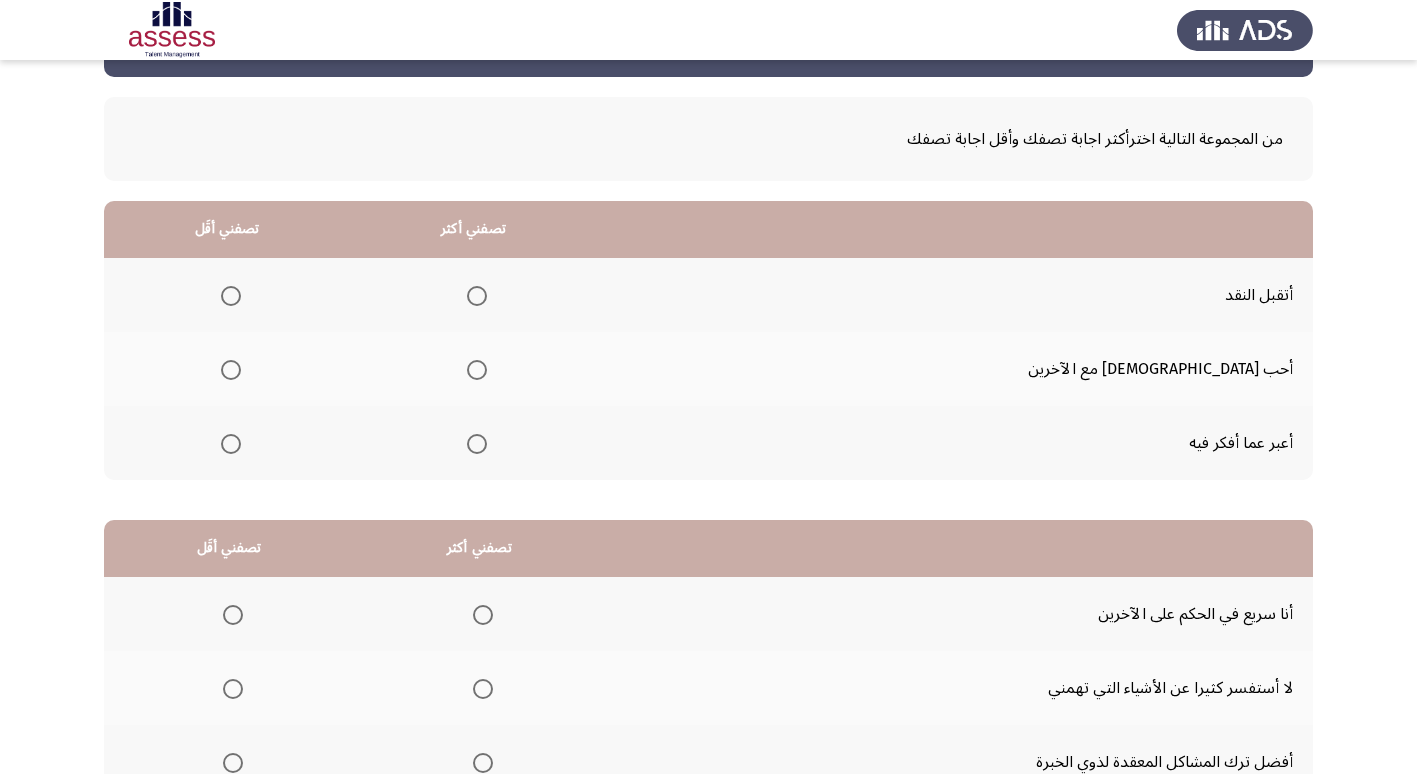 scroll, scrollTop: 100, scrollLeft: 0, axis: vertical 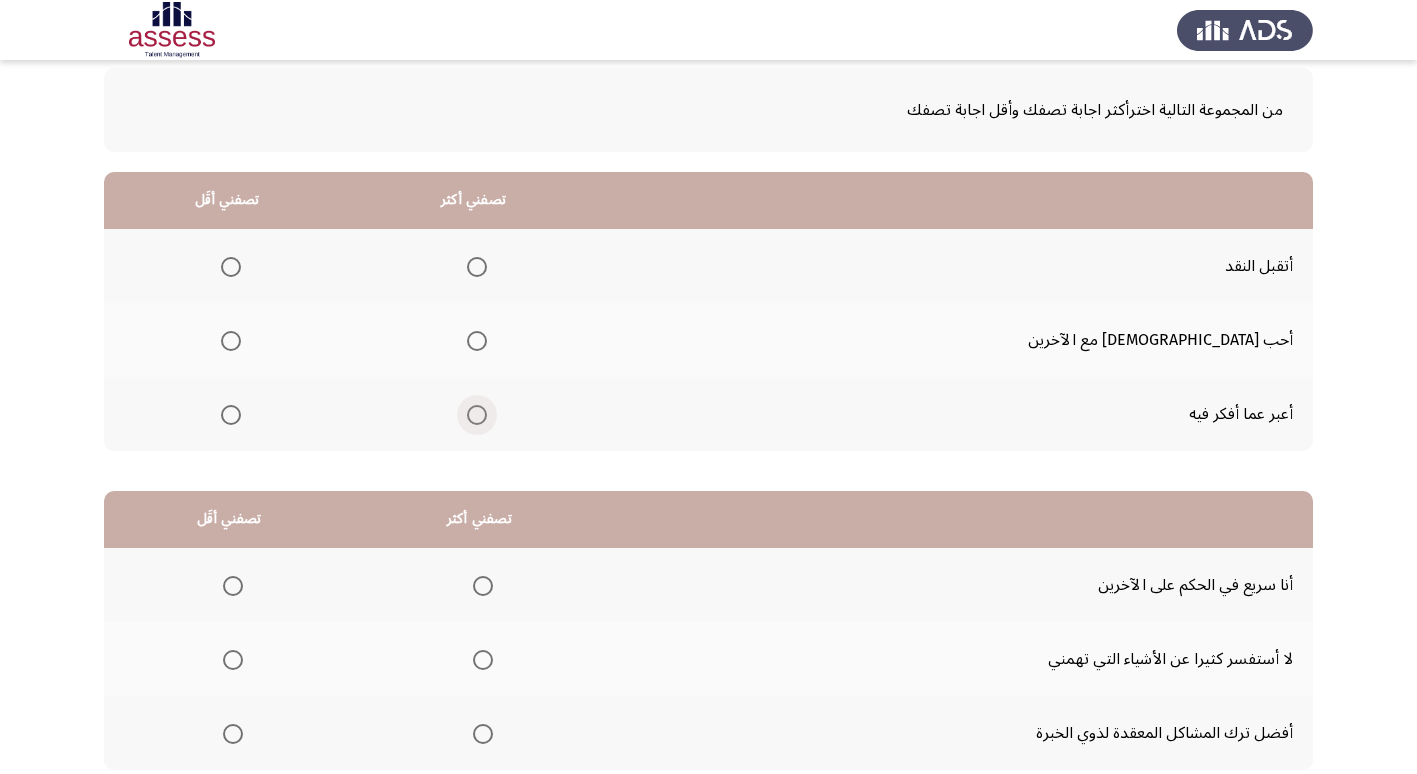 click at bounding box center (477, 415) 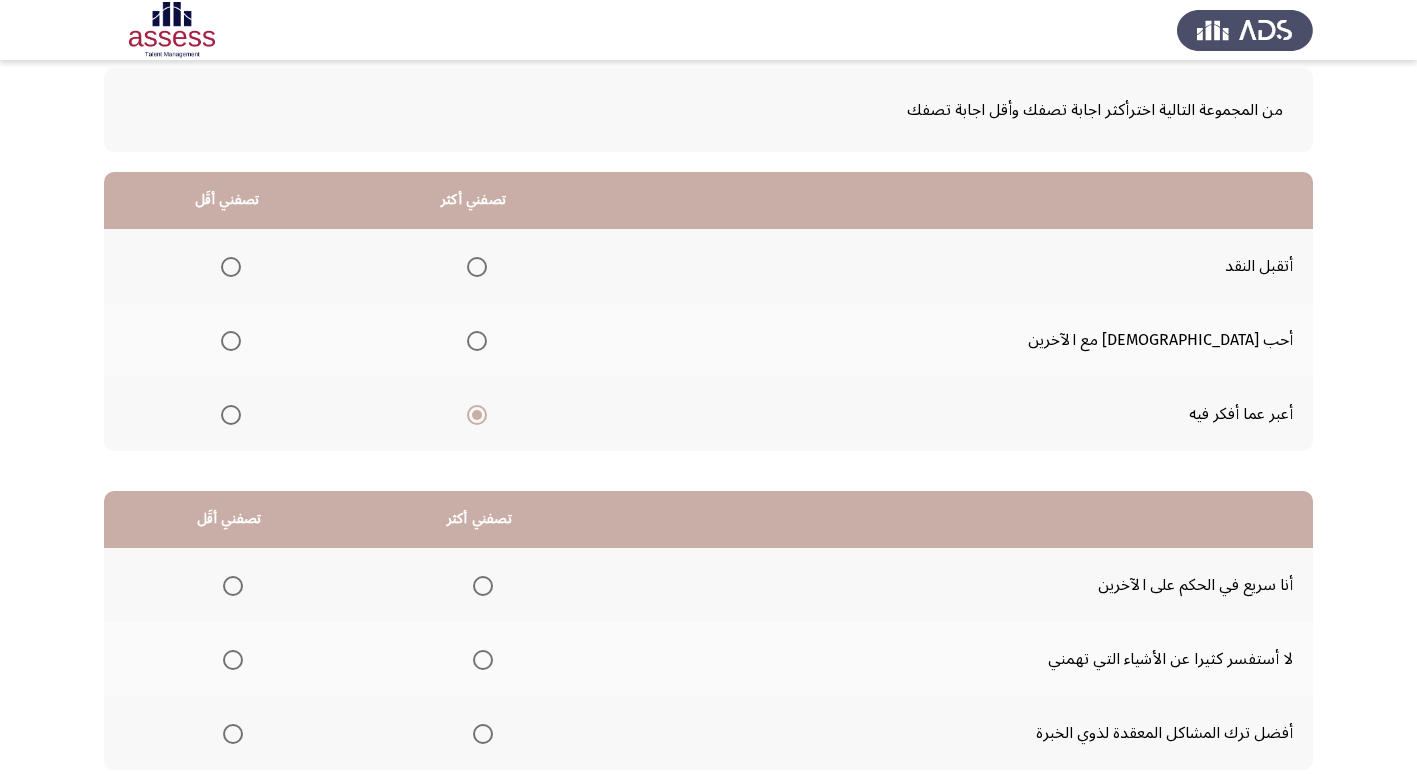 click at bounding box center [231, 341] 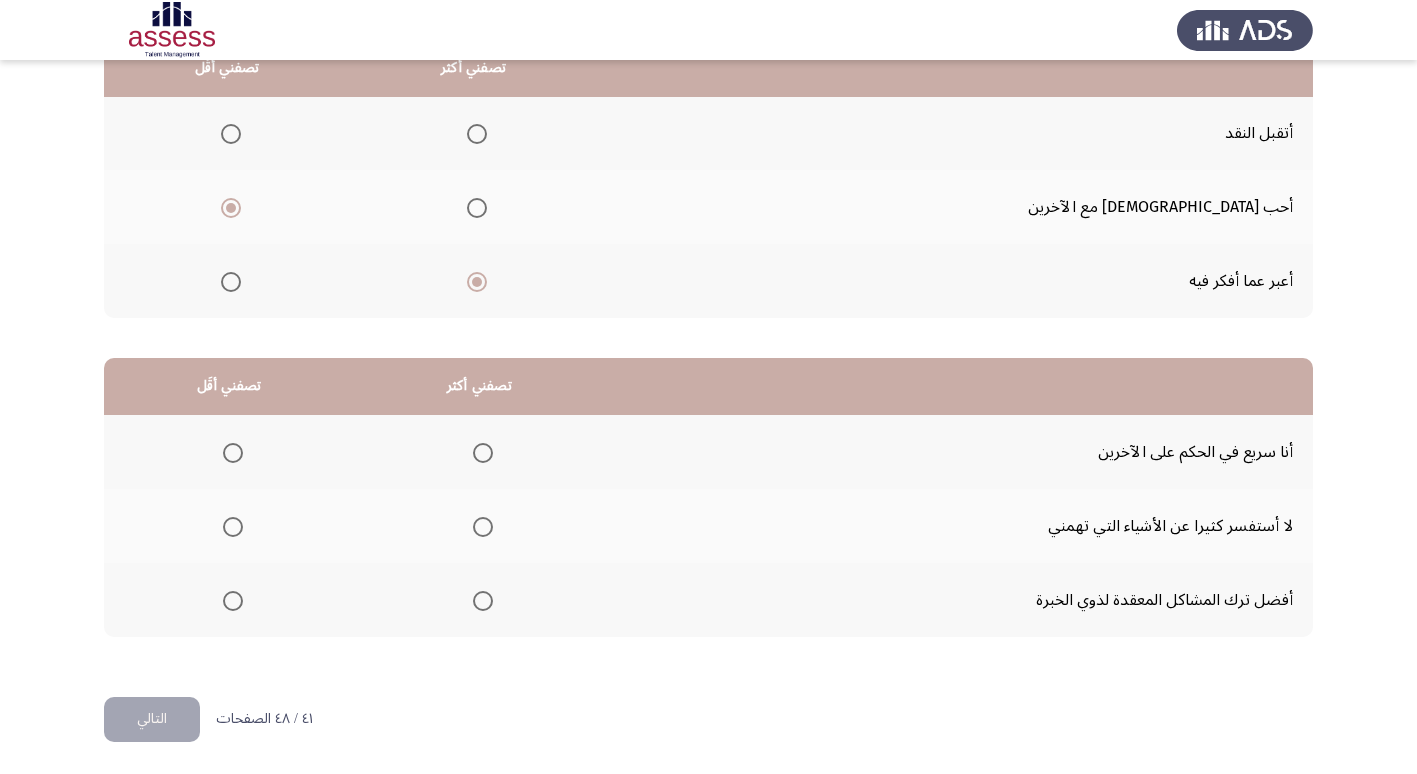 scroll, scrollTop: 236, scrollLeft: 0, axis: vertical 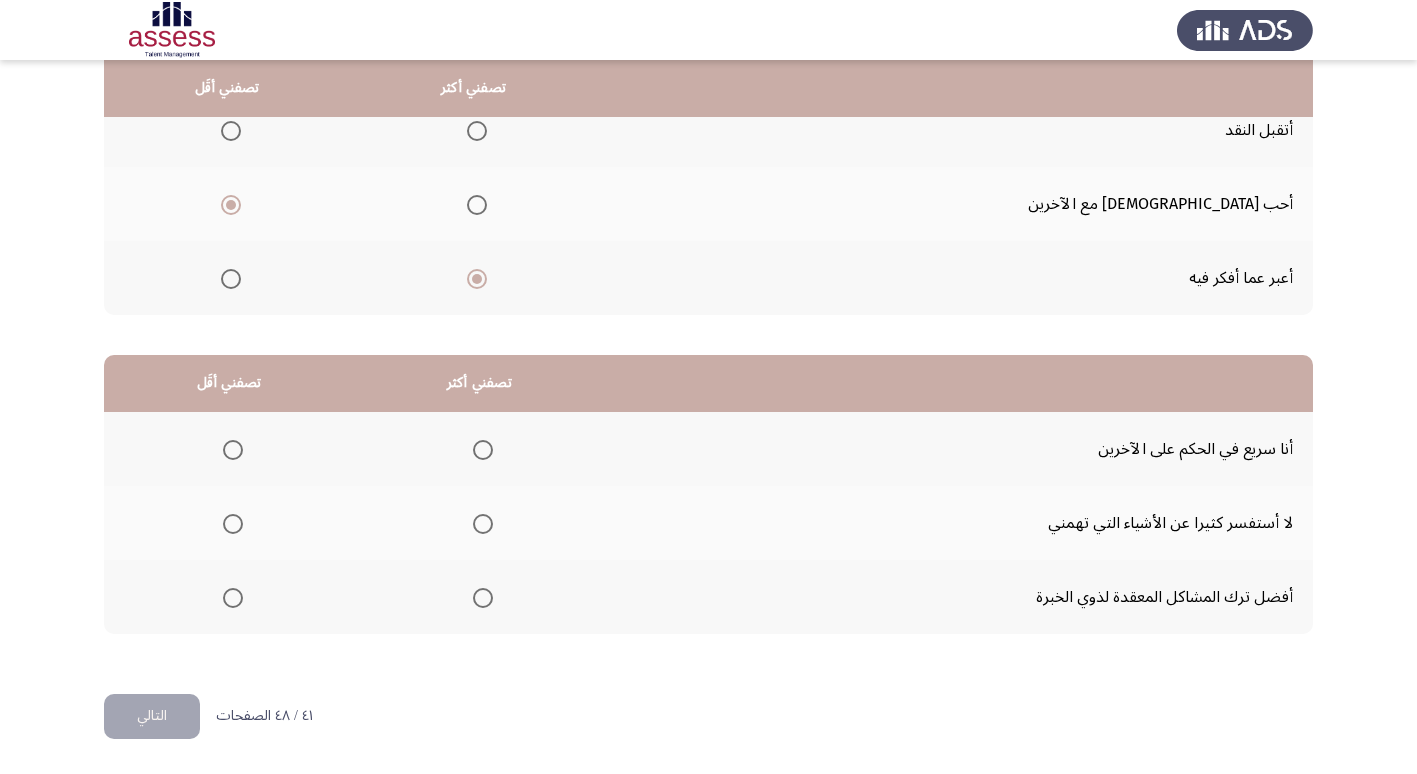 click at bounding box center (483, 598) 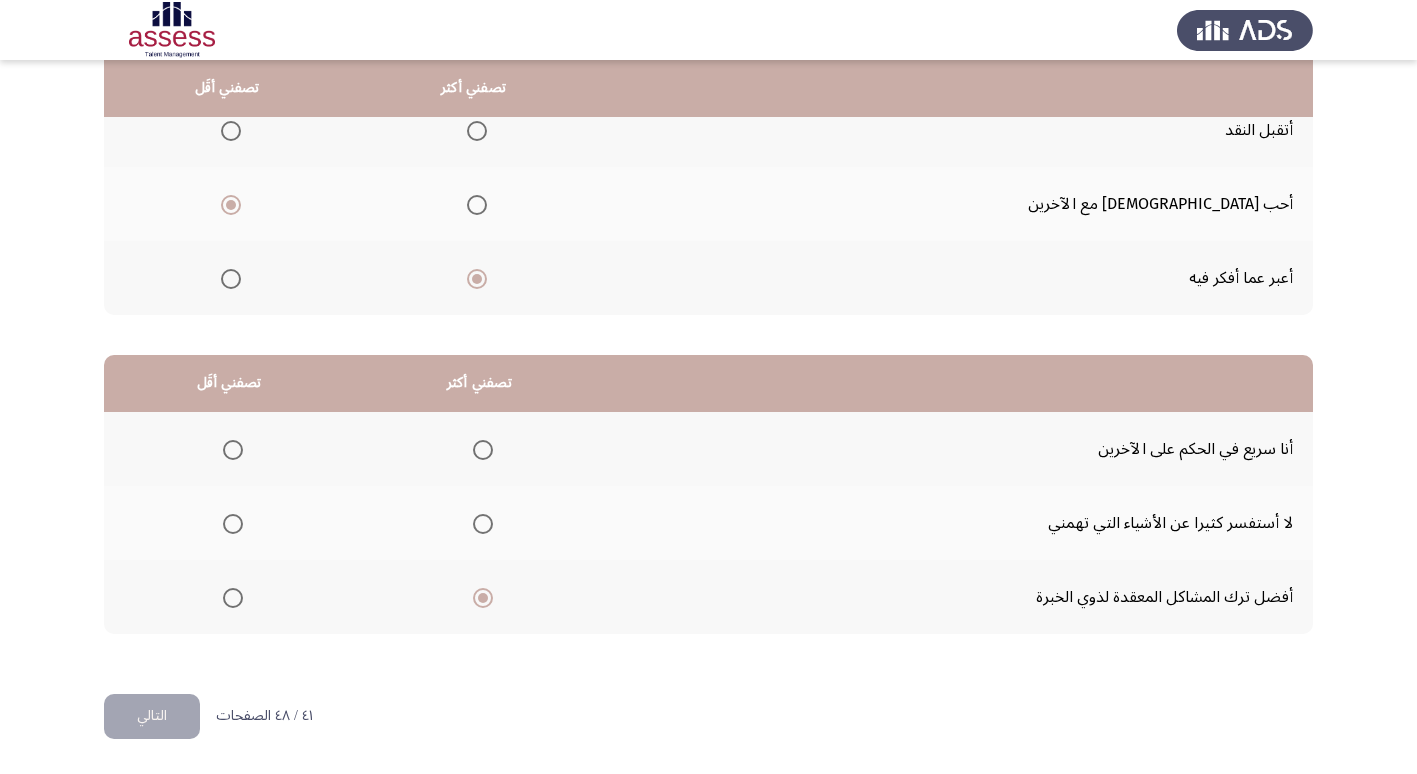click at bounding box center [233, 524] 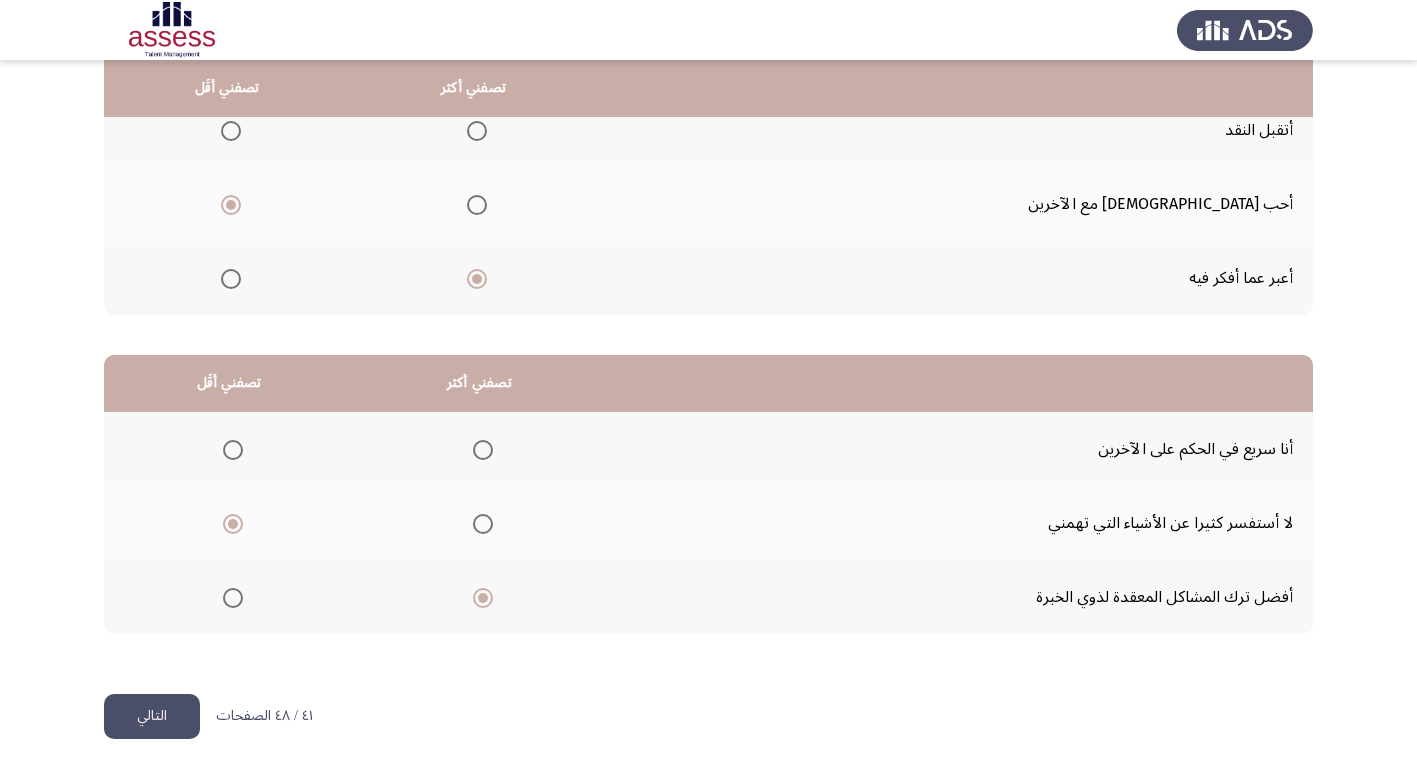 click on "التالي" 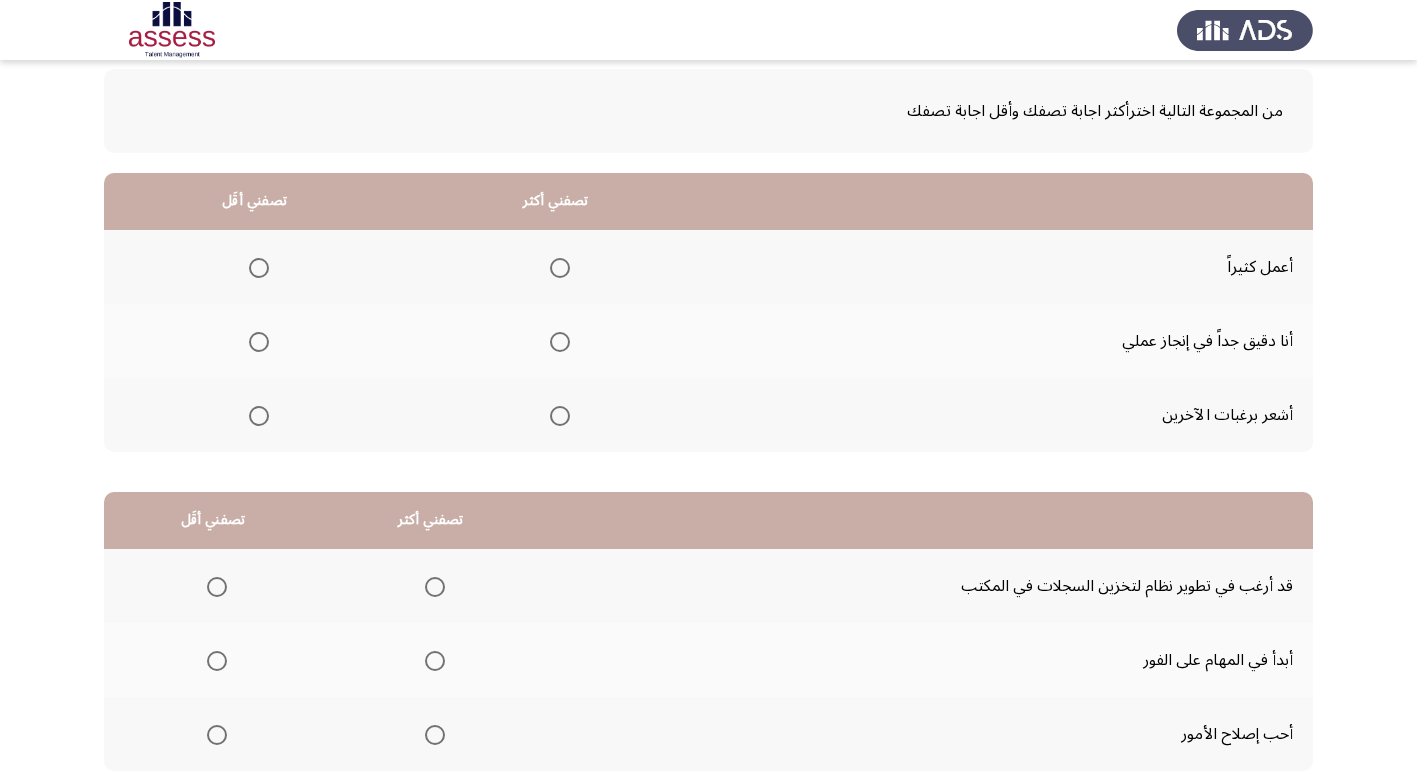 scroll, scrollTop: 100, scrollLeft: 0, axis: vertical 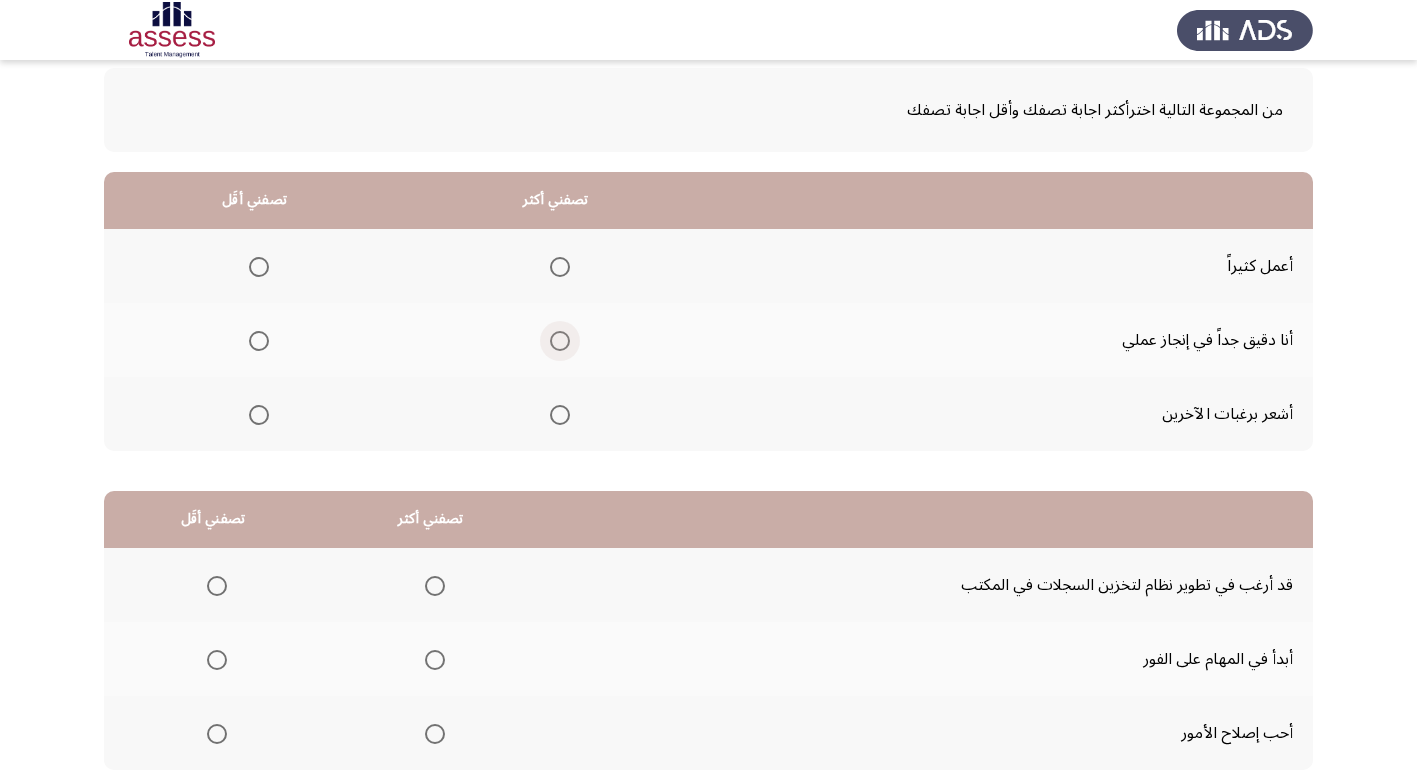 click at bounding box center (560, 341) 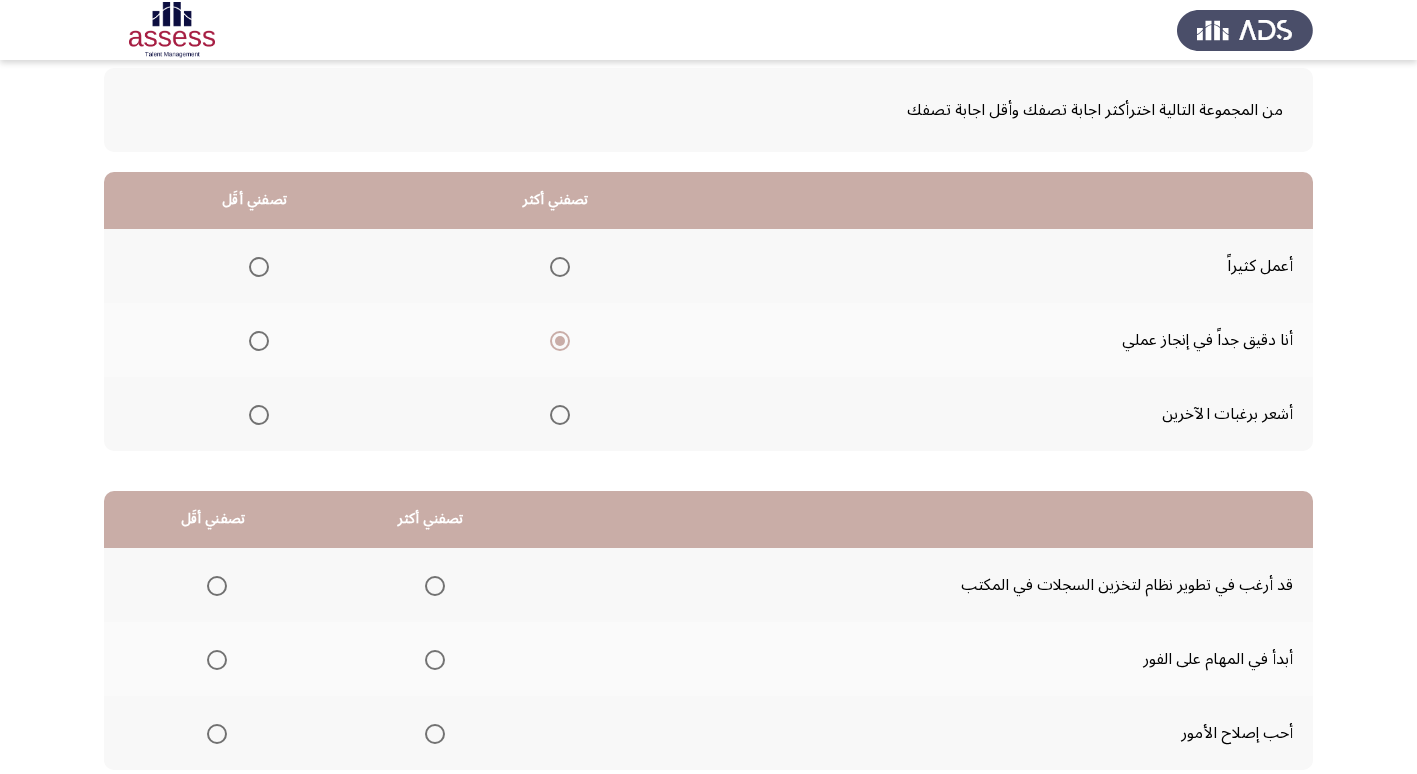 click 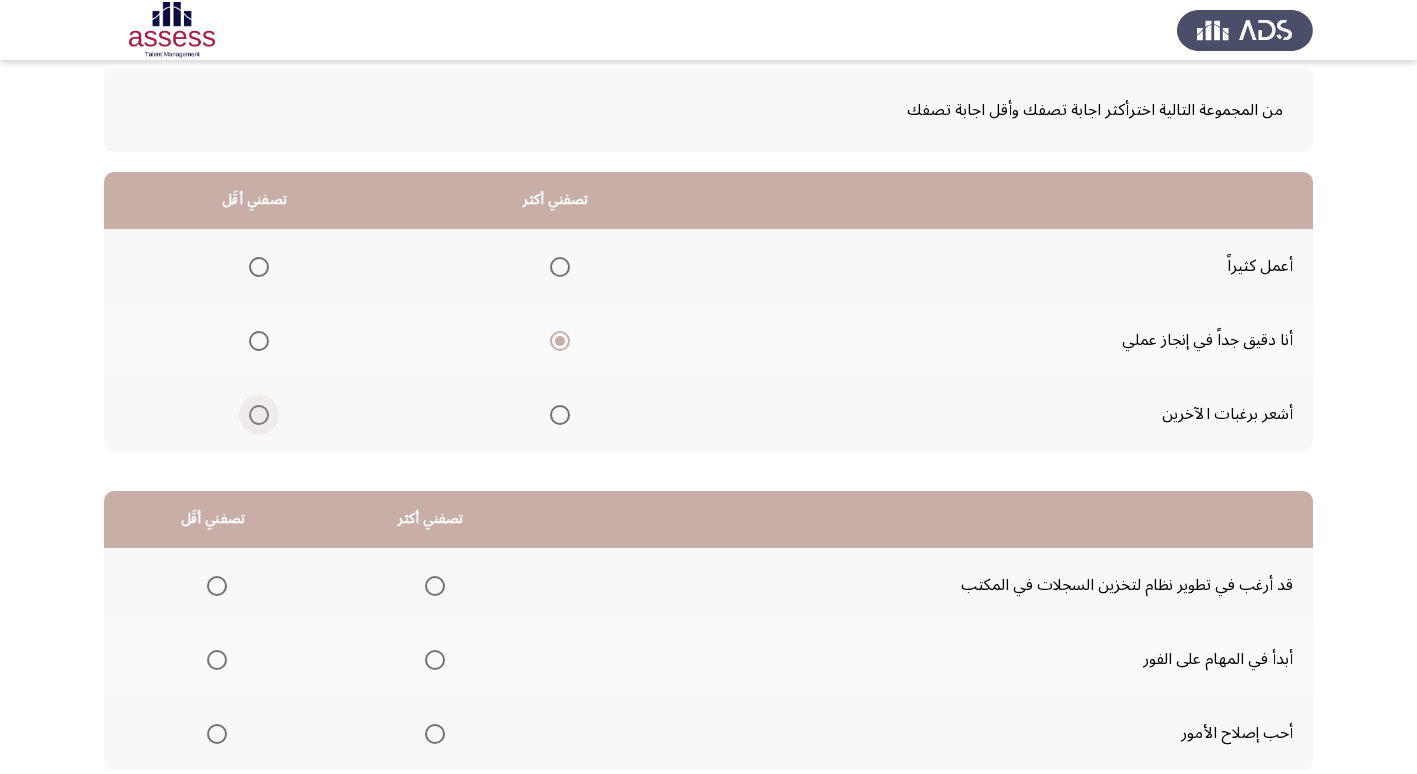 click at bounding box center [259, 415] 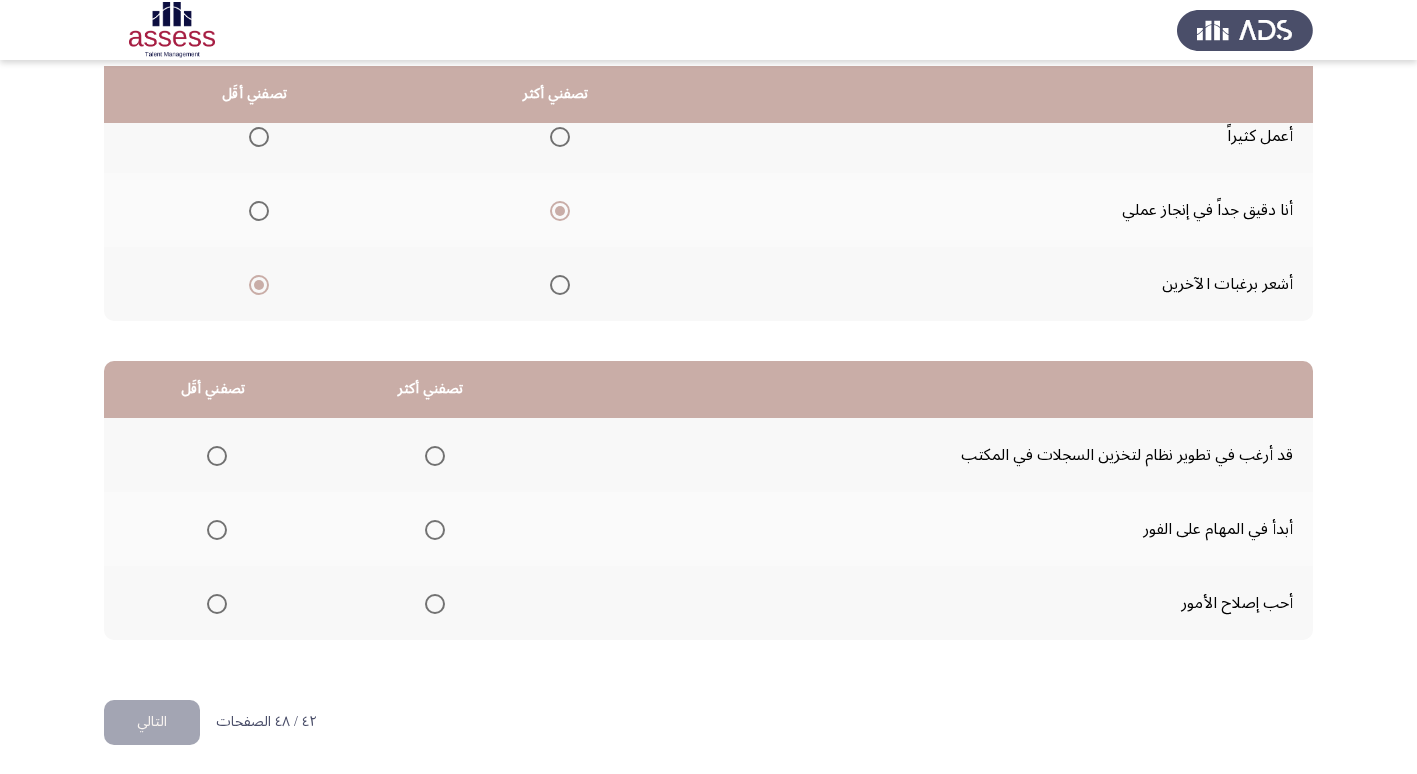 scroll, scrollTop: 236, scrollLeft: 0, axis: vertical 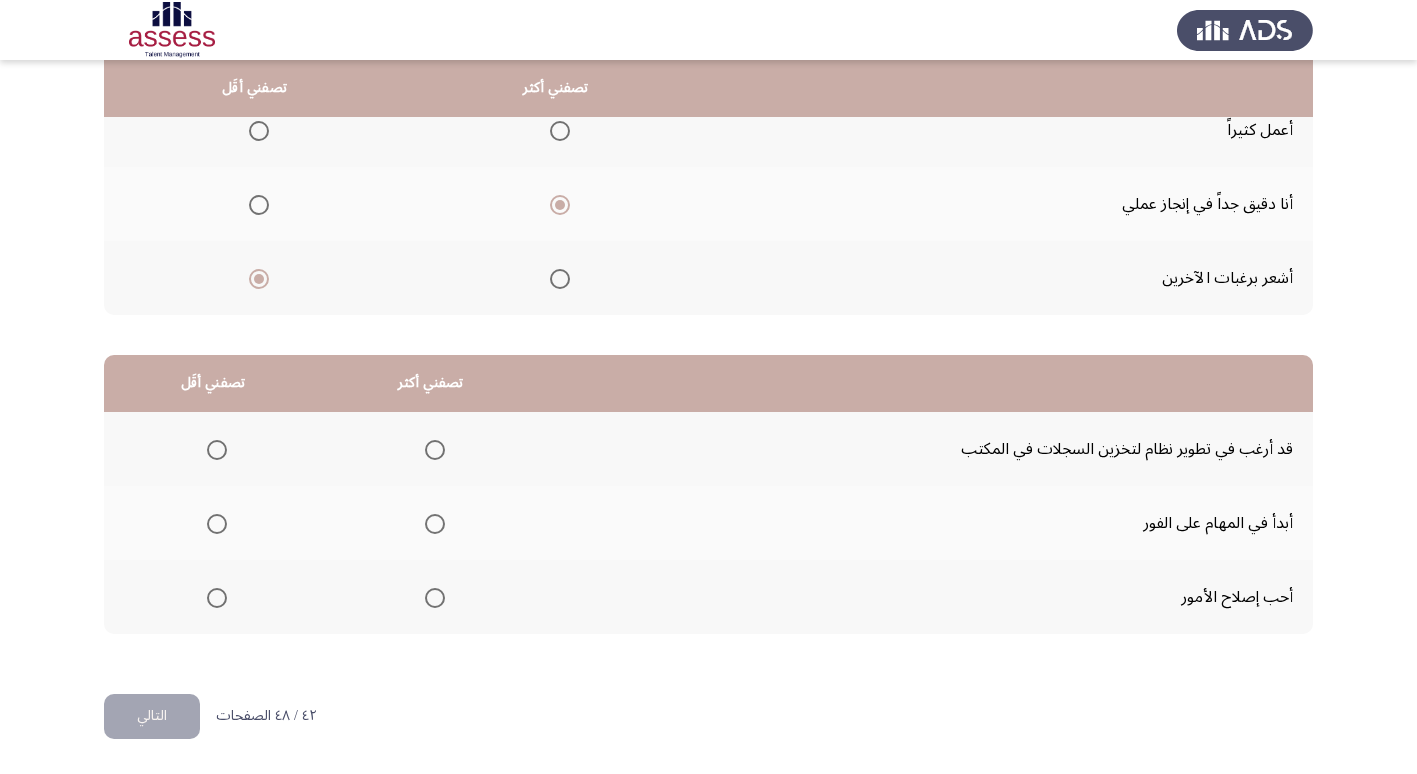 click at bounding box center (435, 598) 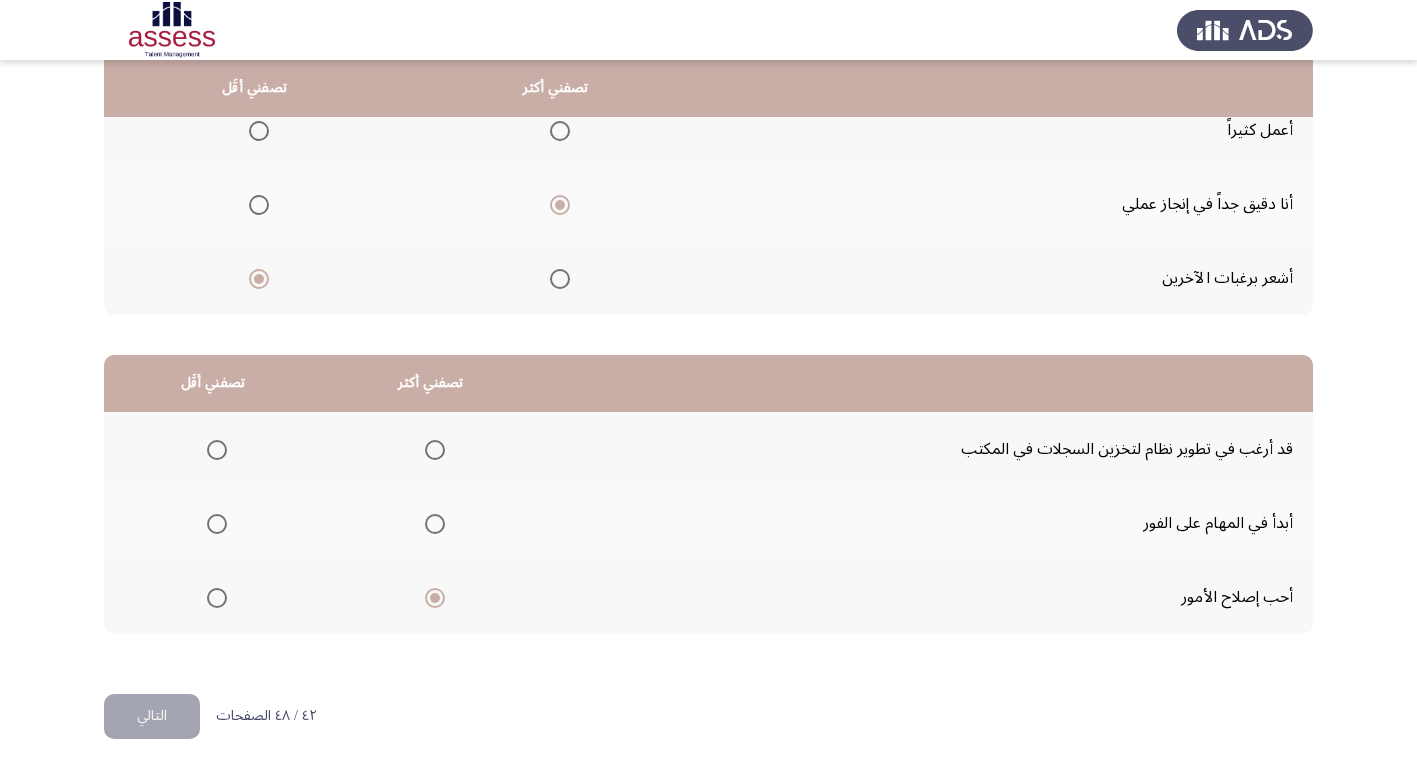 click at bounding box center (217, 450) 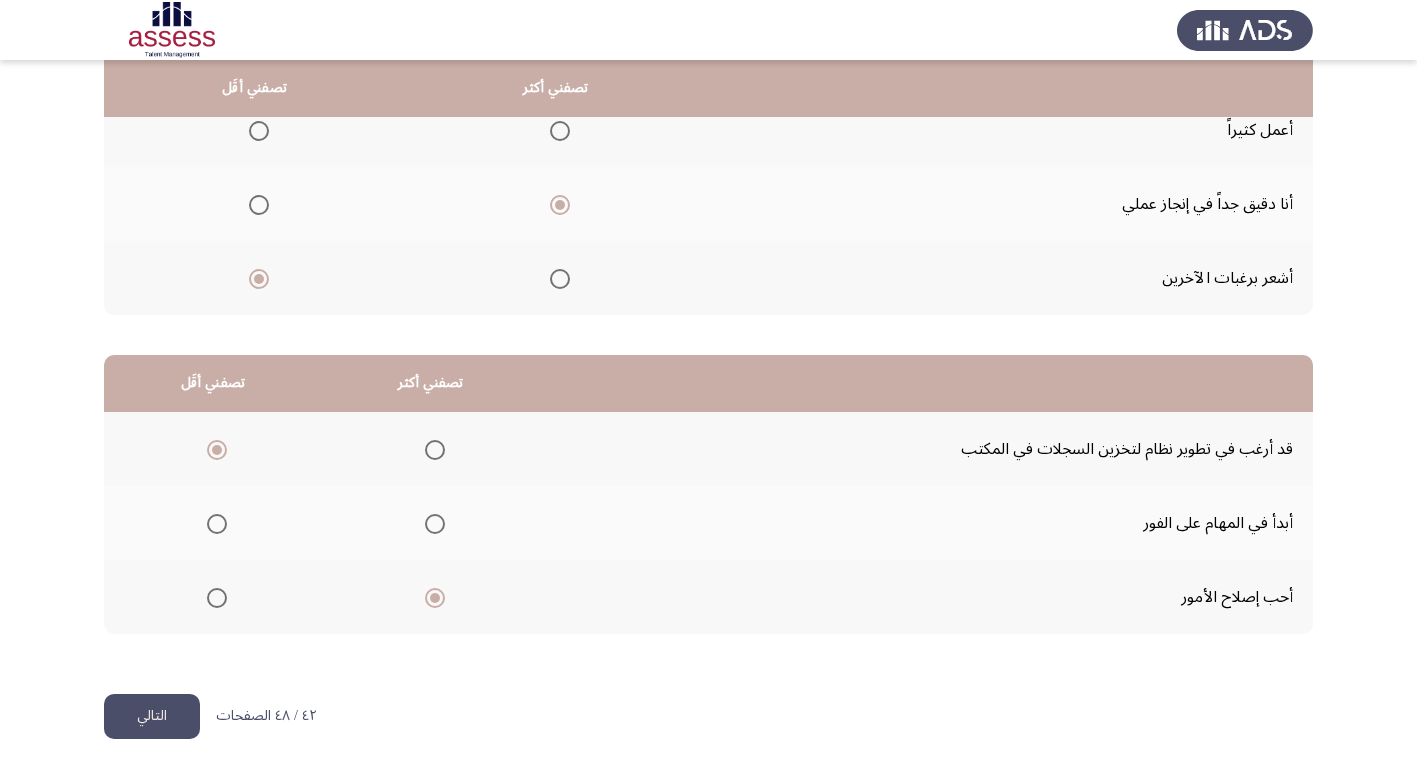 click on "التالي" 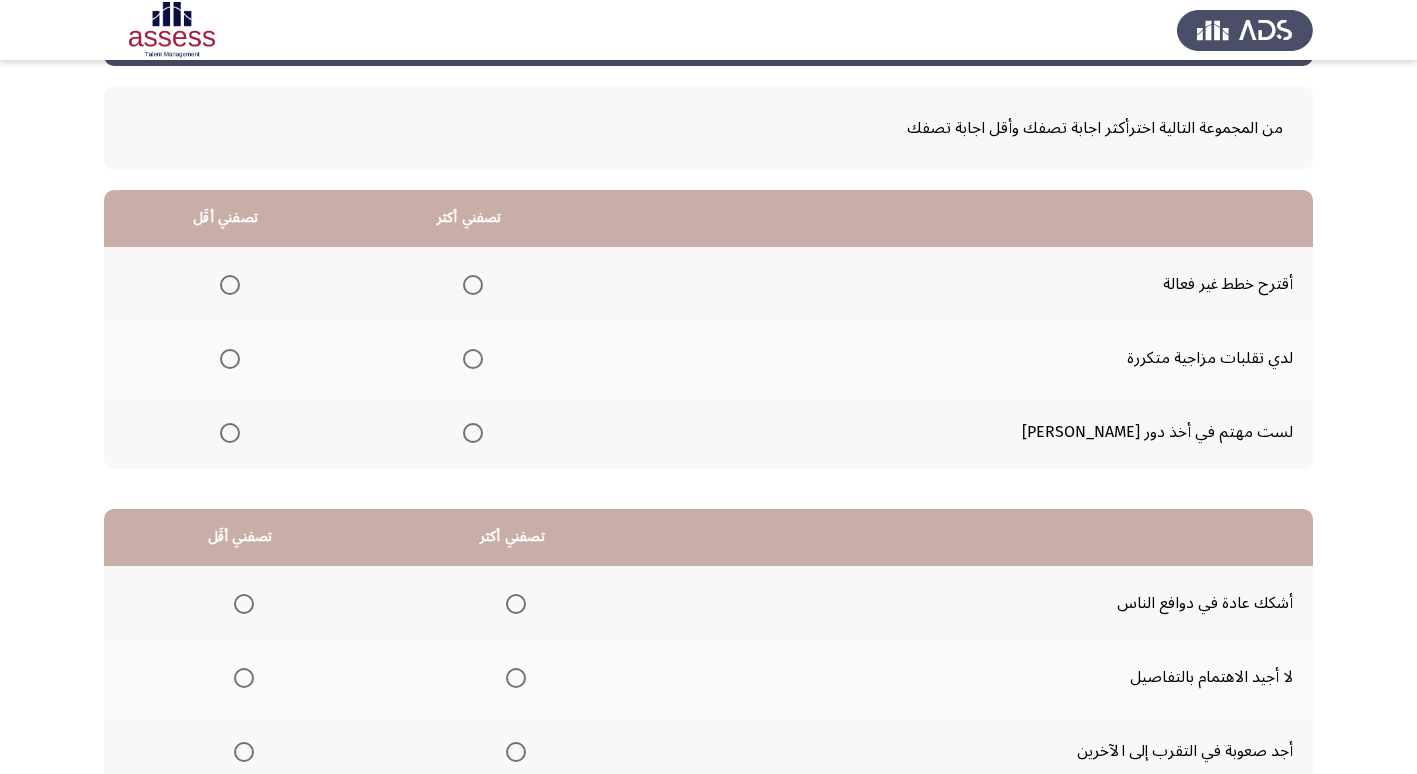 scroll, scrollTop: 36, scrollLeft: 0, axis: vertical 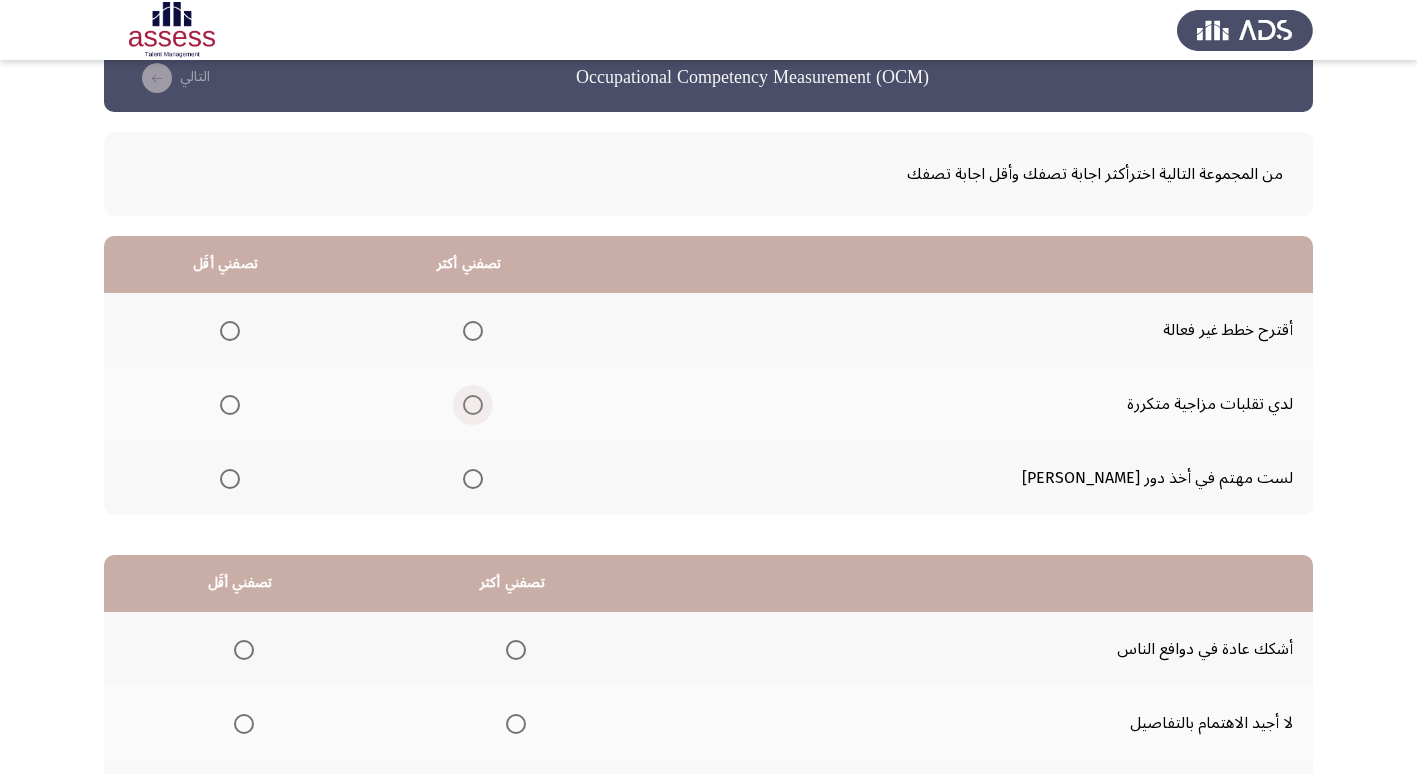 click at bounding box center [473, 405] 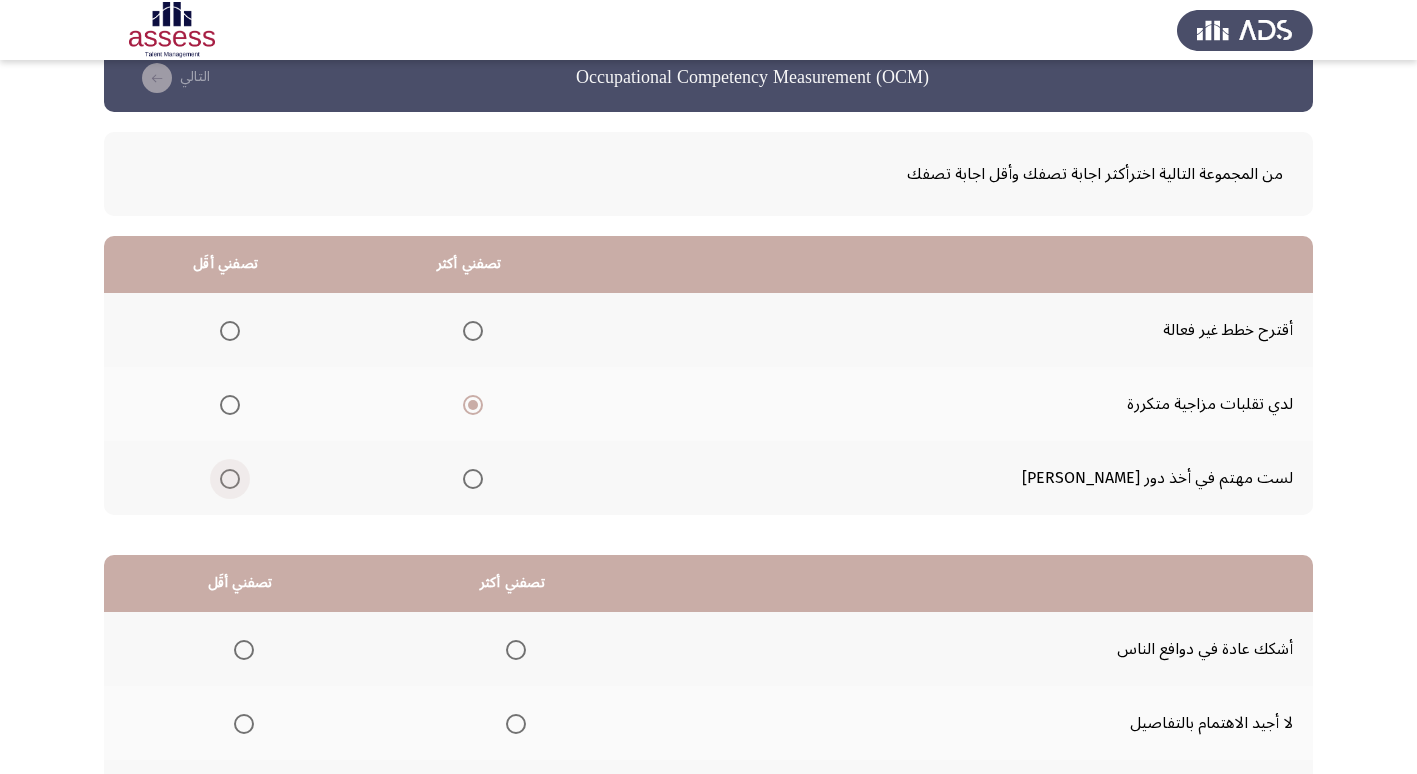 click at bounding box center [230, 479] 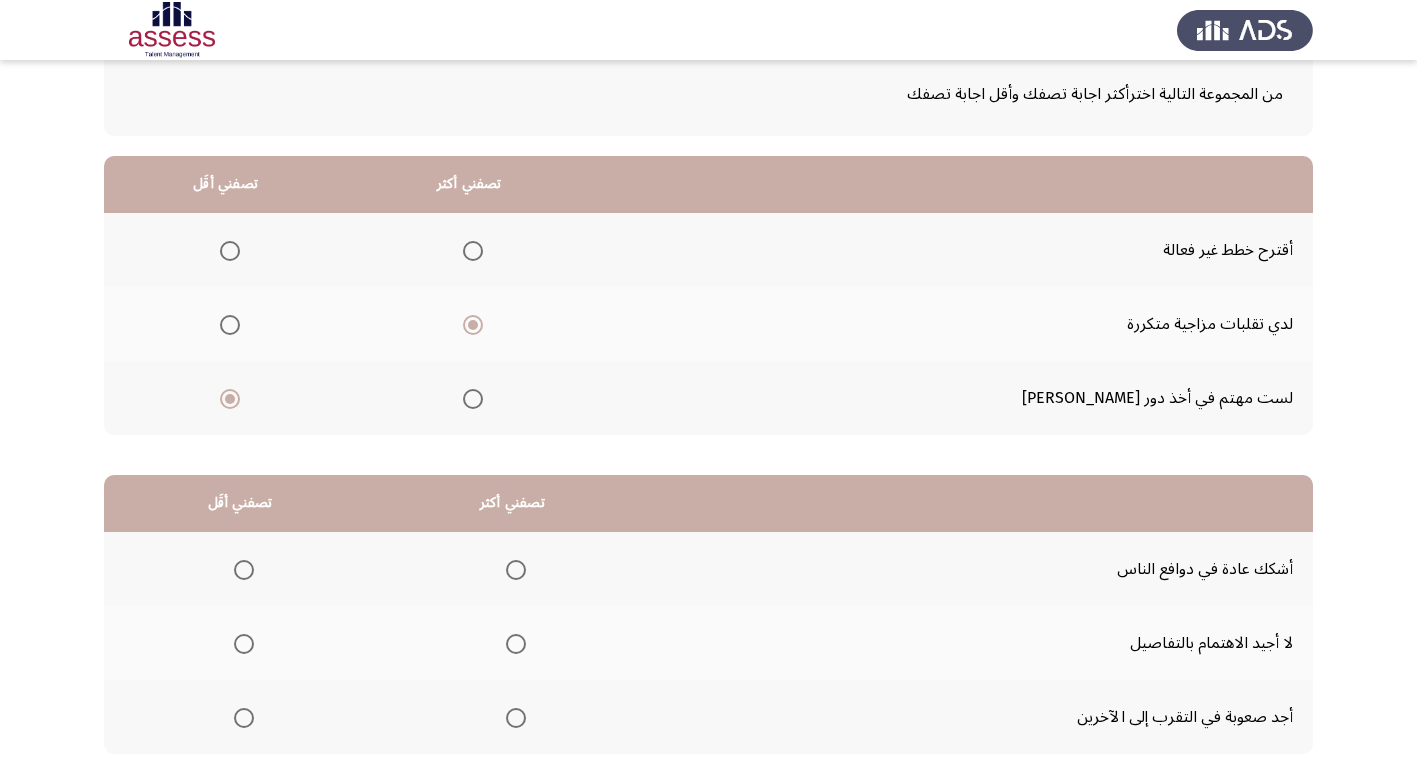 scroll, scrollTop: 236, scrollLeft: 0, axis: vertical 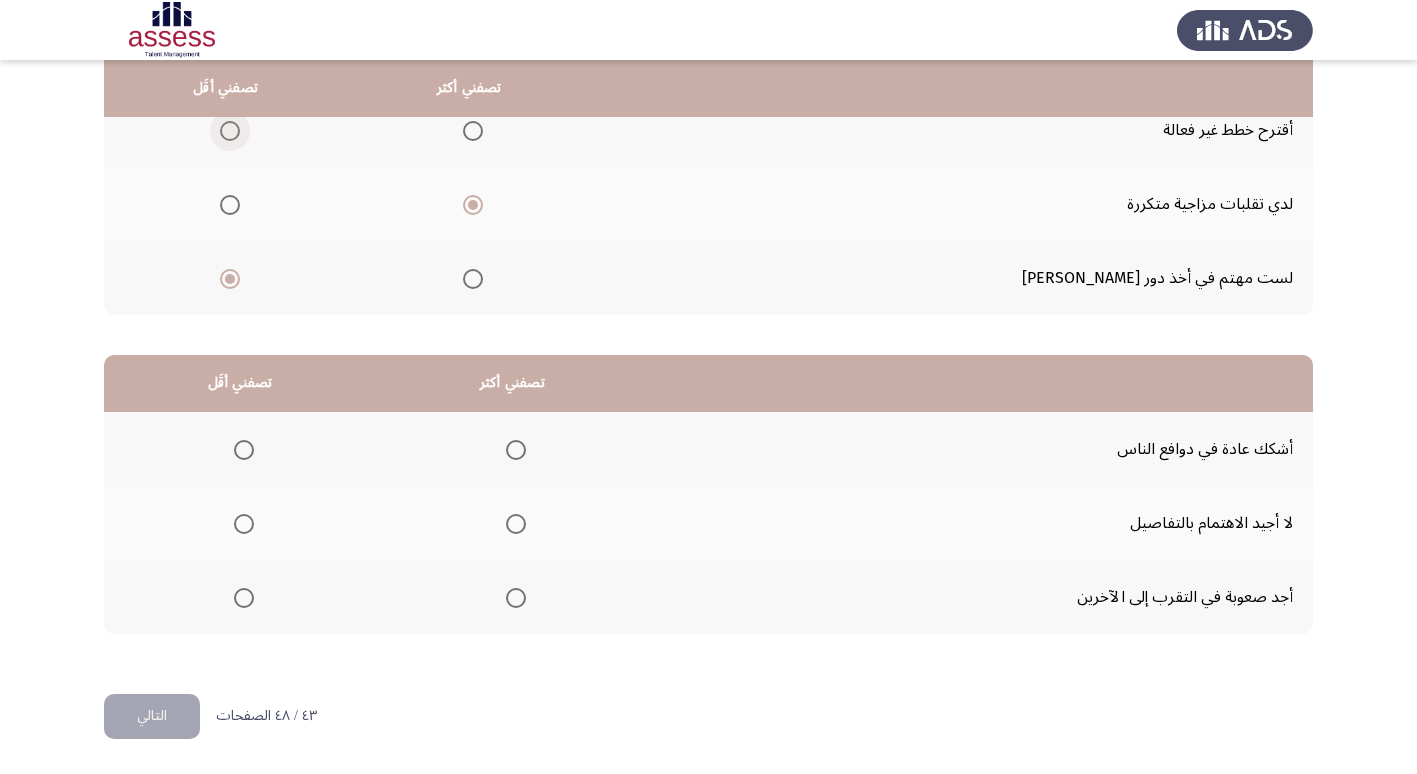 click at bounding box center [230, 131] 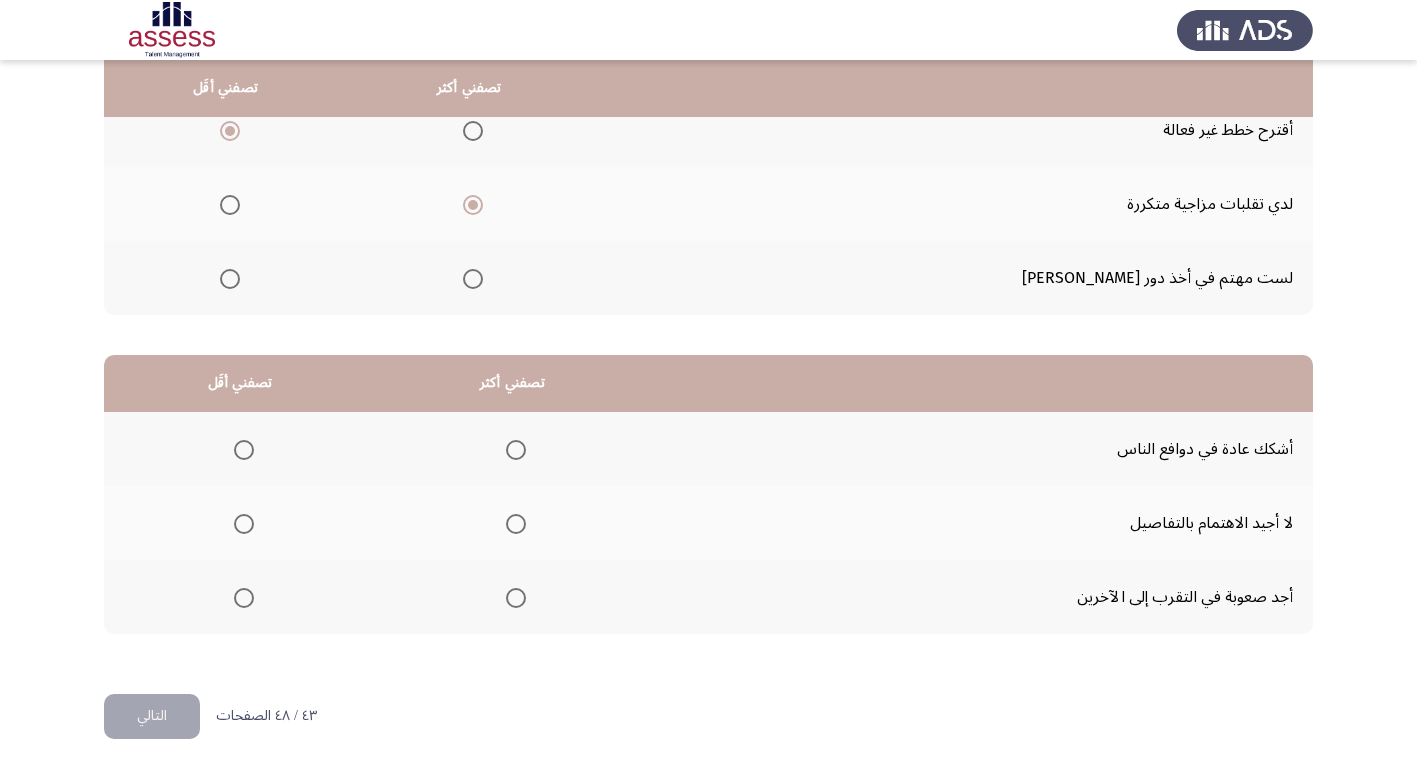 click at bounding box center [516, 598] 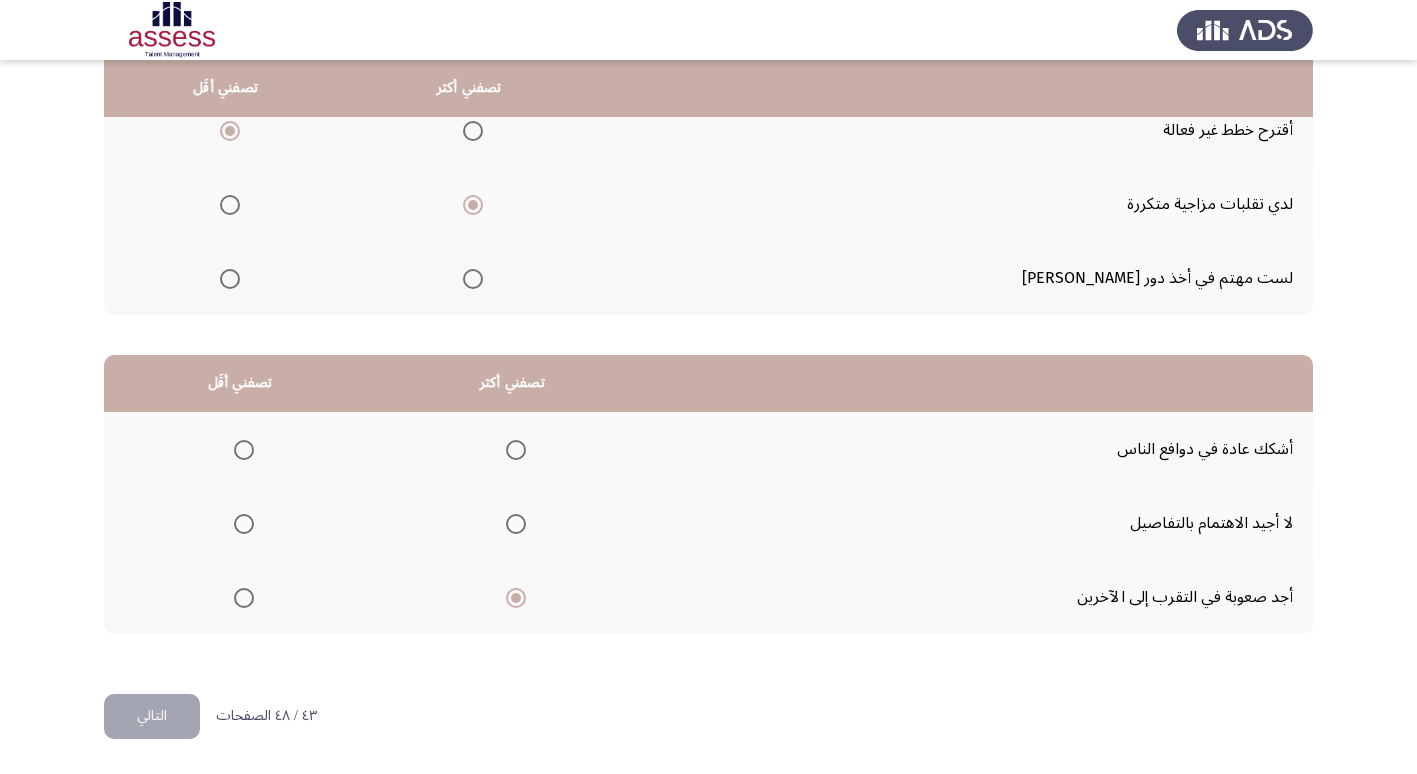 click at bounding box center [244, 450] 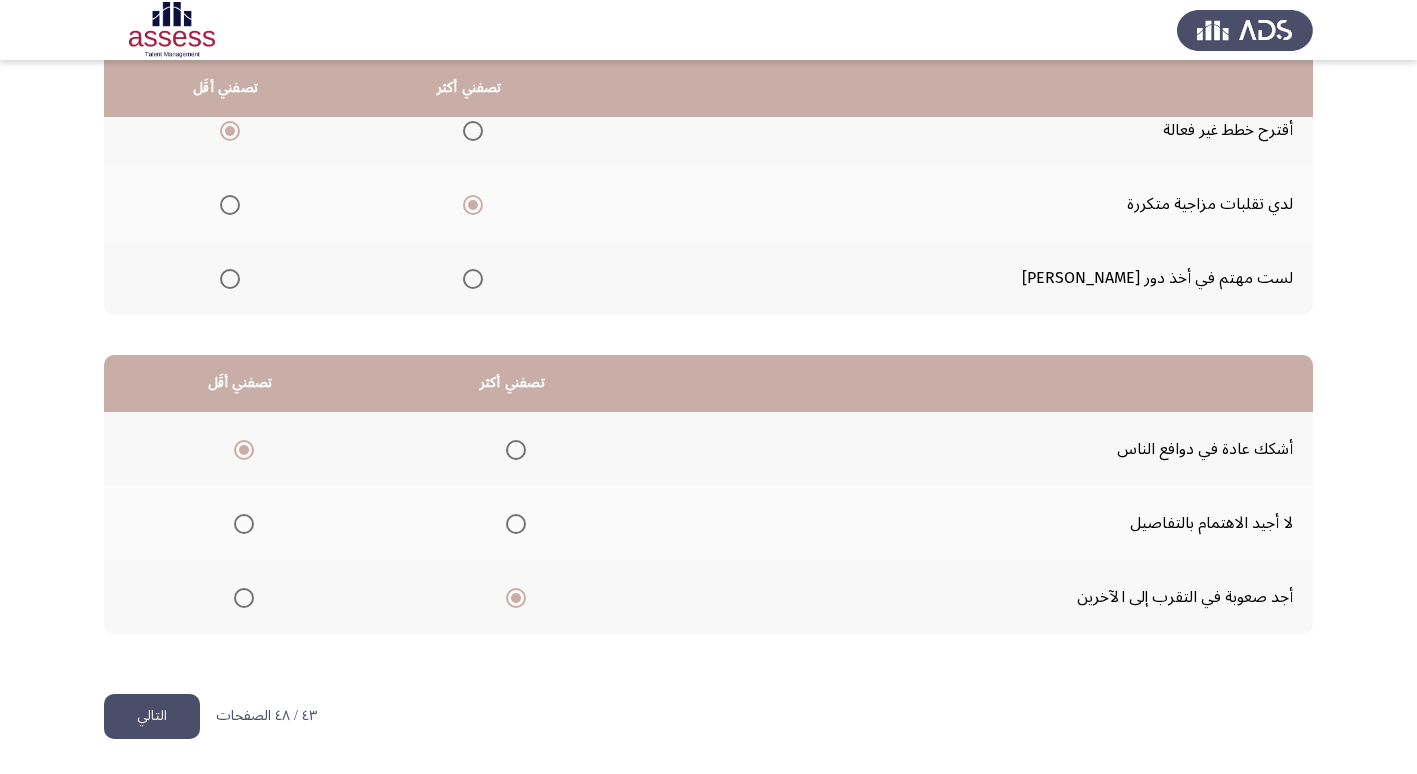 click on "التالي" 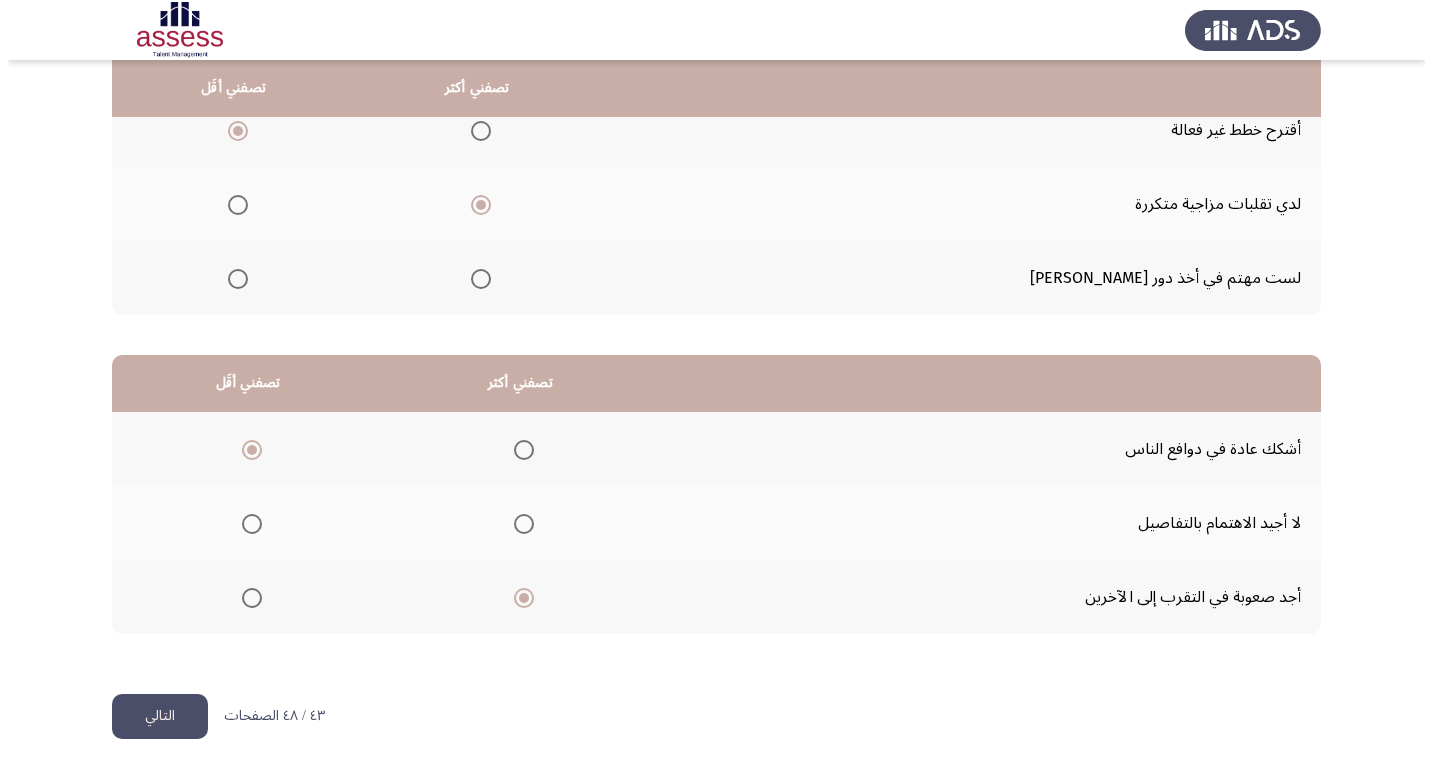 scroll, scrollTop: 0, scrollLeft: 0, axis: both 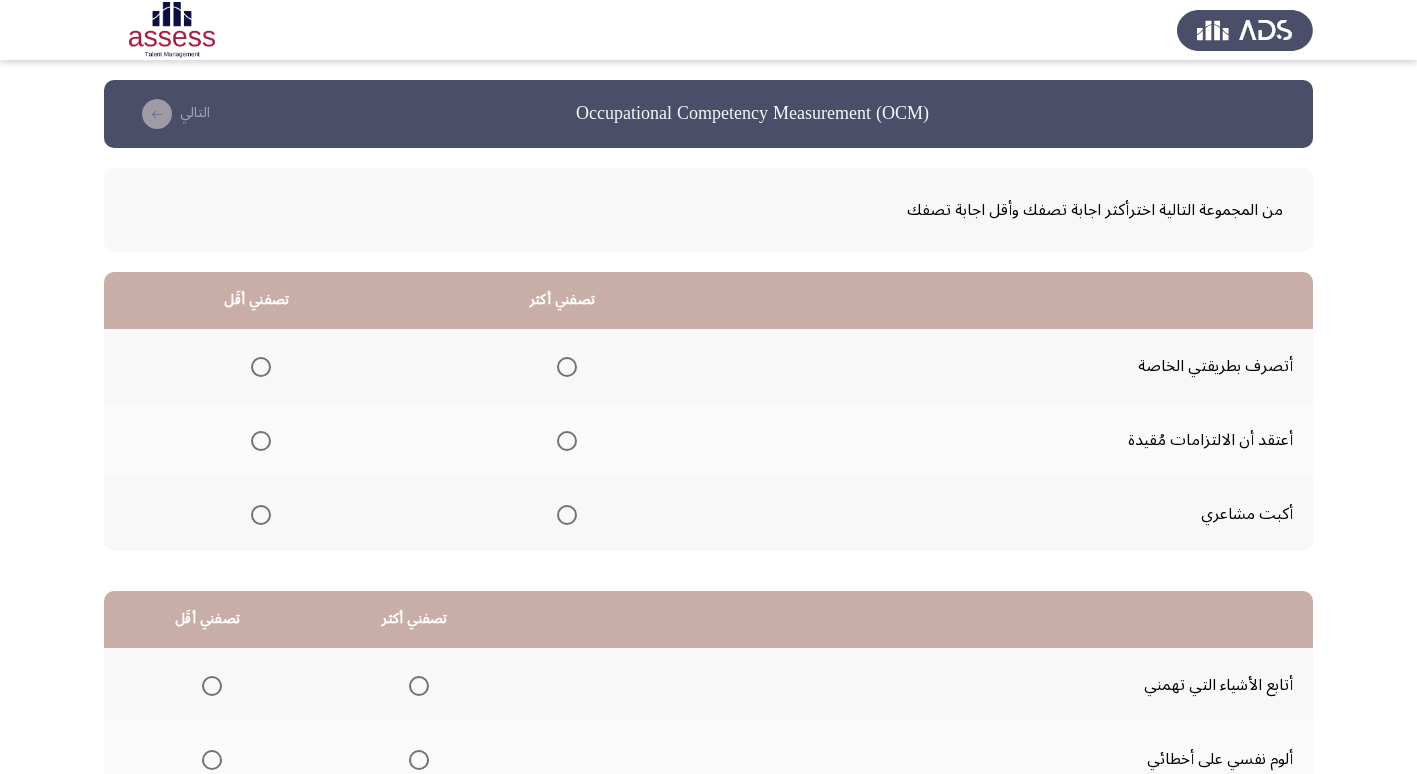 click at bounding box center [567, 441] 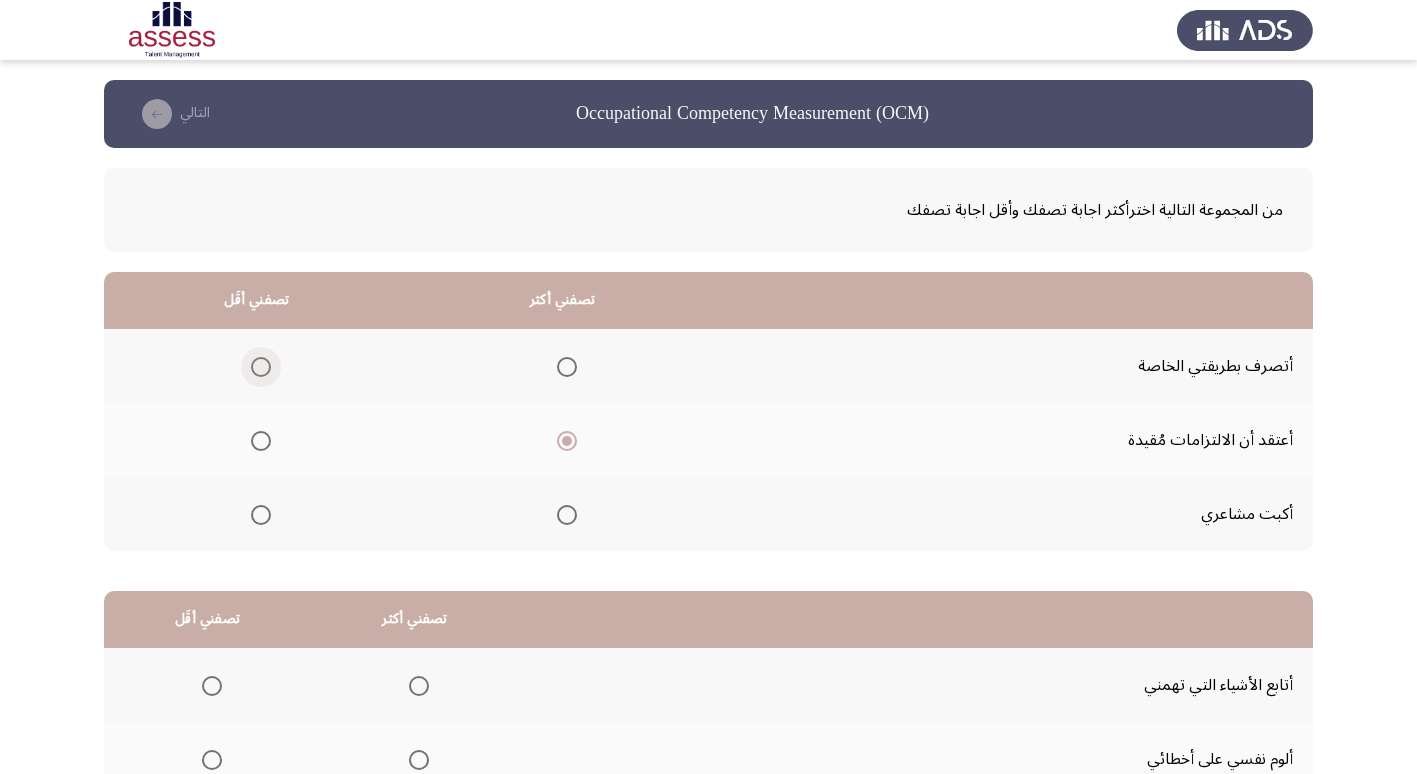 click at bounding box center (261, 367) 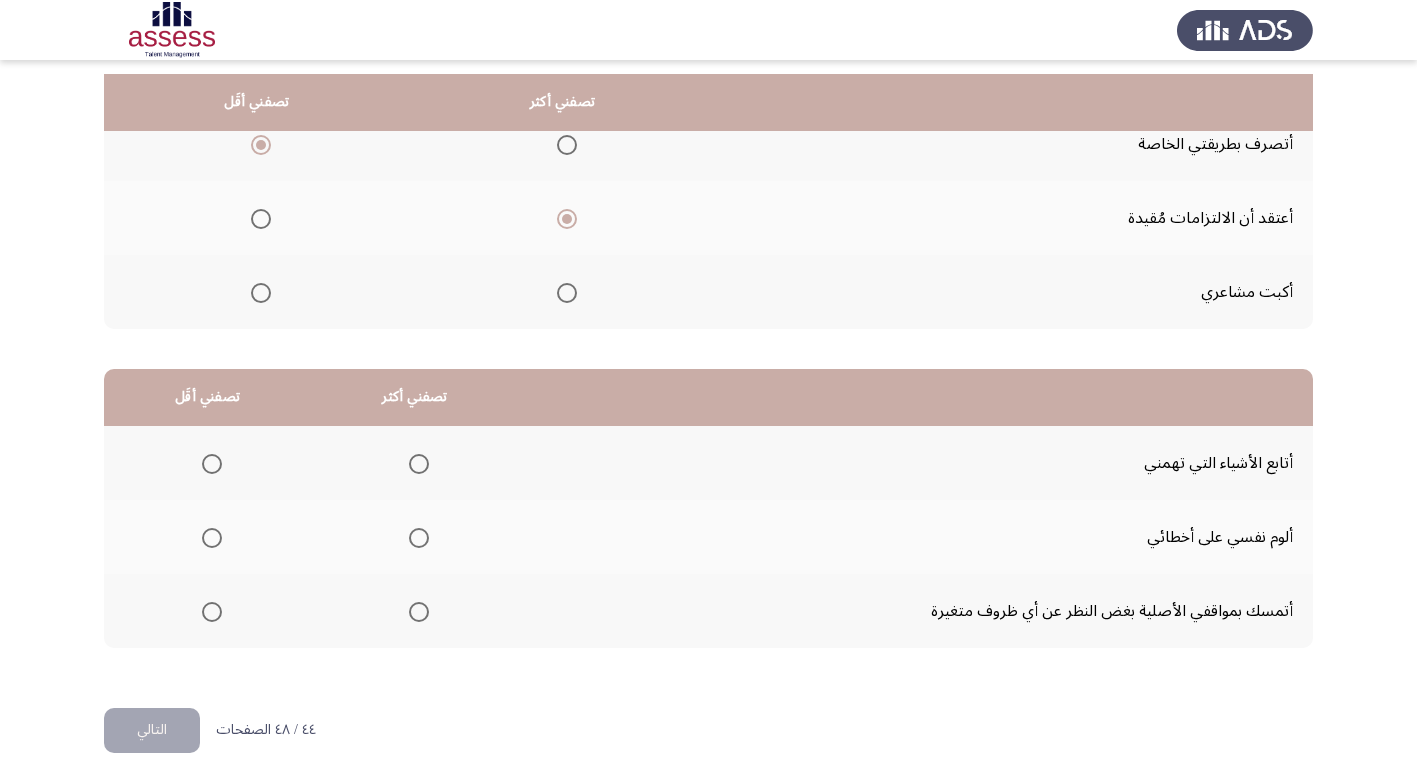 scroll, scrollTop: 236, scrollLeft: 0, axis: vertical 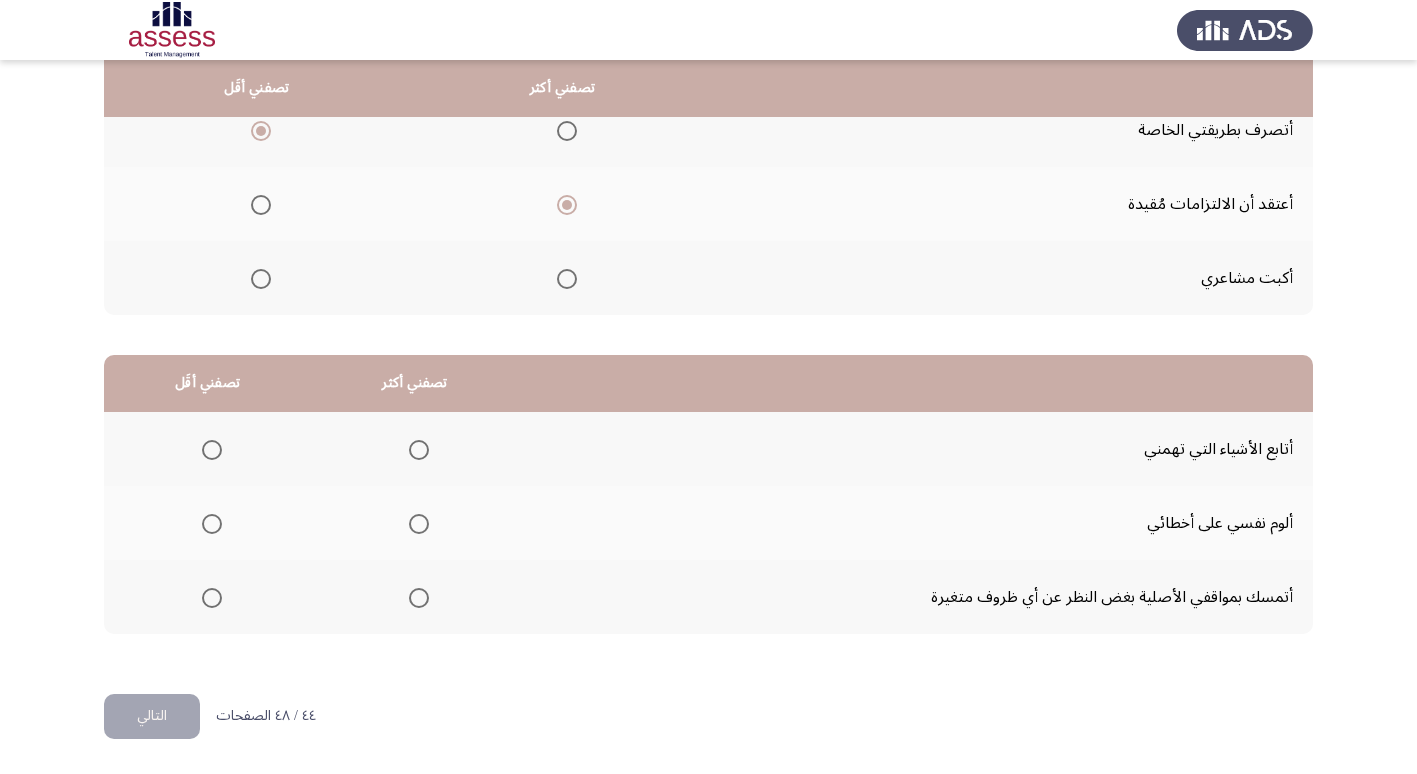 click at bounding box center (419, 524) 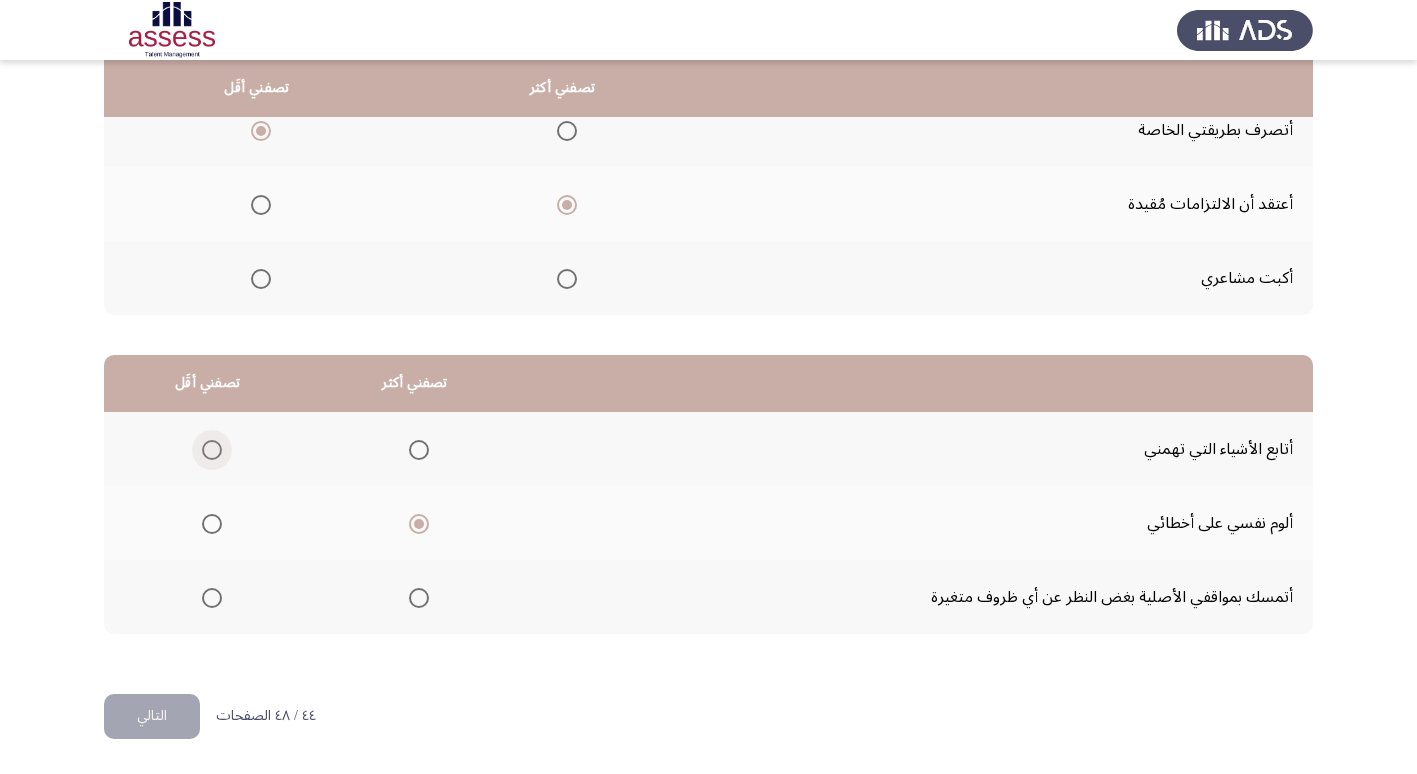click at bounding box center (212, 450) 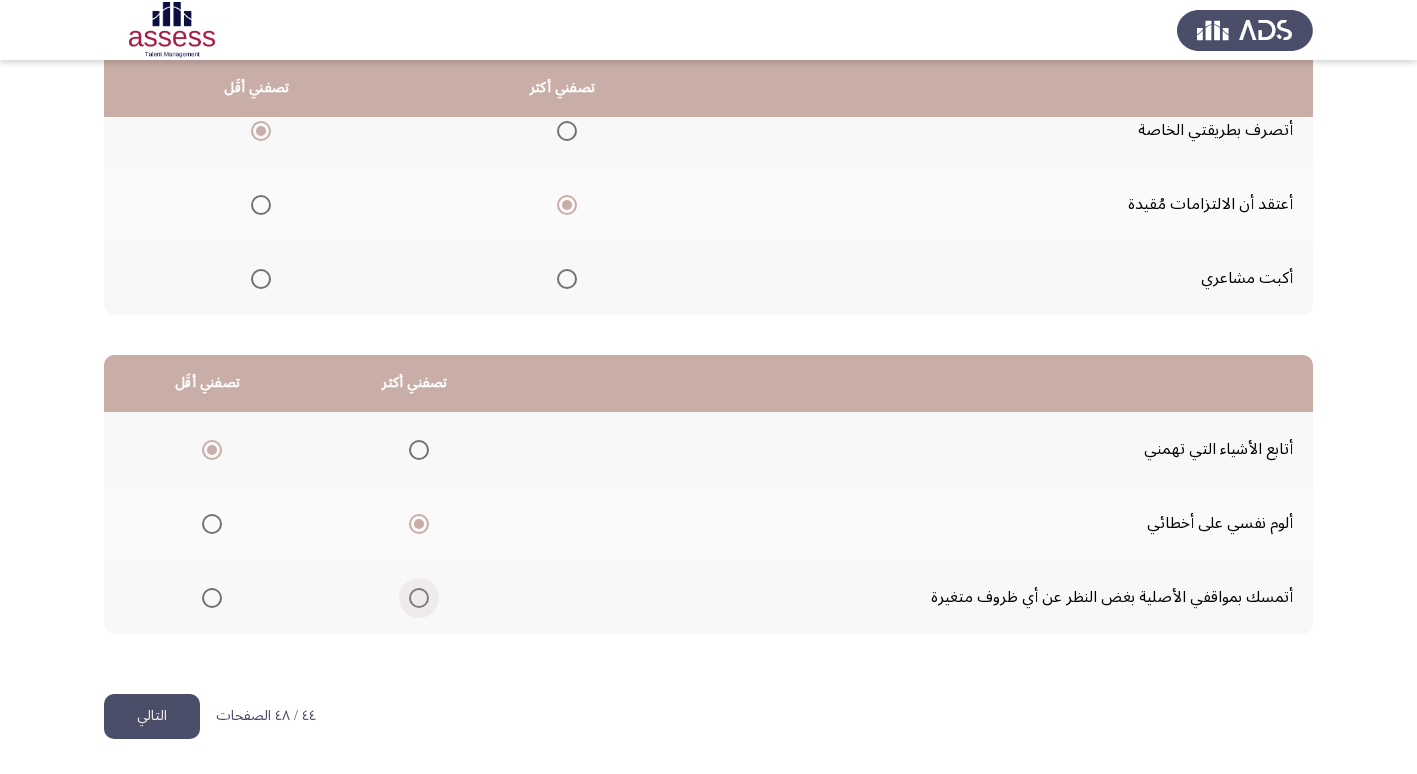 click at bounding box center (419, 598) 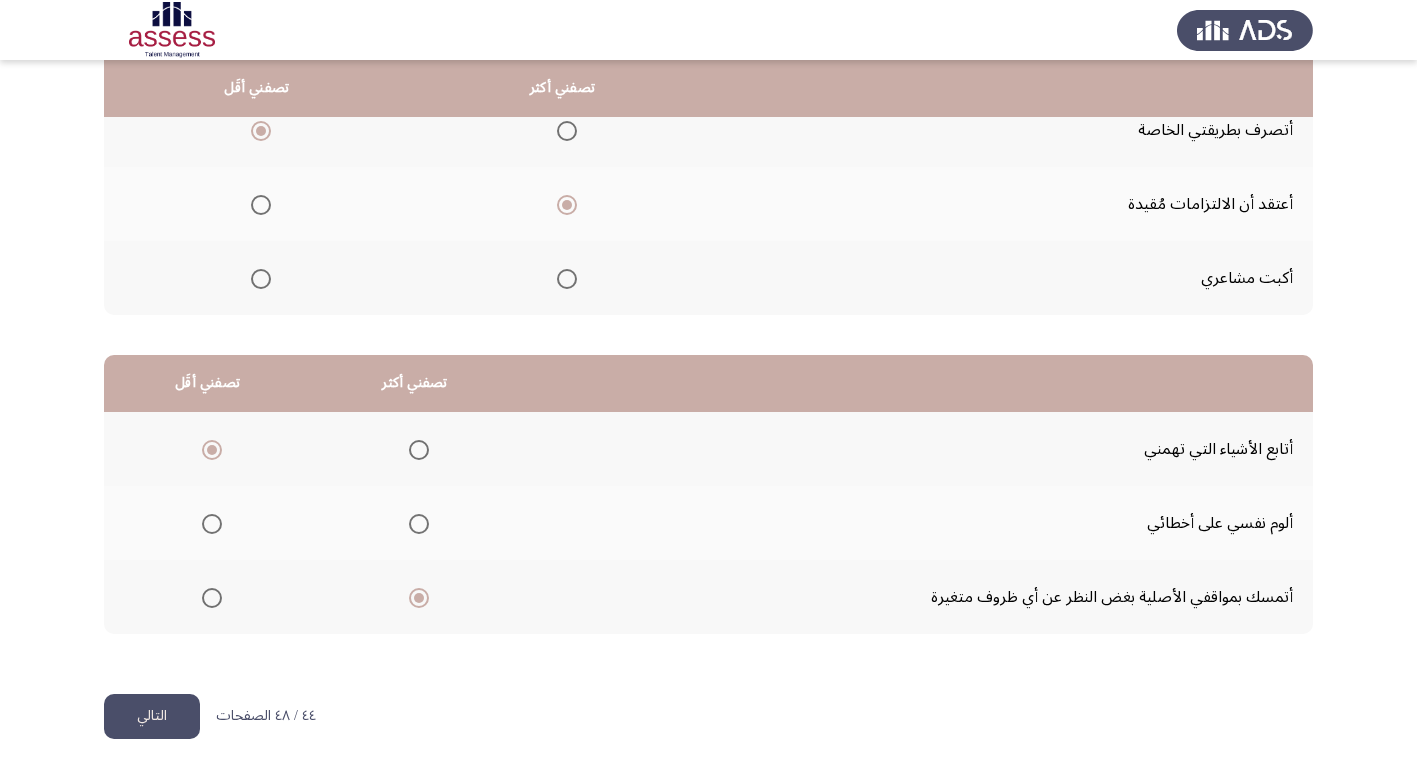 click on "التالي" 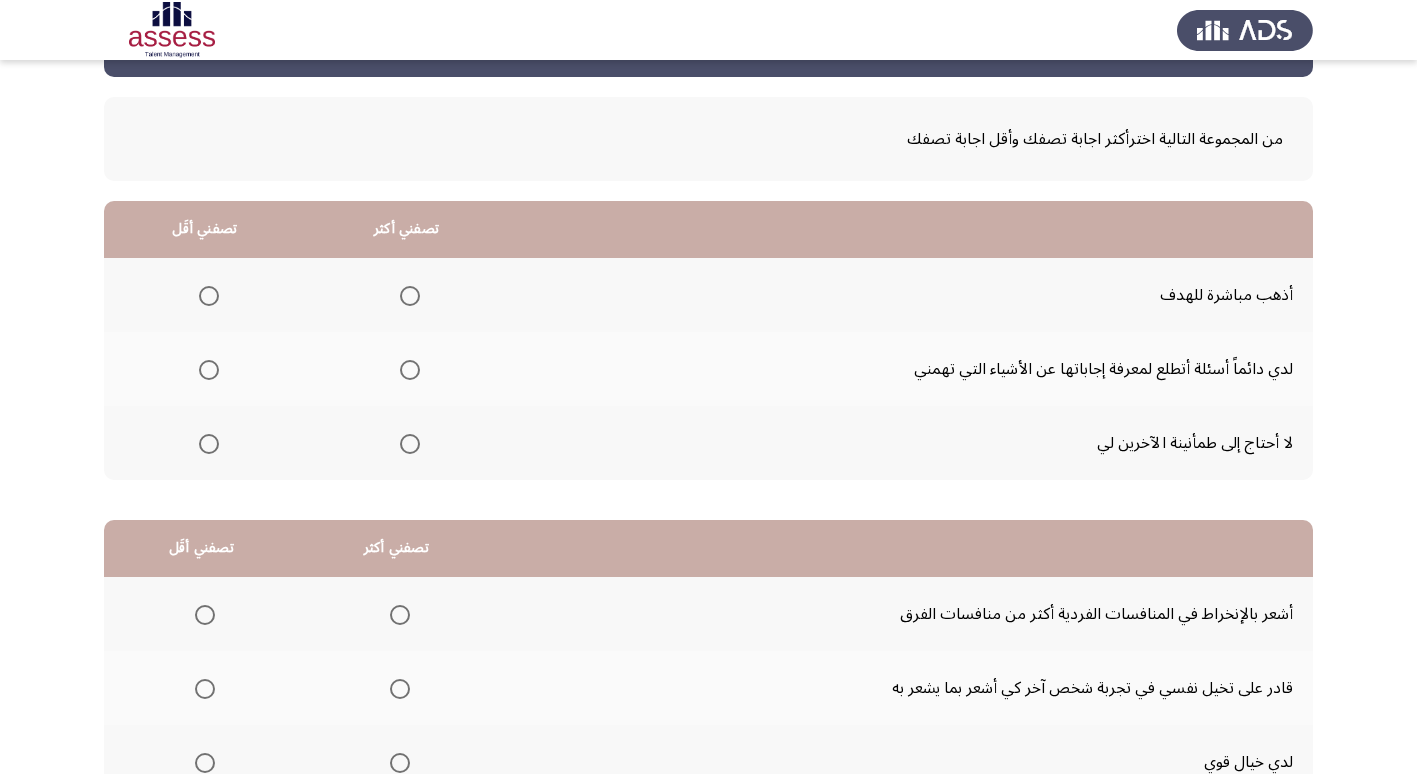 scroll, scrollTop: 200, scrollLeft: 0, axis: vertical 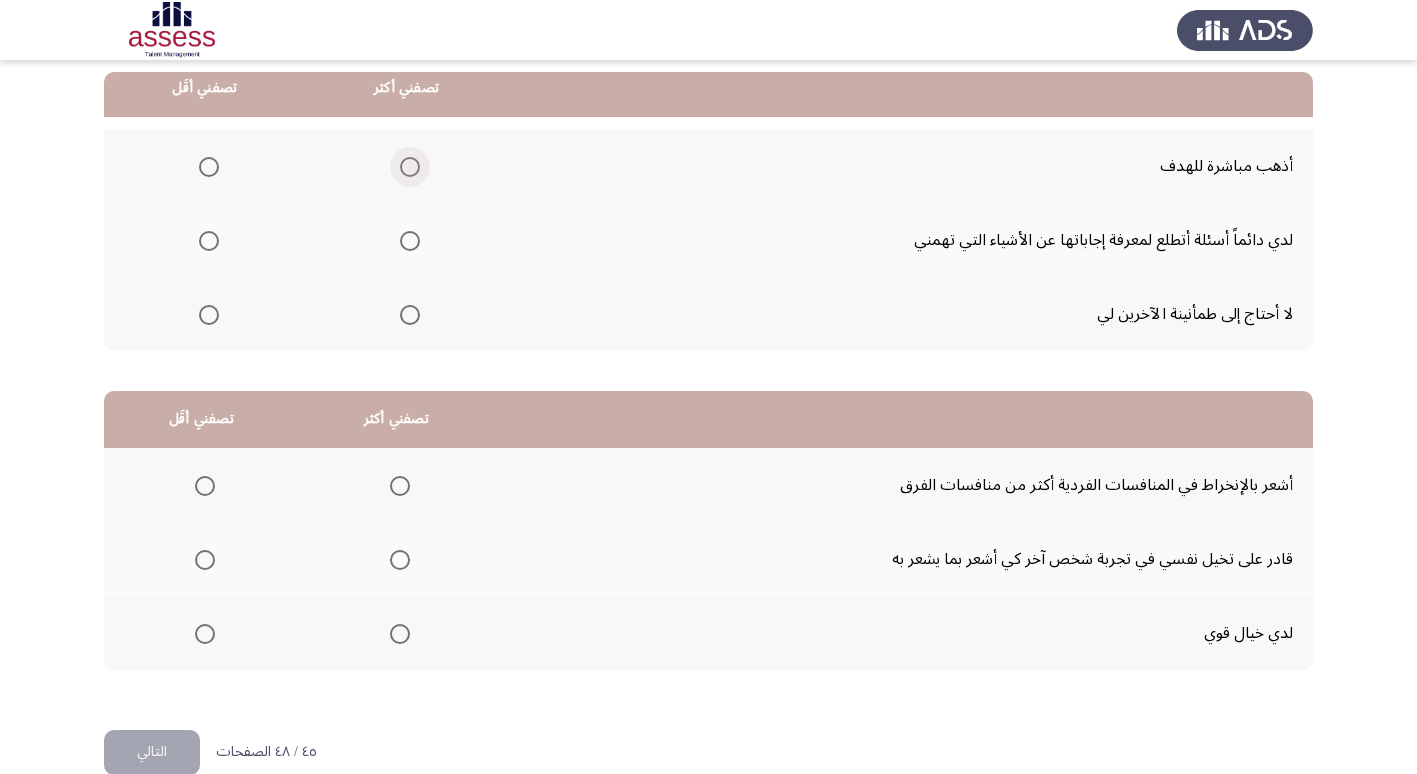 click at bounding box center [410, 167] 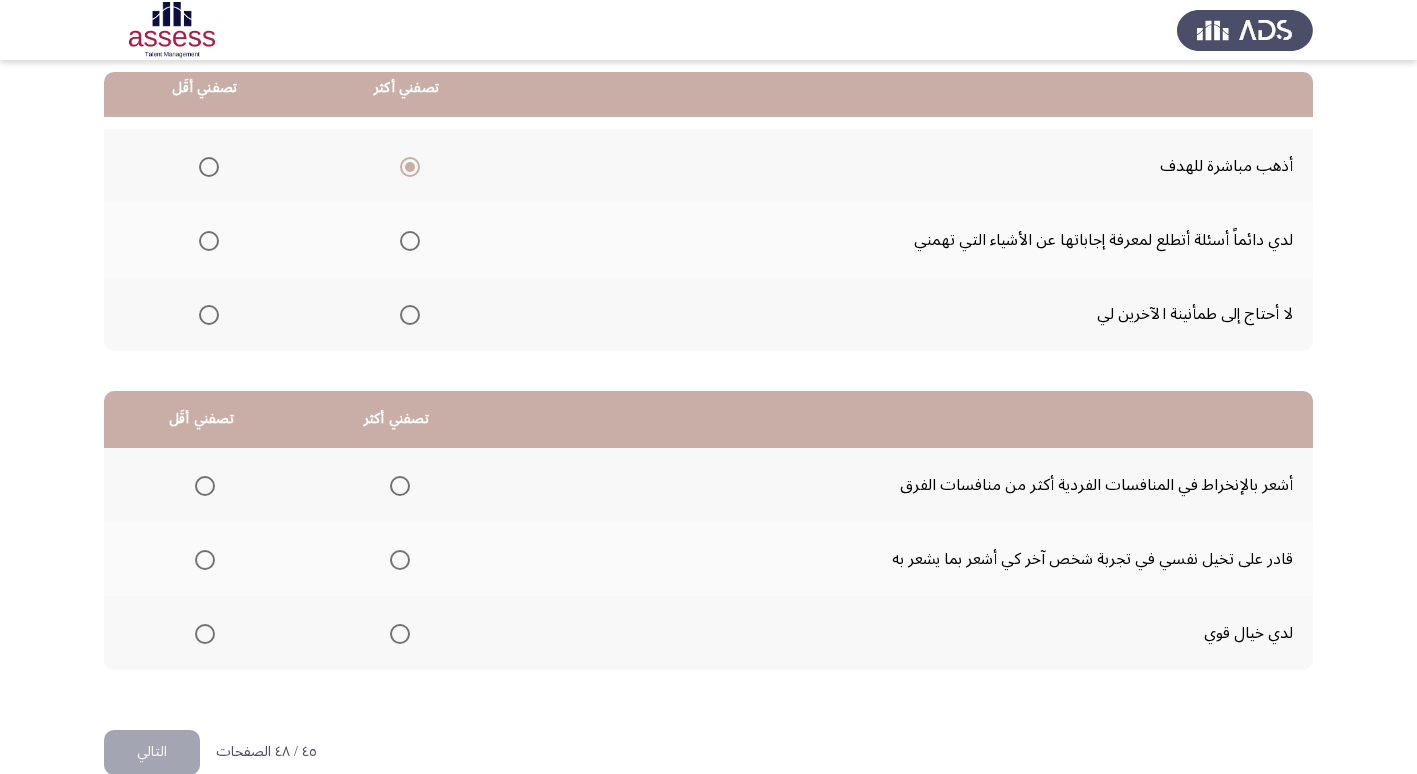 click at bounding box center [209, 315] 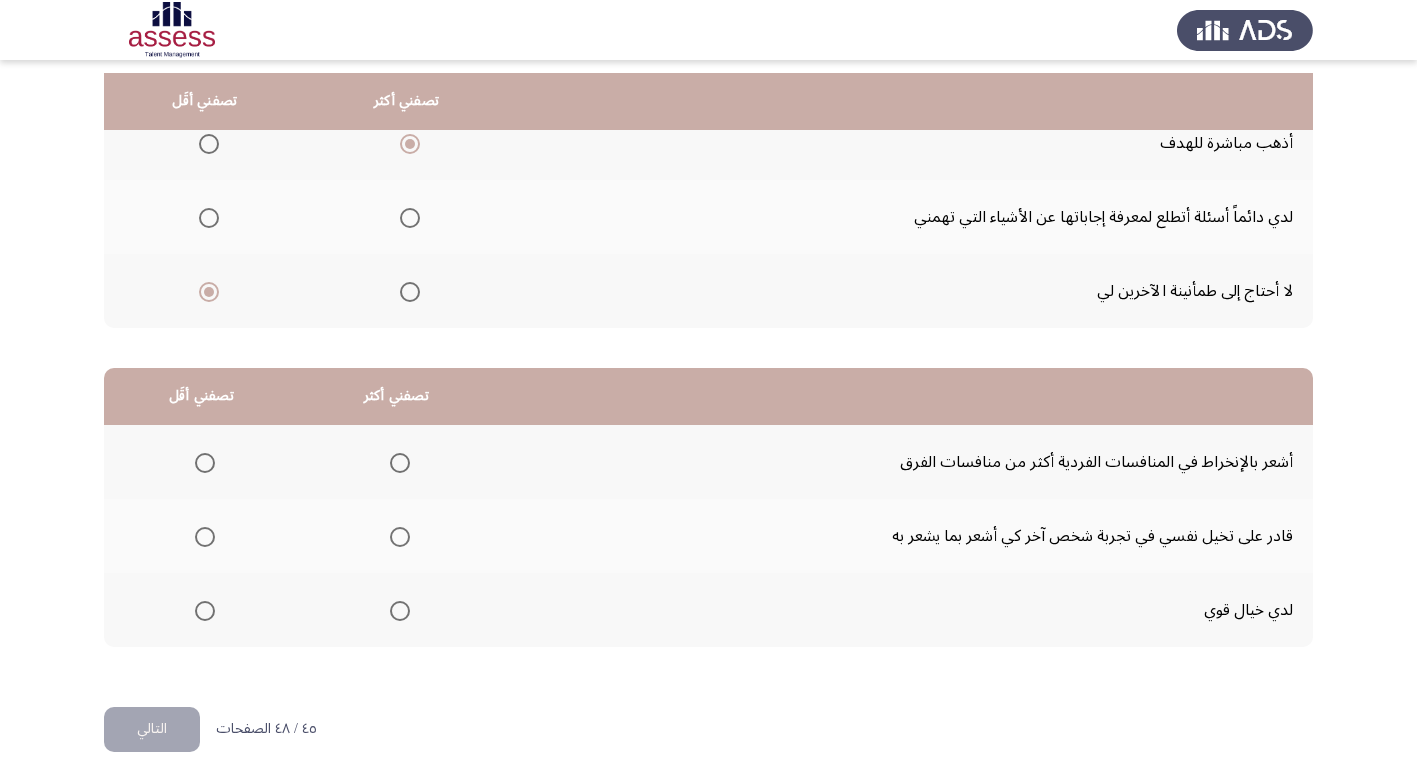 scroll, scrollTop: 236, scrollLeft: 0, axis: vertical 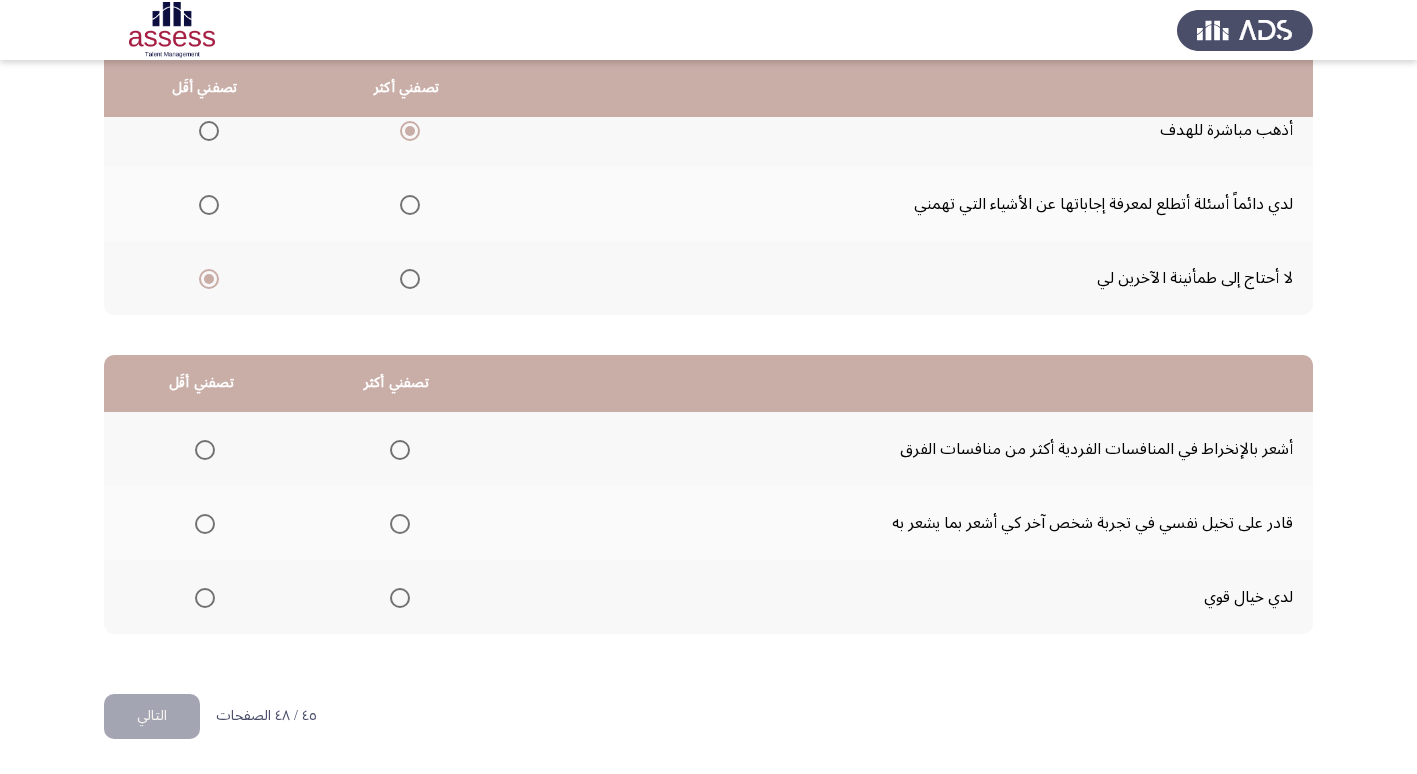 click at bounding box center [205, 450] 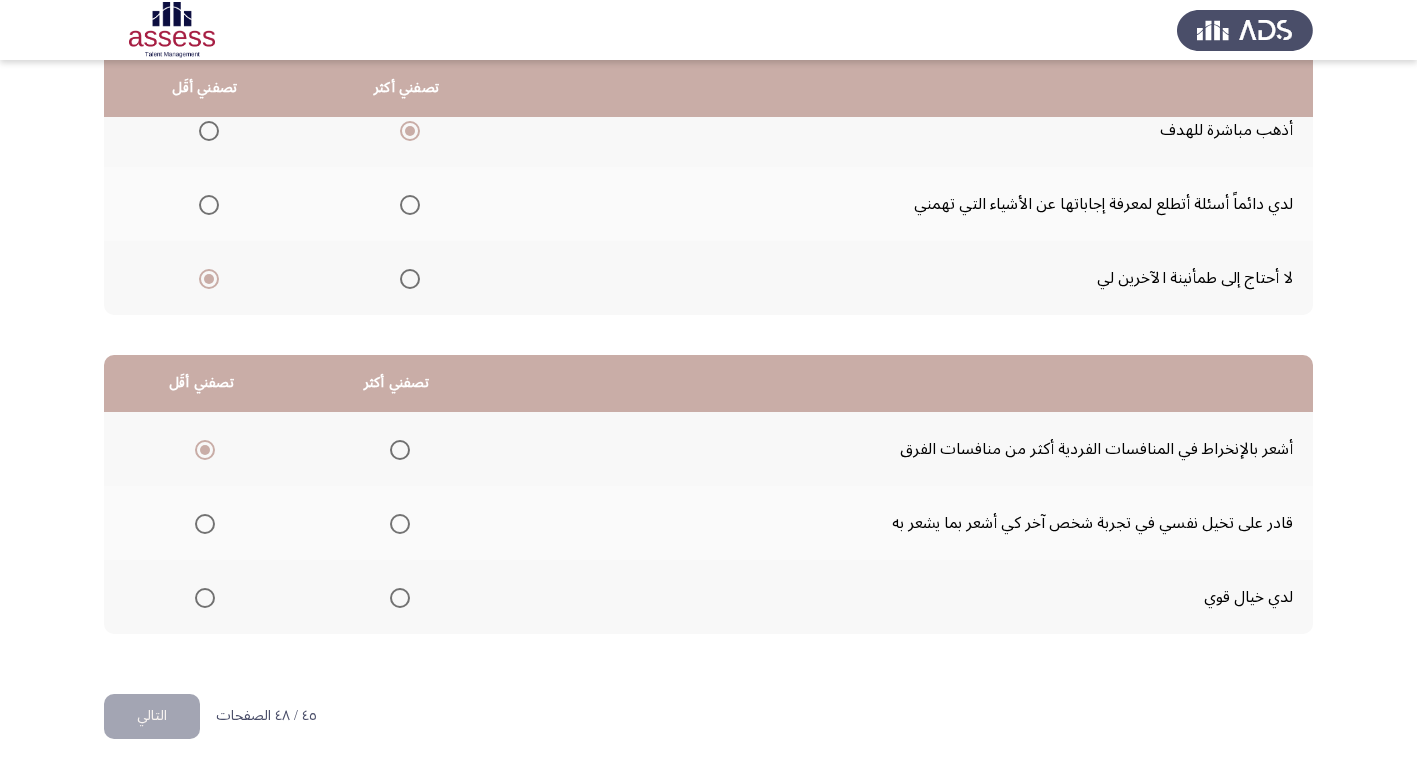 click at bounding box center (400, 524) 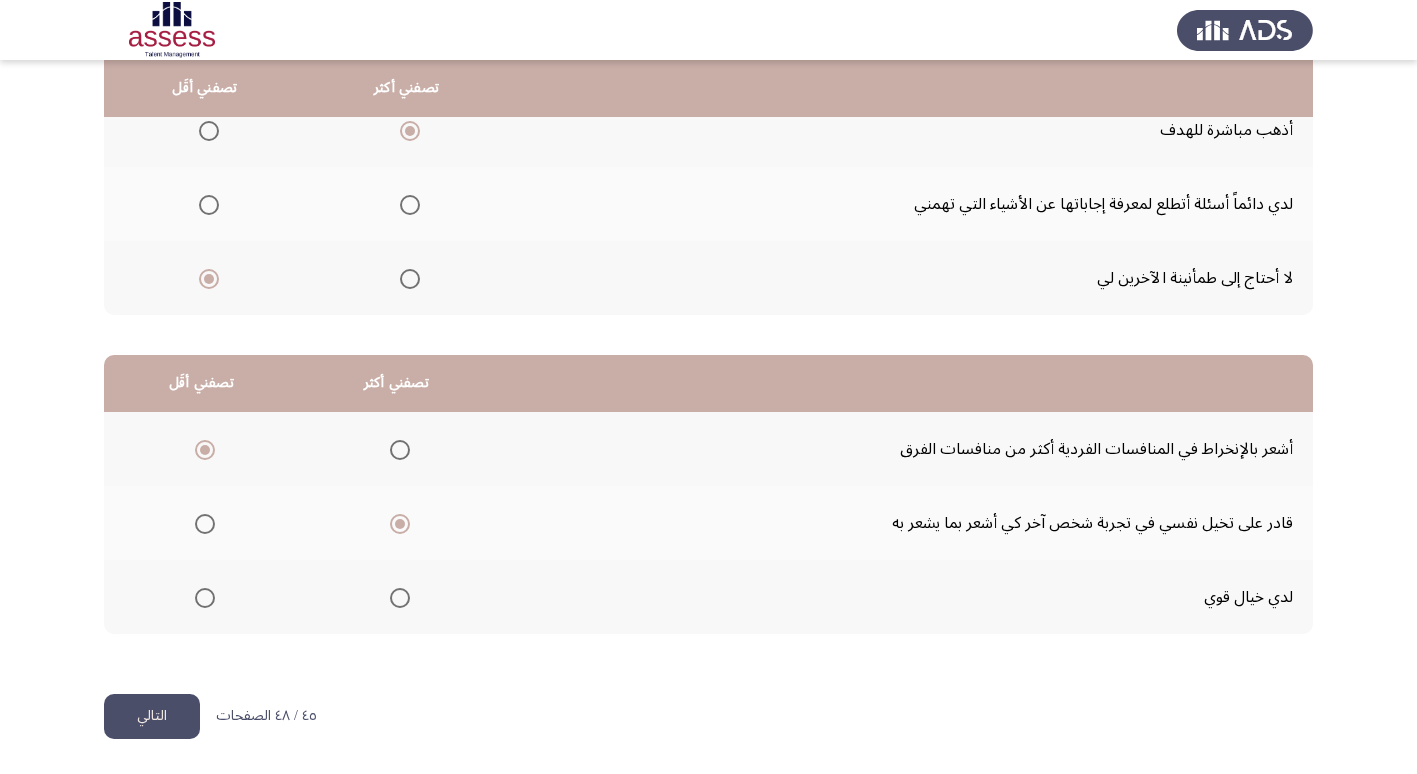 click on "التالي" 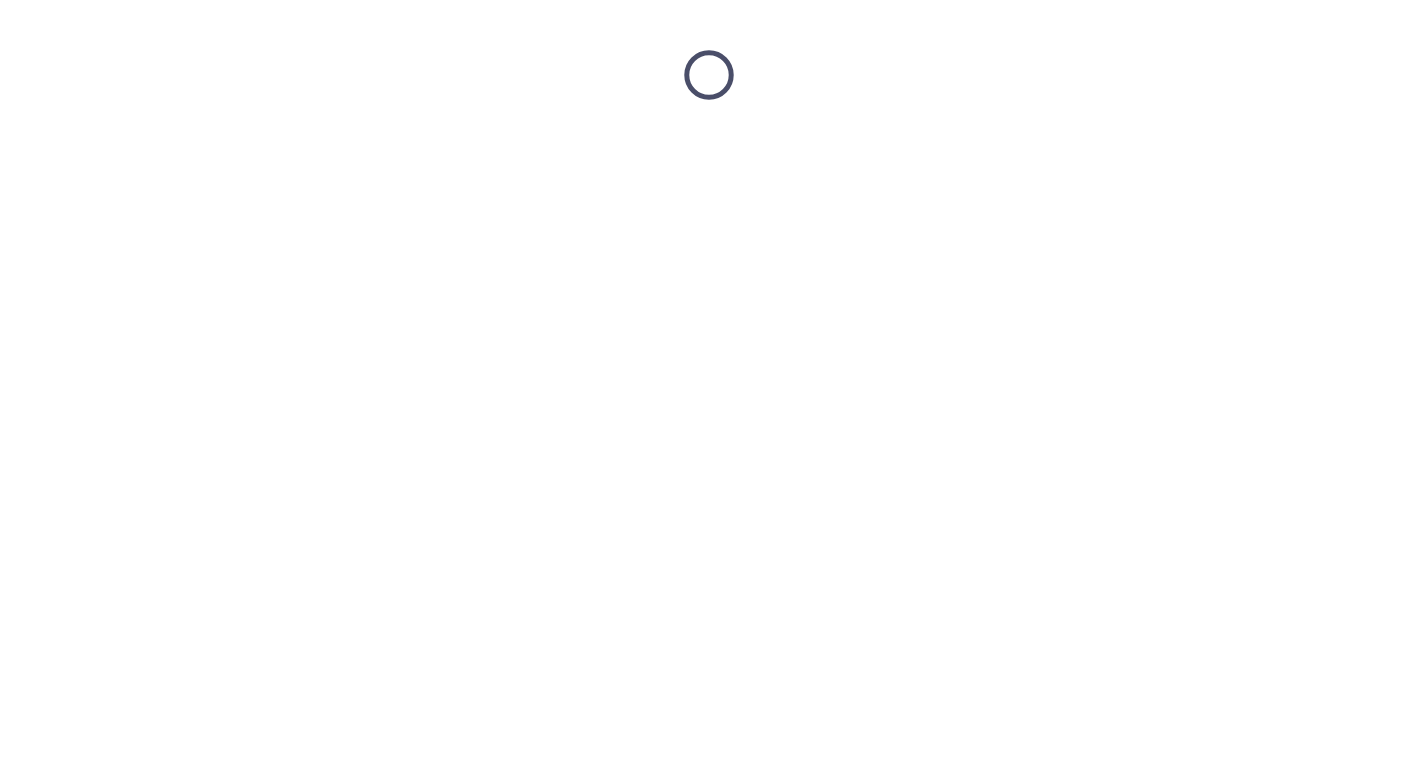 scroll, scrollTop: 0, scrollLeft: 0, axis: both 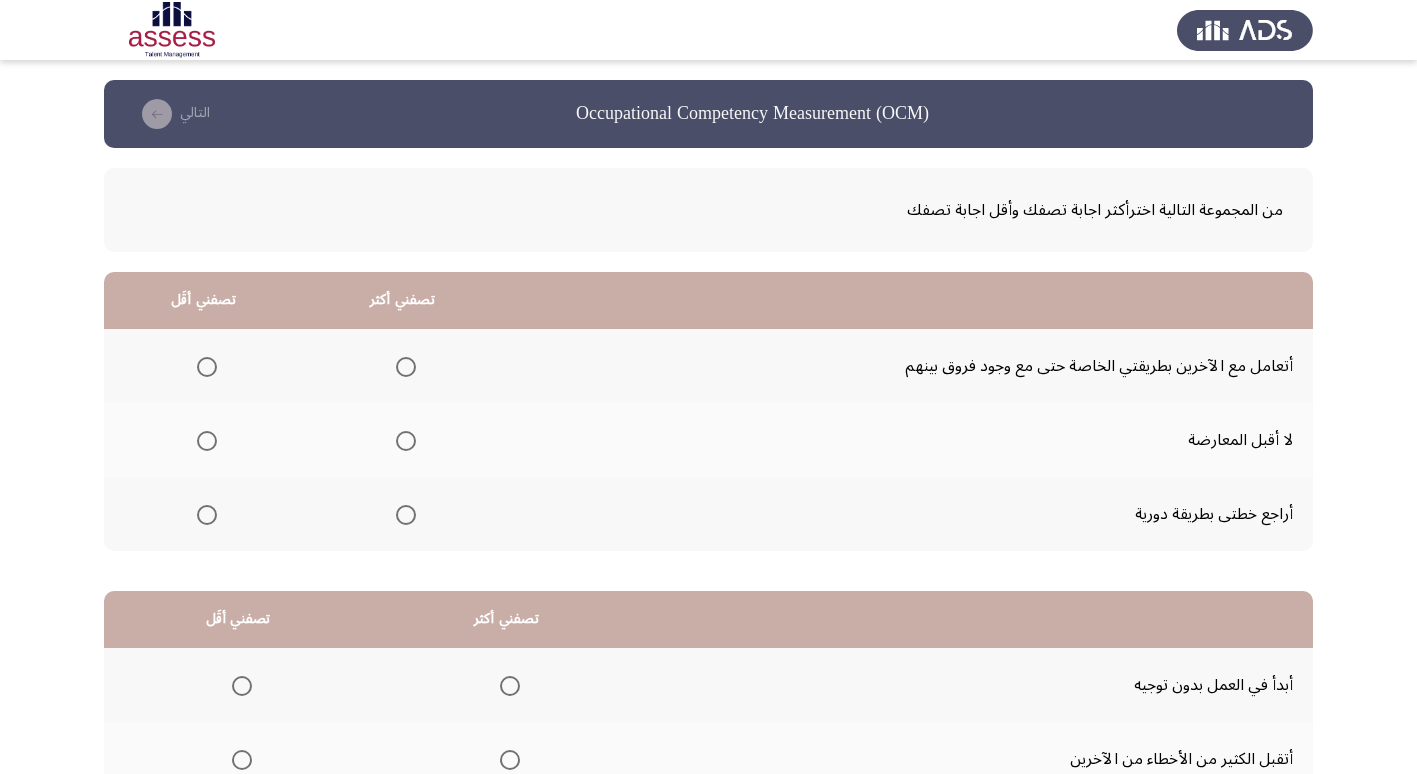click at bounding box center [406, 515] 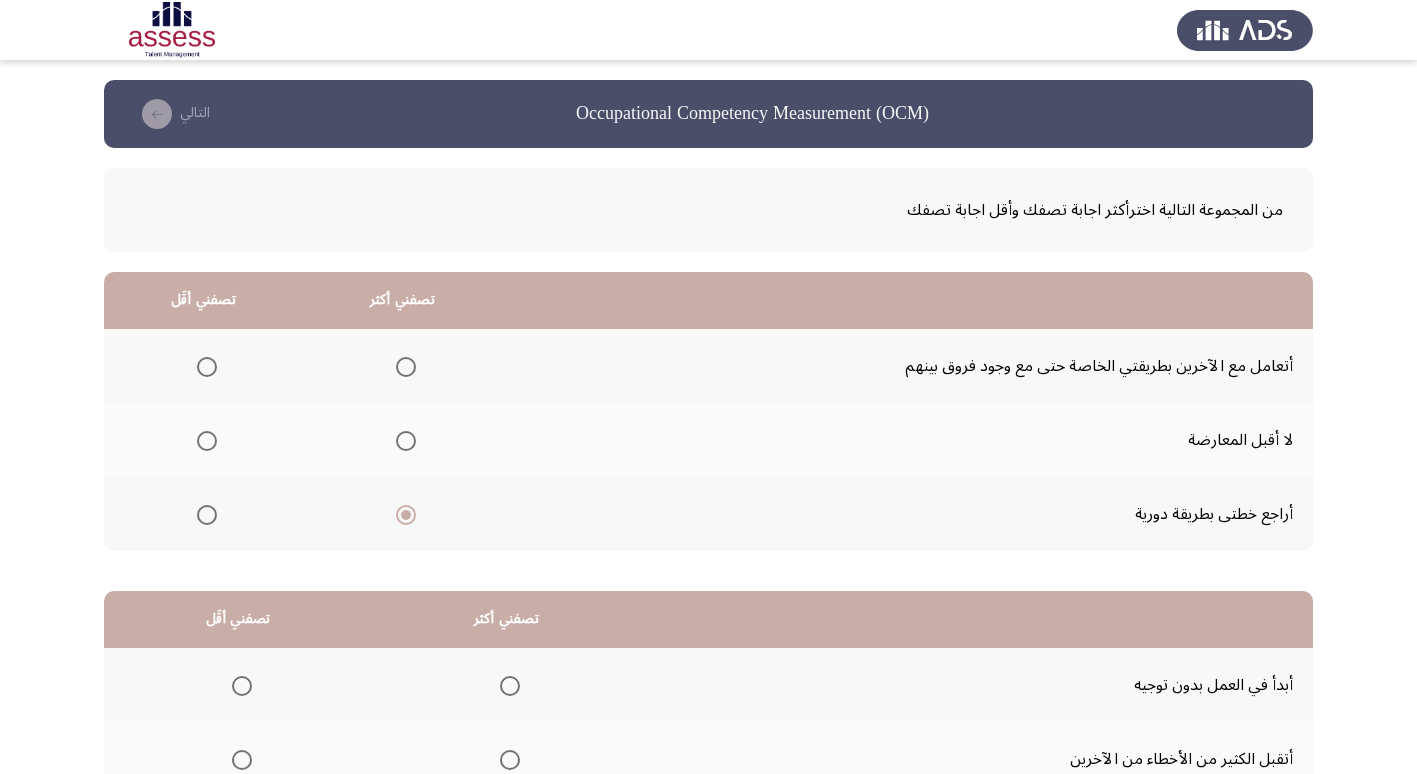click at bounding box center [207, 441] 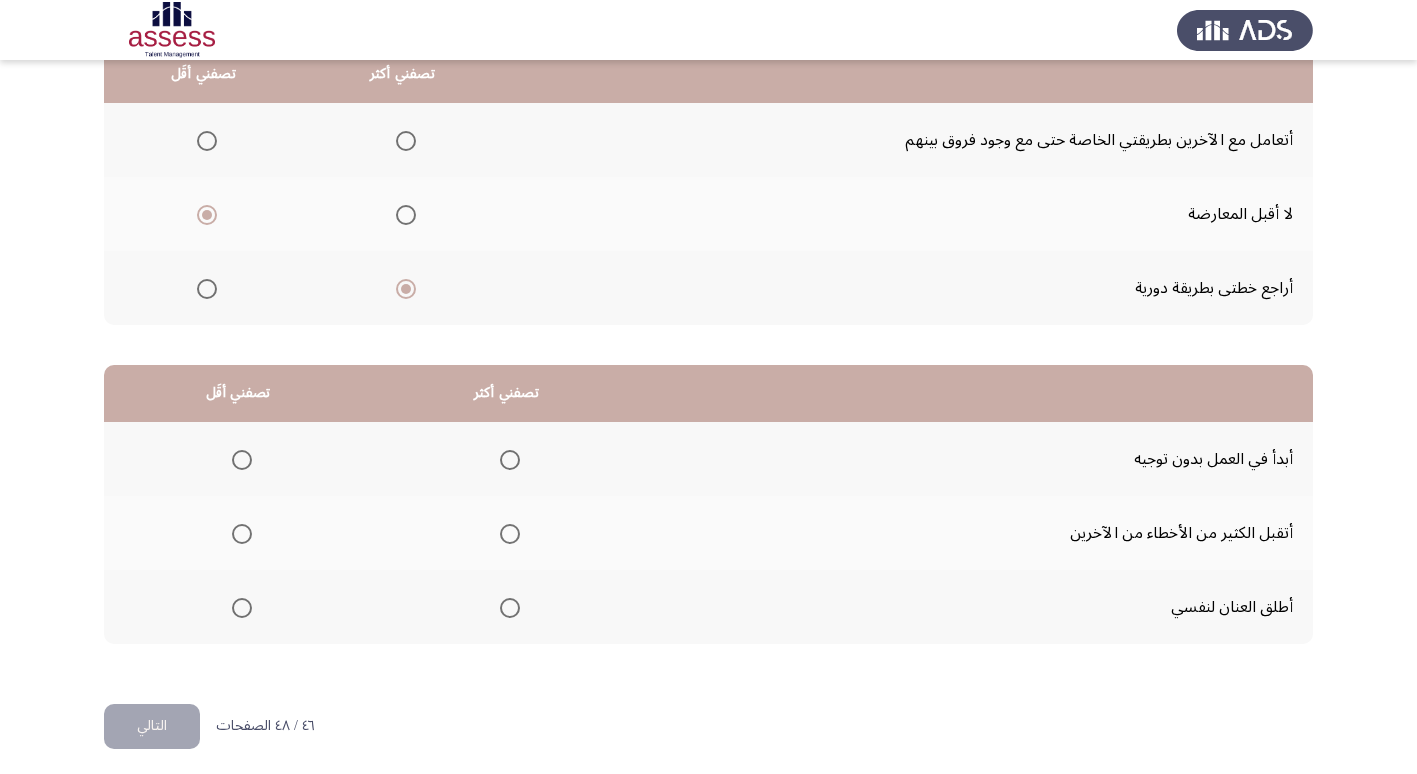 scroll, scrollTop: 236, scrollLeft: 0, axis: vertical 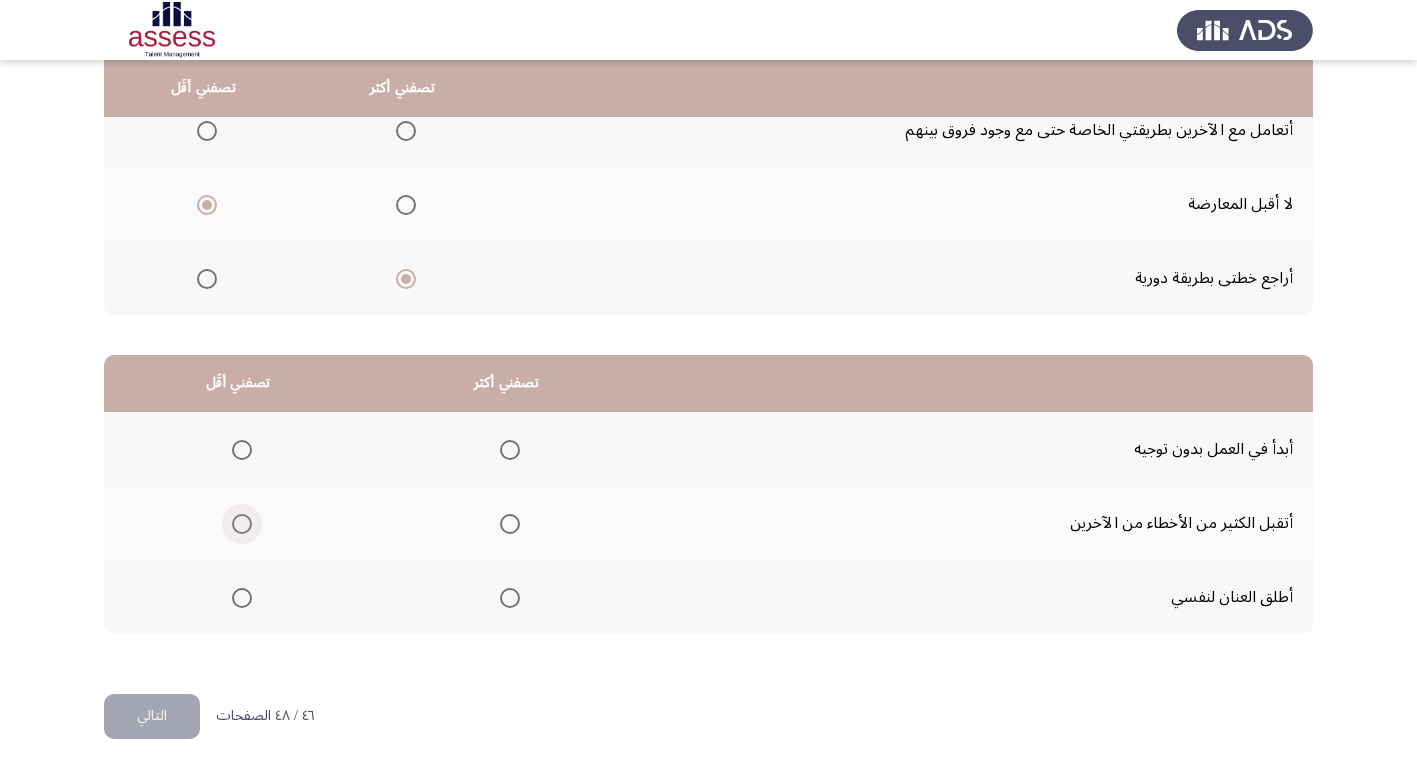 click at bounding box center [242, 524] 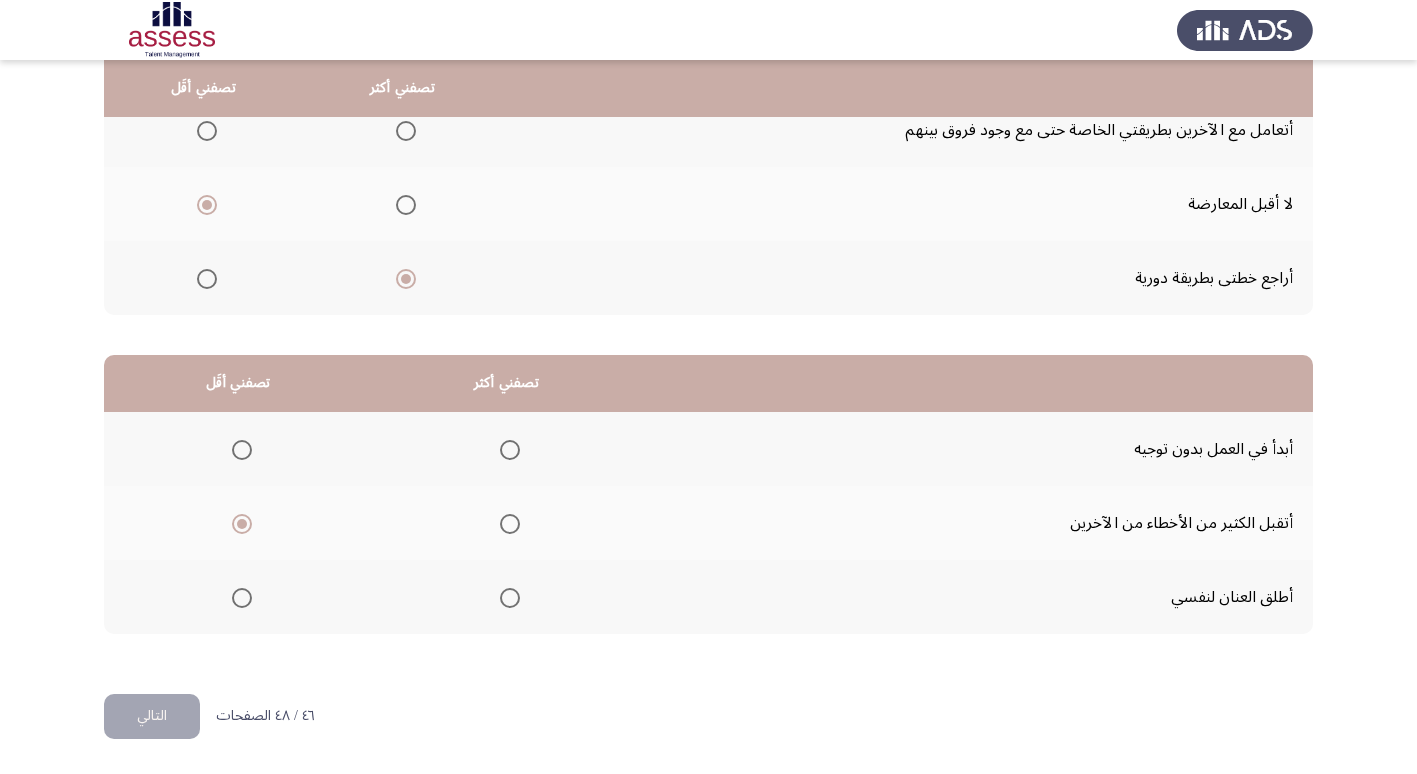 click at bounding box center (510, 598) 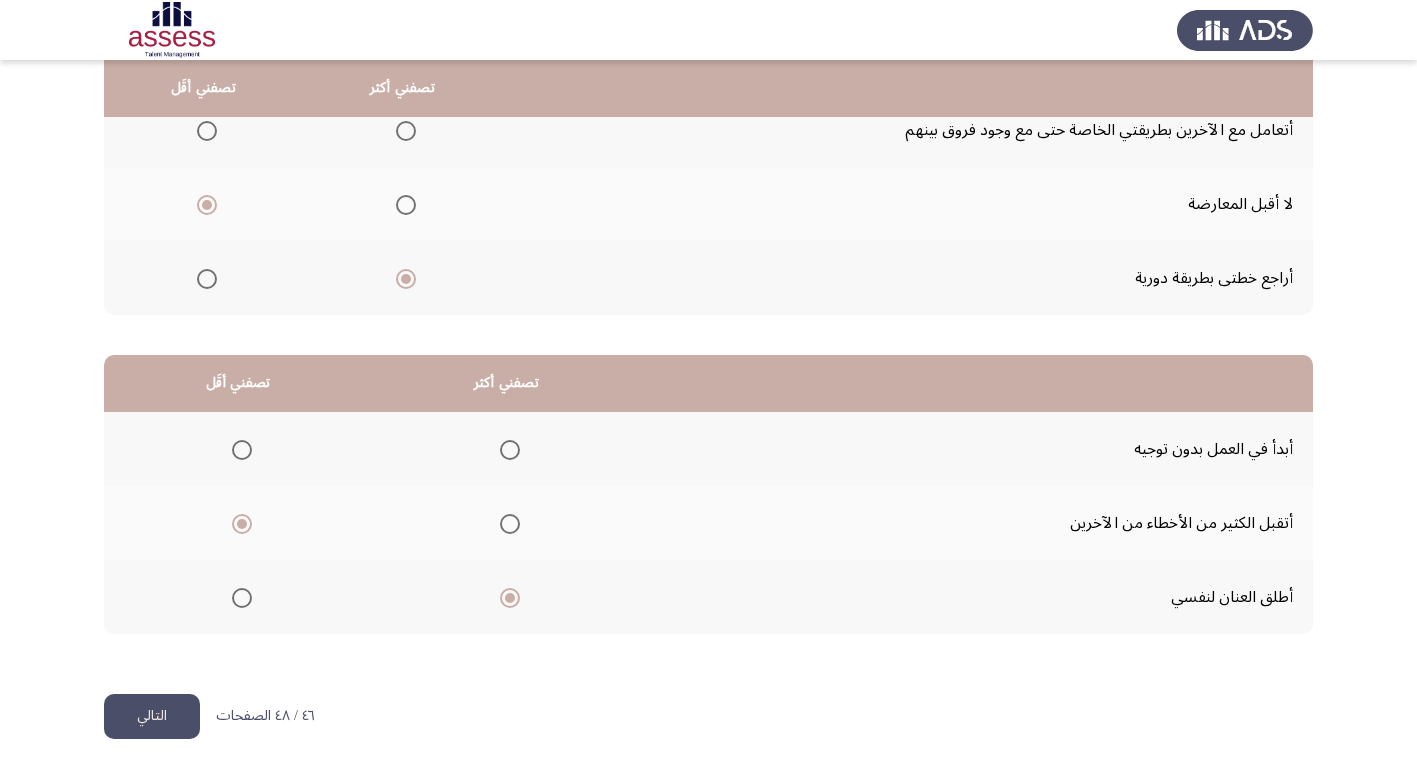 click on "التالي" 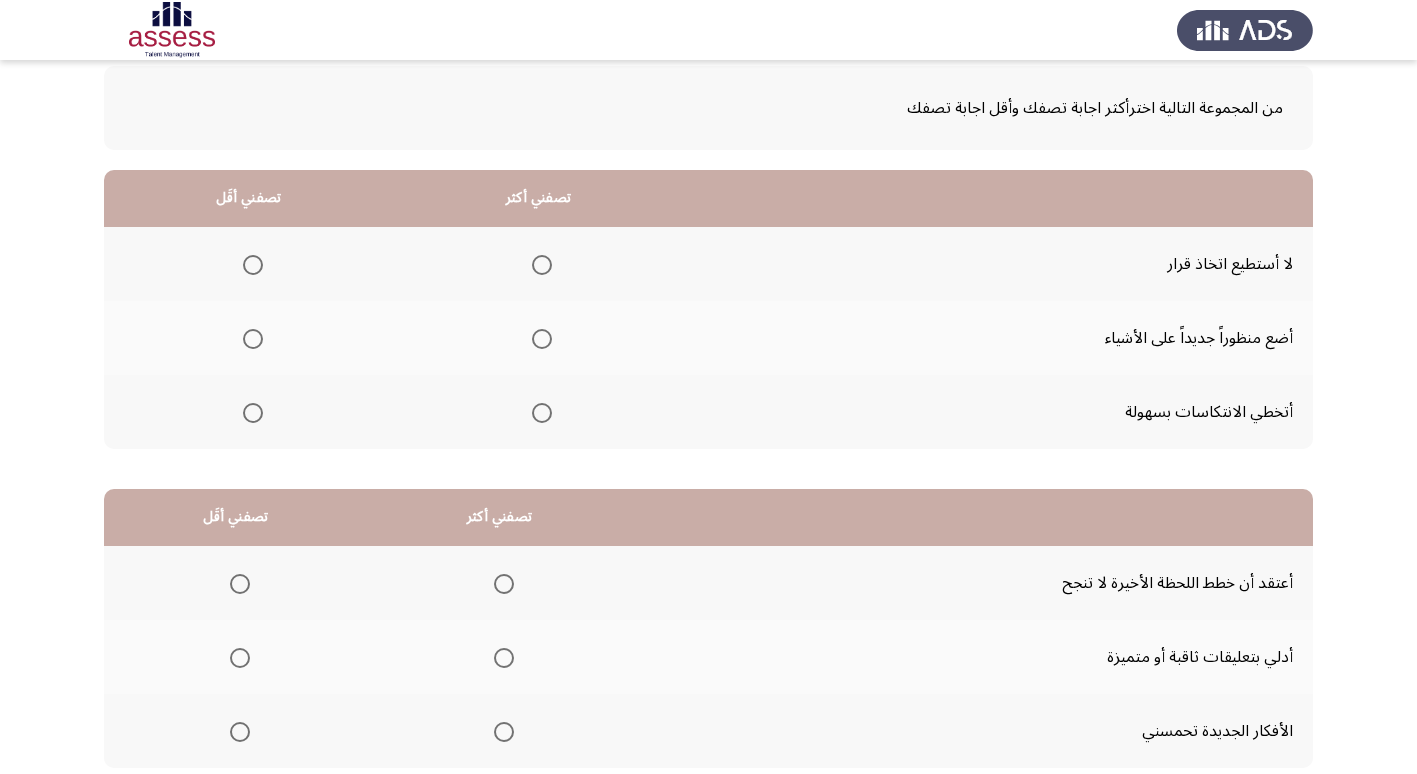 scroll, scrollTop: 200, scrollLeft: 0, axis: vertical 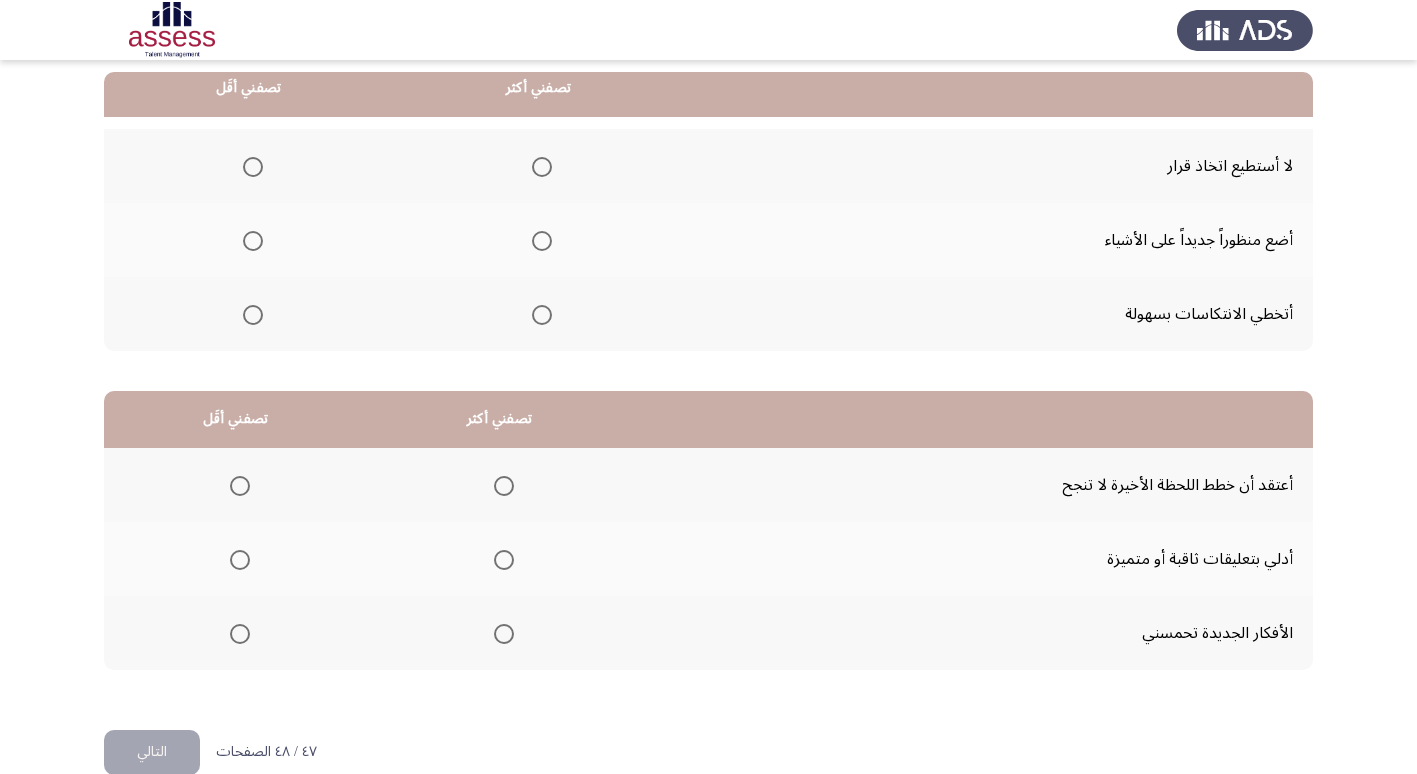 click at bounding box center [542, 241] 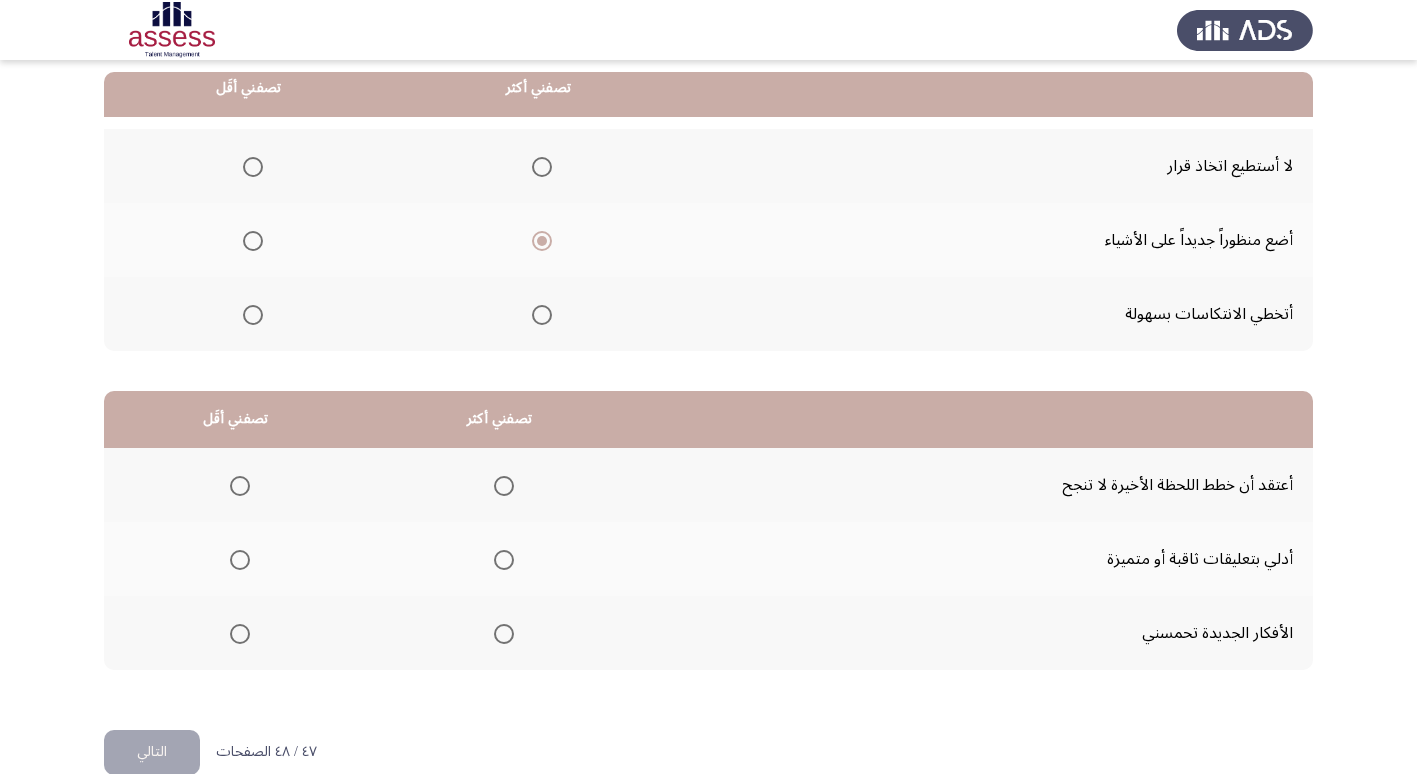 click at bounding box center (253, 167) 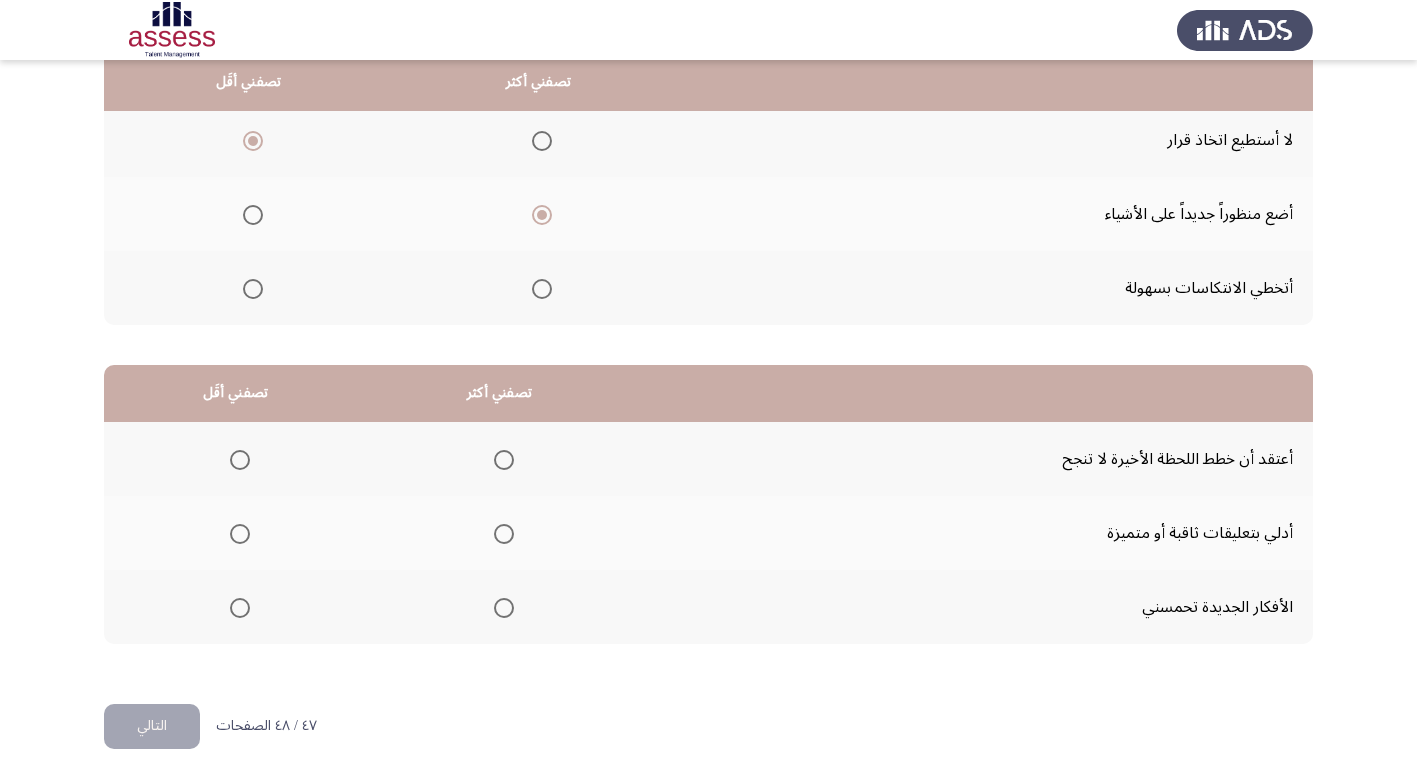 scroll, scrollTop: 236, scrollLeft: 0, axis: vertical 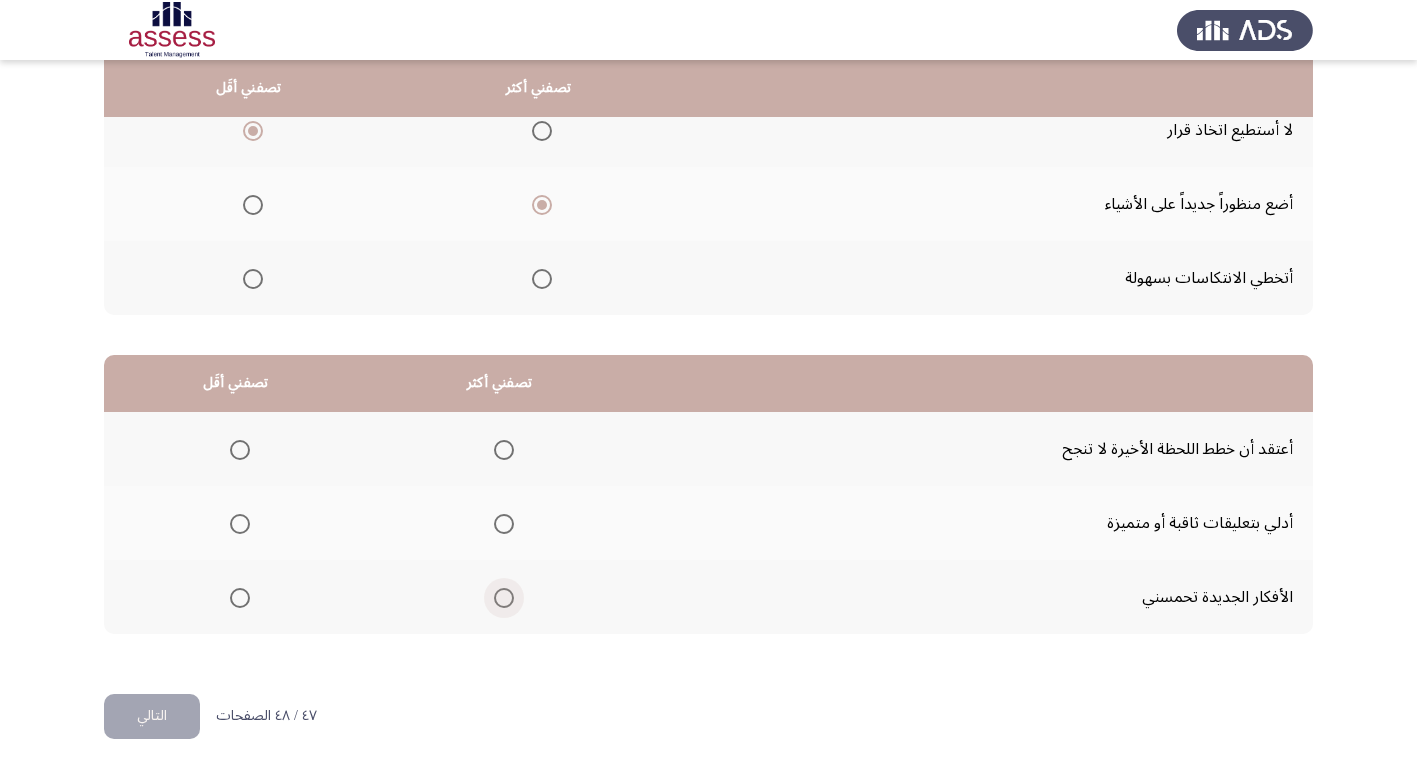 click at bounding box center [504, 598] 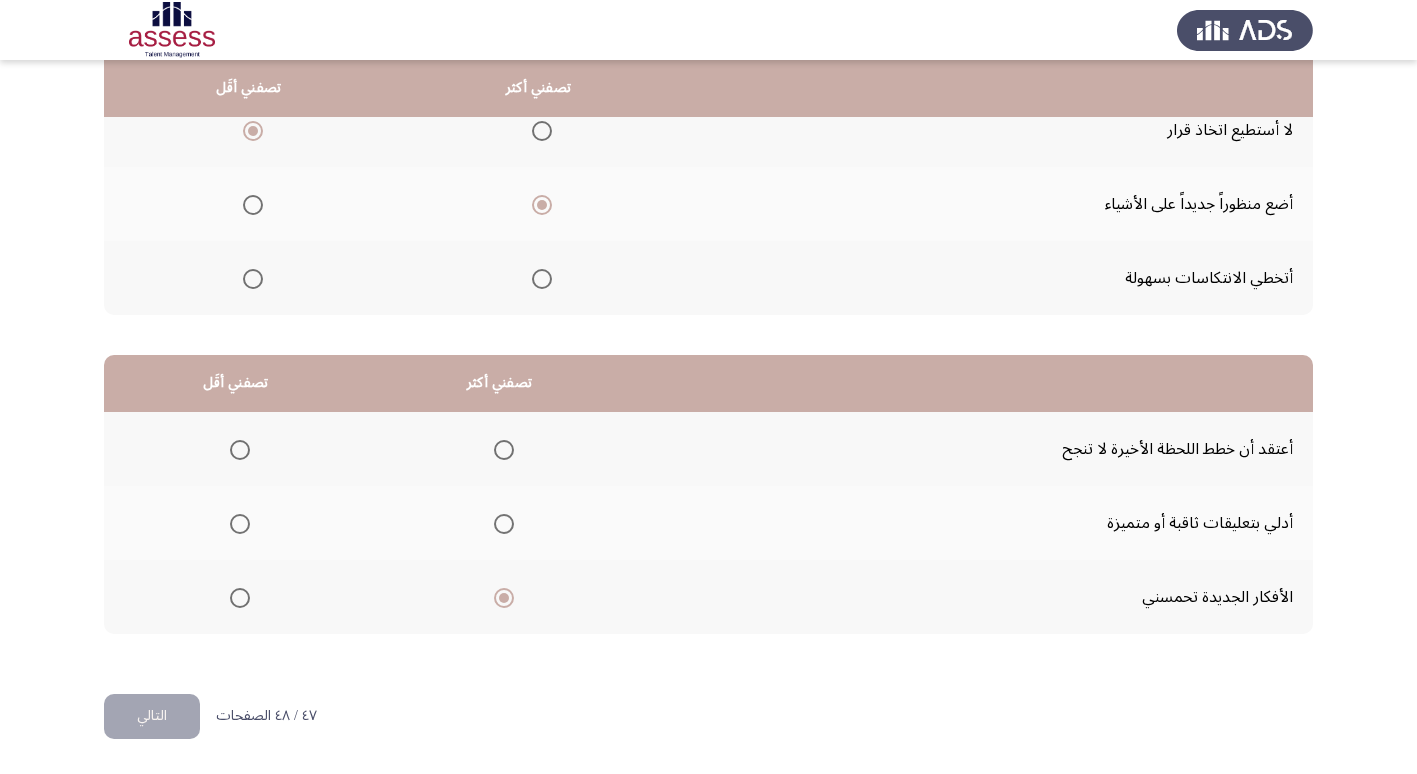 click at bounding box center (240, 450) 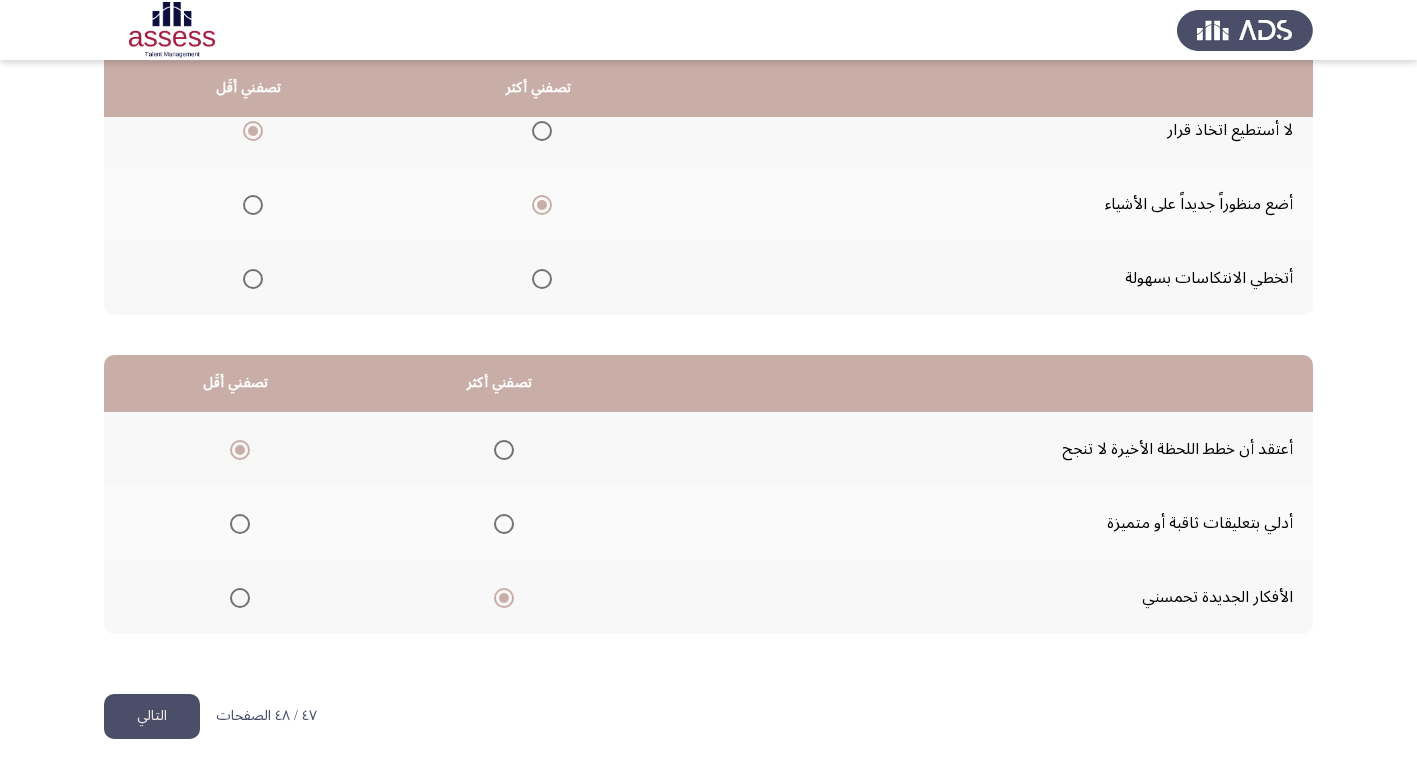 click on "التالي" 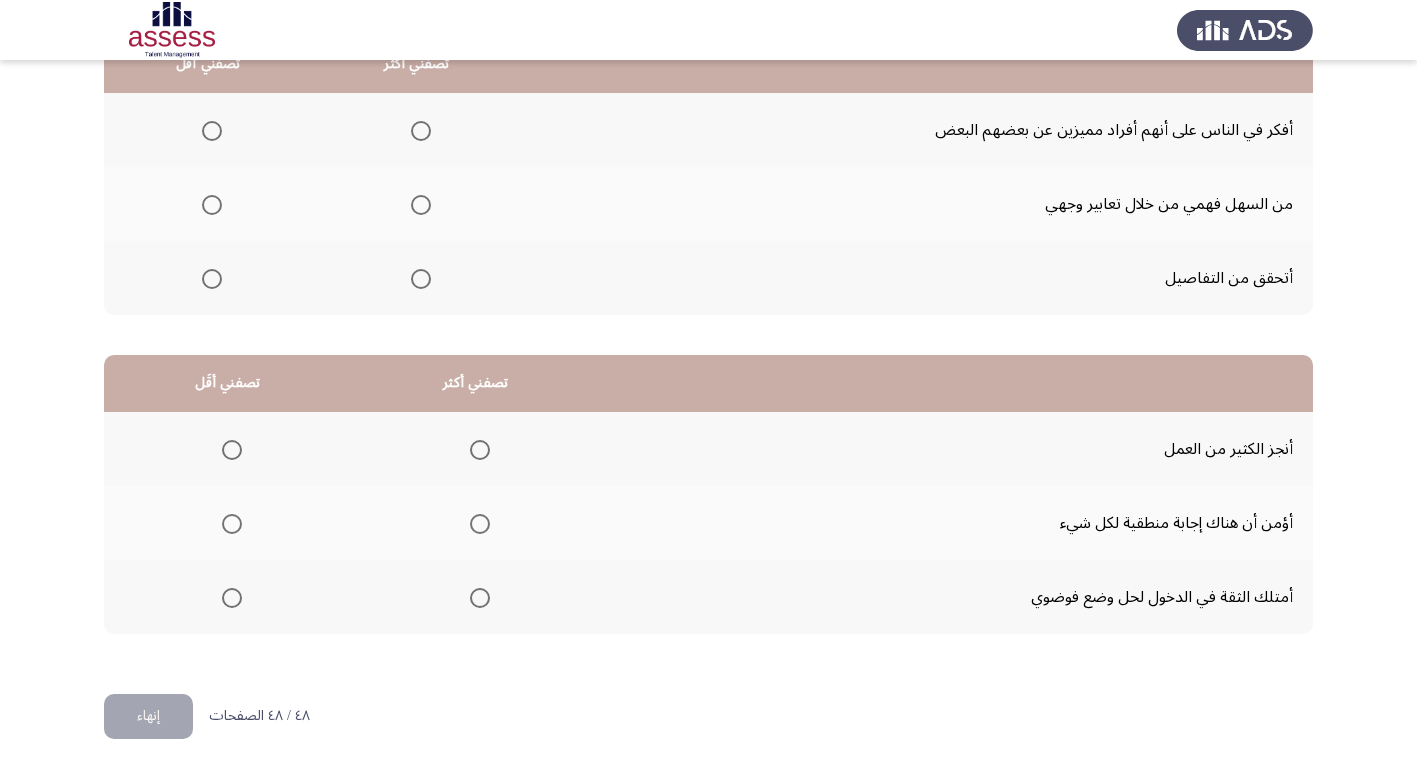 scroll, scrollTop: 0, scrollLeft: 0, axis: both 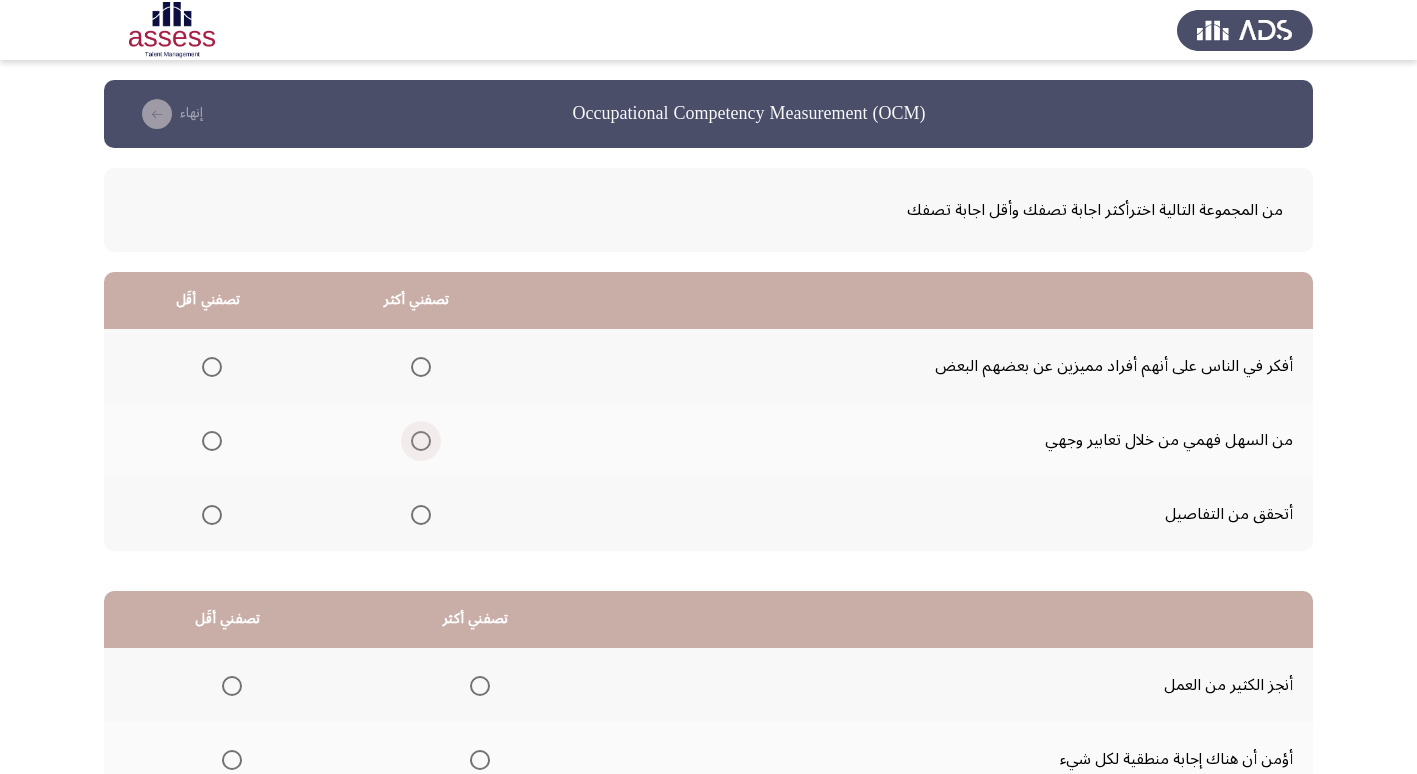 click at bounding box center [421, 441] 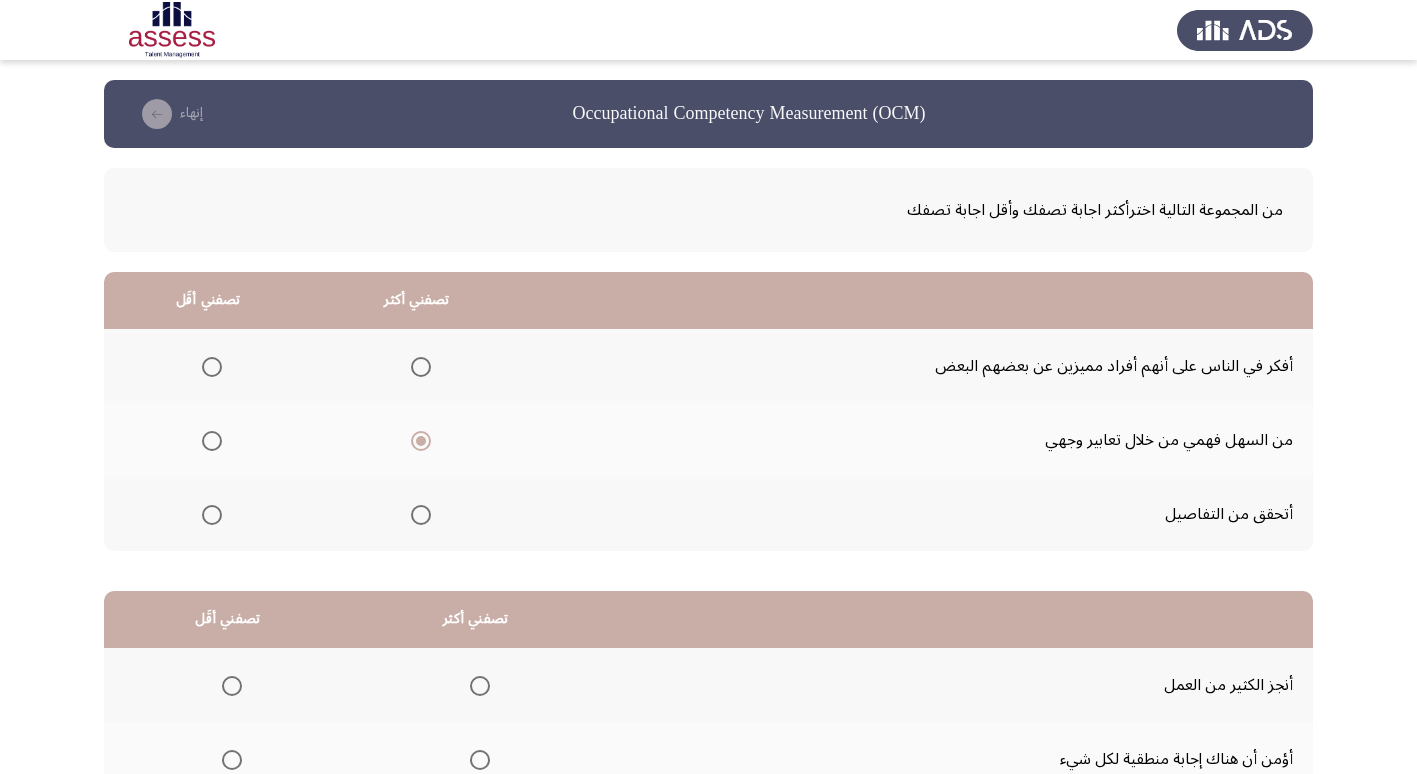 click at bounding box center (212, 367) 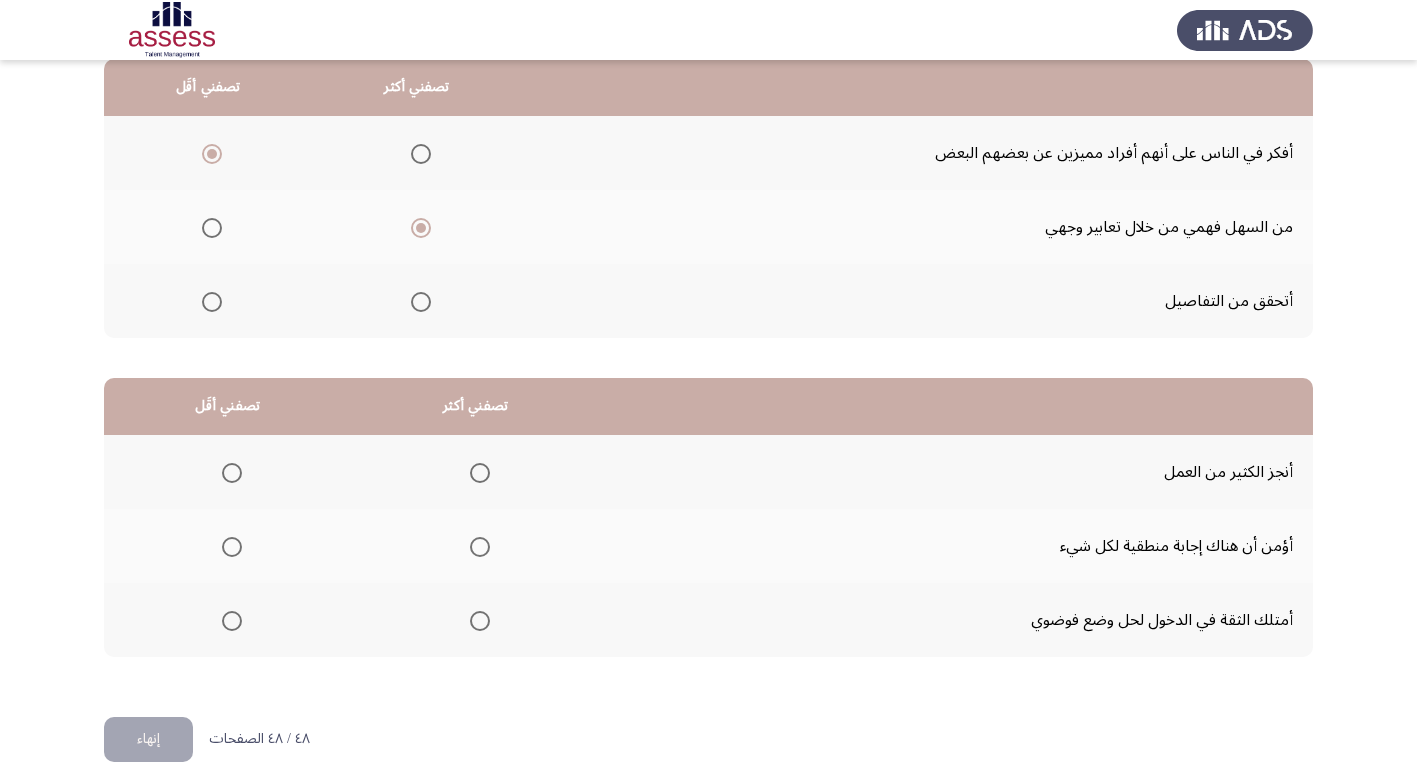 scroll, scrollTop: 236, scrollLeft: 0, axis: vertical 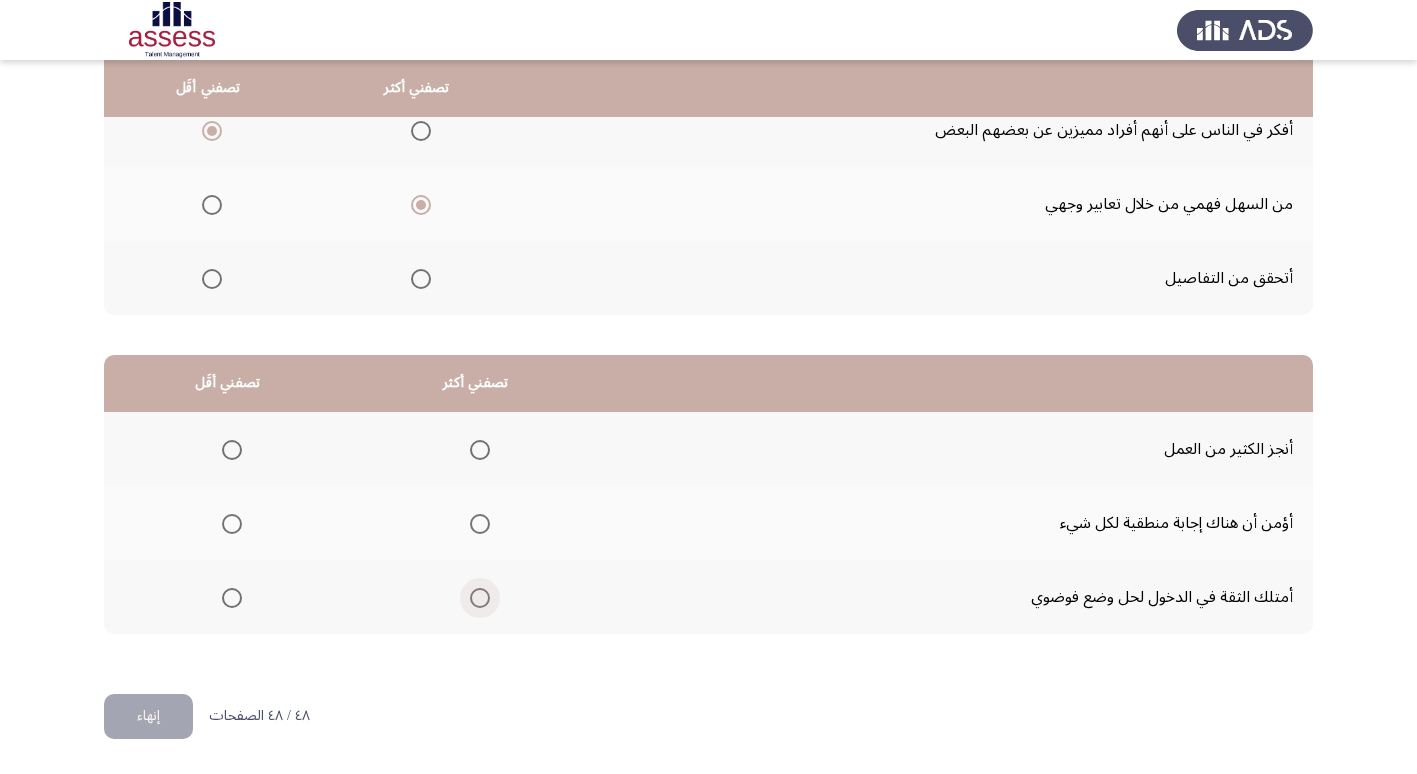 click at bounding box center [480, 598] 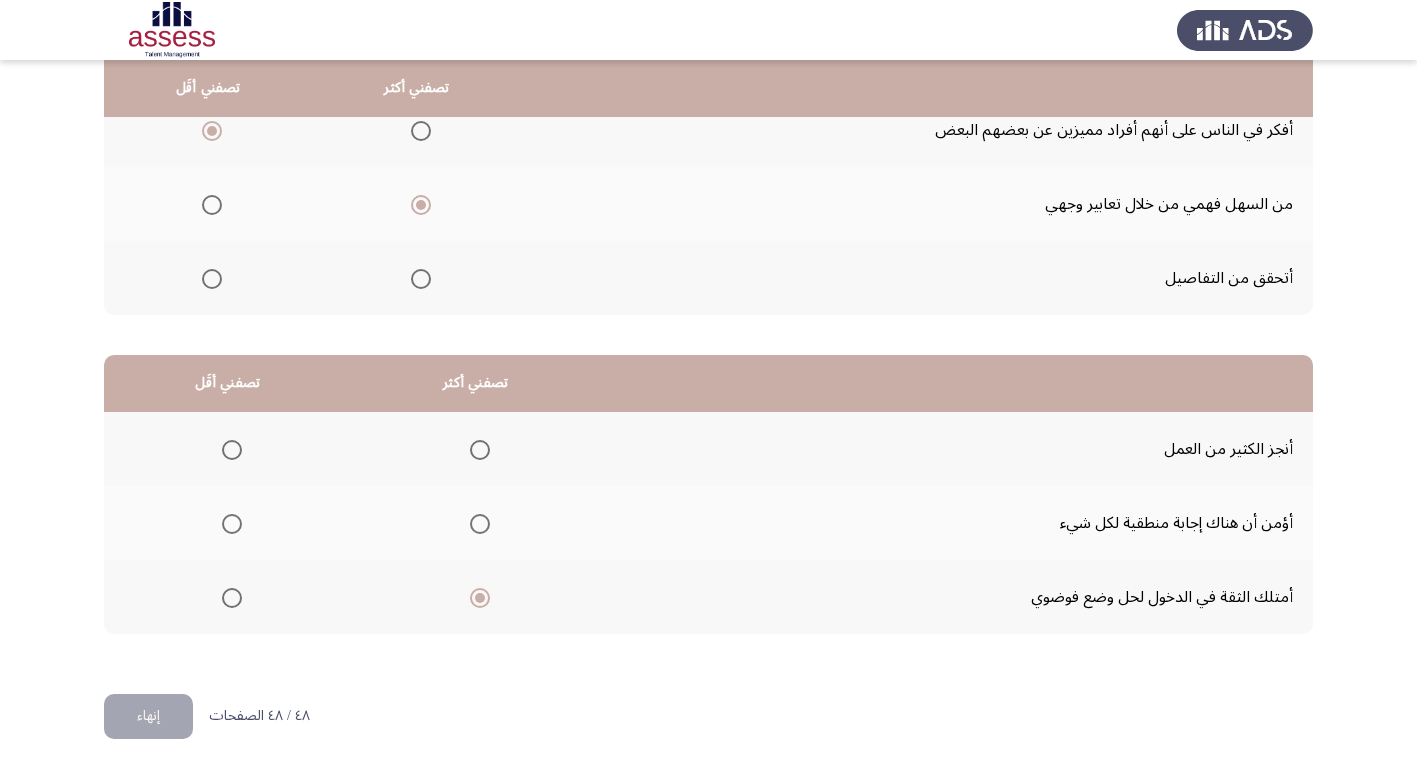 click at bounding box center (232, 524) 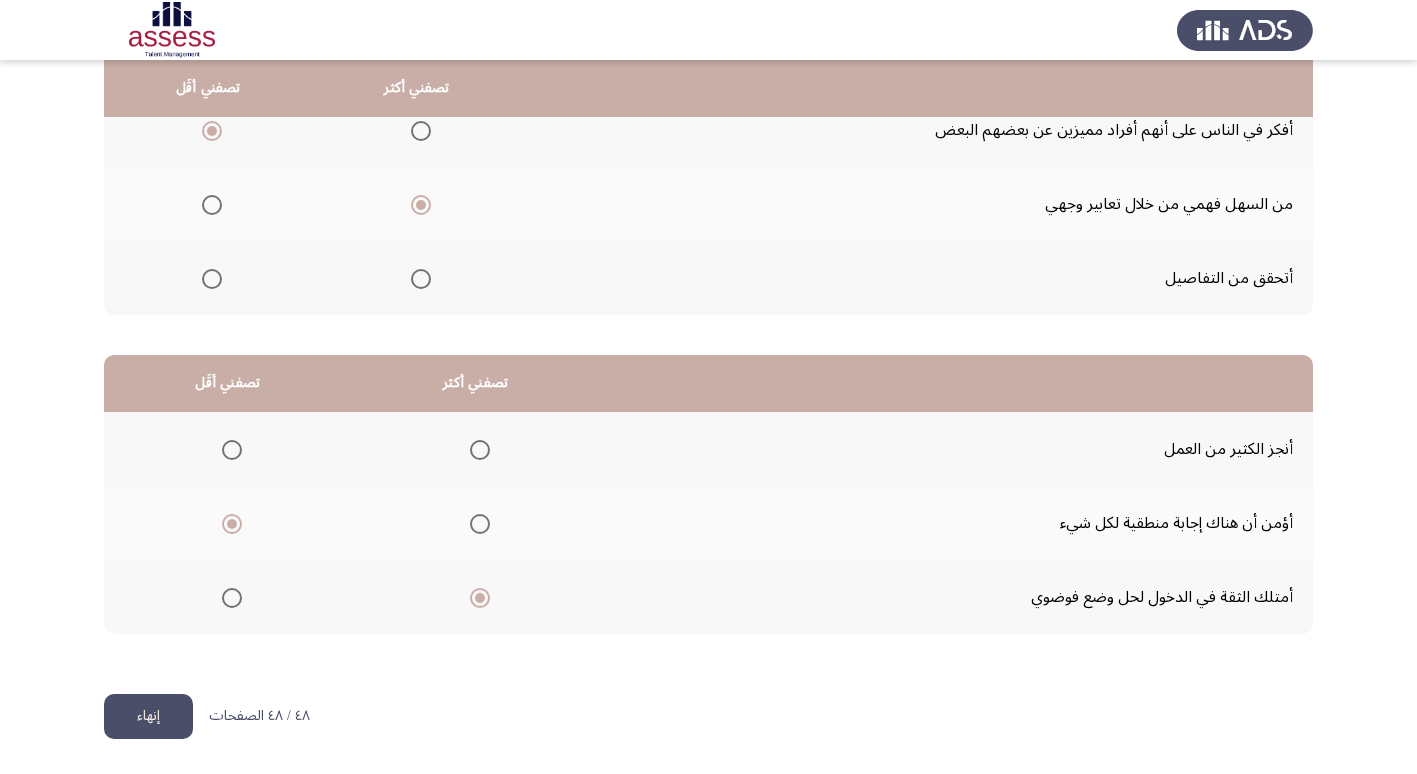 click on "إنهاء" 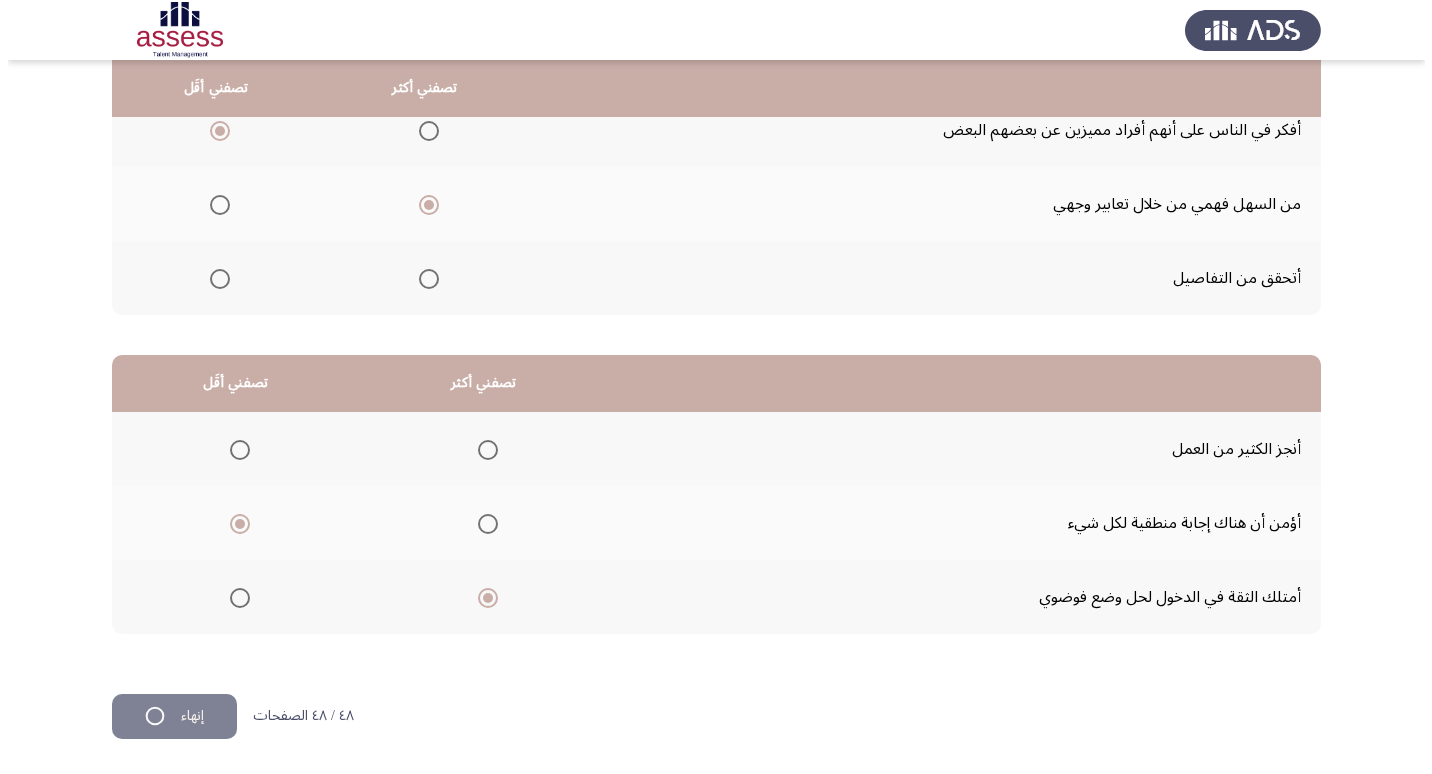 scroll, scrollTop: 0, scrollLeft: 0, axis: both 